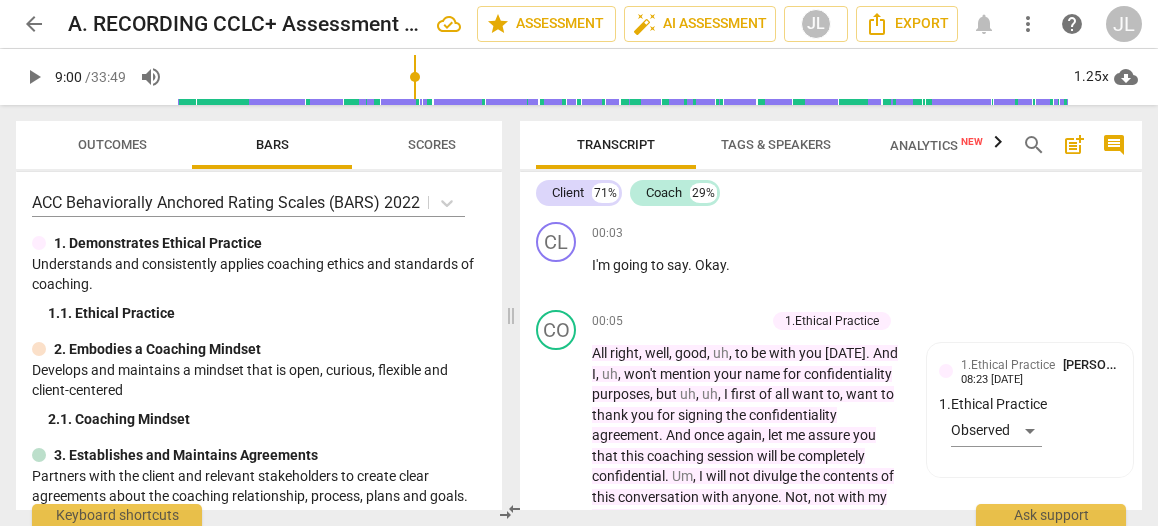 scroll, scrollTop: 0, scrollLeft: 0, axis: both 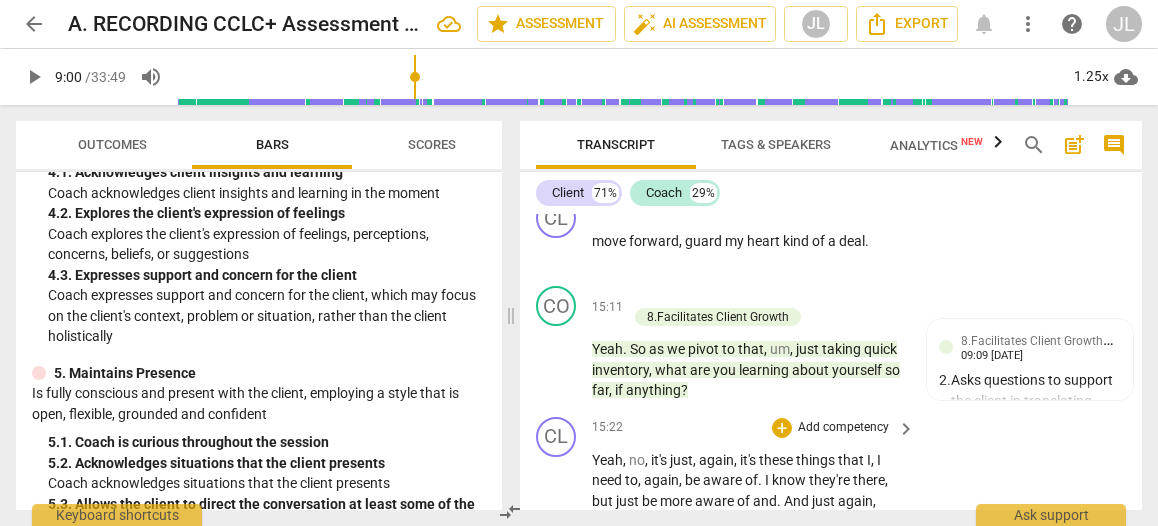 click on "play_arrow" at bounding box center [557, 604] 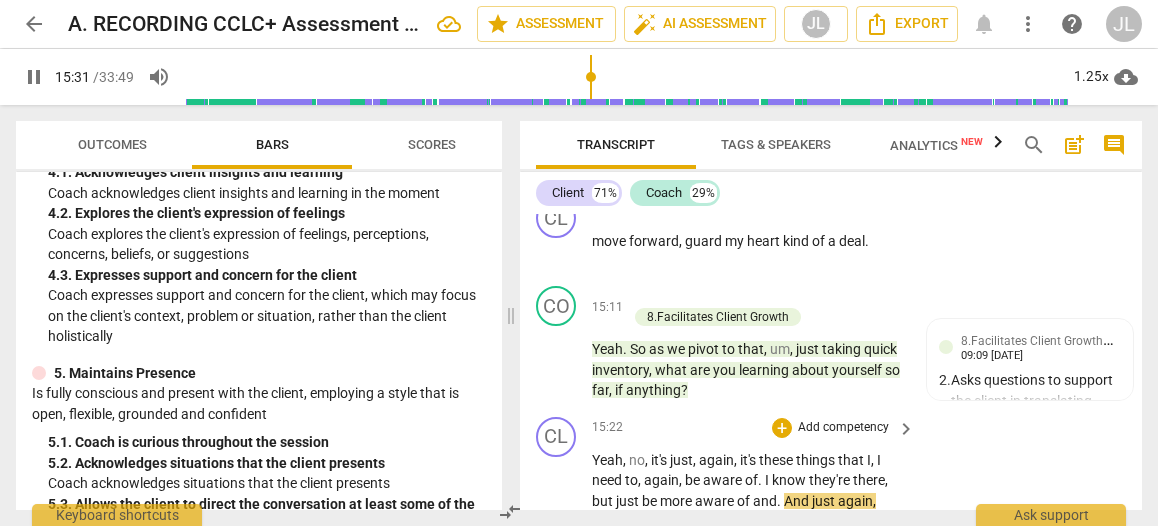 click on "," at bounding box center [886, 480] 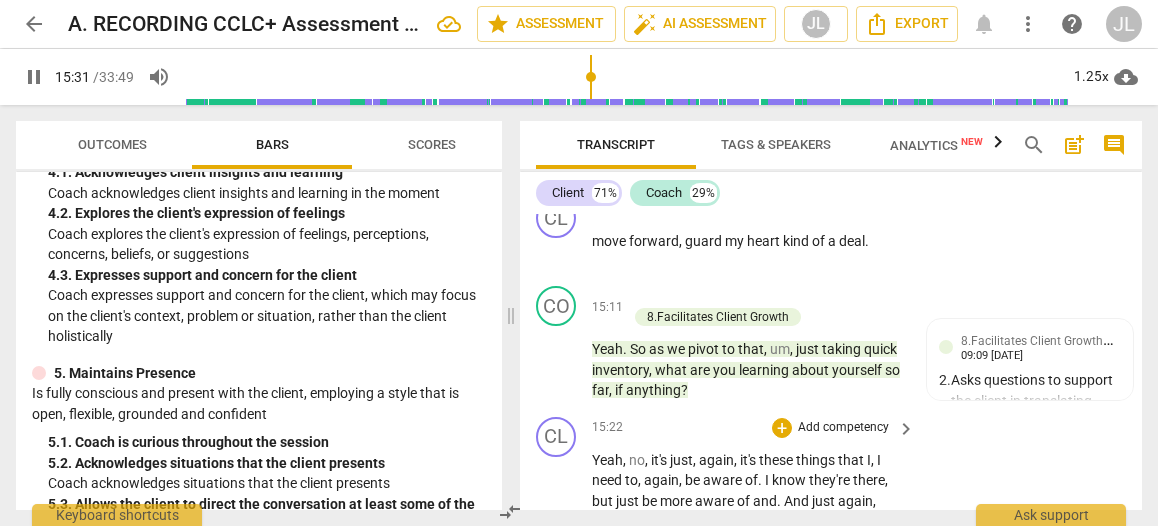 type on "932" 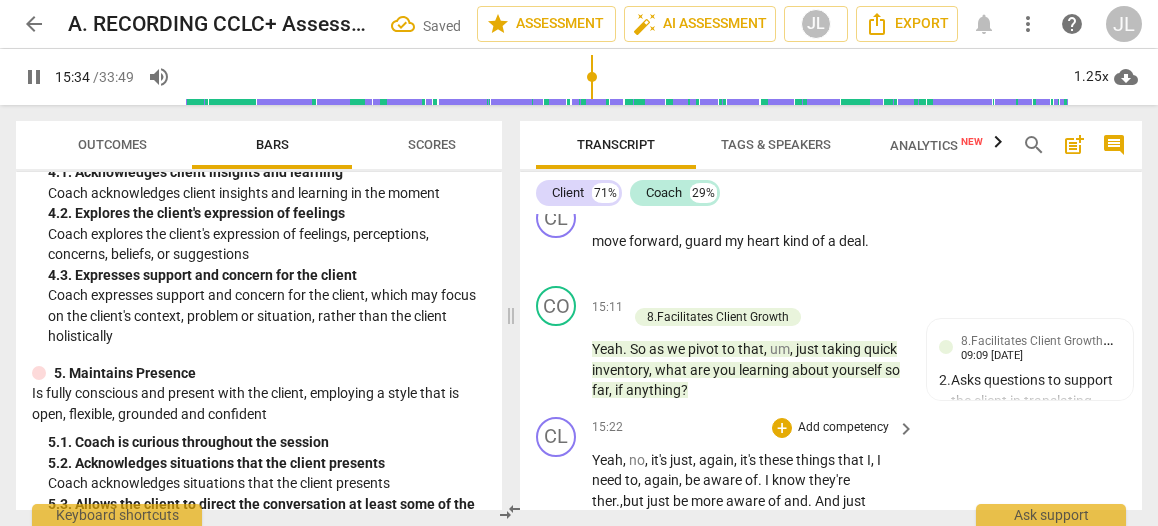 click on "." at bounding box center (670, 521) 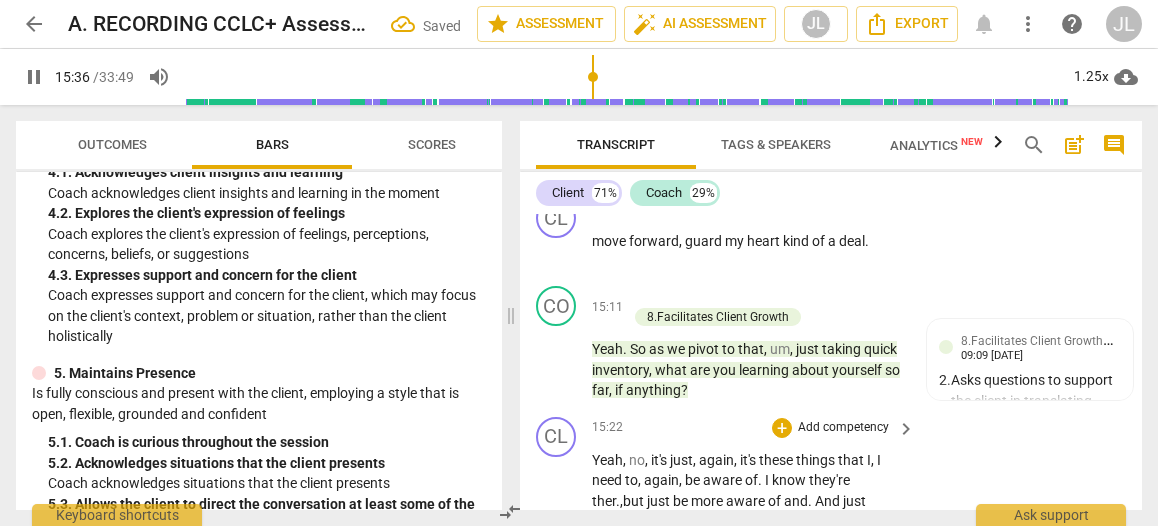 click on "pause" at bounding box center [557, 604] 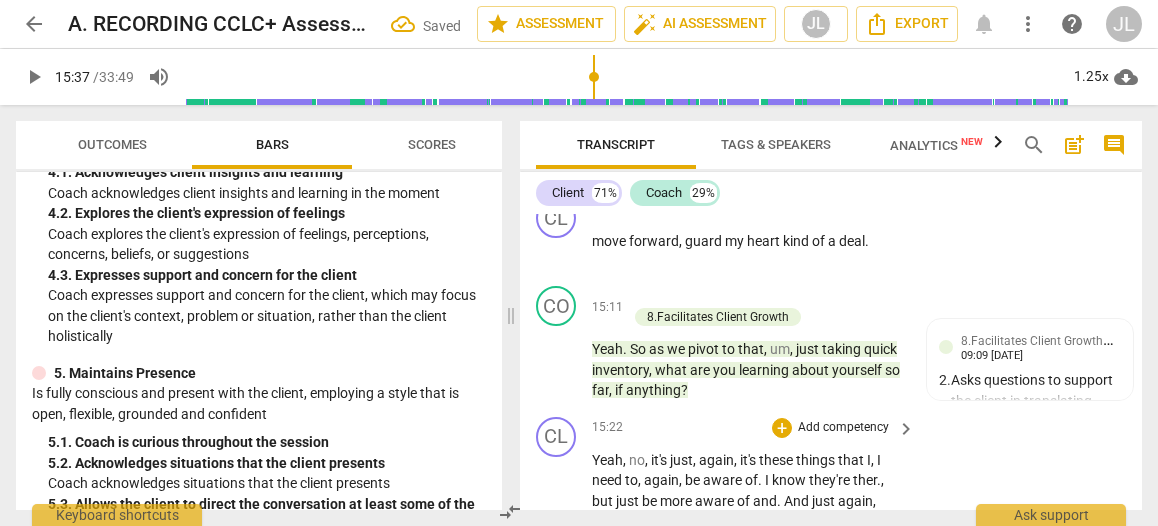 click on "." at bounding box center (900, 521) 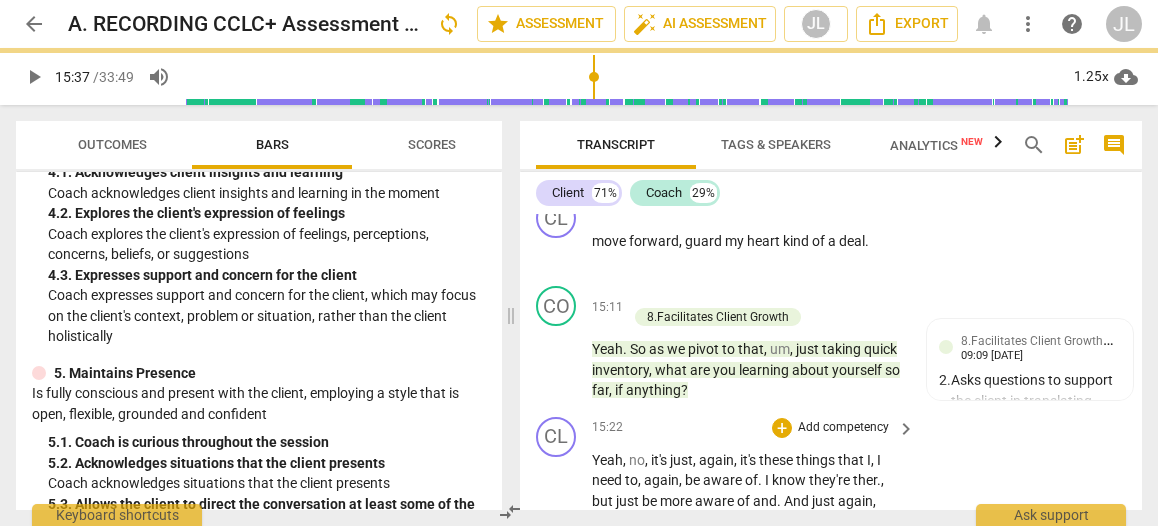 click on "." at bounding box center [677, 542] 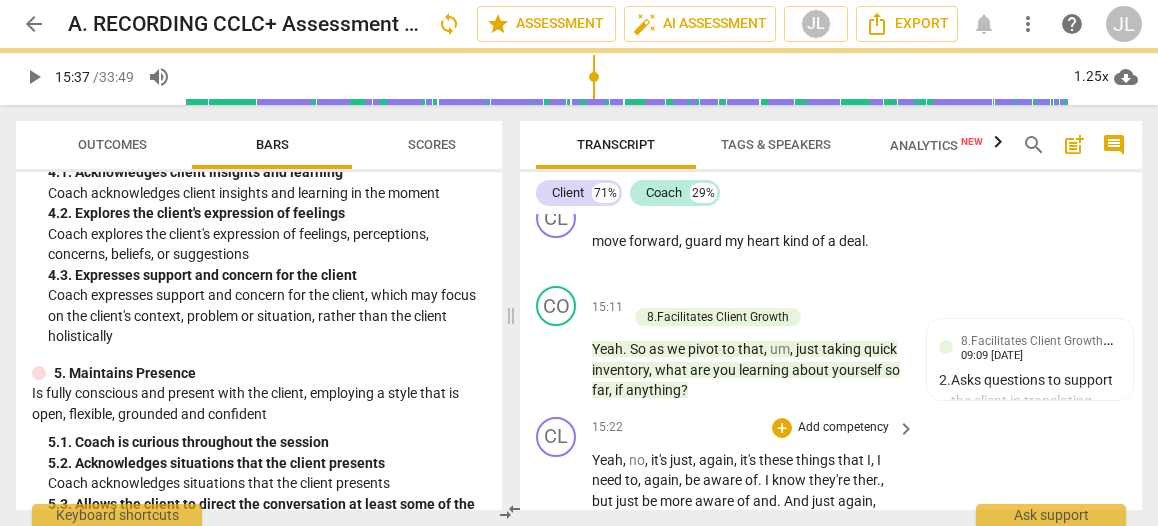 click on "play_arrow" at bounding box center [557, 604] 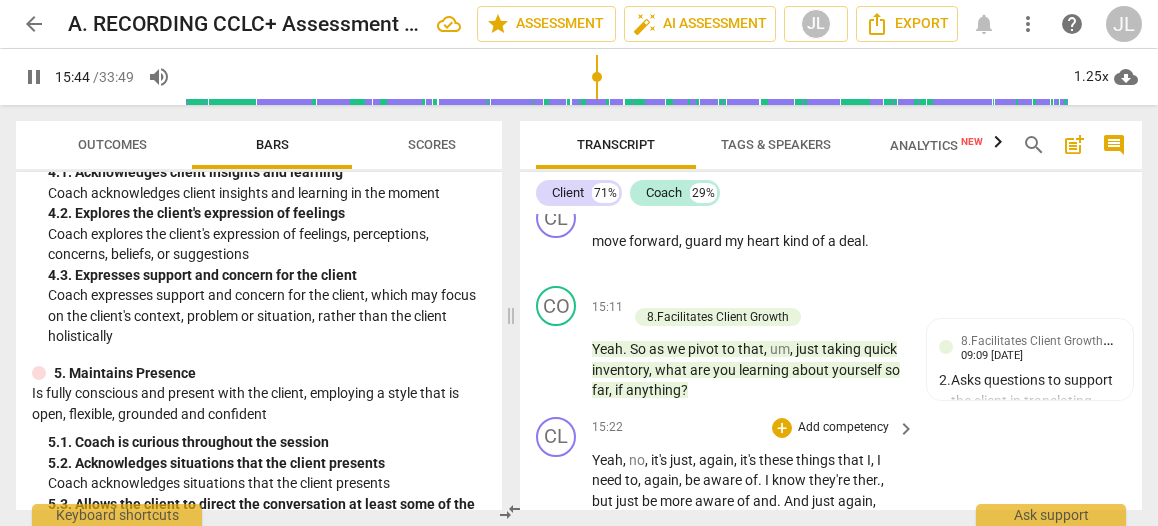 click on "." at bounding box center (884, 583) 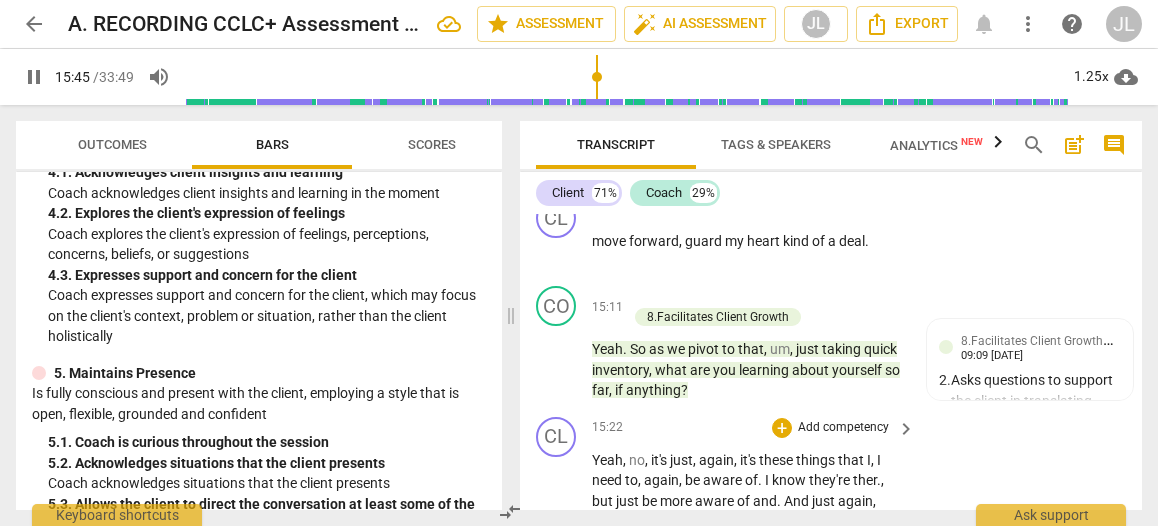 type on "946" 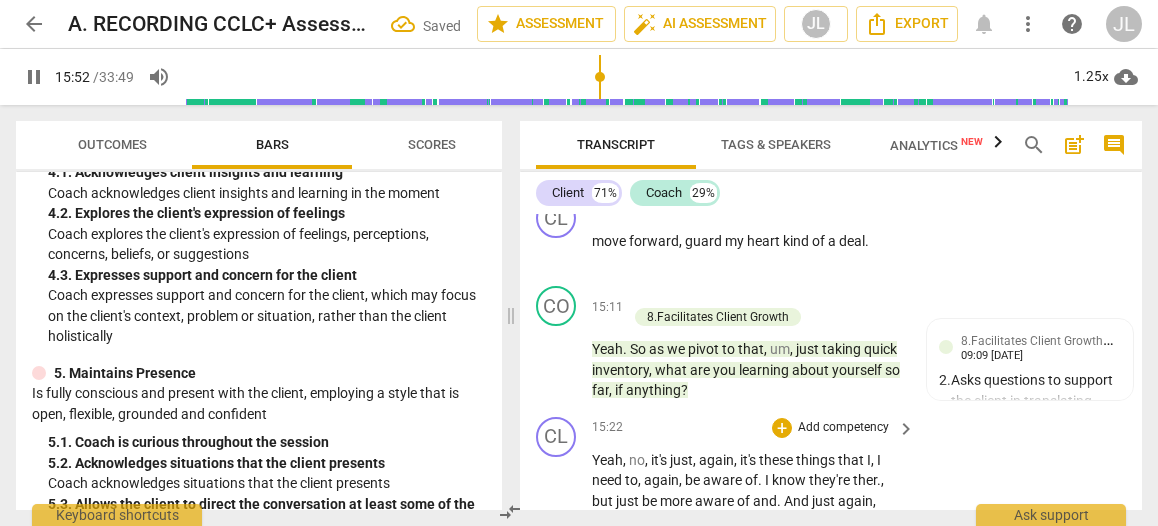 click on "pause" at bounding box center [557, 604] 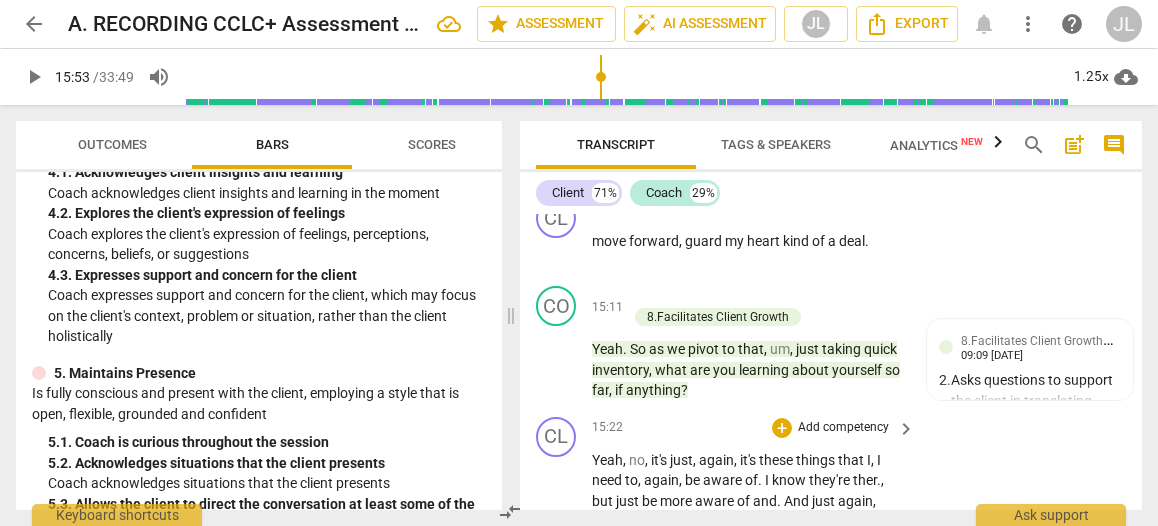 click on "play_arrow pause" at bounding box center (566, 604) 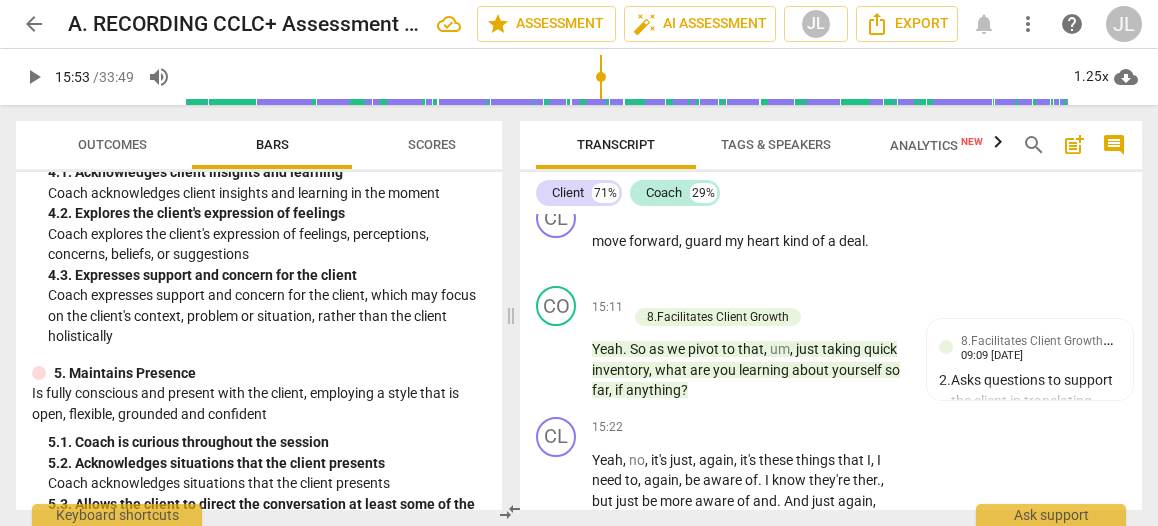 scroll, scrollTop: 8408, scrollLeft: 0, axis: vertical 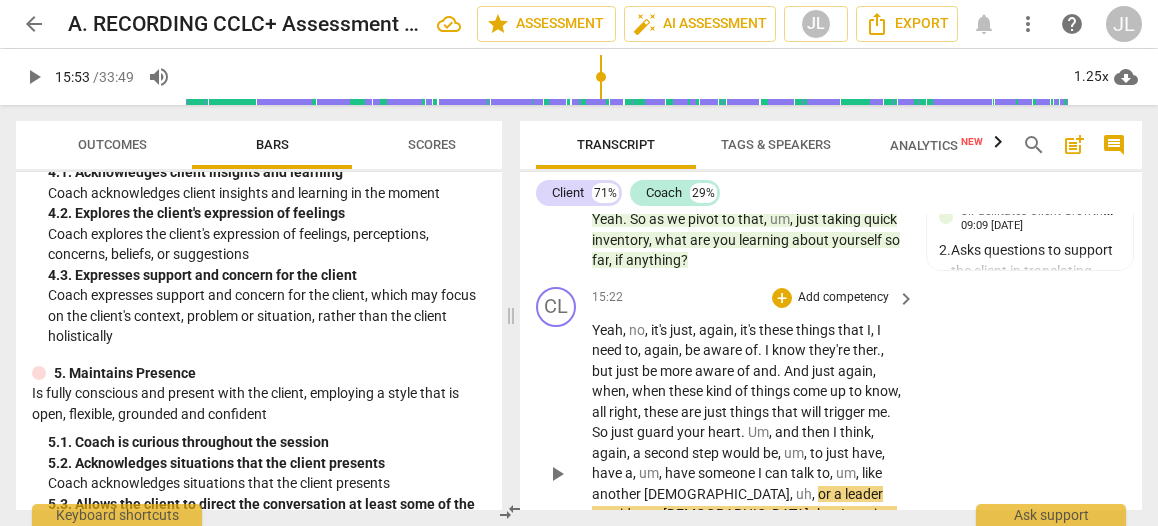 click on "play_arrow" at bounding box center [557, 474] 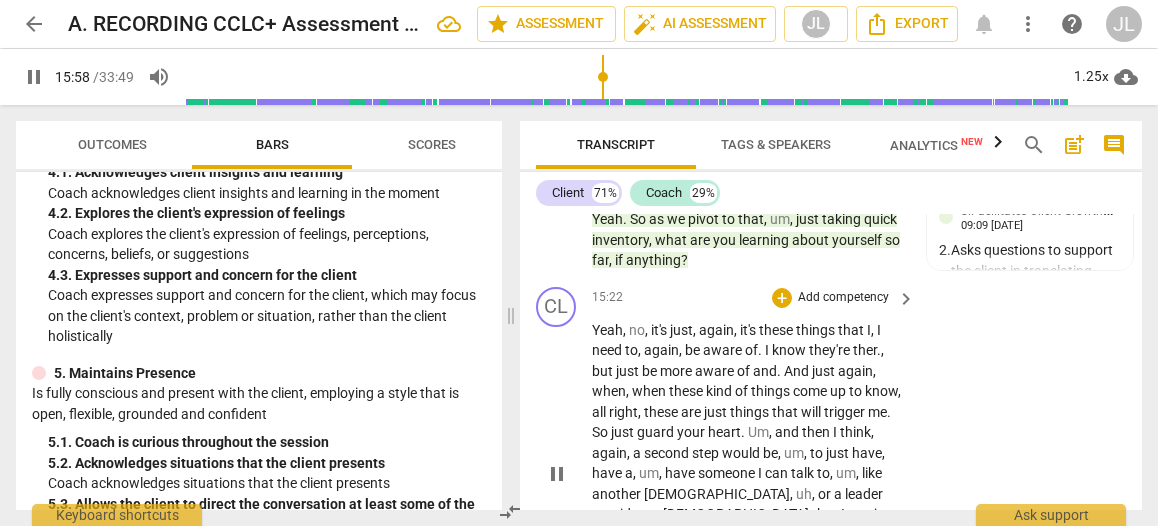 click on "." at bounding box center [822, 535] 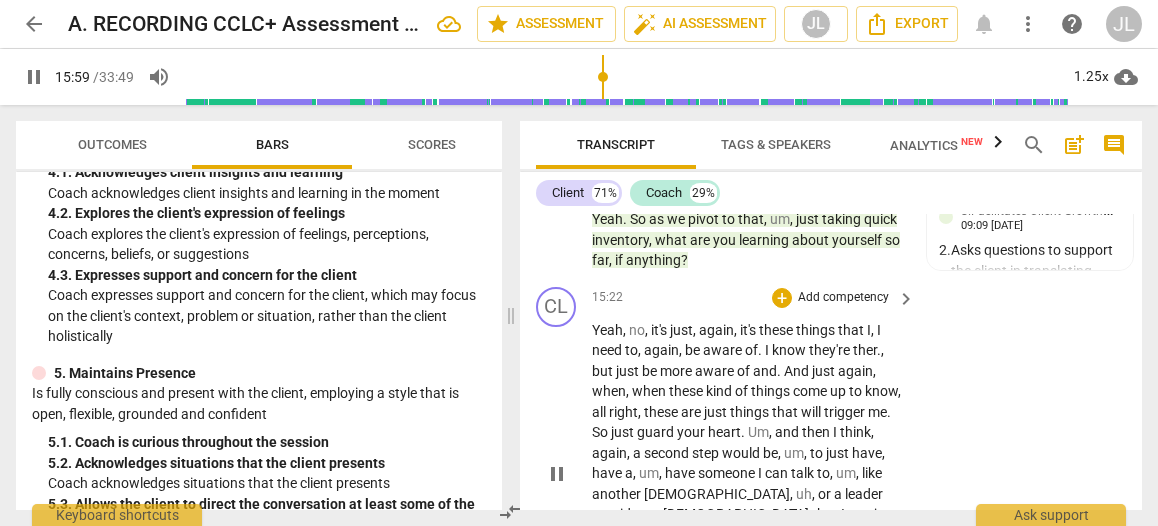 type on "960" 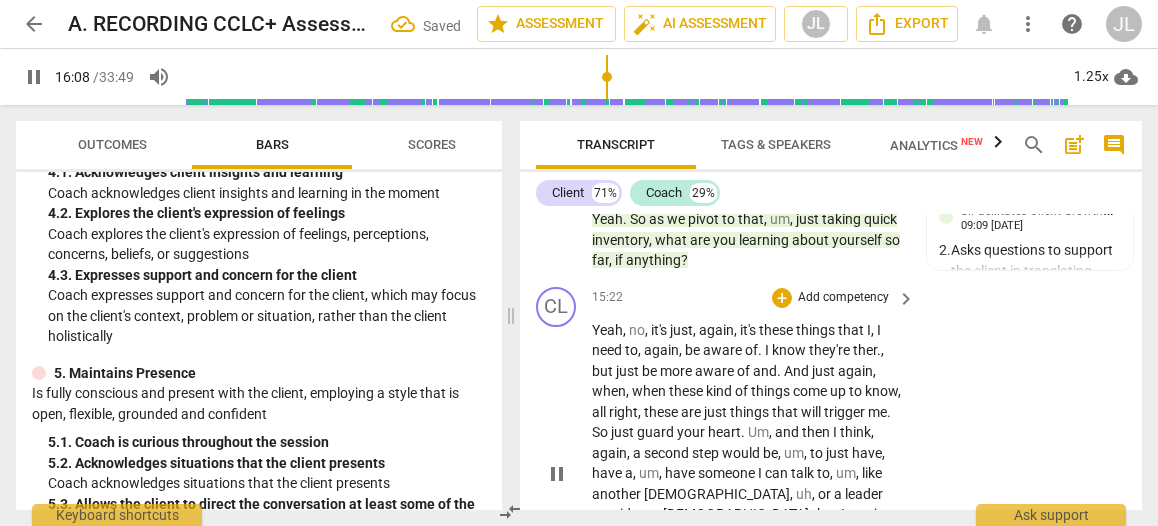 click on "pause" at bounding box center [557, 474] 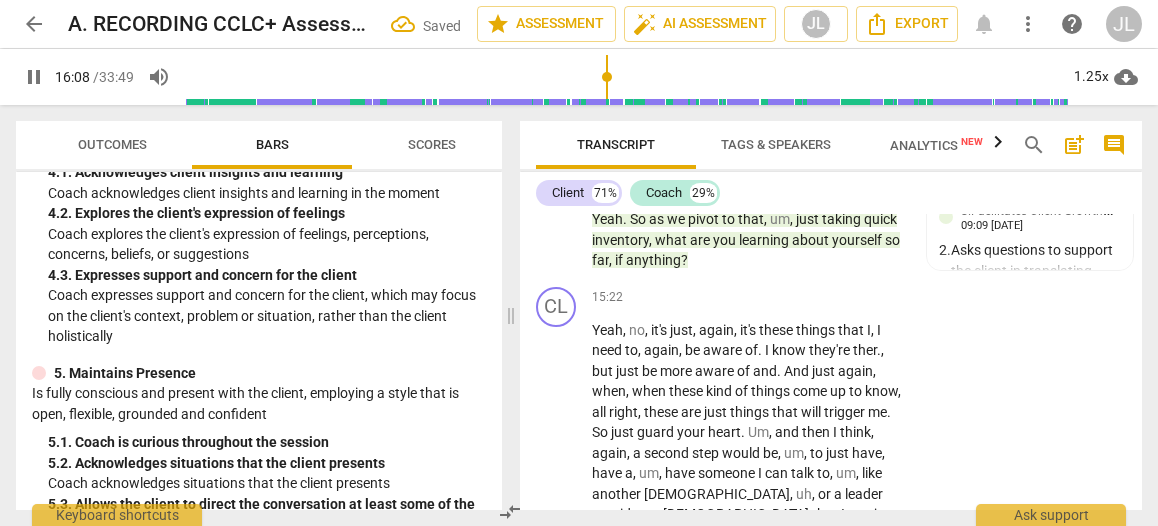 type on "969" 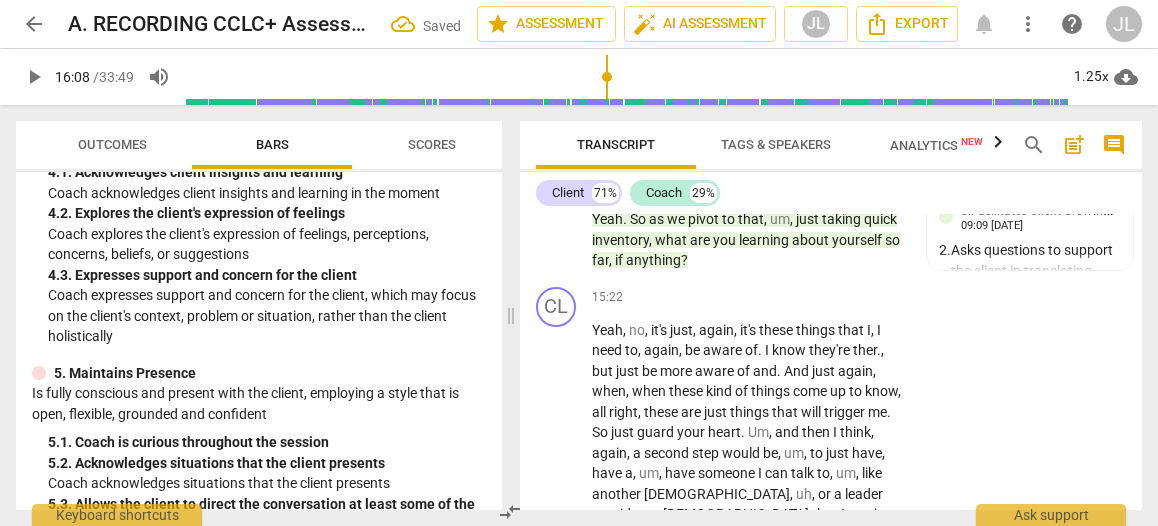 scroll, scrollTop: 8705, scrollLeft: 0, axis: vertical 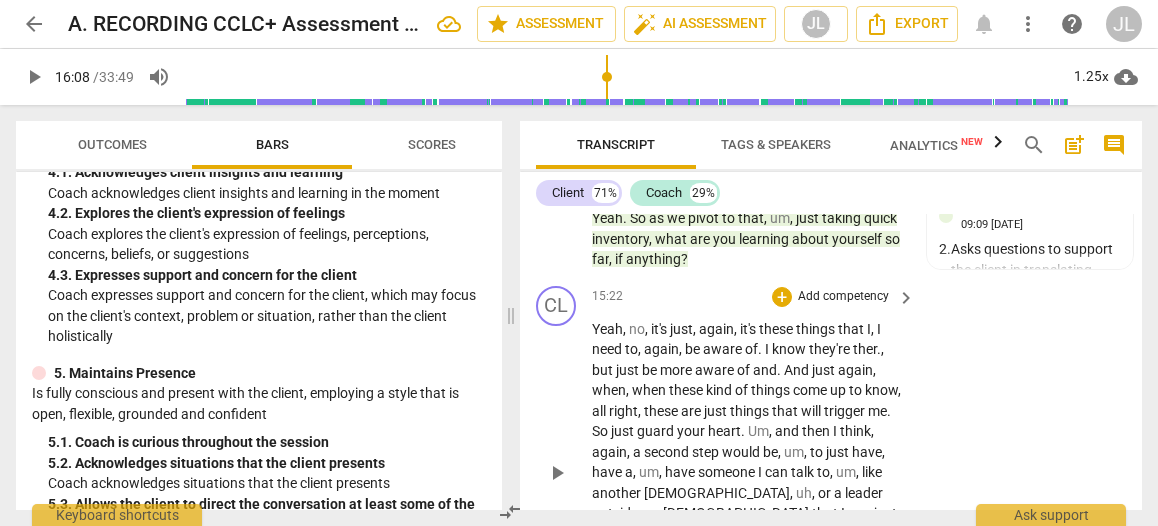 click on "." at bounding box center (664, 554) 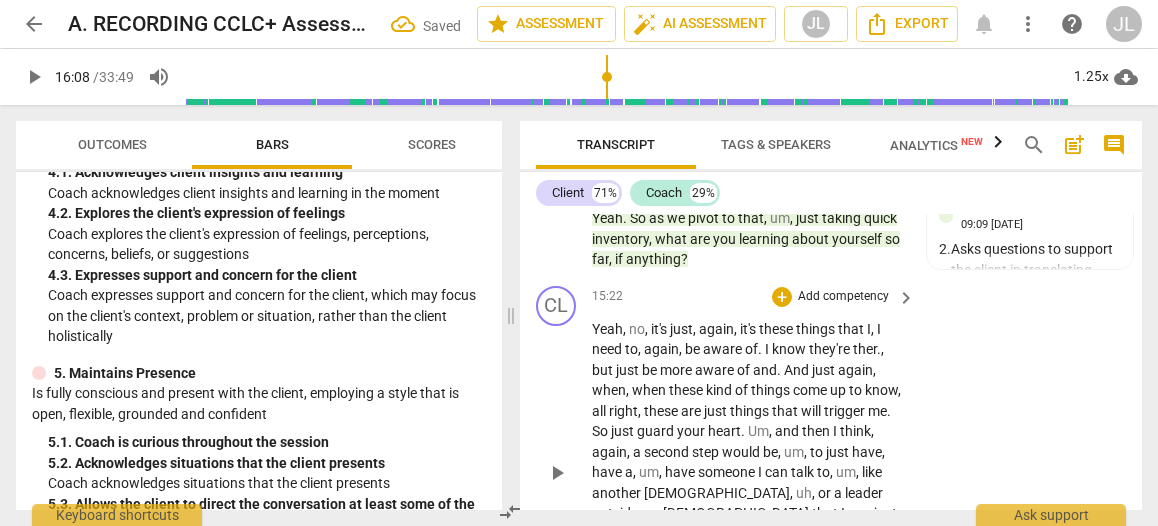 click on "." at bounding box center [787, 575] 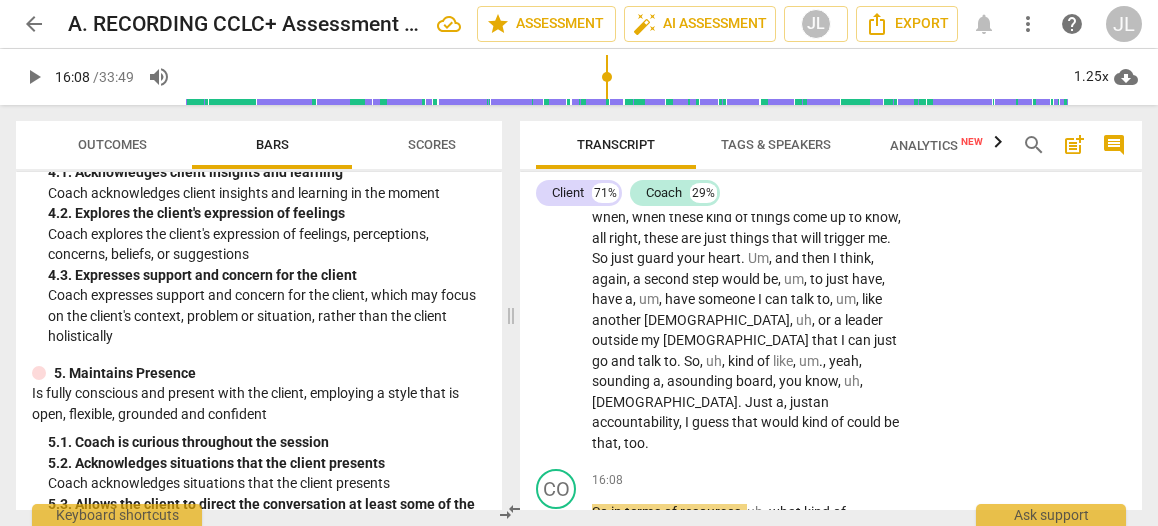 scroll, scrollTop: 8626, scrollLeft: 0, axis: vertical 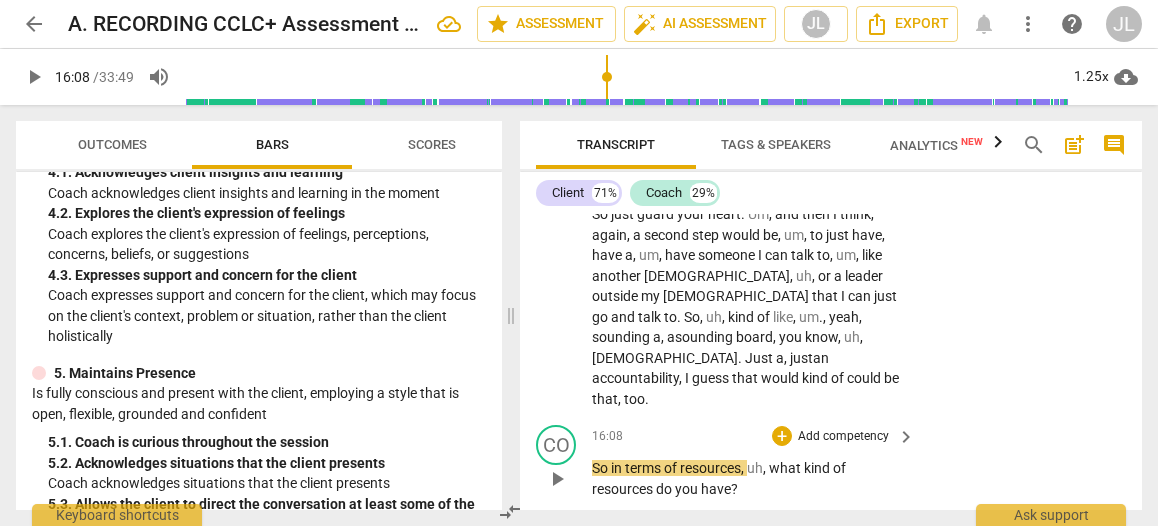 click on "play_arrow" at bounding box center [557, 479] 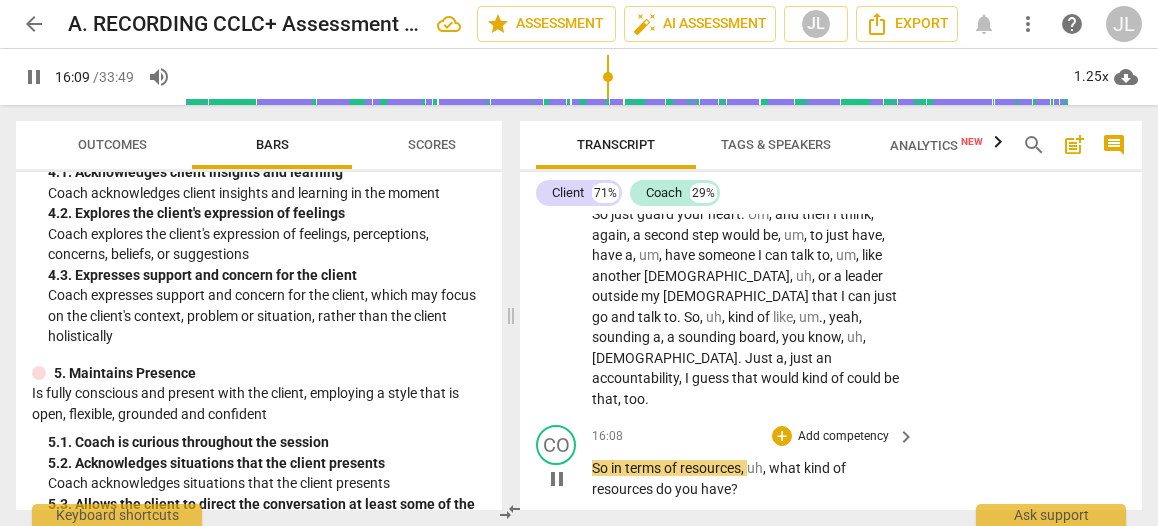drag, startPoint x: 557, startPoint y: 314, endPoint x: 568, endPoint y: 314, distance: 11 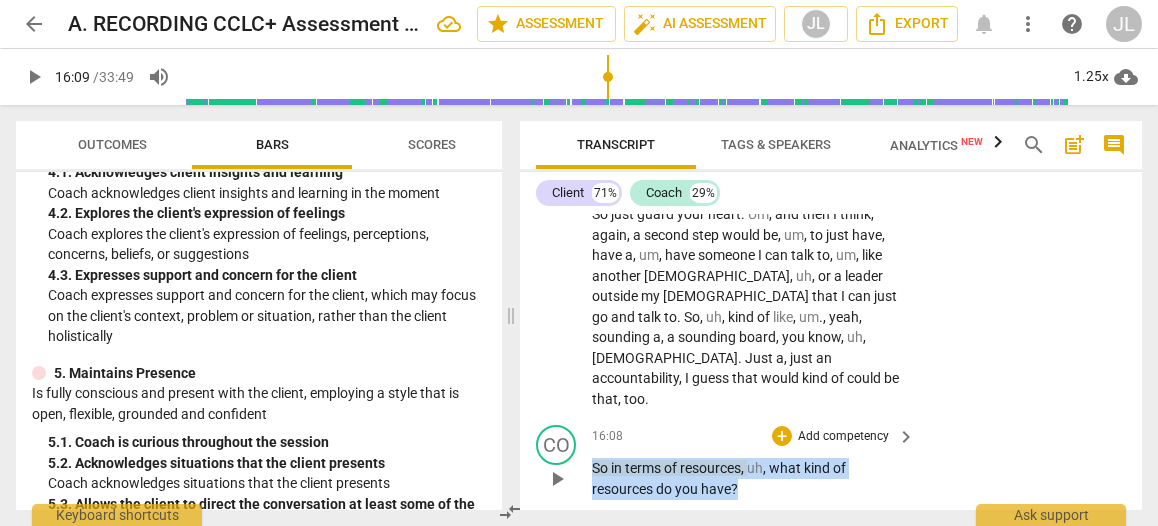 drag, startPoint x: 760, startPoint y: 329, endPoint x: 574, endPoint y: 305, distance: 187.54199 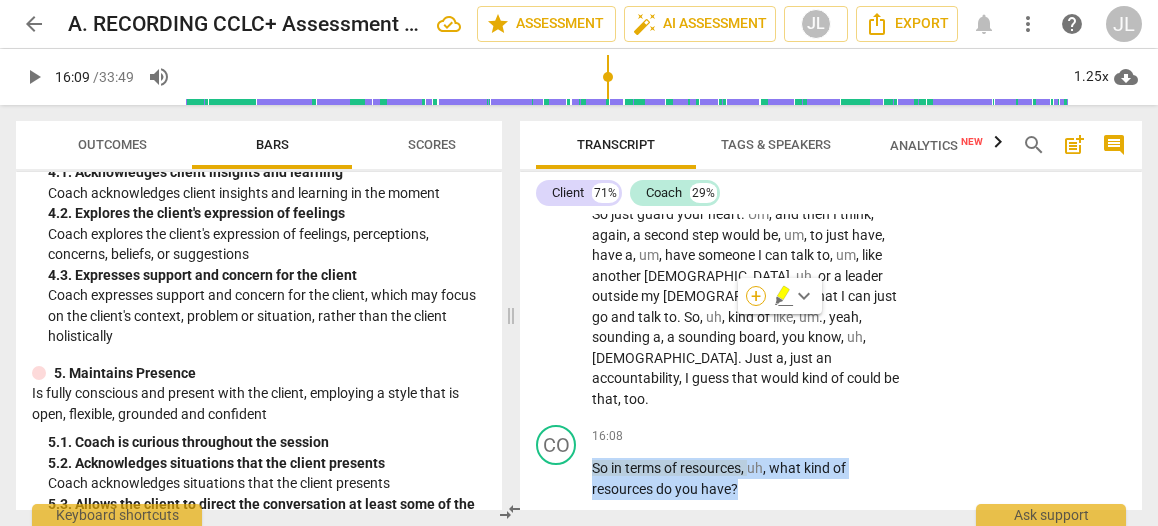 click on "+" at bounding box center [756, 296] 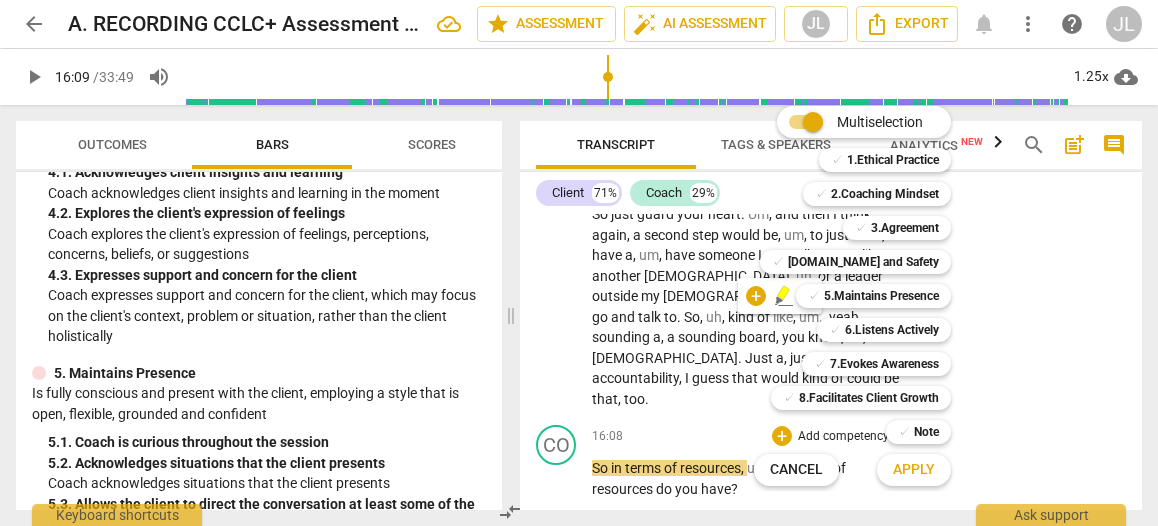 drag, startPoint x: 496, startPoint y: 312, endPoint x: 496, endPoint y: 372, distance: 60 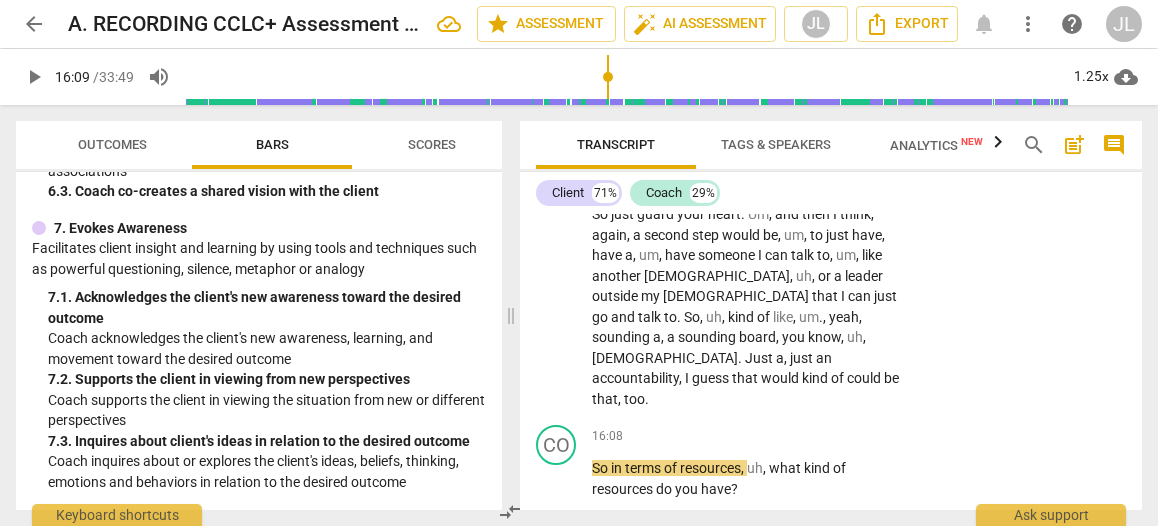 scroll, scrollTop: 1374, scrollLeft: 0, axis: vertical 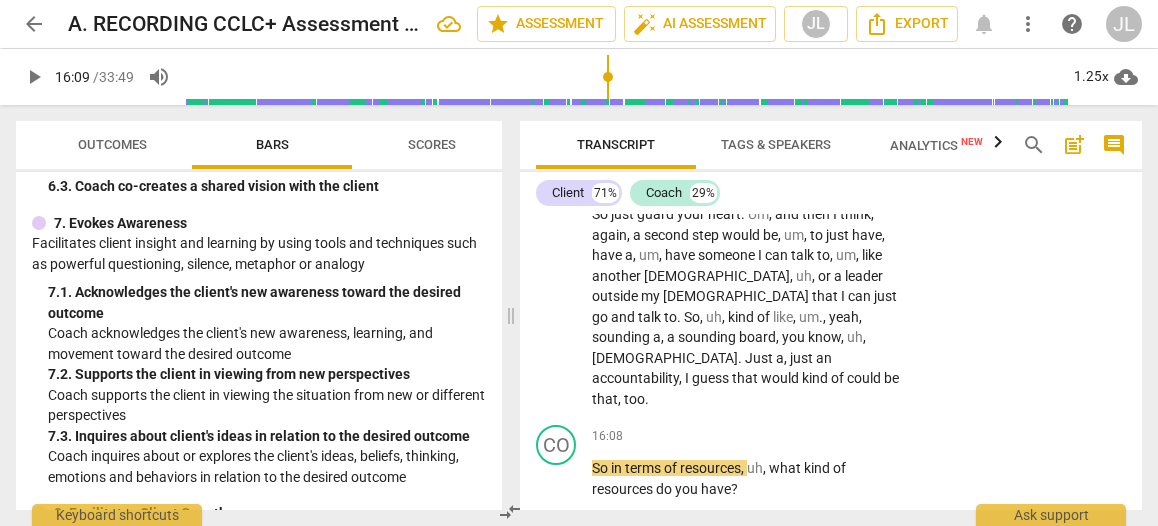 click at bounding box center [626, 77] 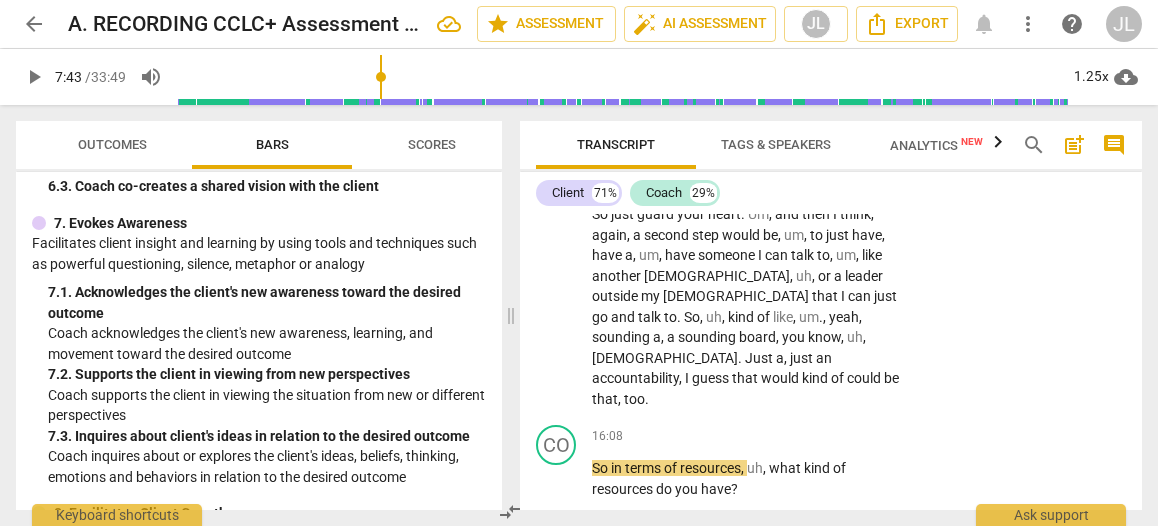 scroll, scrollTop: 3894, scrollLeft: 0, axis: vertical 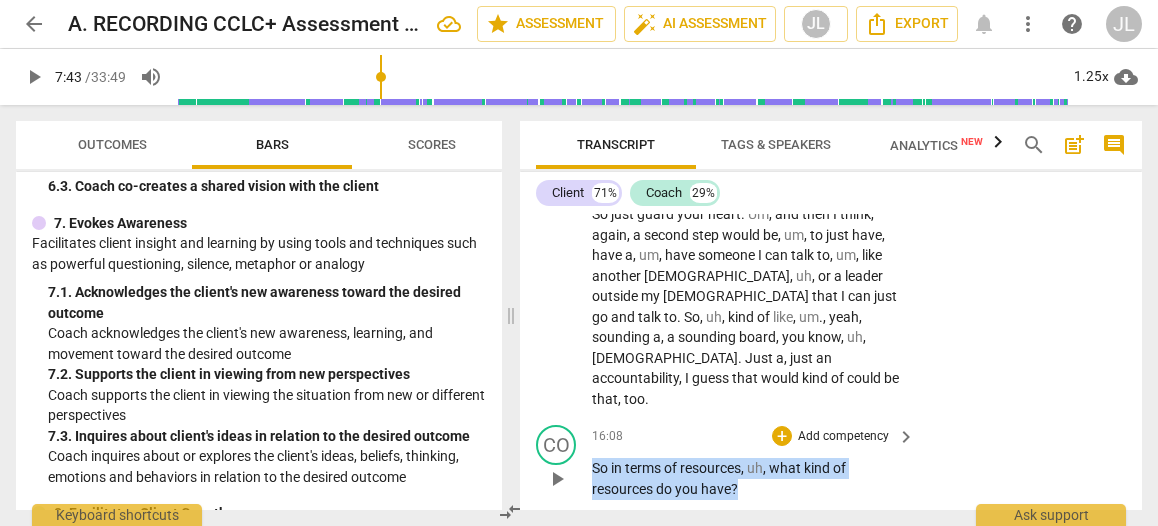 drag, startPoint x: 755, startPoint y: 325, endPoint x: 576, endPoint y: 283, distance: 183.86136 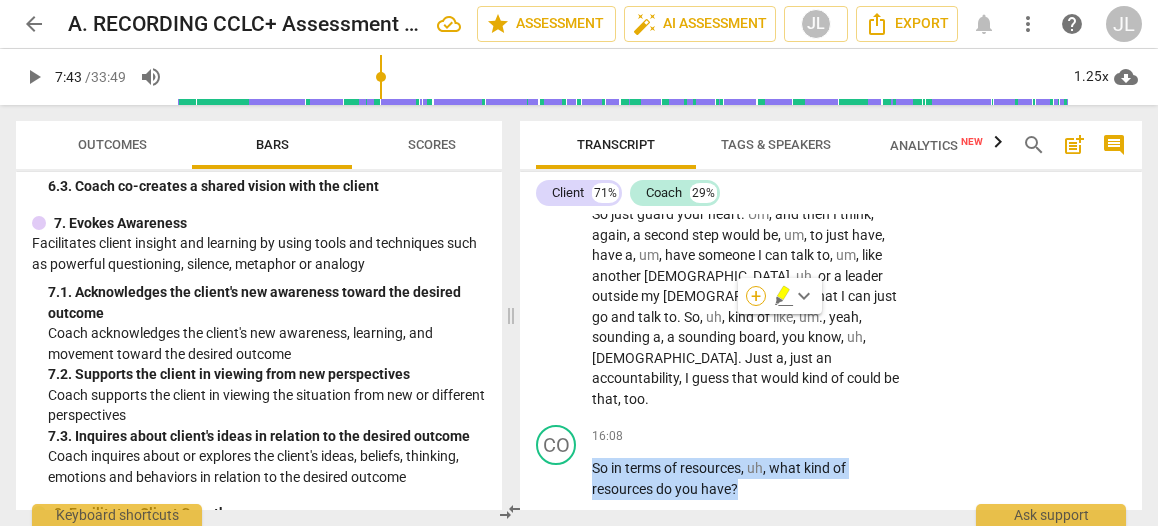 click on "+" at bounding box center (756, 296) 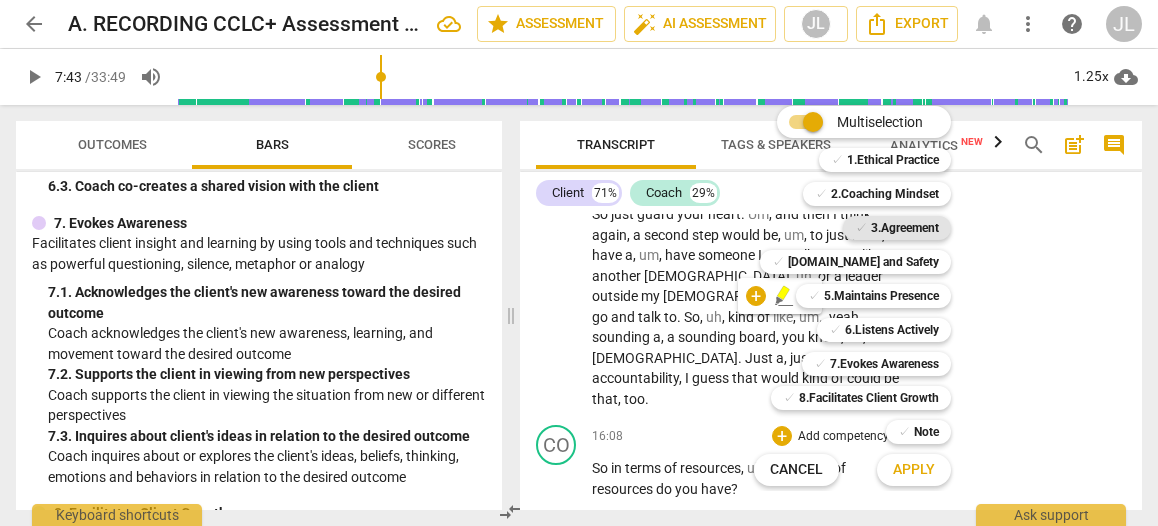 click on "3.Agreement" at bounding box center (905, 228) 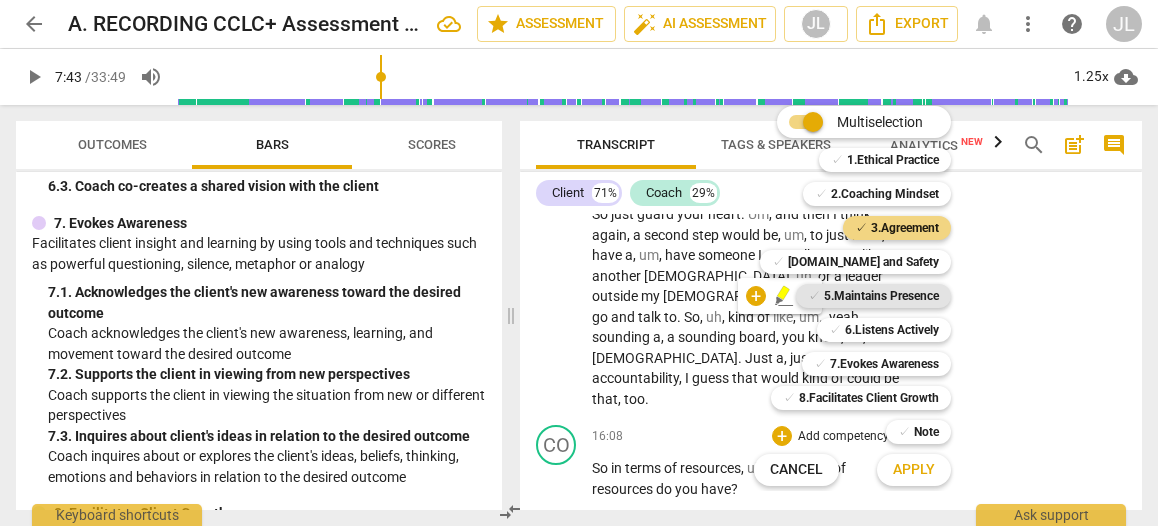 click on "5.Maintains Presence" at bounding box center (881, 296) 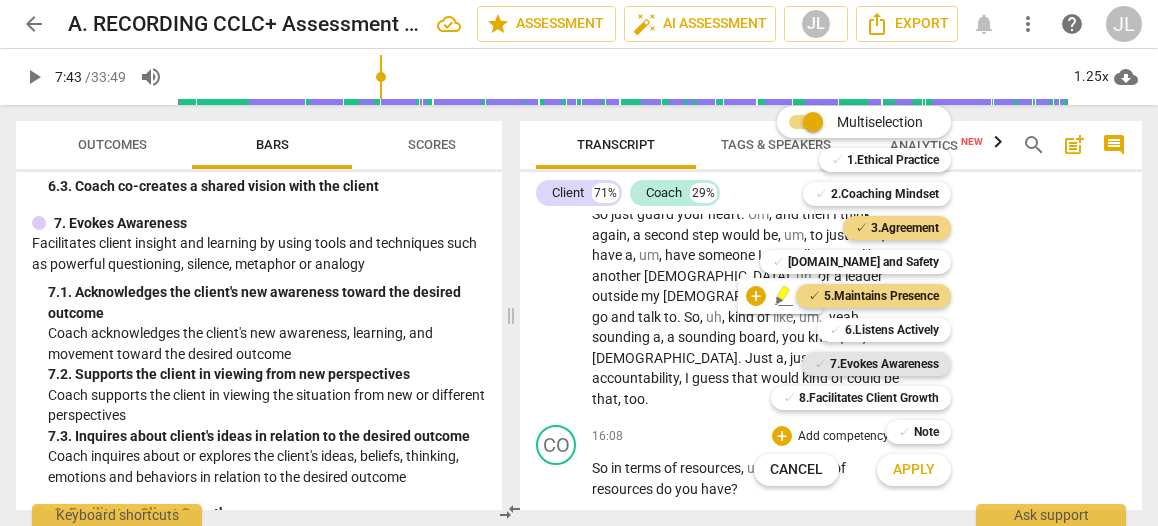 click on "7.Evokes Awareness" at bounding box center [884, 364] 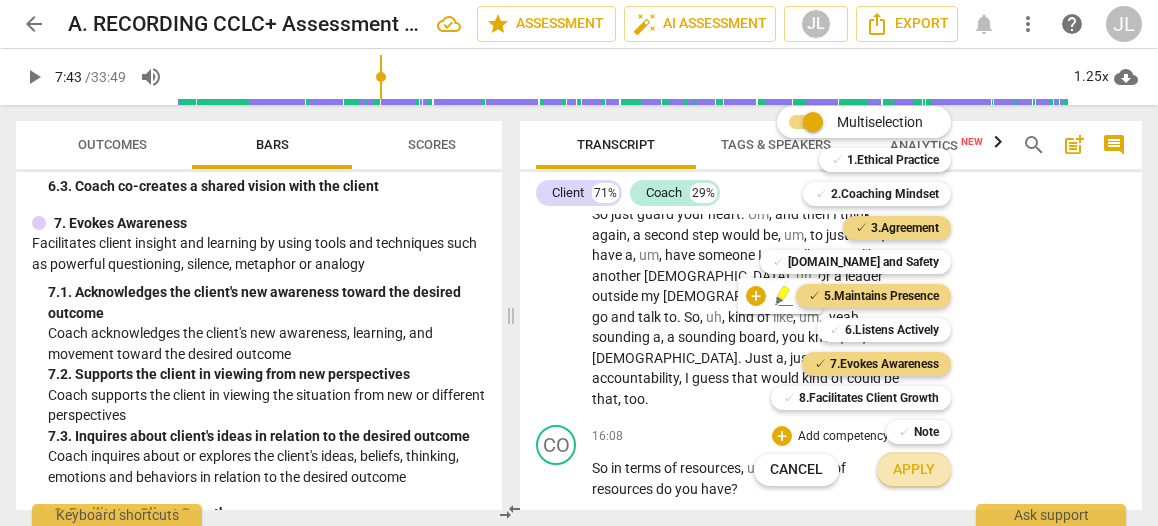 click on "Apply" at bounding box center (914, 470) 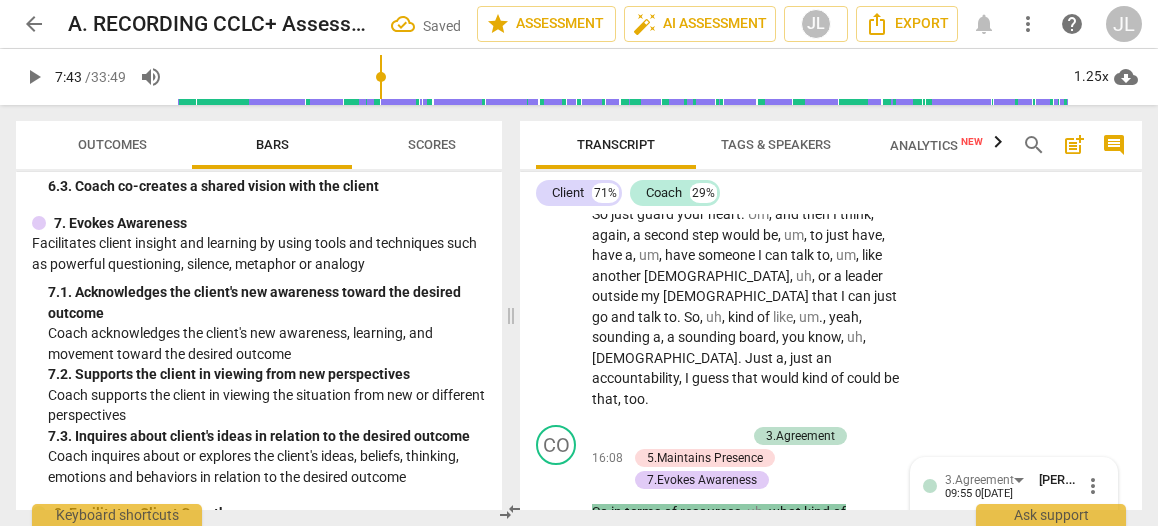 scroll, scrollTop: 8984, scrollLeft: 0, axis: vertical 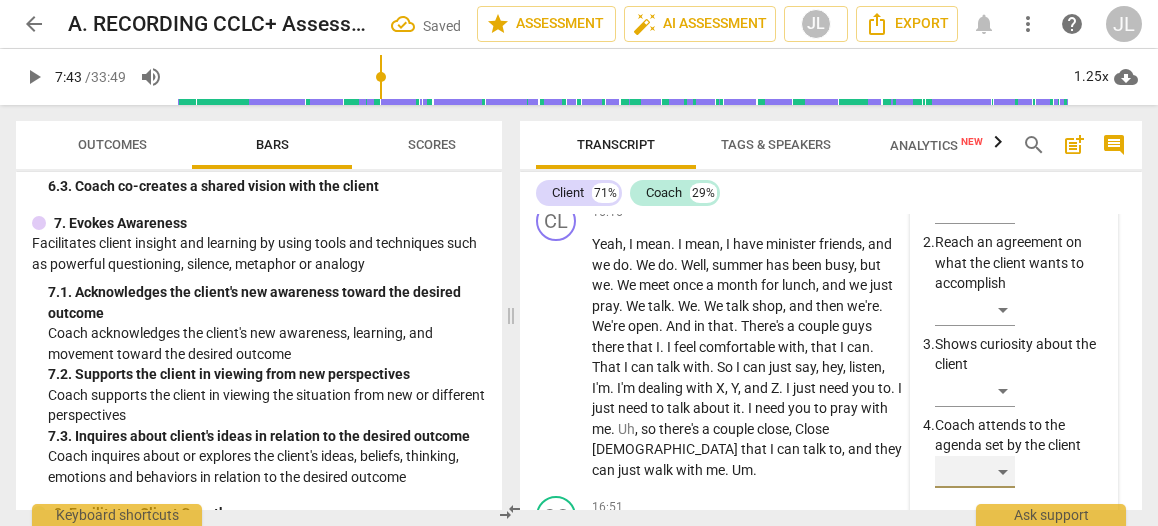 click on "​" at bounding box center [975, 472] 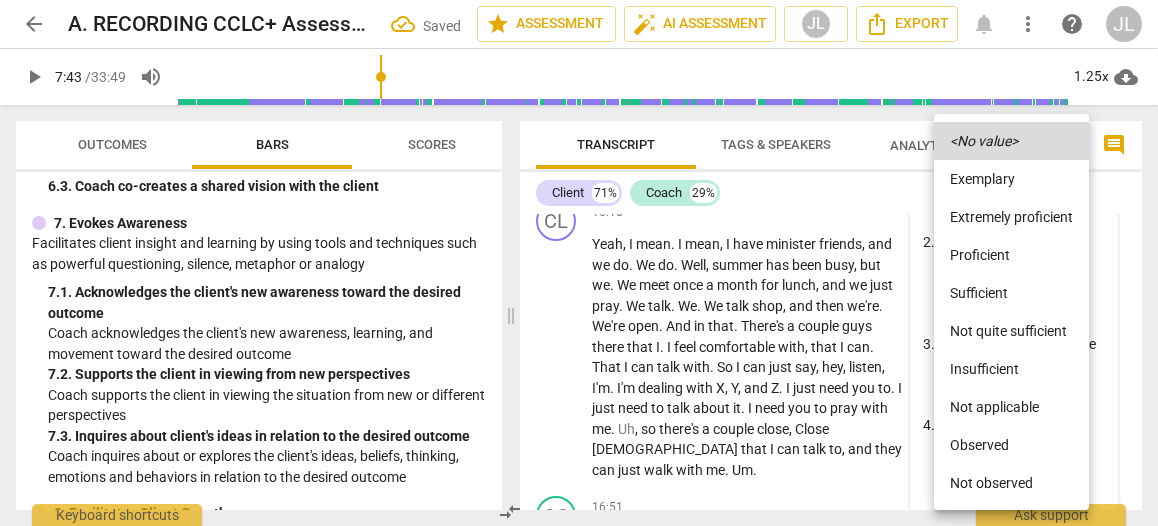 click on "Observed" at bounding box center (1011, 445) 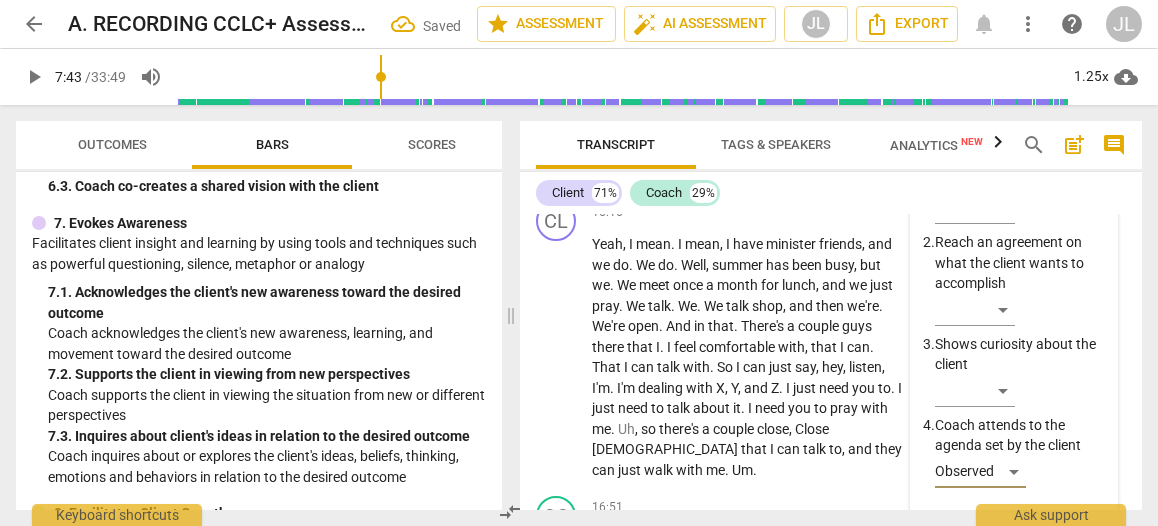 click on "​" at bounding box center (975, 662) 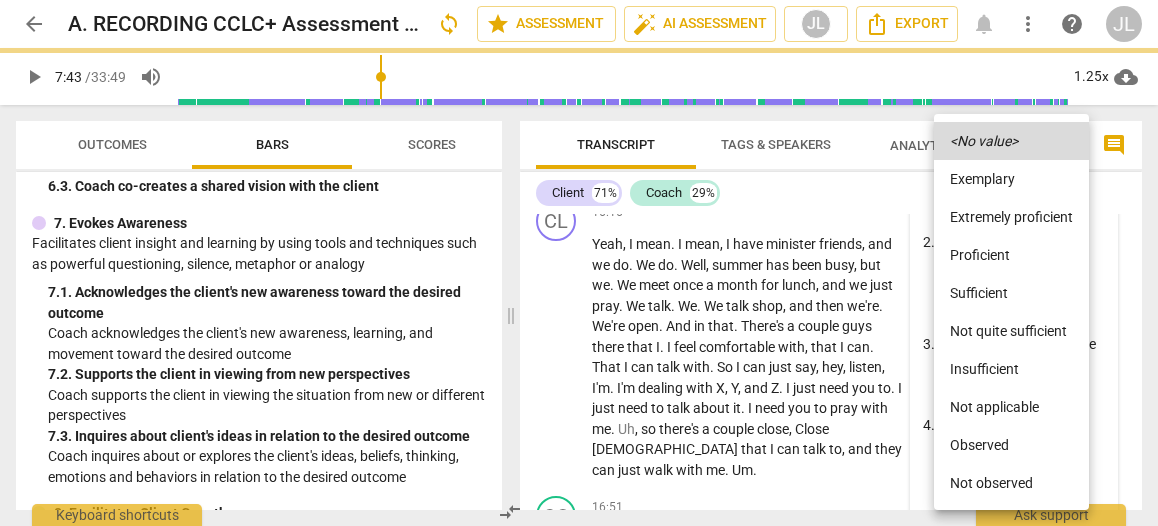 click on "Observed" at bounding box center [1011, 445] 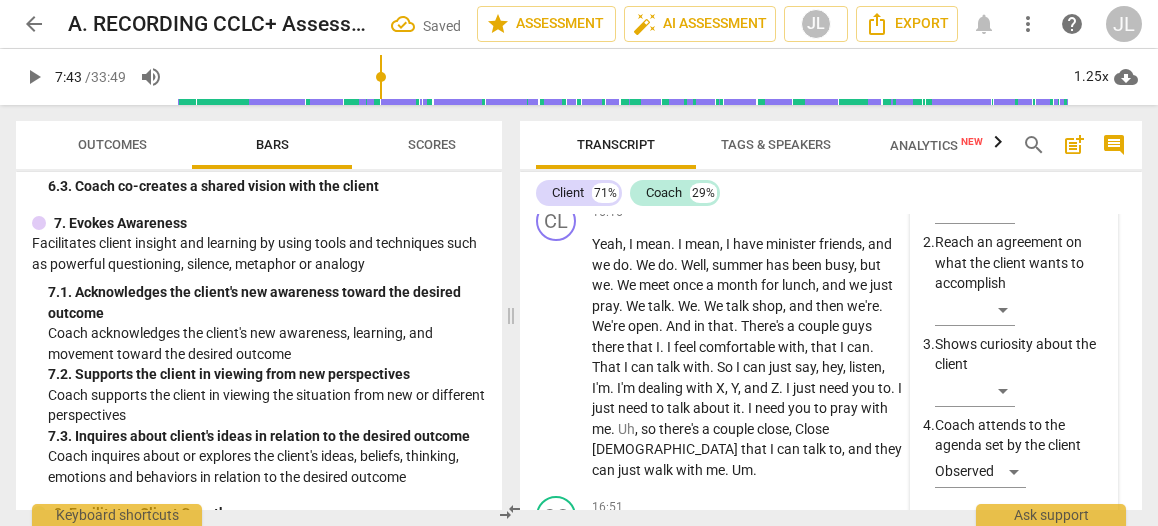 scroll, scrollTop: 8986, scrollLeft: 0, axis: vertical 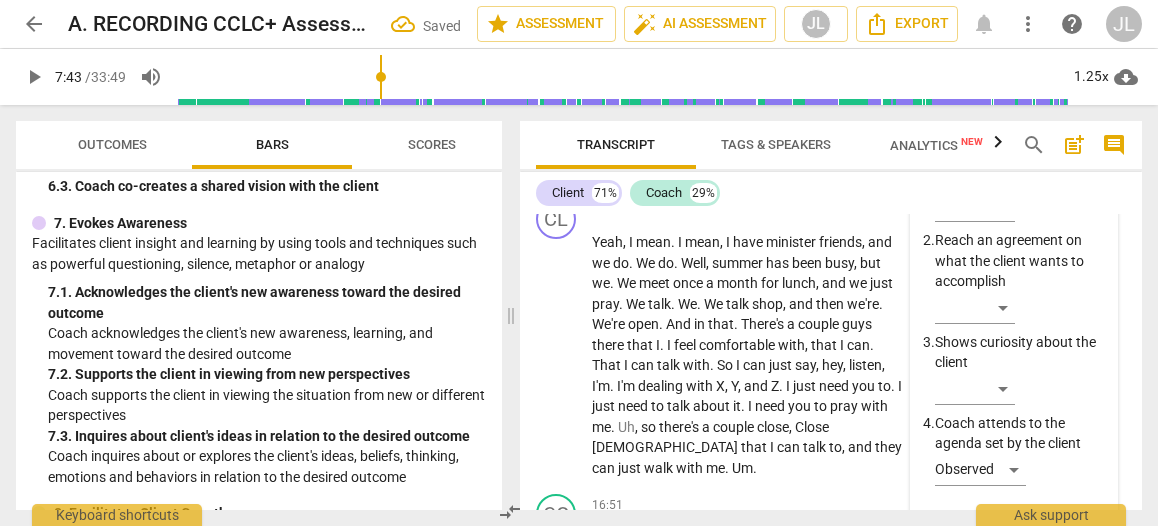 click on "3.Agreement [PERSON_NAME] 09:55 [DATE] more_vert 1.  Invites the client to identify outcome ​ 2.  Reach an agreement on what the client wants to accomplish ​ 3.  Shows curiosity about the client ​ 4.  Coach attends to the agenda set by the client Observed mic 5.Maintains Presence [PERSON_NAME] 09:55 [DATE] more_vert 1.  Coach is curious throughout the session Observed 2.  Acknowledges situations that the client presents ​ 3.  Allows the client to direct the conversation at least some of the time ​ mic 7.Evokes Awareness [PERSON_NAME] 09:55 [DATE] more_vert 1.  Acknowledges the client's new awareness toward the desired outcome ​ 2.  Supports the client in viewing from new perspectives ​ 3.  Inquires about client's ideas in relation to the desired outcome ​ mic" at bounding box center (1014, 722) 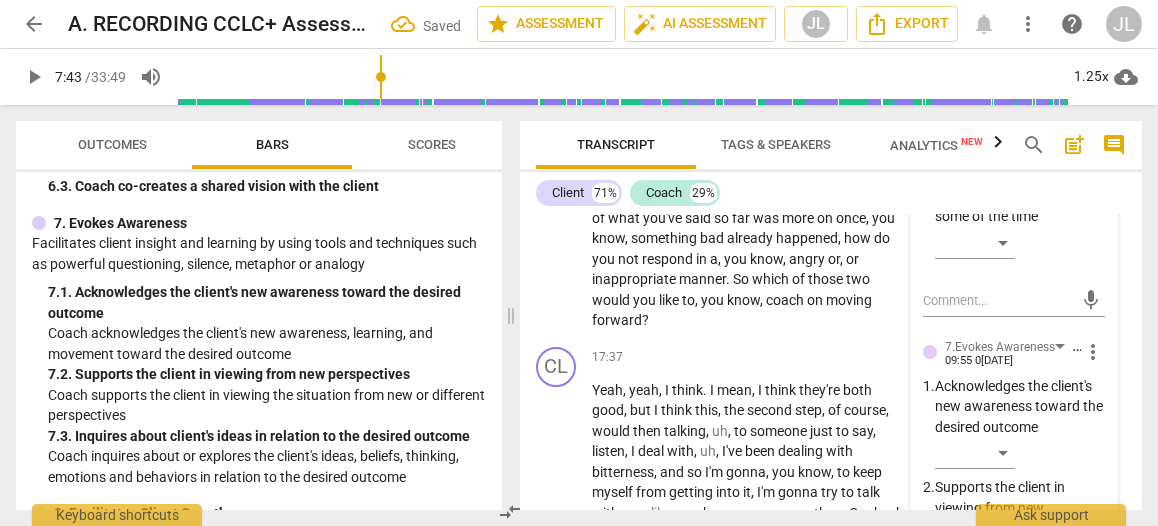scroll, scrollTop: 9626, scrollLeft: 0, axis: vertical 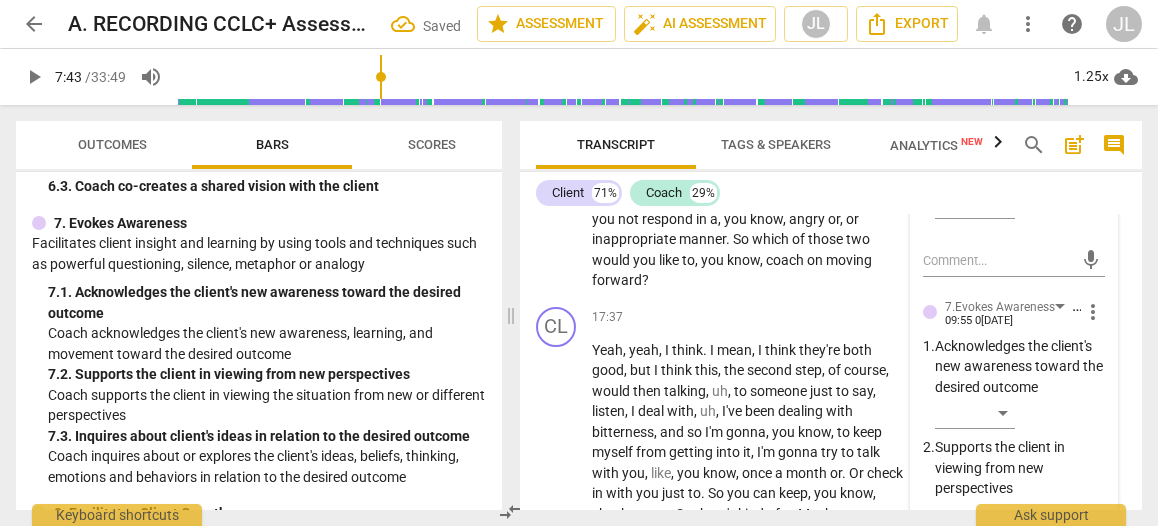 click on "​" at bounding box center [975, 616] 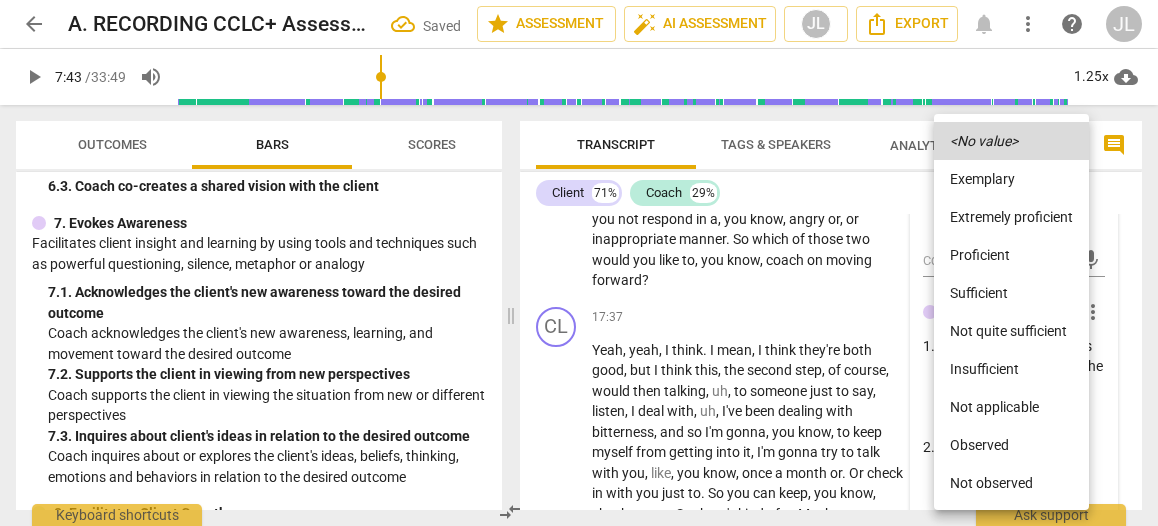 click on "Observed" at bounding box center [1011, 445] 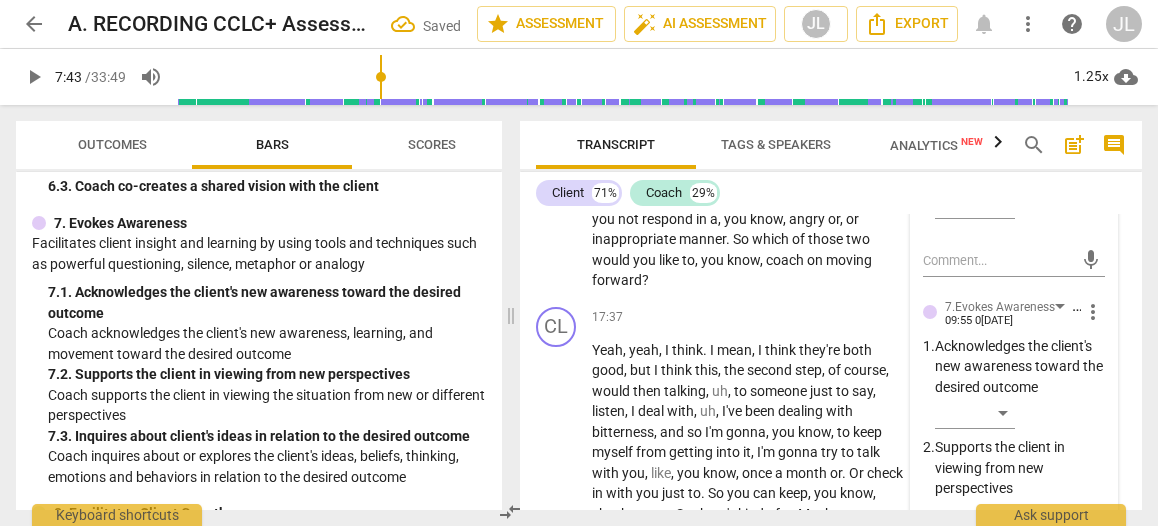 click on "3.Agreement [PERSON_NAME] 09:55 0[DATE]ore_vert 1.  Invites the client to identify outcome ​ 2.  Reach an agreement on what the client wants to accomplish ​ 3.  Shows curiosity about the client ​ 4.  Coach attends to the agenda set by the client Observed mic 5.Maintains Presence [PERSON_NAME] 09:55 0[DATE]ore_vert 1.  Coach is curious throughout the session Observed 2.  Acknowledges situations that the client presents ​ 3.  Allows the client to direct the conversation at least some of the time ​ mic 7.Evokes Awareness [PERSON_NAME] 09:55 0[DATE]ore_vert 1.  Acknowledges the client's new awareness toward the desired outcome ​ 2.  Supports the client in viewing from new perspectives ​ 3.  Inquires about client's ideas in relation to the desired outcome Observed mic" at bounding box center [1014, 82] 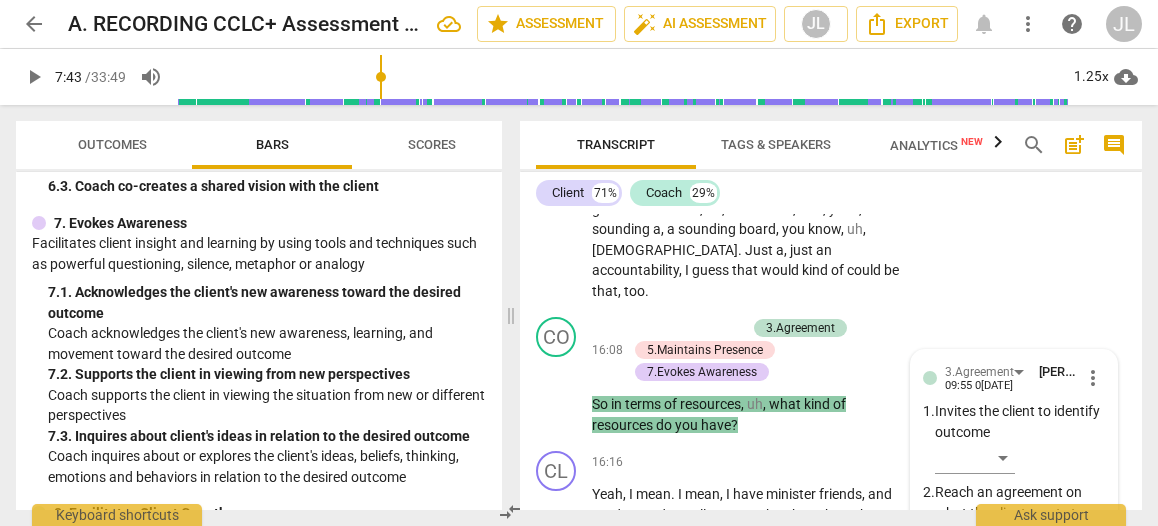 scroll, scrollTop: 8560, scrollLeft: 0, axis: vertical 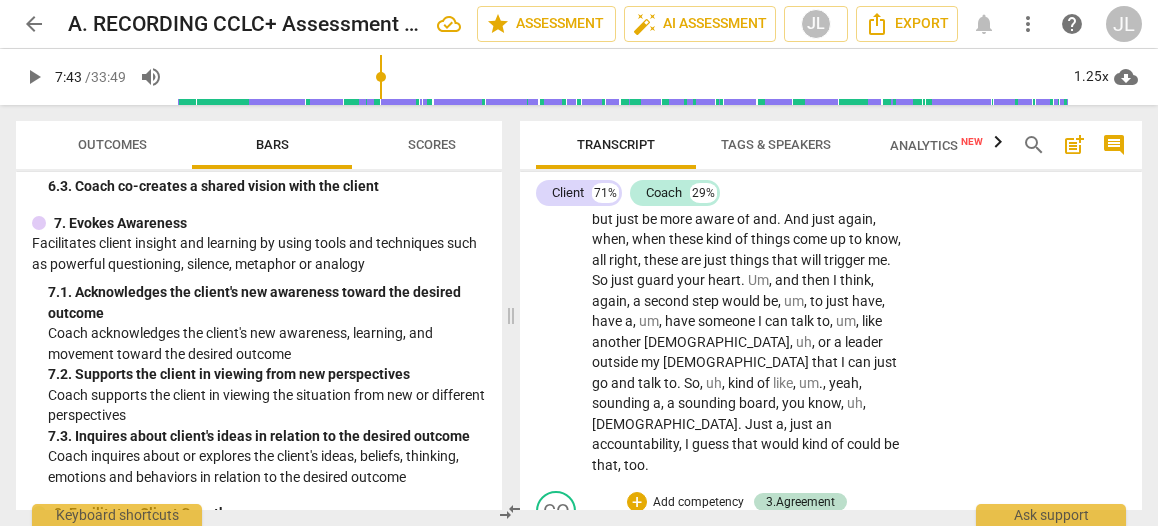 drag, startPoint x: 748, startPoint y: 427, endPoint x: 564, endPoint y: 413, distance: 184.53185 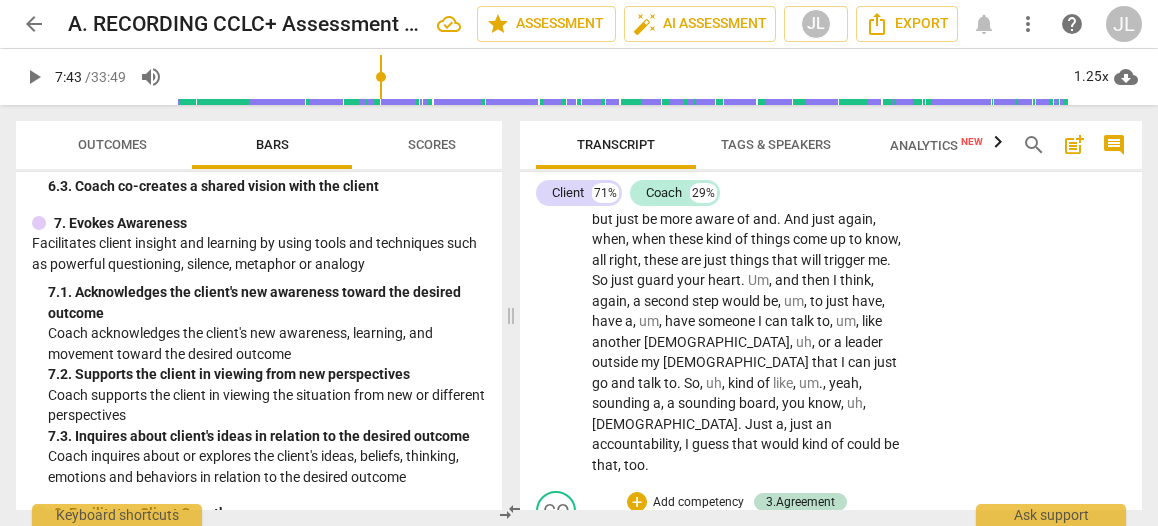 click on "CO play_arrow pause 16:08 + Add competency 3.Agreement 5.Maintains Presence 7.Evokes Awareness keyboard_arrow_right So   in   terms   of   resources ,   uh ,   what   kind   of   resources   do   you   have ? 3.Agreement [PERSON_NAME] 09:55 [DATE] 4.  Coach attends to the agenda set by the client Observed 5.Maintains Presence [PERSON_NAME] 09:55 [DATE] 1.  Coach is curious throughout the session Observed 7.Evokes Awareness [PERSON_NAME] 09:55 [DATE] 3.  Inquires about client's ideas in relation to the desired outcome Observed" at bounding box center (831, 550) 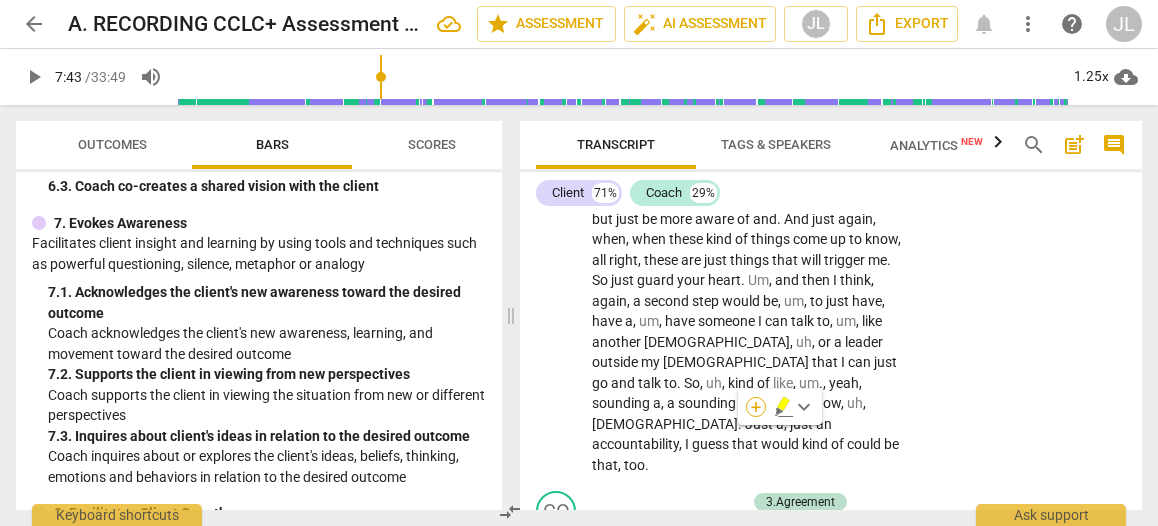 click on "+" at bounding box center (756, 407) 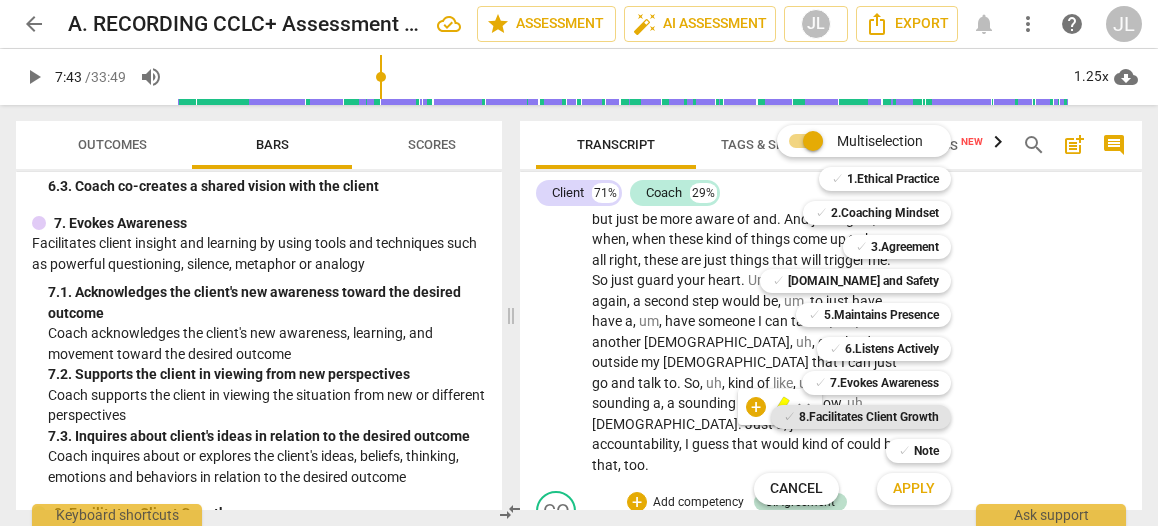 click on "8.Facilitates Client Growth" at bounding box center [869, 417] 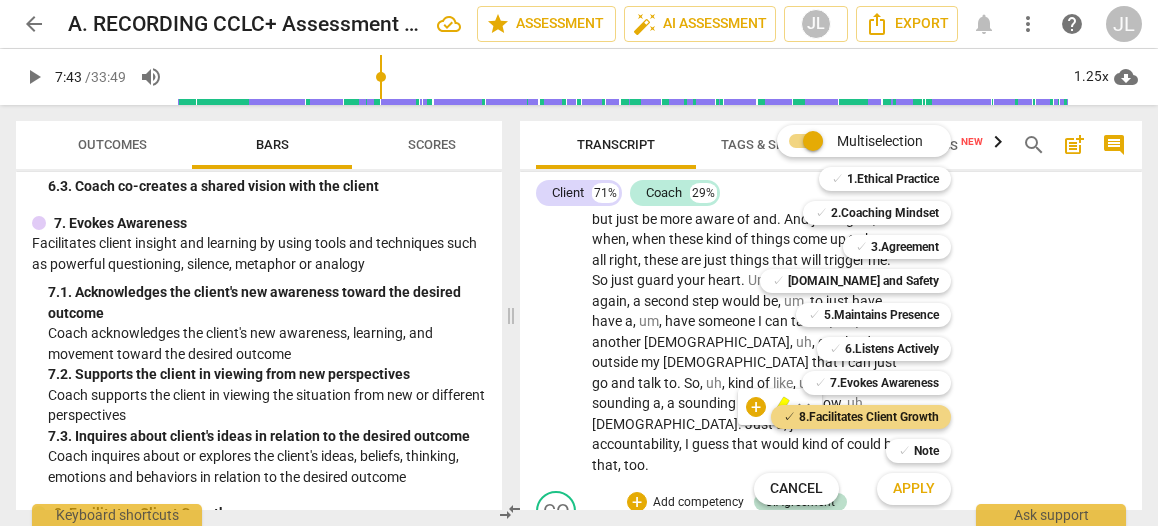 click on "Apply" at bounding box center (914, 489) 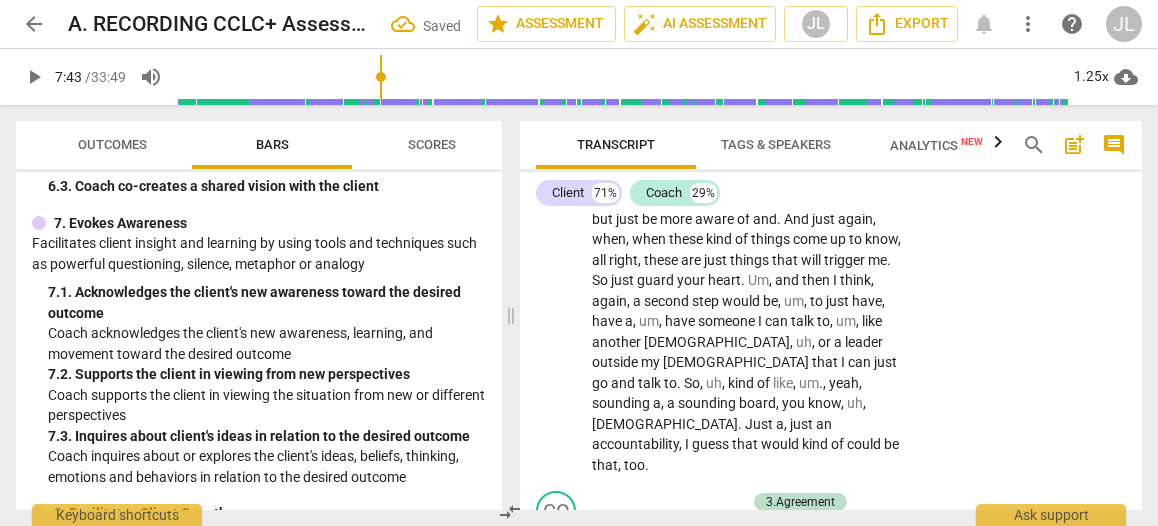 scroll, scrollTop: 8984, scrollLeft: 0, axis: vertical 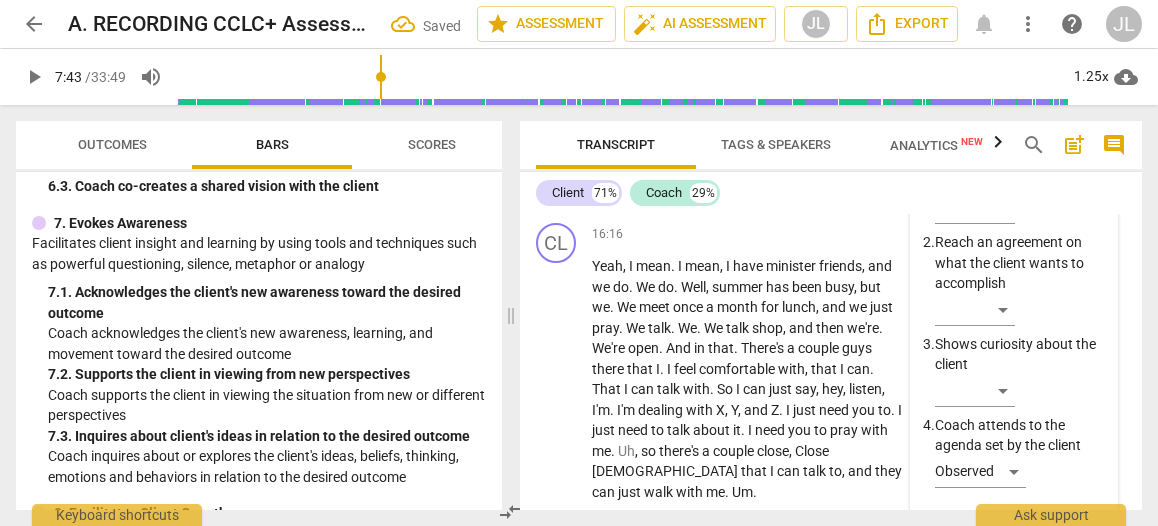 click on "3.Agreement [PERSON_NAME] 09:55 [DATE] more_vert 1.  Invites the client to identify outcome ​ 2.  Reach an agreement on what the client wants to accomplish ​ 3.  Shows curiosity about the client ​ 4.  Coach attends to the agenda set by the client Observed mic 5.Maintains Presence [PERSON_NAME] 09:55 [DATE] more_vert 1.  Coach is curious throughout the session Observed 2.  Acknowledges situations that the client presents ​ 3.  Allows the client to direct the conversation at least some of the time ​ mic 7.Evokes Awareness [PERSON_NAME] 09:55 [DATE] more_vert 1.  Acknowledges the client's new awareness toward the desired outcome ​ 2.  Supports the client in viewing from new perspectives ​ 3.  Inquires about client's ideas in relation to the desired outcome Observed mic 8.Facilitates Client Growth [PERSON_NAME] 09:55 [DATE] more_vert 1.  Partners with the client to create action plans ​ 2.  ​ 3.  Coach supports the client to close the session" at bounding box center (1014, 910) 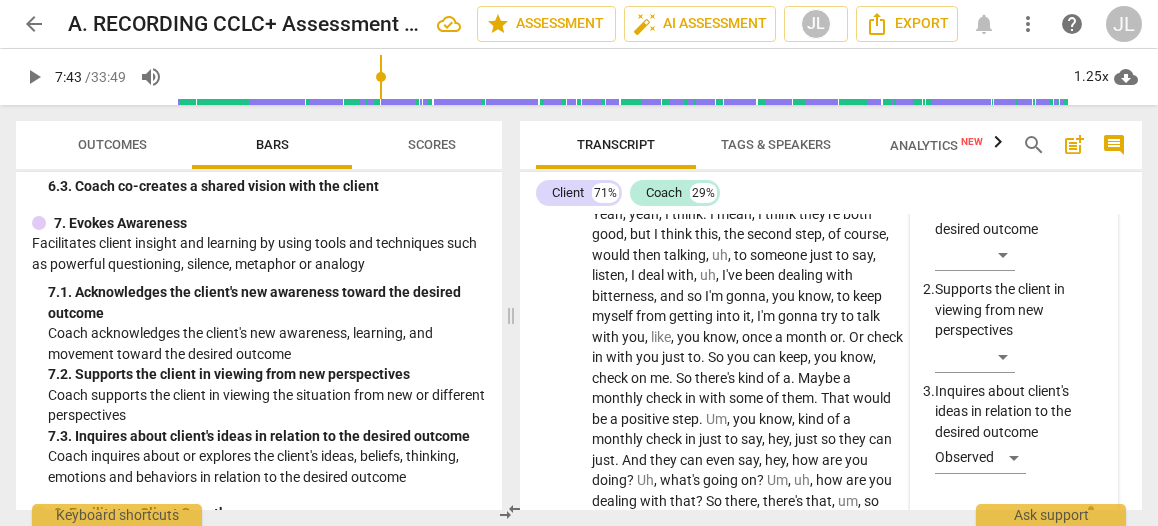 scroll, scrollTop: 9824, scrollLeft: 0, axis: vertical 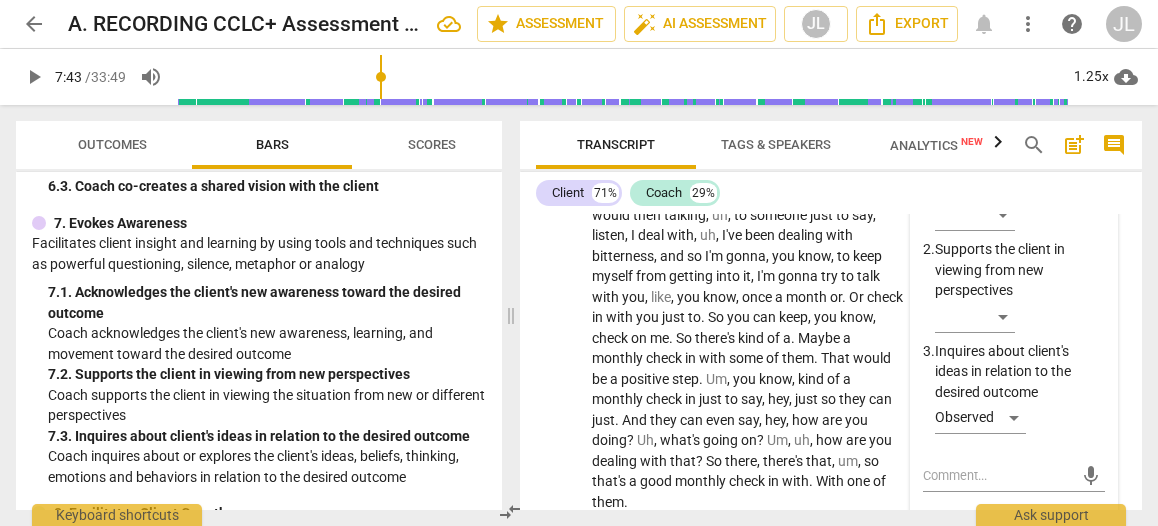 click on "​" at bounding box center [975, 609] 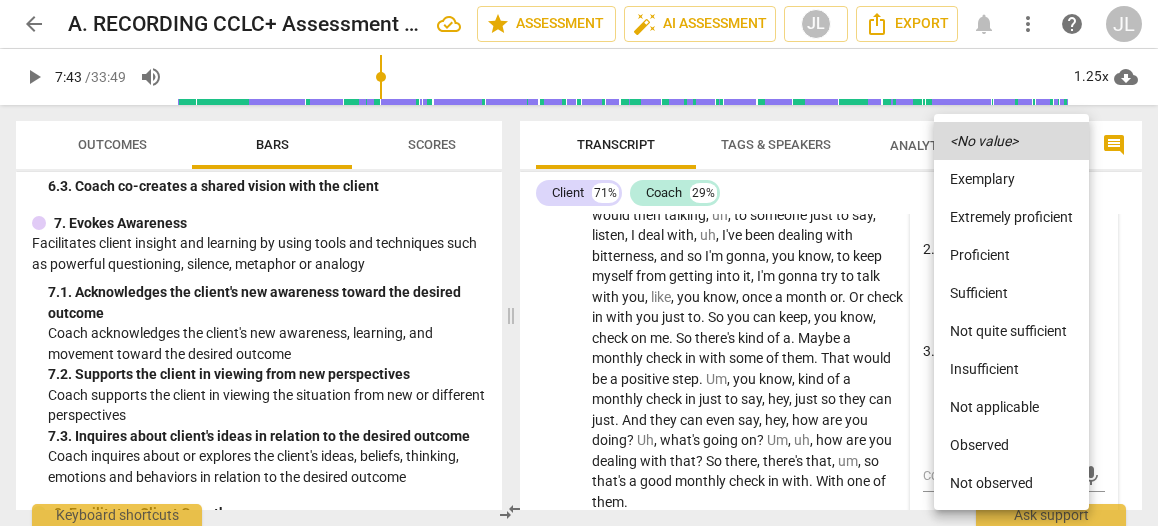 click on "Observed" at bounding box center (1011, 445) 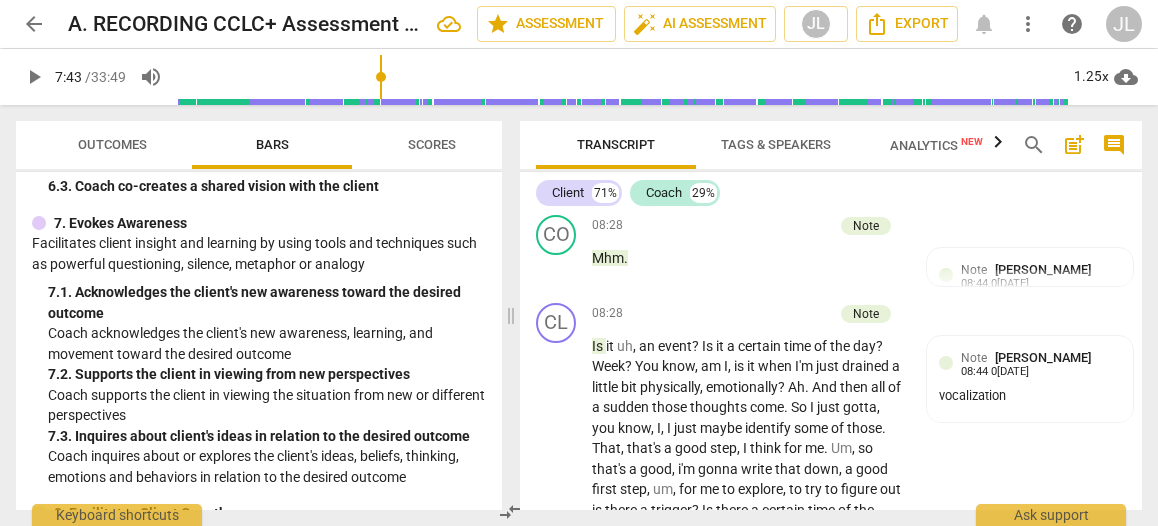 scroll, scrollTop: 4678, scrollLeft: 0, axis: vertical 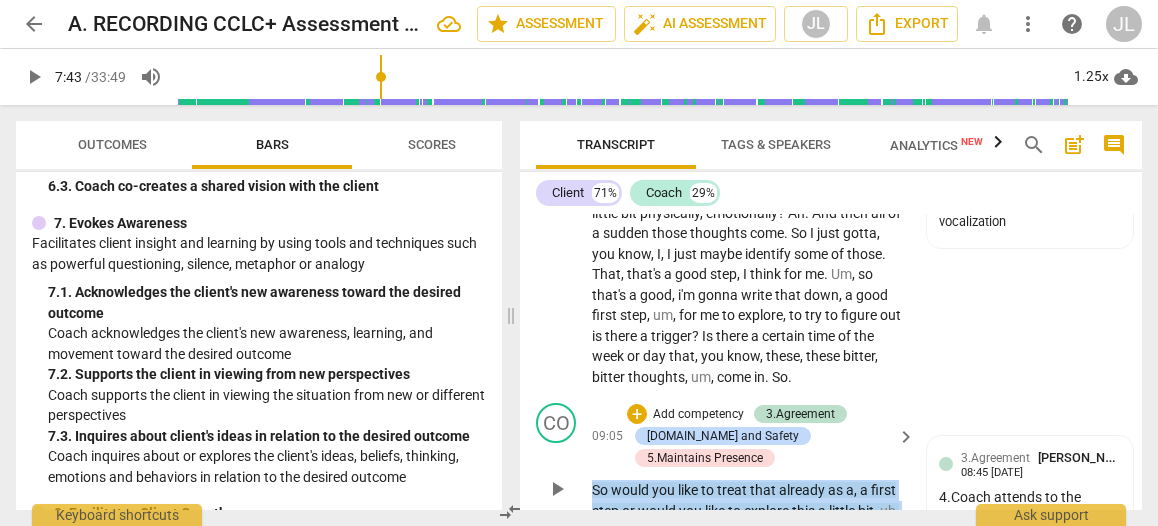 drag, startPoint x: 737, startPoint y: 407, endPoint x: 578, endPoint y: 368, distance: 163.71317 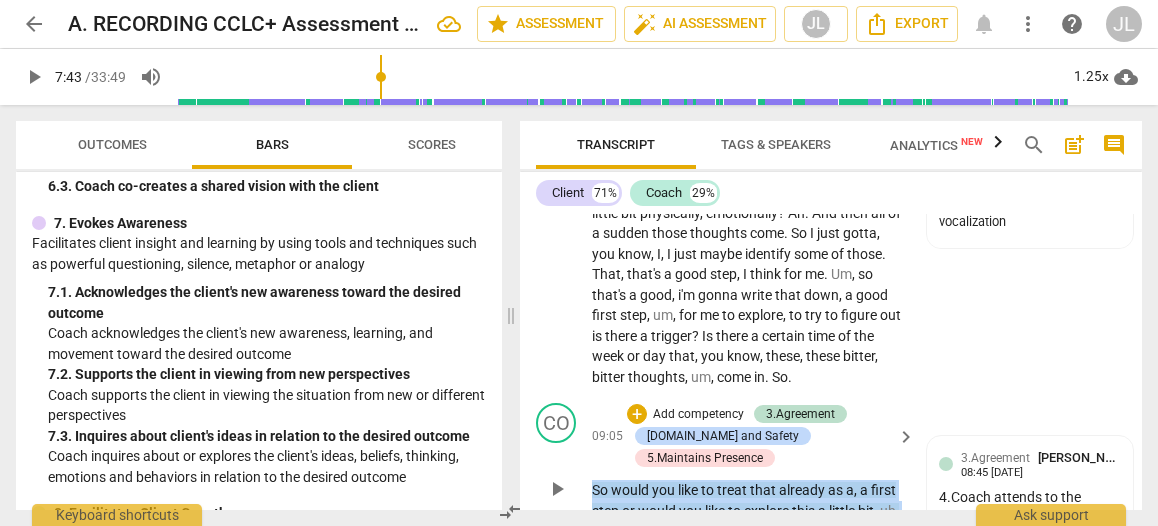 click on "CO play_arrow pause 09:05 + Add competency 3.Agreement [DOMAIN_NAME] and Safety 5.Maintains Presence keyboard_arrow_right So   would   you   like   to   treat   that   already   as   a ,   a   first   step   or   would   you   like   to   explore   this   a   little   bit ,   uh ,   further   right   now ? 3.Agreement [PERSON_NAME] 08:45 [DATE] 4.  Coach attends to the agenda set by the client Observed [DOMAIN_NAME] and Safety [PERSON_NAME] 08:45 [DATE] 2.  Explores the client's expression of feelings Observed 5.Maintains Presence [PERSON_NAME] 08:45 [DATE] 1.  Coach is curious throughout the session Observed 3.  Allows the client to direct the conversation at least some of the time Observed" at bounding box center [831, 472] 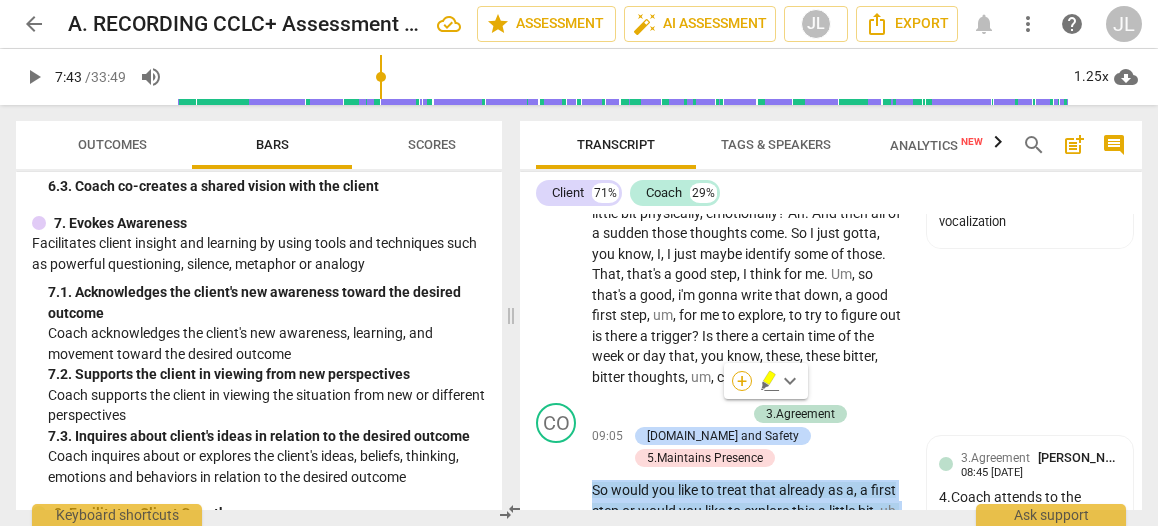 click on "+" at bounding box center [742, 381] 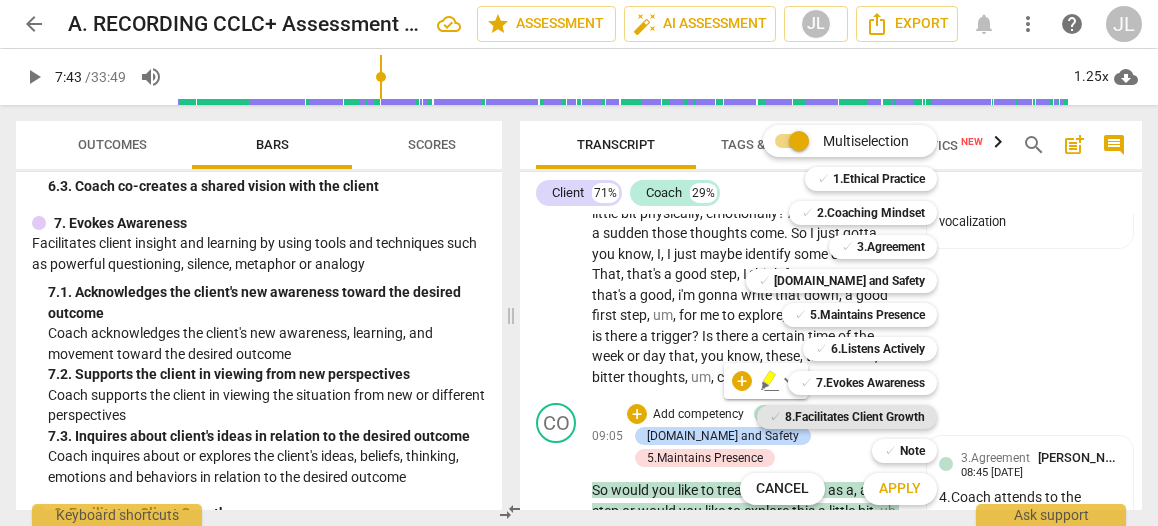 click on "8.Facilitates Client Growth" at bounding box center [855, 417] 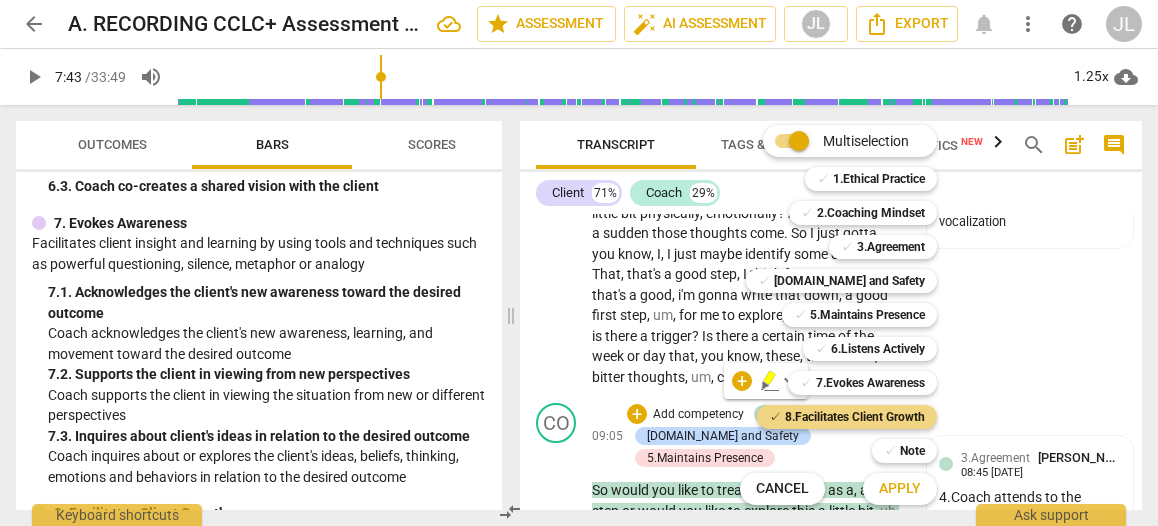 click on "Apply" at bounding box center [900, 489] 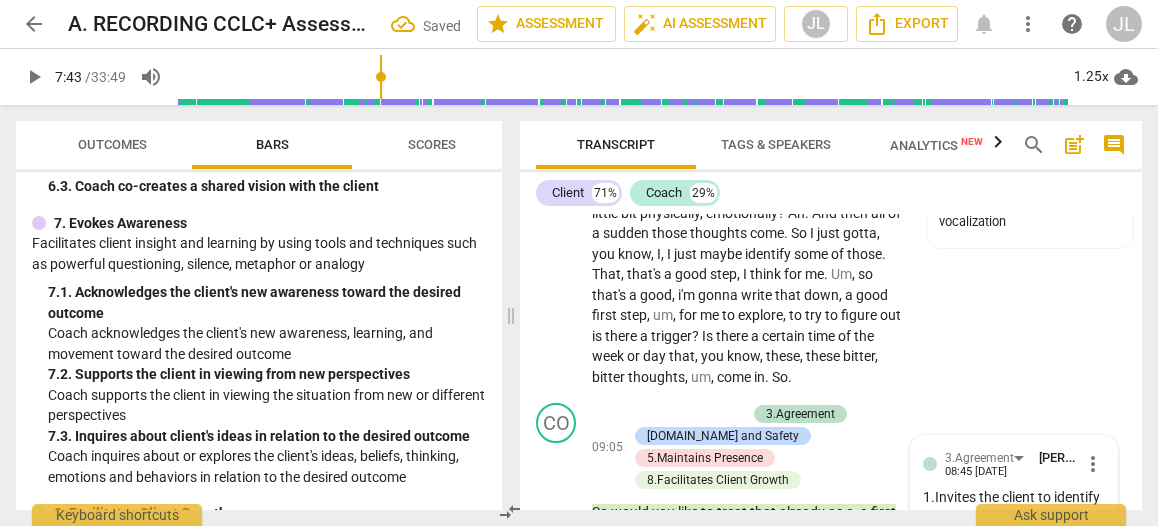 scroll, scrollTop: 5058, scrollLeft: 0, axis: vertical 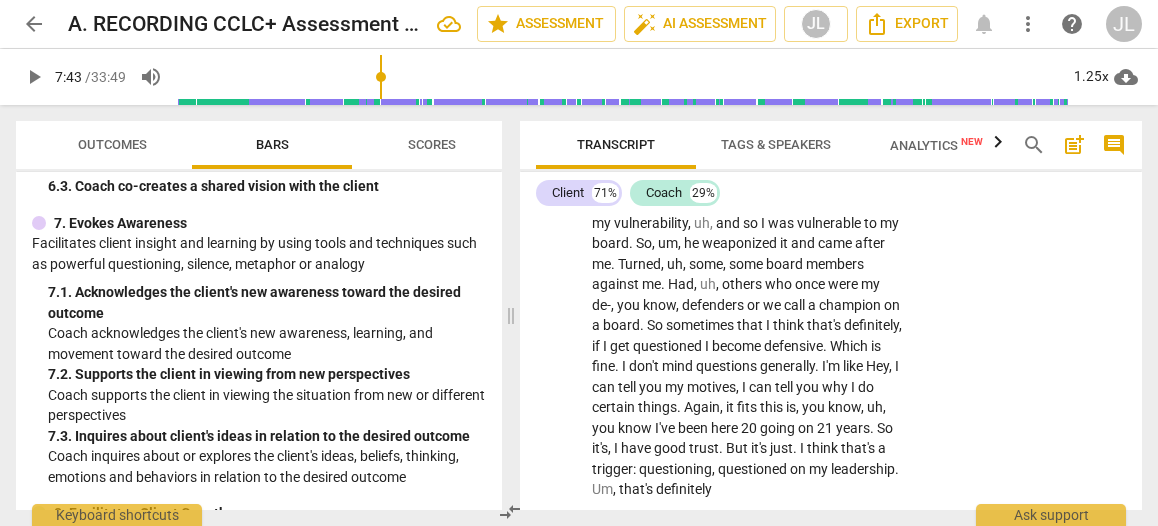 drag, startPoint x: 1140, startPoint y: 307, endPoint x: 550, endPoint y: 150, distance: 610.53174 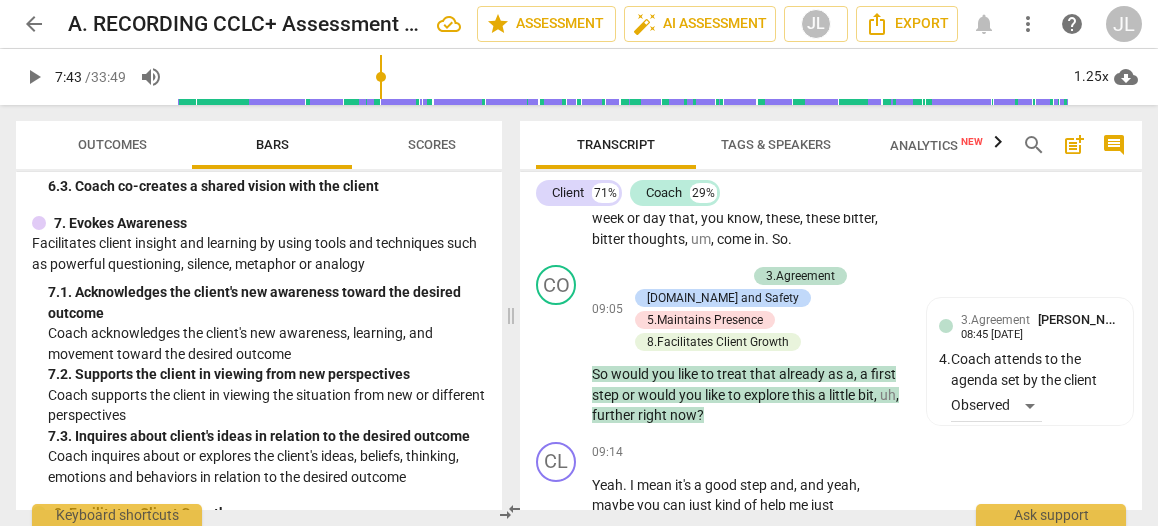 scroll, scrollTop: 4772, scrollLeft: 0, axis: vertical 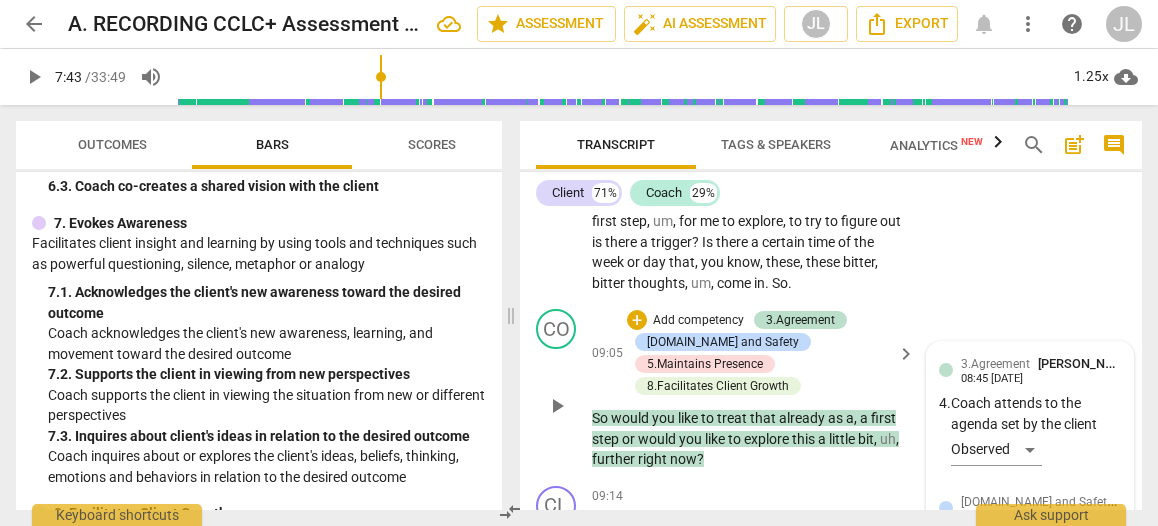 click on "3.Agreement [PERSON_NAME] 08:45 [DATE] 4.  Coach attends to the agenda set by the client Observed [DOMAIN_NAME] and Safety [PERSON_NAME] 08:45 [DATE] 2.  Explores the client's expression of feelings Observed 5.Maintains Presence [PERSON_NAME] 08:45 [DATE] 1.  Coach is curious throughout the session Observed 3.  Allows the client to direct the conversation at least some of the time Observed 8.Facilitates Client Growth [PERSON_NAME] 09:56 [DATE]" at bounding box center (1030, 637) 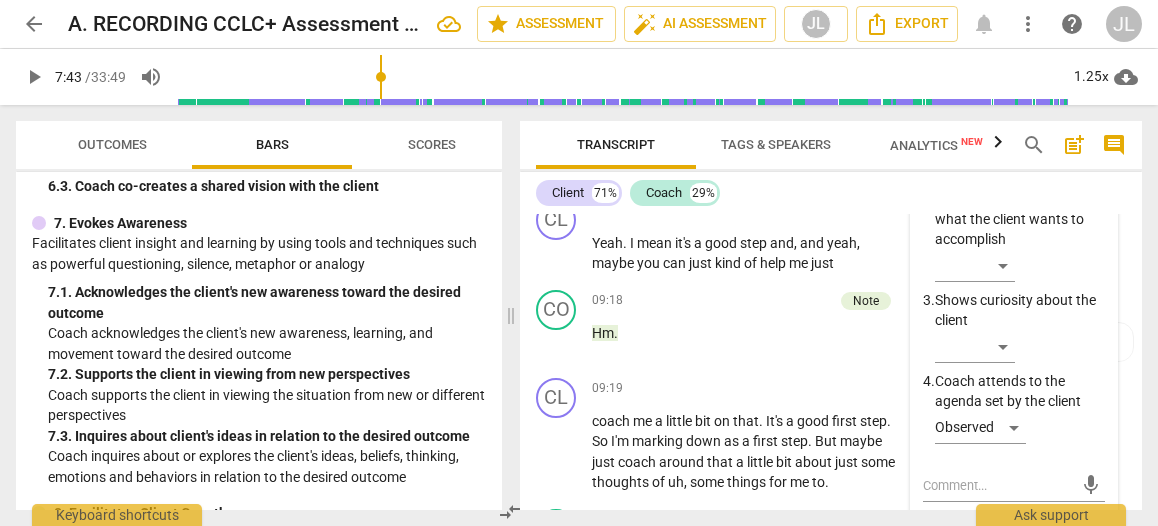 click on "3.Agreement [PERSON_NAME] 08:45 [DATE] more_vert 1.  Invites the client to identify outcome ​ 2.  Reach an agreement on what the client wants to accomplish ​ 3.  Shows curiosity about the client ​ 4.  Coach attends to the agenda set by the client Observed mic [DOMAIN_NAME] and Safety [PERSON_NAME] 08:45 [DATE] more_vert 1.  Acknowledges client insights and learning ​ 2.  Explores the client's expression of feelings Observed 3.  Expresses support and concern for the client ​ mic 5.Maintains Presence [PERSON_NAME] 08:45 [DATE] more_vert 1.  Coach is curious throughout the session Observed 2.  Acknowledges situations that the client presents ​ 3.  Allows the client to direct the conversation at least some of the time Observed mic 8.Facilitates Client Growth [PERSON_NAME] 09:56 [DATE] more_vert 1.  Partners with the client to create action plans ​ 2.  Asks questions to support the client in translating awareness into action ​ 3.  ​ mic" at bounding box center (1014, 836) 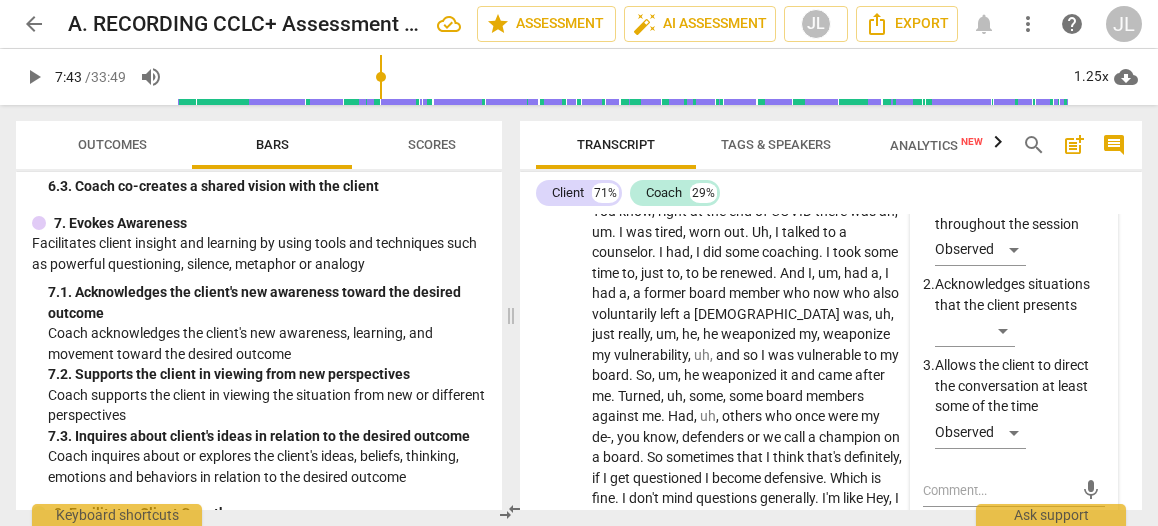 scroll, scrollTop: 5818, scrollLeft: 0, axis: vertical 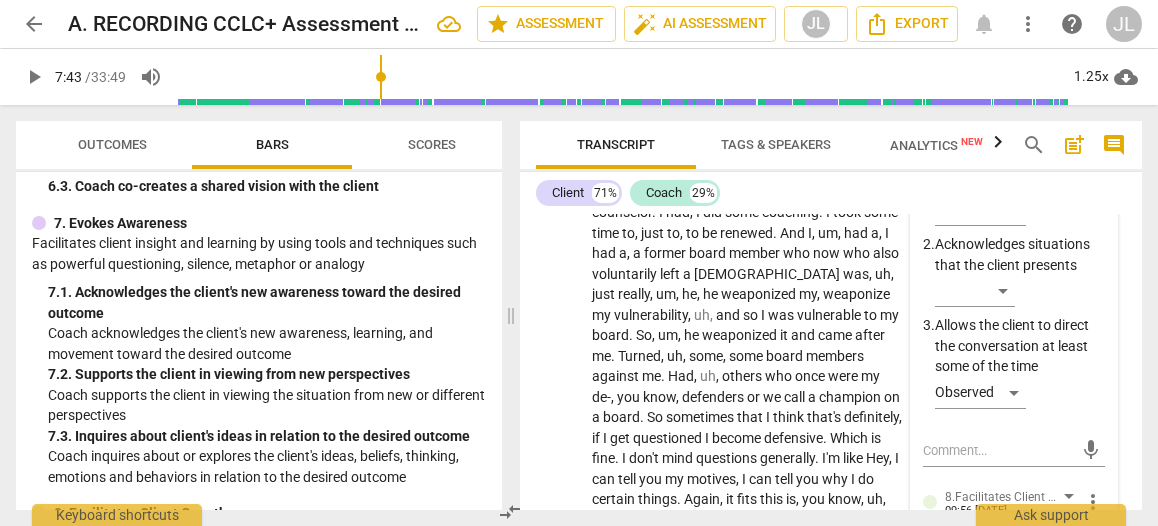 click on "​" at bounding box center [975, 583] 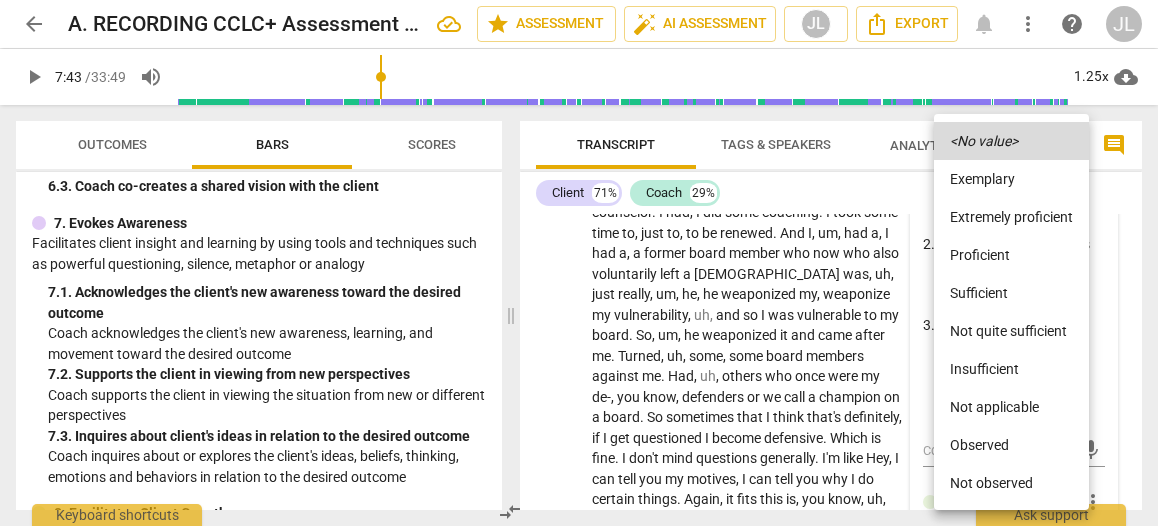 click on "Observed" at bounding box center [1011, 445] 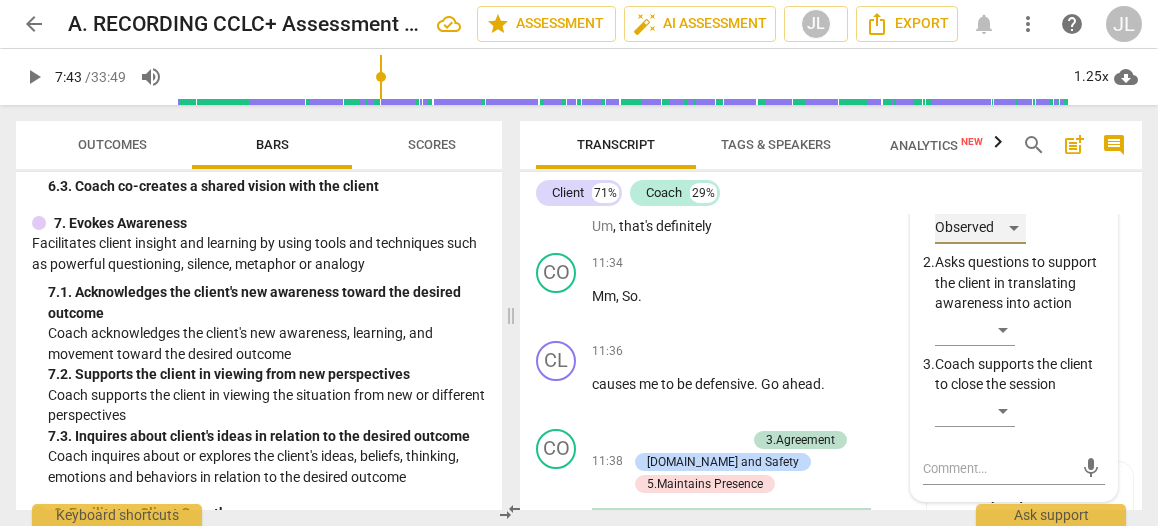 scroll, scrollTop: 6216, scrollLeft: 0, axis: vertical 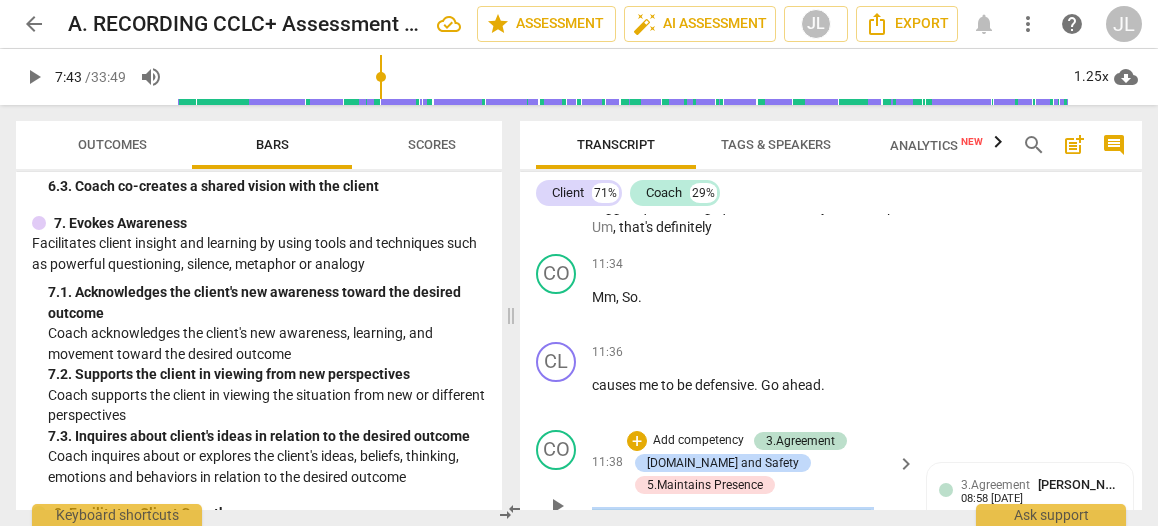 drag, startPoint x: 673, startPoint y: 410, endPoint x: 590, endPoint y: 395, distance: 84.34453 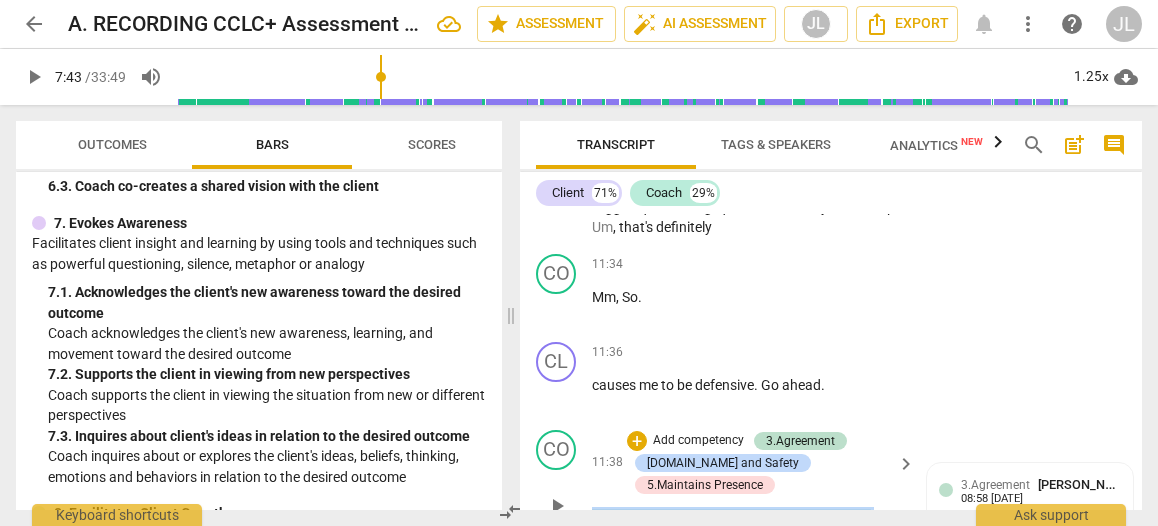 click on "CO play_arrow pause 11:38 + Add competency 3.Agreement [DOMAIN_NAME] and Safety 5.Maintains Presence keyboard_arrow_right What   bothers   you   when   people   question   your   leadership ? 3.Agreement [PERSON_NAME] 08:58 0[DATE].  Coach attends to the agenda set by the client Observed [DOMAIN_NAME] and Safety [PERSON_NAME] 08:58 0[DATE].  Explores the client's expression of feelings Observed 5.Maintains Presence [PERSON_NAME] 08:58 0[DATE].  Coach is curious throughout the session Observed" at bounding box center [831, 489] 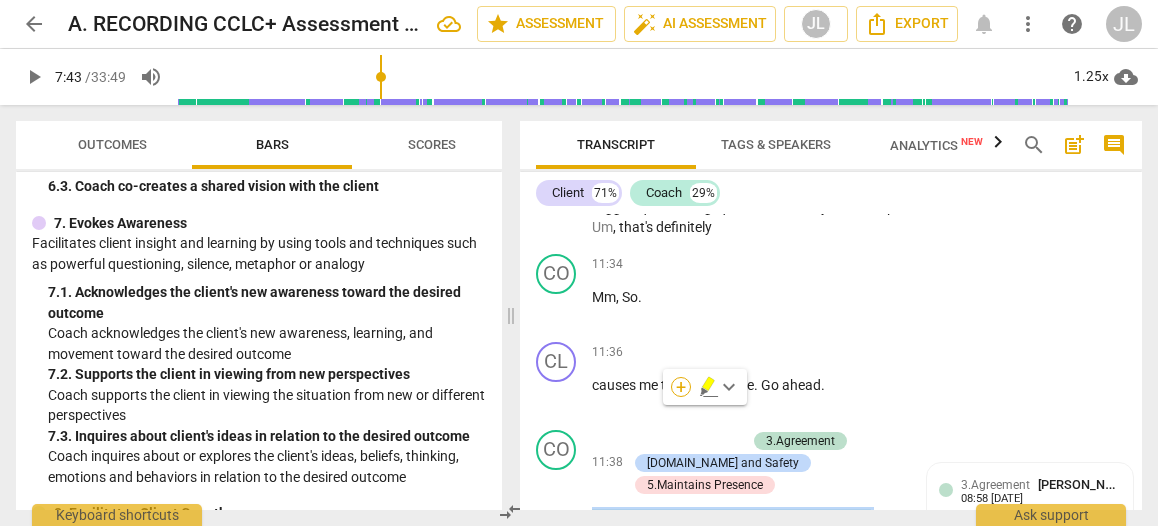 click on "+" at bounding box center (681, 387) 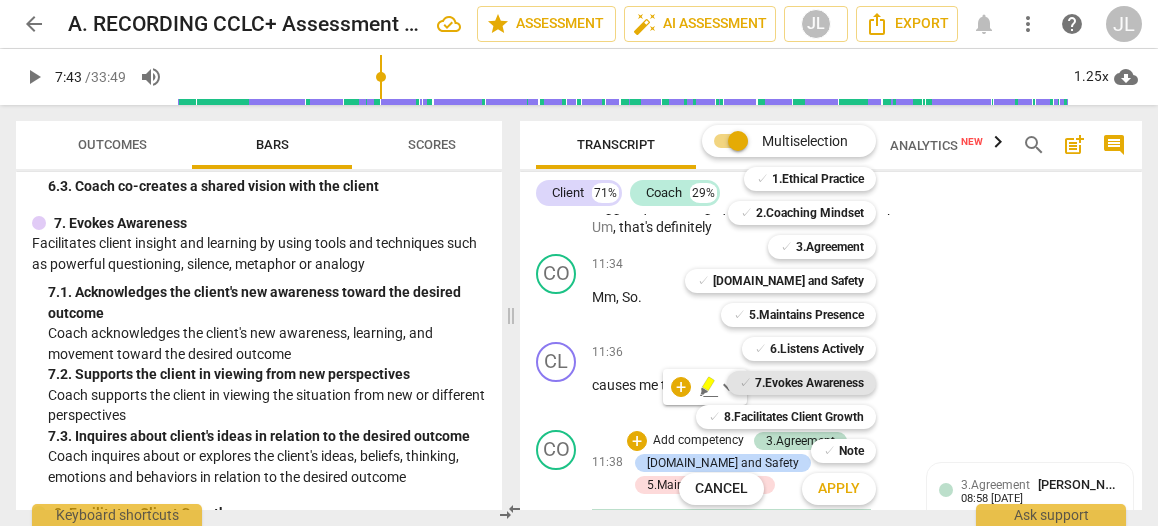 click on "7.Evokes Awareness" at bounding box center [809, 383] 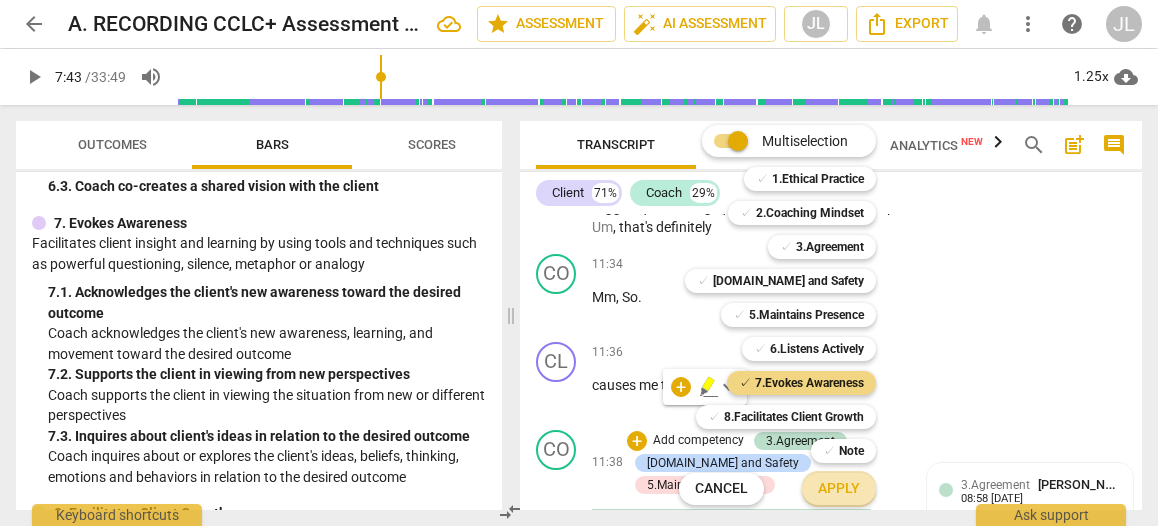 click on "Apply" at bounding box center (839, 489) 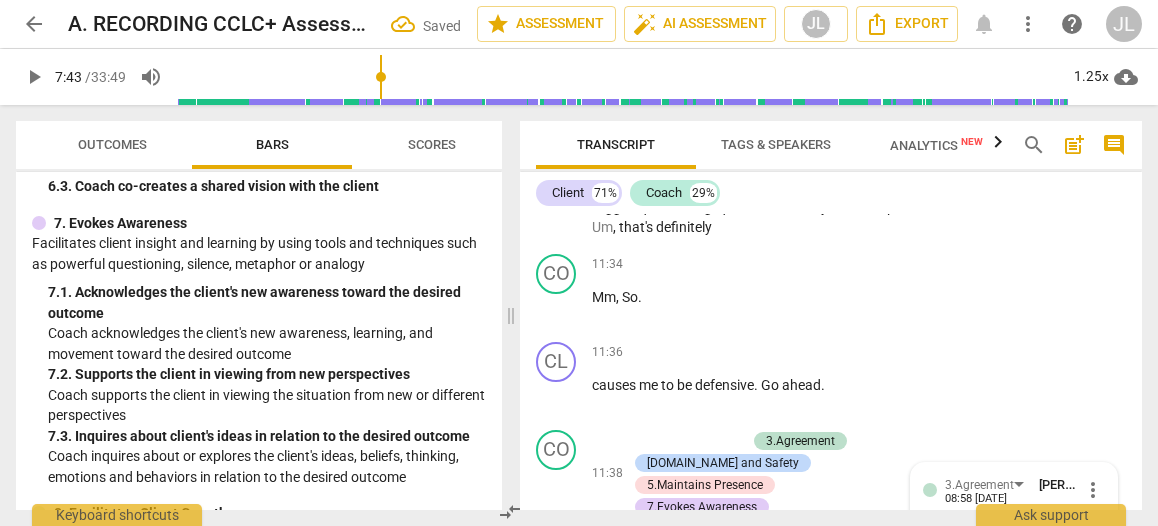 scroll, scrollTop: 6578, scrollLeft: 0, axis: vertical 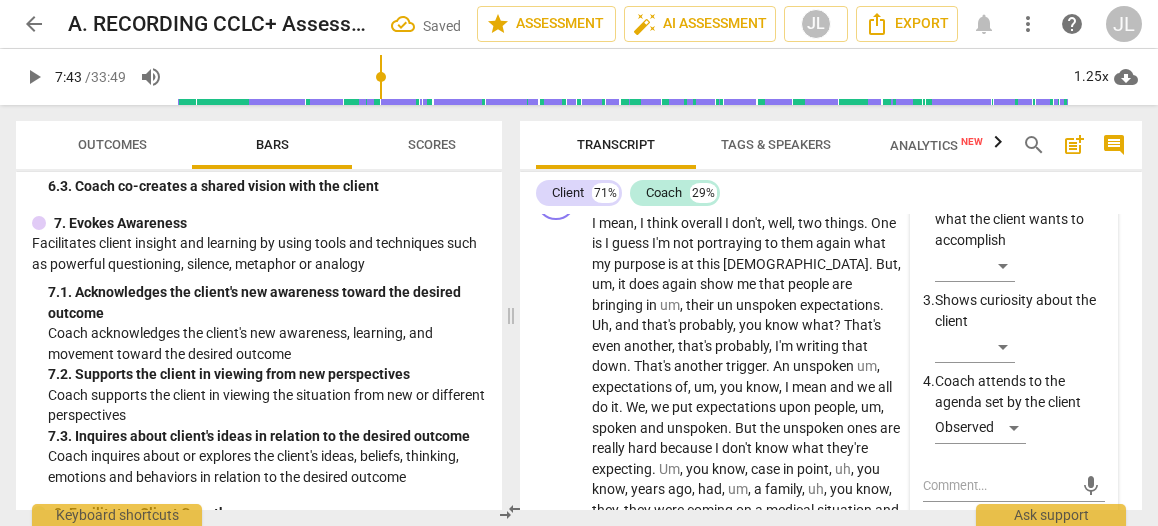 click on "Acknowledges client insights and learning" at bounding box center [1020, 582] 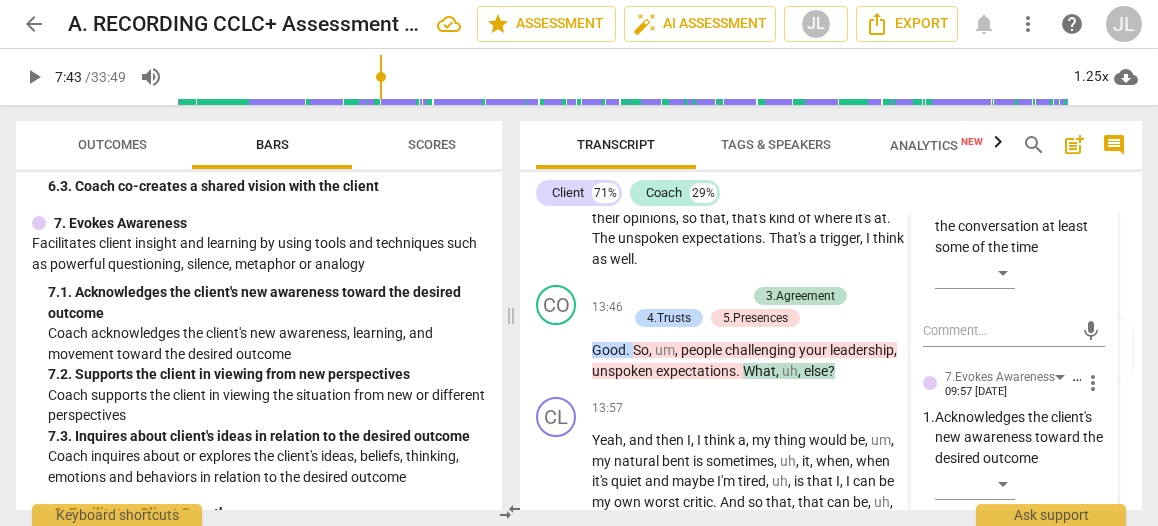 scroll, scrollTop: 7498, scrollLeft: 0, axis: vertical 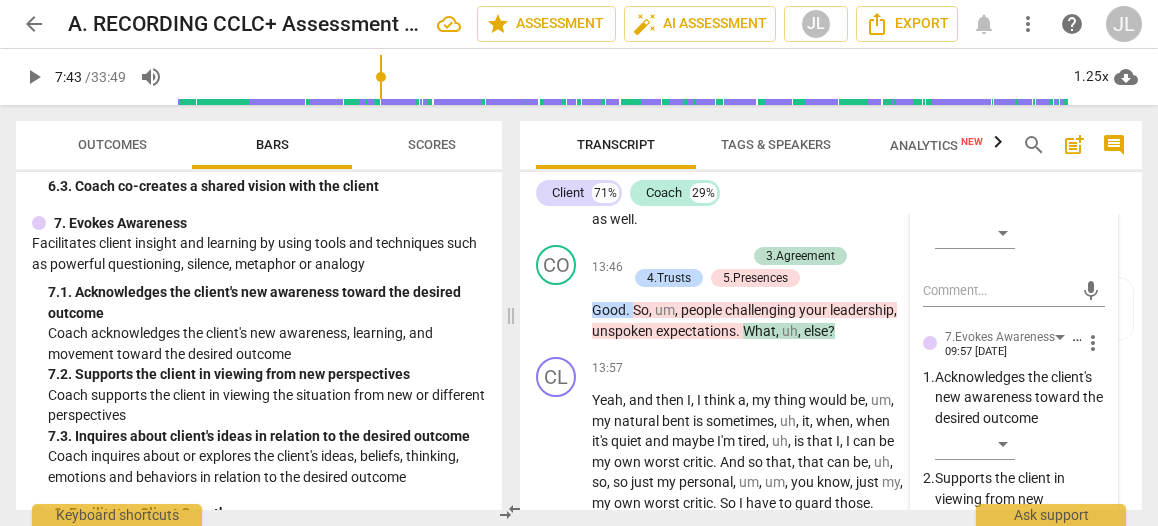 click on "​" at bounding box center [975, 546] 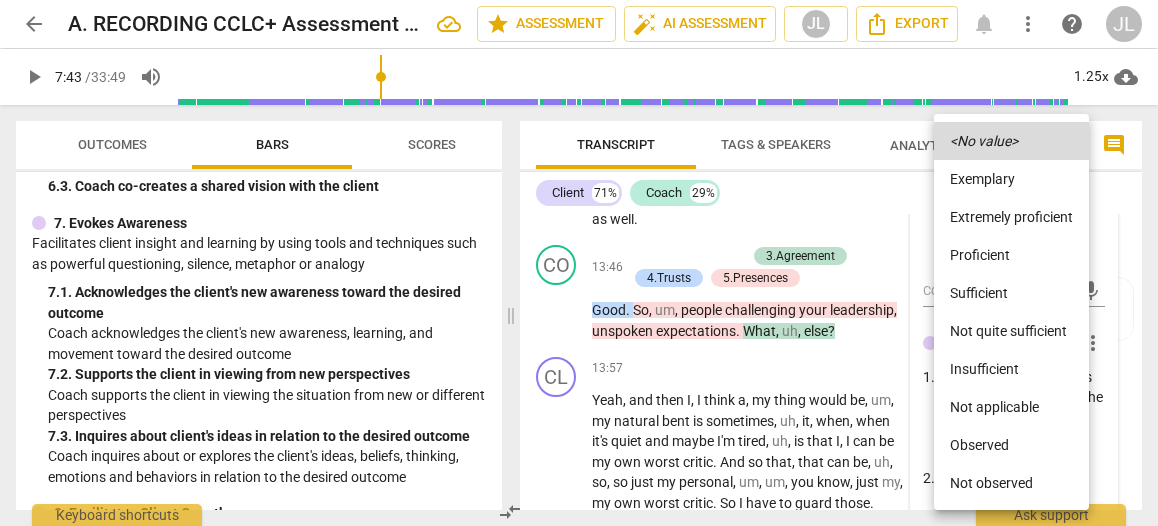 click on "Observed" at bounding box center (1011, 445) 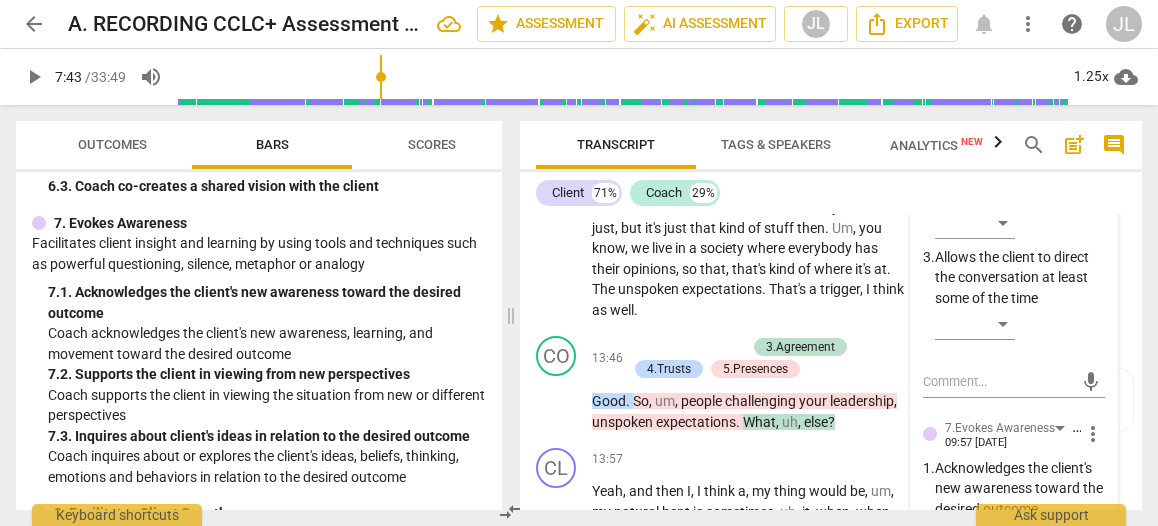 scroll, scrollTop: 7320, scrollLeft: 0, axis: vertical 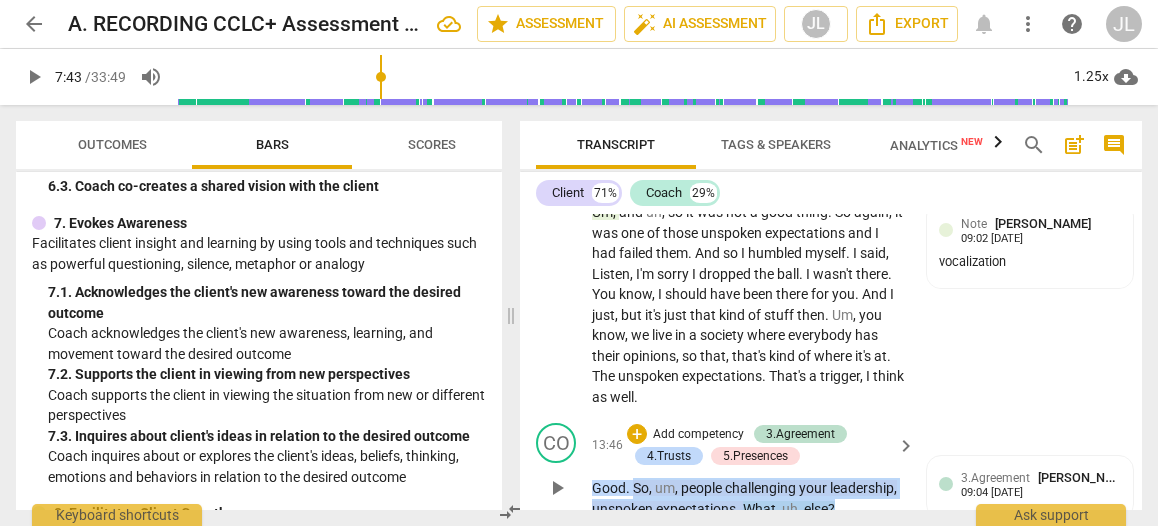 drag, startPoint x: 840, startPoint y: 361, endPoint x: 636, endPoint y: 346, distance: 204.55072 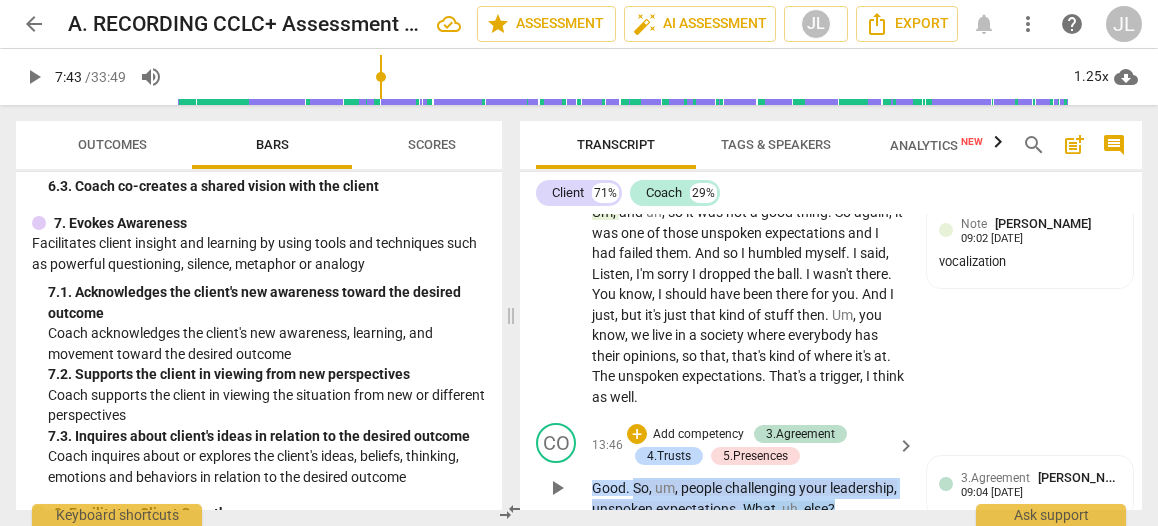 click on "Good .   So ,   um ,   people   challenging   your   leadership ,   unspoken   expectations .   What ,   uh ,   else ?" at bounding box center [748, 498] 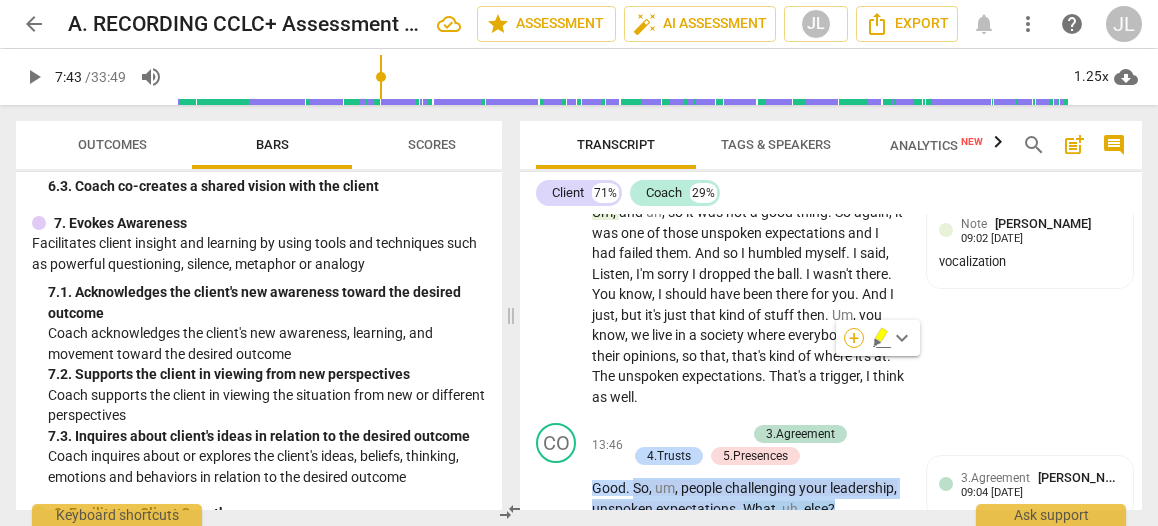 click on "+" at bounding box center (854, 338) 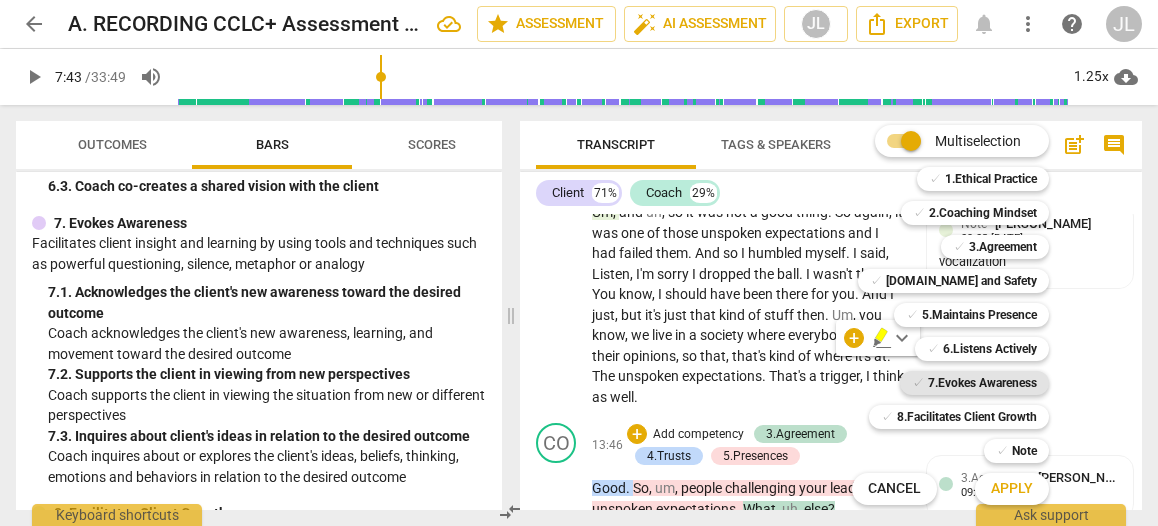 click on "7.Evokes Awareness" at bounding box center (982, 383) 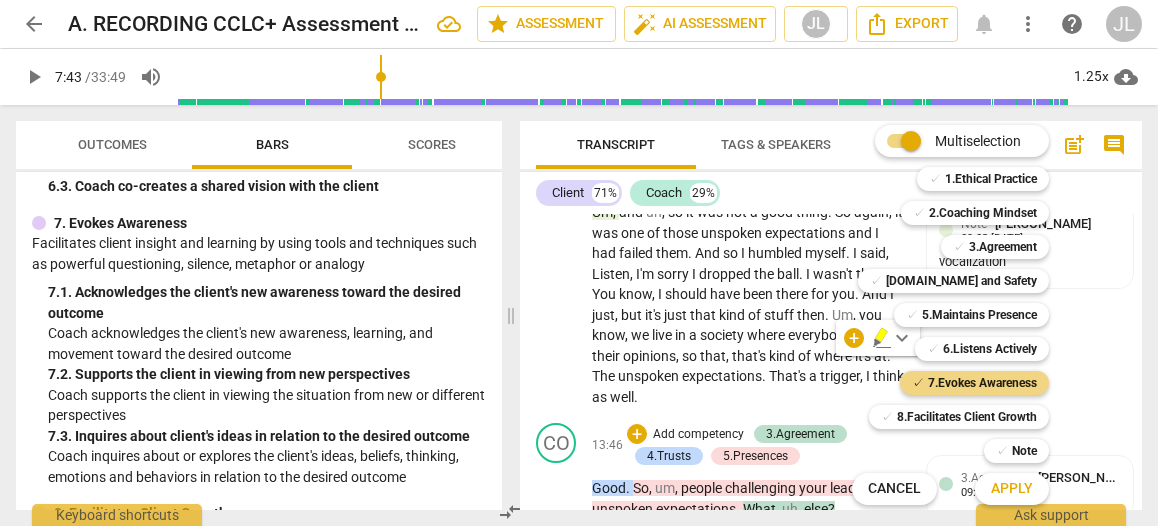 click on "Apply" at bounding box center [1012, 489] 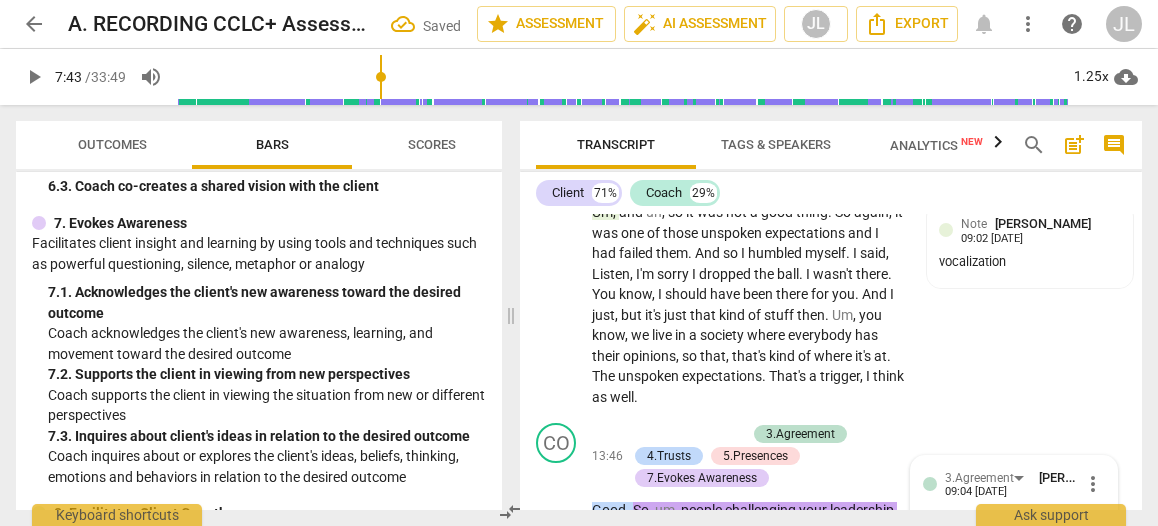 scroll, scrollTop: 7698, scrollLeft: 0, axis: vertical 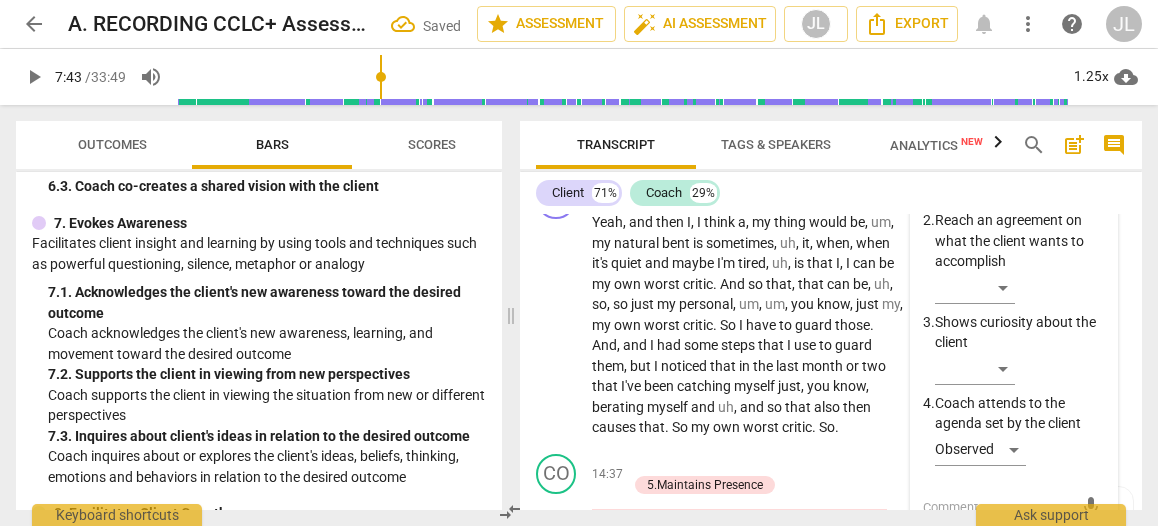 click on "3.Agreement [PERSON_NAME] 09:04 [DATE] more_vert 1.  Invites the client to identify outcome ​ 2.  Reach an agreement on what the client wants to accomplish ​ 3.  Shows curiosity about the client ​ 4.  Coach attends to the agenda set by the client Observed mic [DOMAIN_NAME] and Safety [PERSON_NAME] 09:04 [DATE] more_vert 1.  Acknowledges client insights and learning ​ 2.  Explores the client's expression of feelings Observed 3.  Expresses support and concern for the client ​ mic 5.Maintains Presence [PERSON_NAME] 09:04 [DATE] more_vert 1.  Coach is curious throughout the session Observed 2.  Acknowledges situations that the client presents ​ 3.  Allows the client to direct the conversation at least some of the time ​ mic 7.Evokes Awareness [PERSON_NAME] 09:58 [DATE] more_vert 1.  Acknowledges the client's new awareness toward the desired outcome ​ 2.  Supports the client in viewing from new perspectives ​ 3.  ​ mic" at bounding box center [1014, 878] 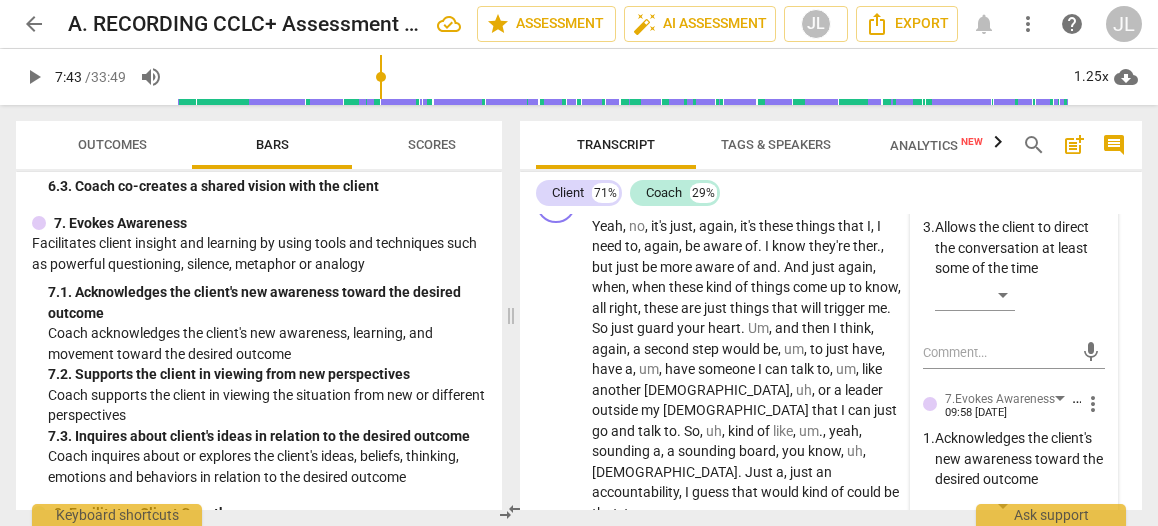 scroll, scrollTop: 8618, scrollLeft: 0, axis: vertical 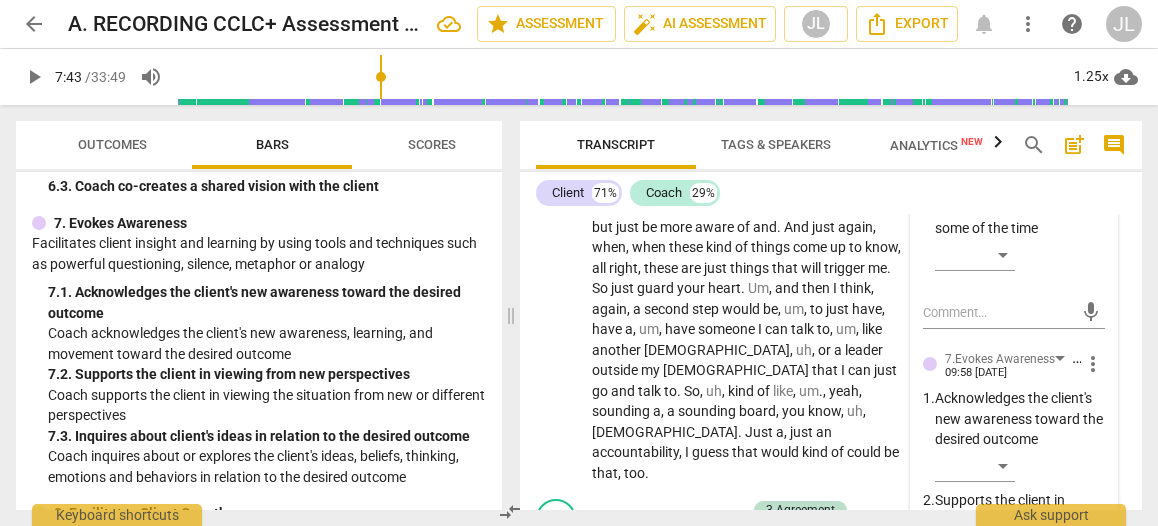 click on "​" at bounding box center [975, 567] 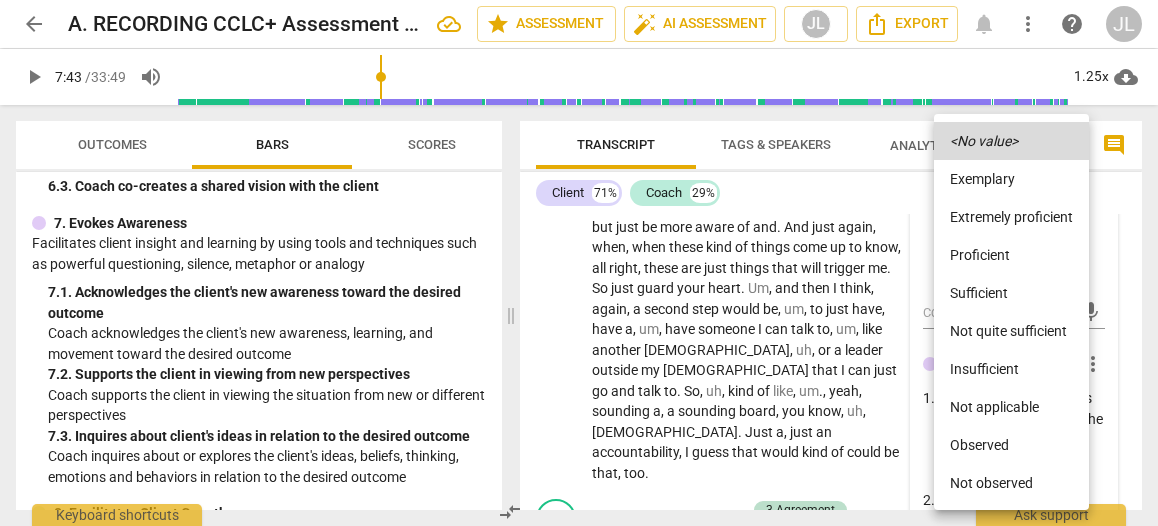 click on "Observed" at bounding box center [1011, 445] 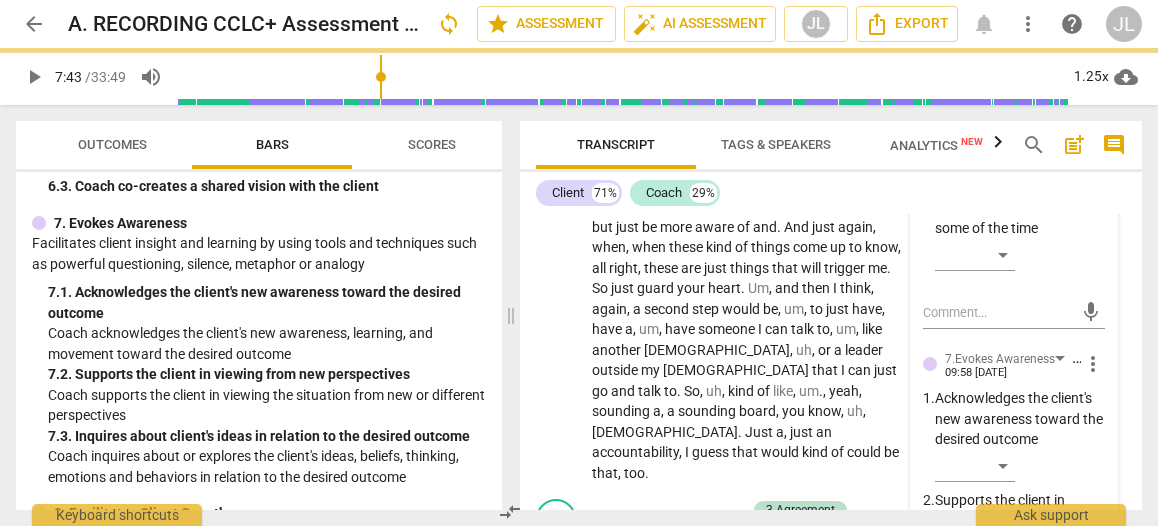 click on "Transcript" at bounding box center [616, 145] 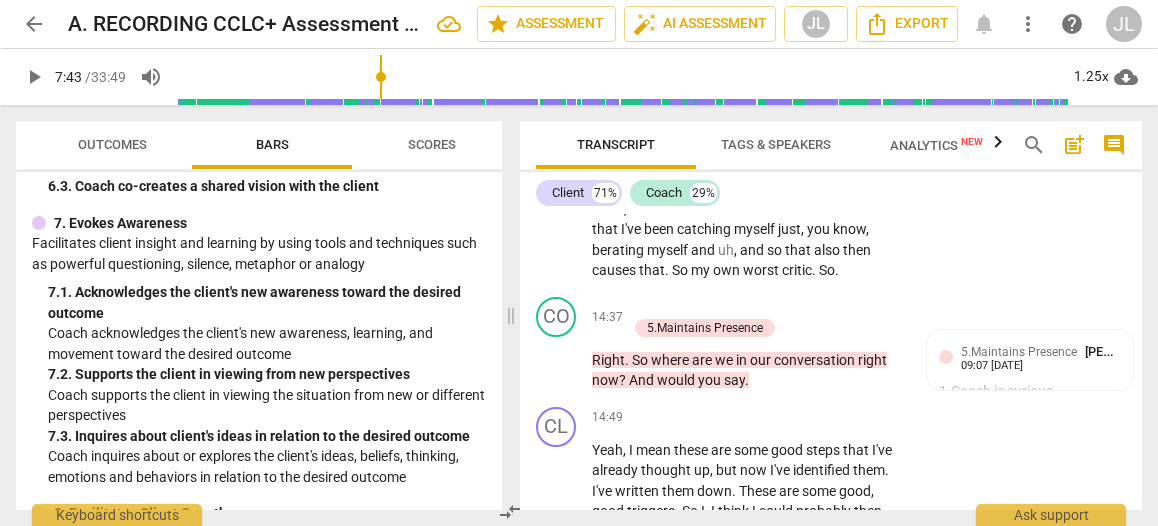 scroll, scrollTop: 7810, scrollLeft: 0, axis: vertical 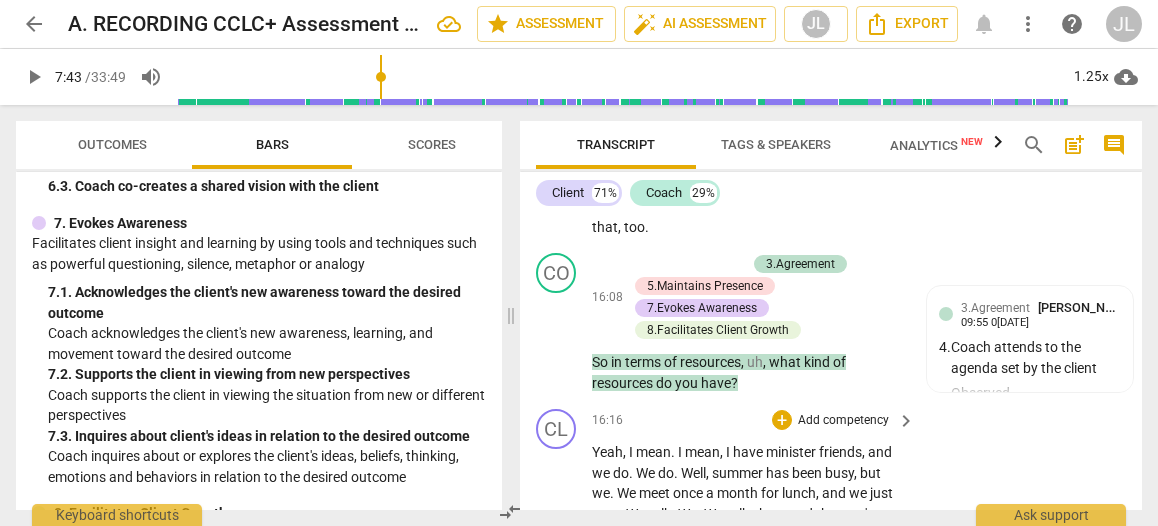 click on "play_arrow" at bounding box center [557, 566] 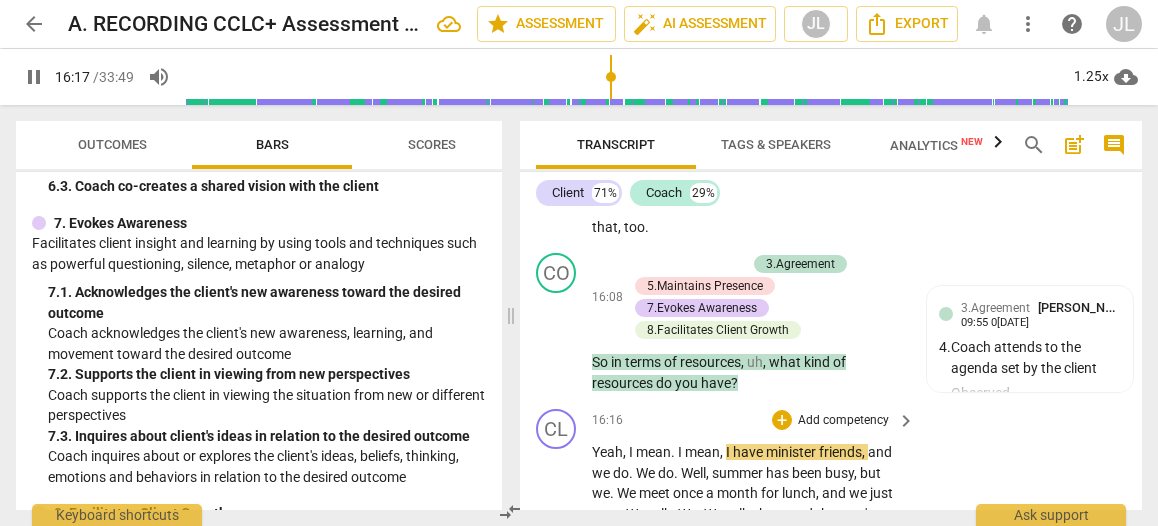 click on "." at bounding box center (632, 473) 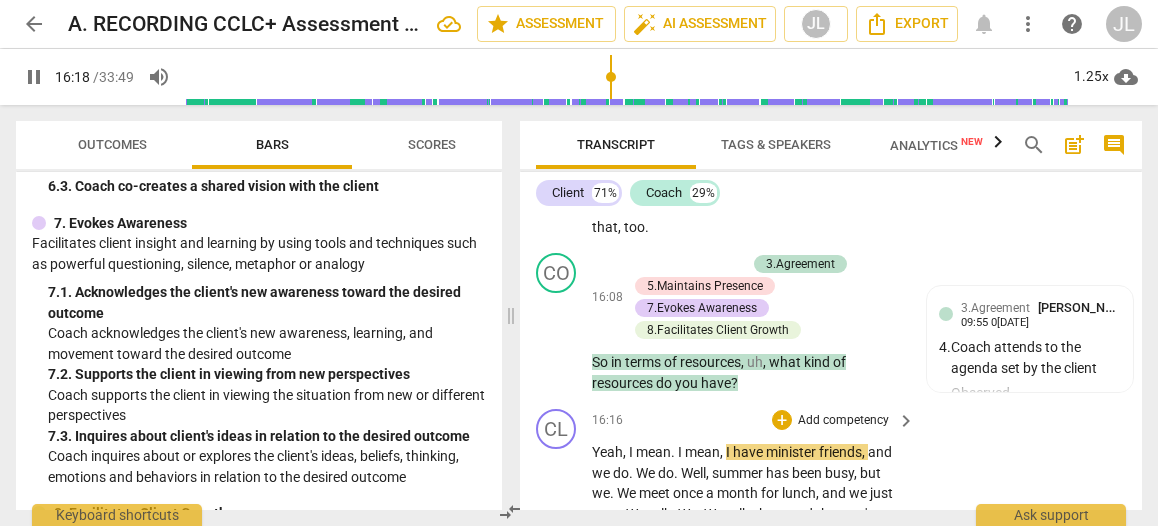type on "978" 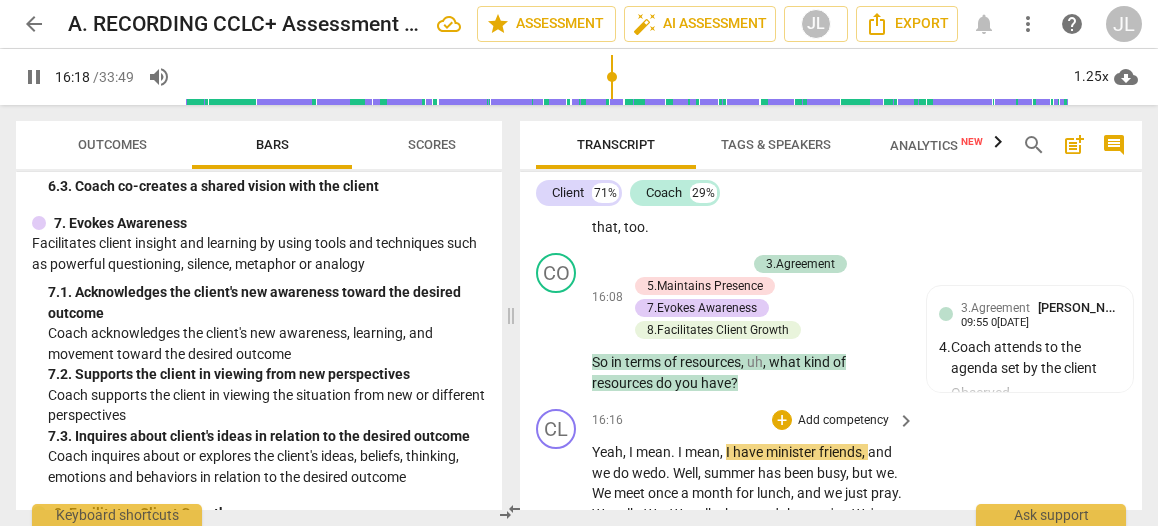 type 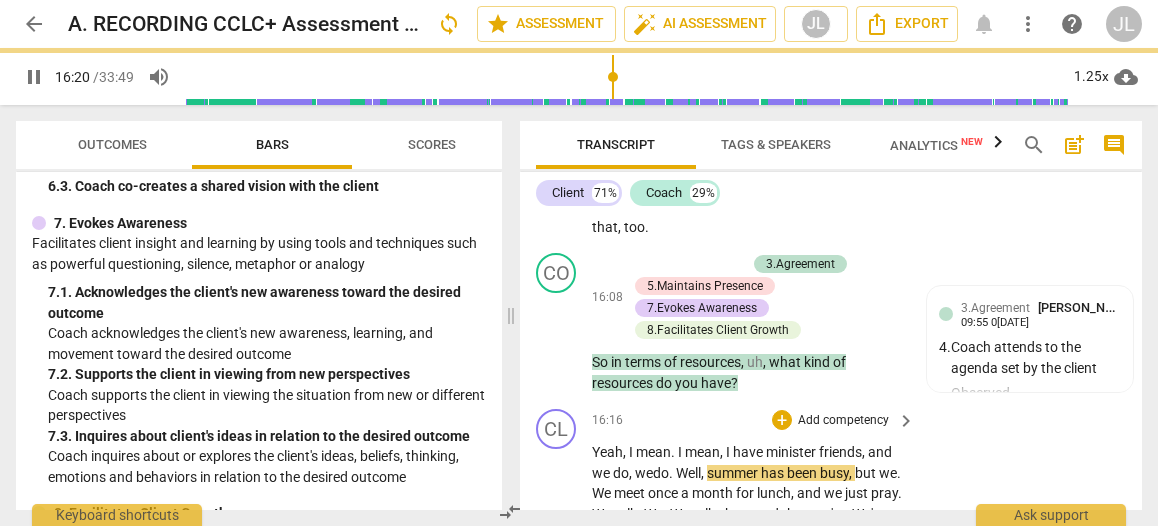 click on "." at bounding box center [672, 473] 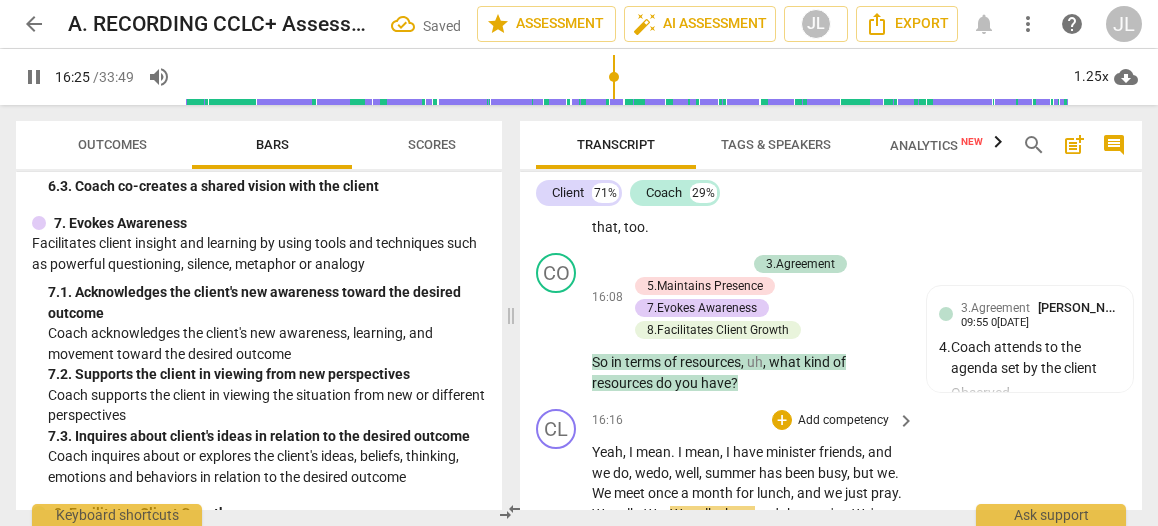 click on "." at bounding box center (897, 473) 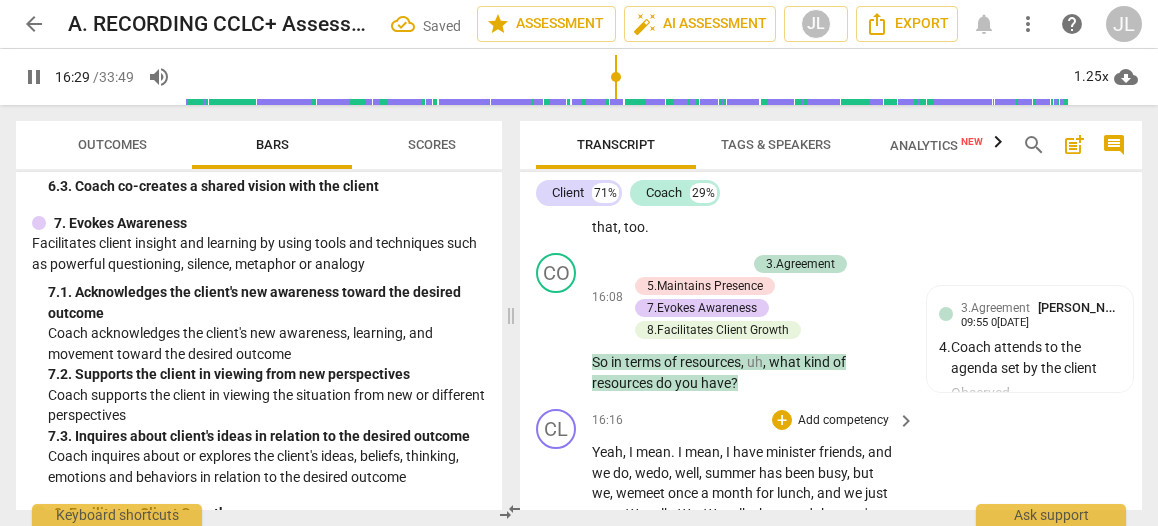click on "pause" at bounding box center [557, 566] 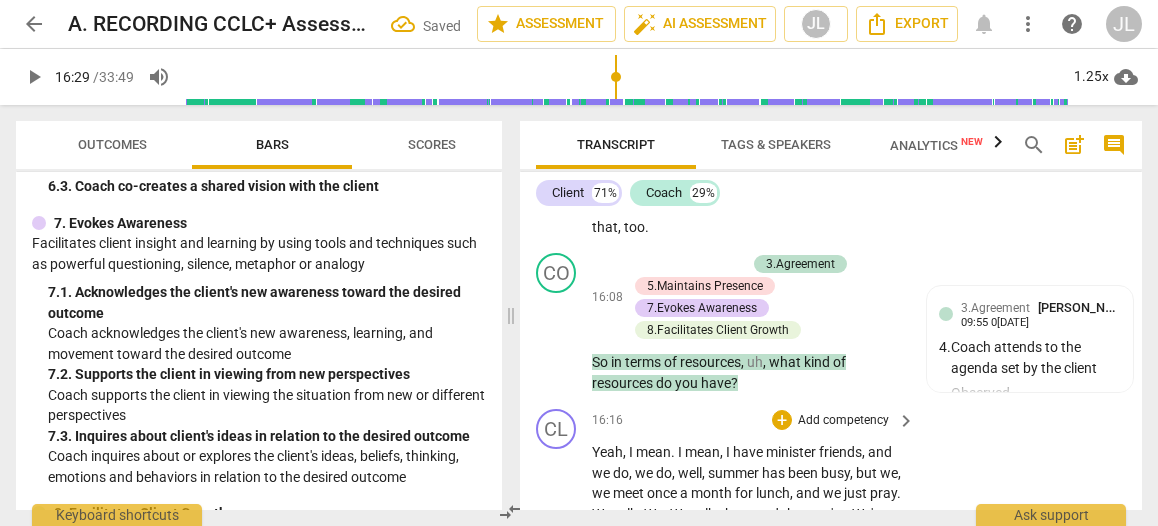 type on "989" 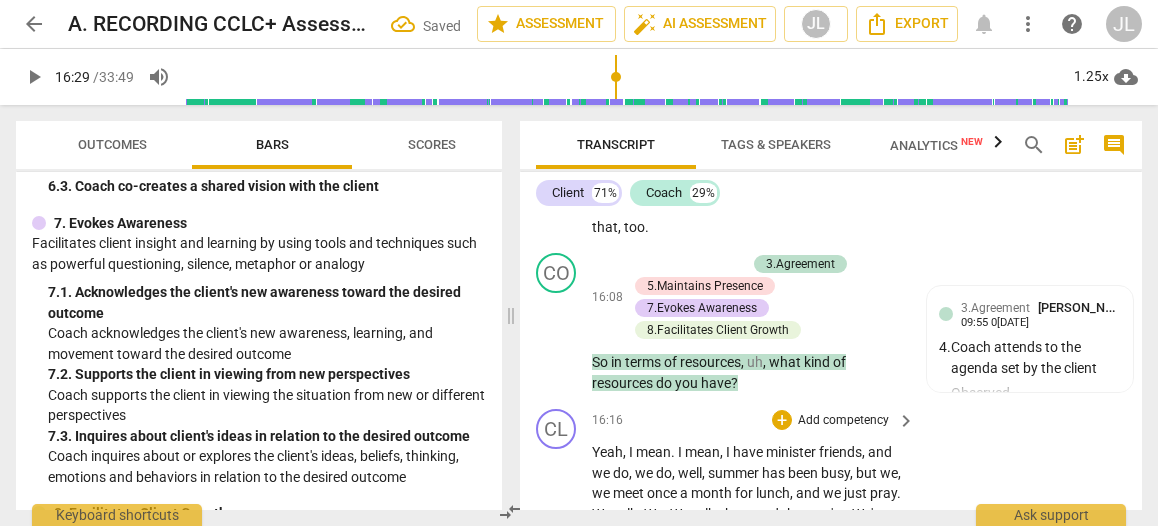 click on "." at bounding box center (899, 493) 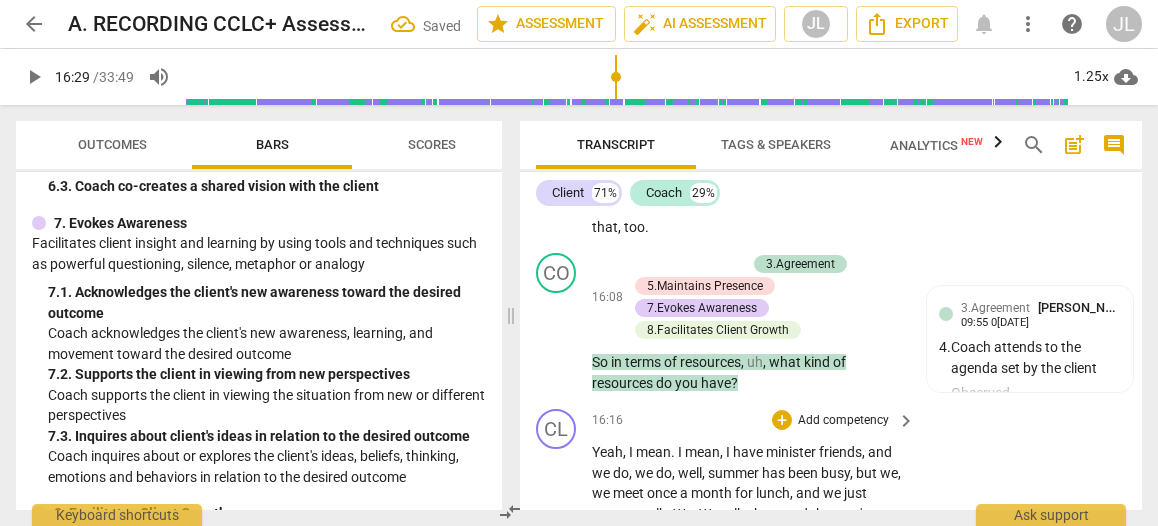 click on "." at bounding box center (669, 514) 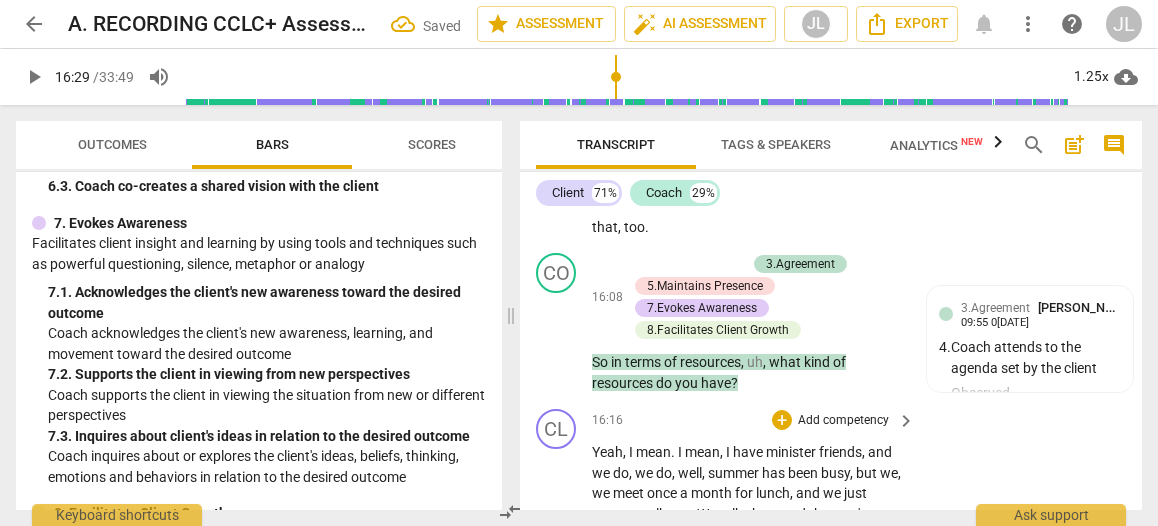 click on "." at bounding box center [693, 514] 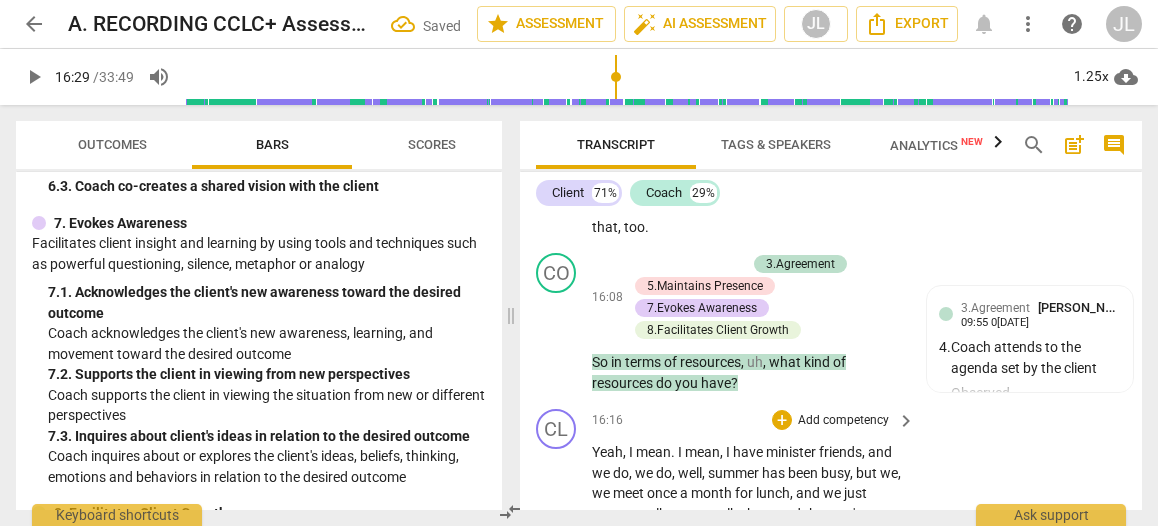 click on "Yeah ,   I   mean .   I   mean ,   I   have   minister   friends ,   and   we   do ,   we   do ,   well ,   summer   has   been   busy ,   but   we ,   we   meet   once   a   month   for   lunch ,   and   we   just   pray,   we  talk,   we,   we  talk   shop ,   and   then   we're .   We're   open .   And   in   that .   There's   a   couple   guys   there   that   I .   I   feel   comfortable   with ,   that   I   can .   That   I   can   talk   with .   So   I   can   just   say ,   hey ,   listen ,   I'm .   I'm   dealing   with   X ,   Y ,   and   Z .   I   just   need   you   to .   I   just   need   to   talk   about   it .   I   need   you   to   pray   with   me .   Uh ,   so   there's   a   couple   close ,   Close   pastors   that   I   can   talk   to ,   and   they   can   just   walk   with   me .   Um ." at bounding box center [748, 565] 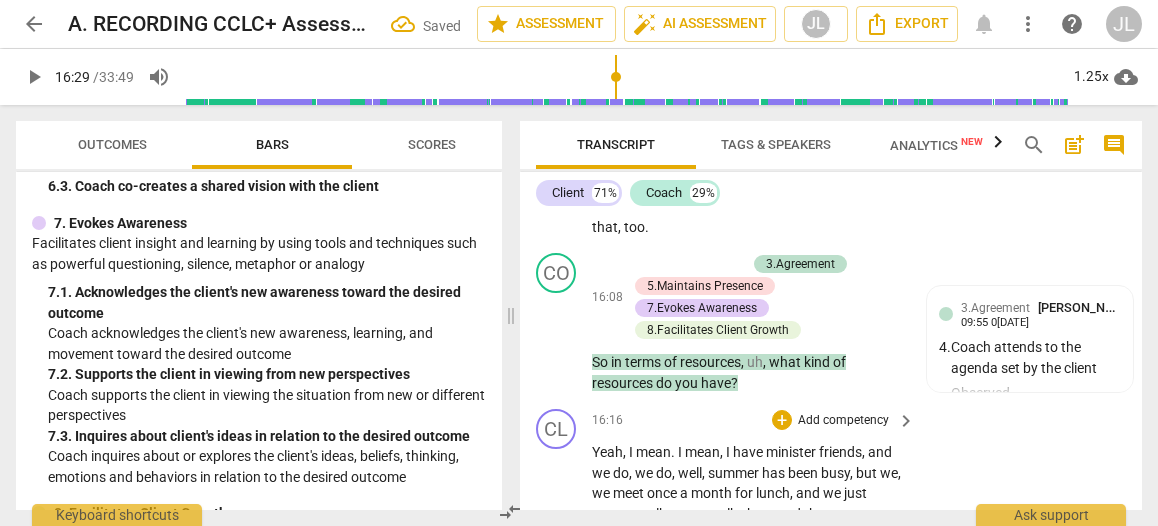 click on "." at bounding box center (771, 534) 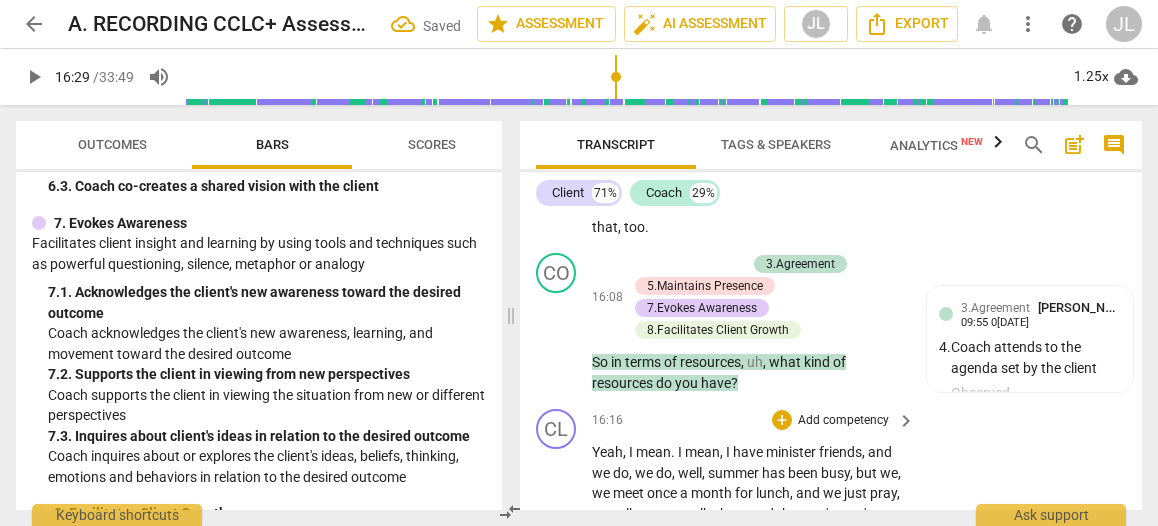 click on "play_arrow" at bounding box center [557, 566] 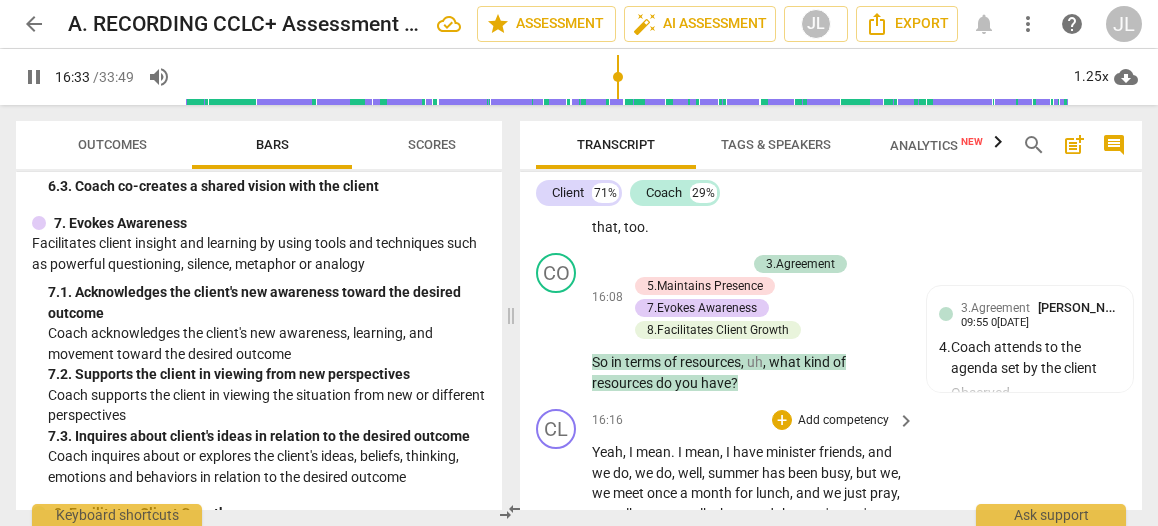click on "Yeah ,   I   mean .   I   mean ,   I   have   minister   friends ,   and   we   do ,   we   do ,   well ,   summer   has   been   busy ,   but   we ,   we   meet   once   a   month   for   lunch ,   and   we   just   pray ,   we   talk ,   we ,   we   talk   shop ,   and   then   we're ,   we're   open .   And   in   that   there's   a   couple   guys   there   that   I .   I   feel   comfortable   with ,   that   I   can .   That   I   can   talk   with .   So   I   can   just   say ,   hey ,   listen ,   I'm .   I'm   dealing   with   X ,   Y ,   and   Z .   I   just   need   you   to .   I   just   need   to   talk   about   it .   I   need   you   to   pray   with   me .   Uh ,   so   there's   a   couple   close ,   Close   pastors   that   I   can   talk   to ,   and   they   can   just   walk   with   me .   Um ." at bounding box center (748, 565) 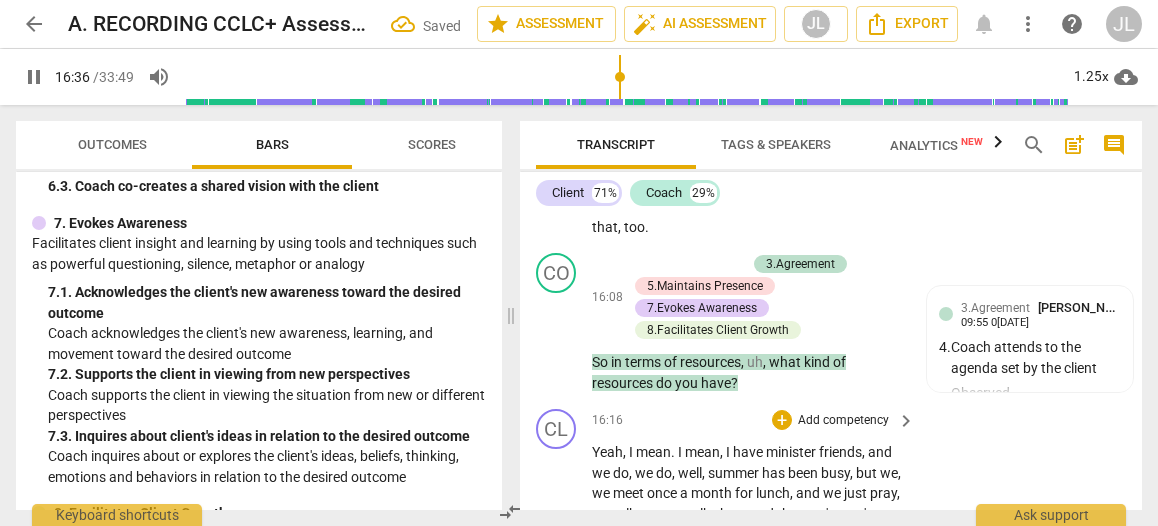 click on "pause" at bounding box center (557, 566) 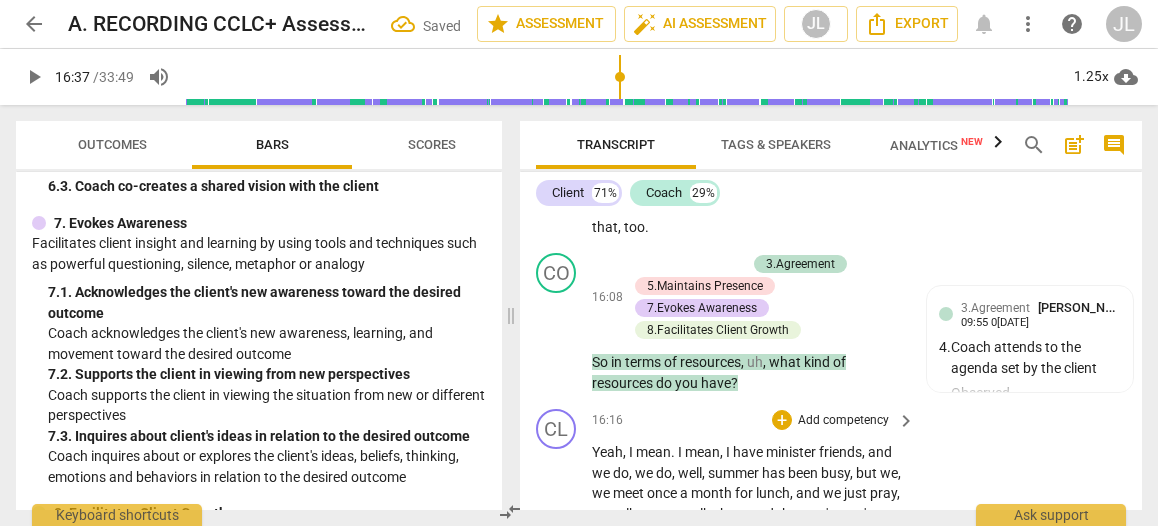 type on "997" 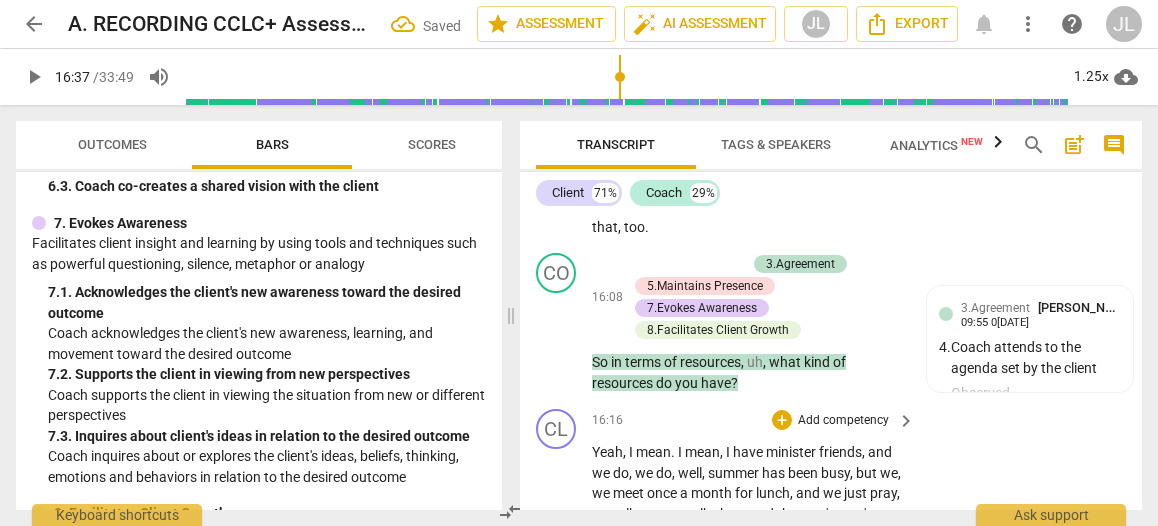 click on "hey" at bounding box center (741, 575) 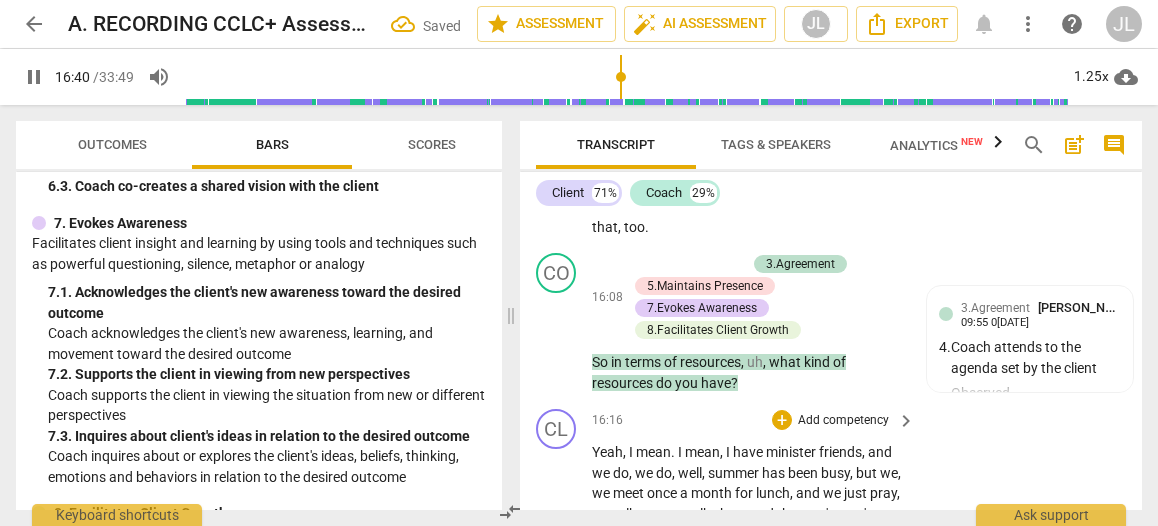 click on "Yeah ,   I   mean .   I   mean ,   I   have   minister   friends ,   and   we   do ,   we   do ,   well ,   summer   has   been   busy ,   but   we ,   we   meet   once   a   month   for   lunch ,   and   we   just   pray ,   we   talk ,   we ,   we   talk   shop ,   and   then   we're ,   we're   open .   And   in   that   there's   a   couple   guys   there   that   I .   I   feel   comfortable   with ,   that   I   can ,   that   I   can   talk   with .   So   I   can   just   say ,   Hey ,   listen ,   I'm ,   i'm   dealing   with   X ,   Y ,   and   Z .   I   just   need   you   to .   I   just   need   to   talk   about   it .   I   need   you   to   pray   with   me .   Uh ,   so   there's   a   couple   close ,   Close   pastors   that   I   can   talk   to ,   and   they   can   just   walk   with   me .   Um ." at bounding box center [748, 565] 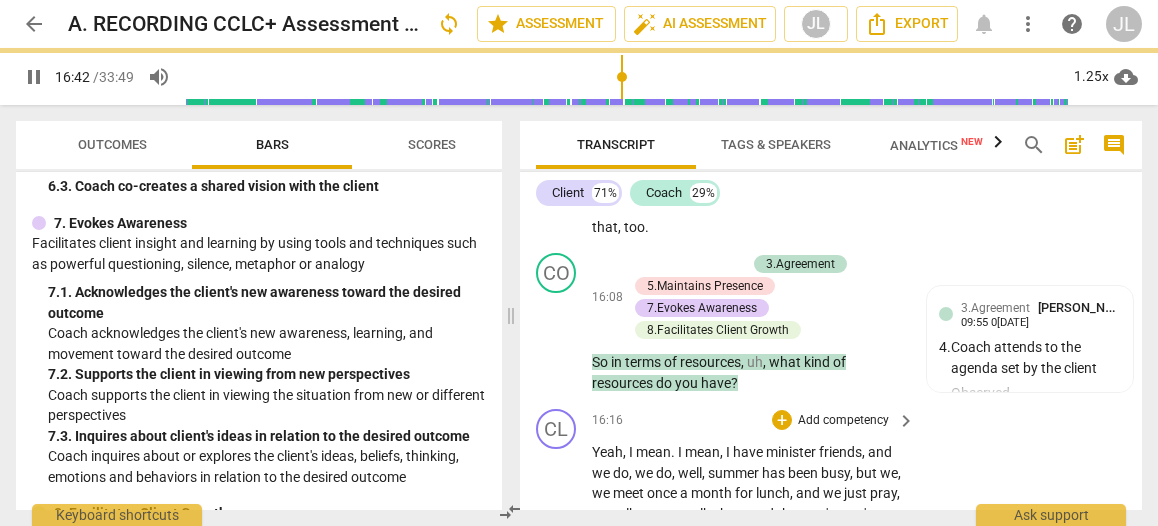 click on "pause" at bounding box center (557, 566) 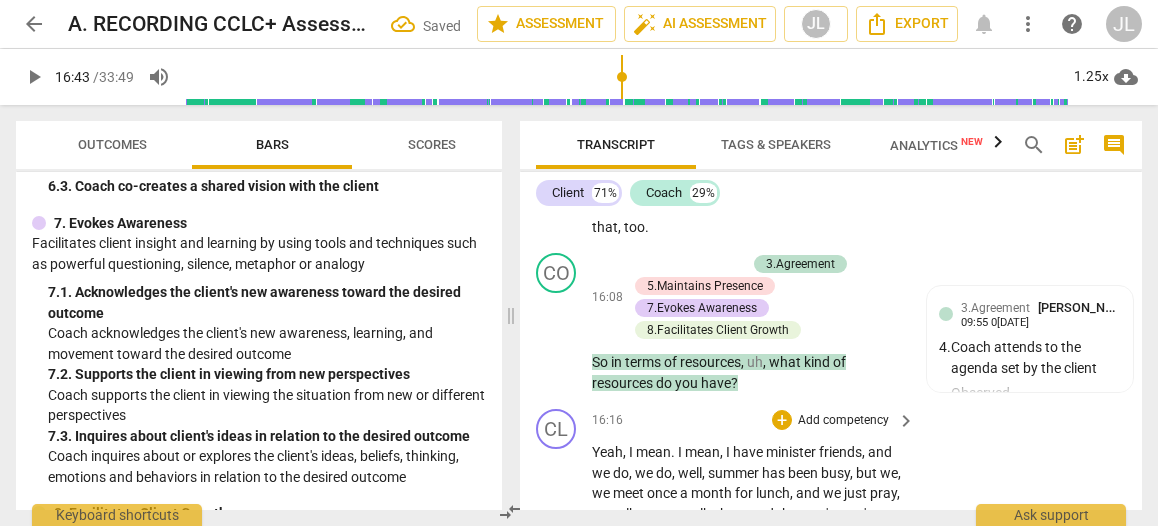 click on "talk" at bounding box center (605, 616) 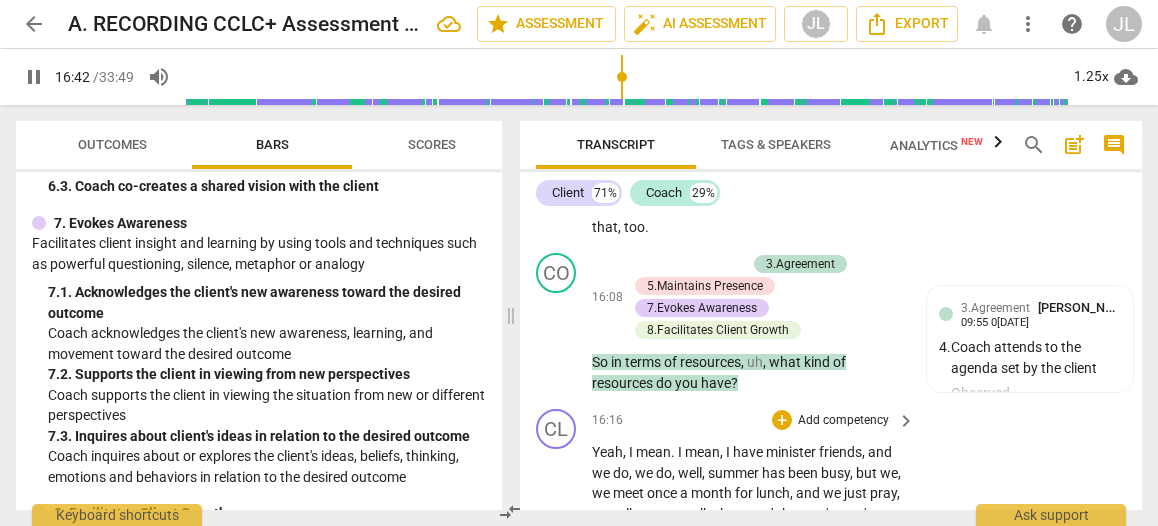 click on "pause" at bounding box center (557, 566) 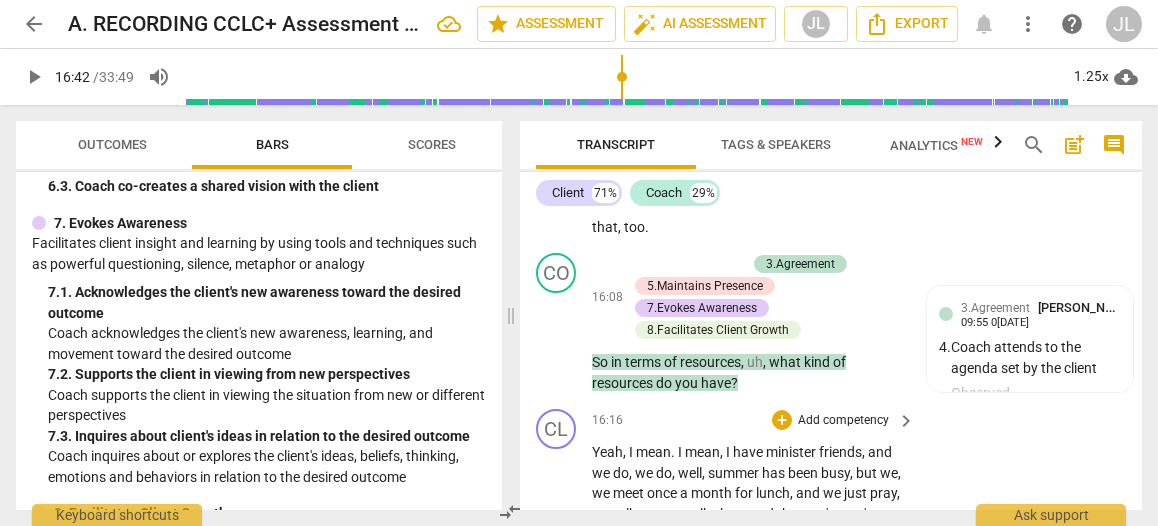 click on "close" at bounding box center [706, 637] 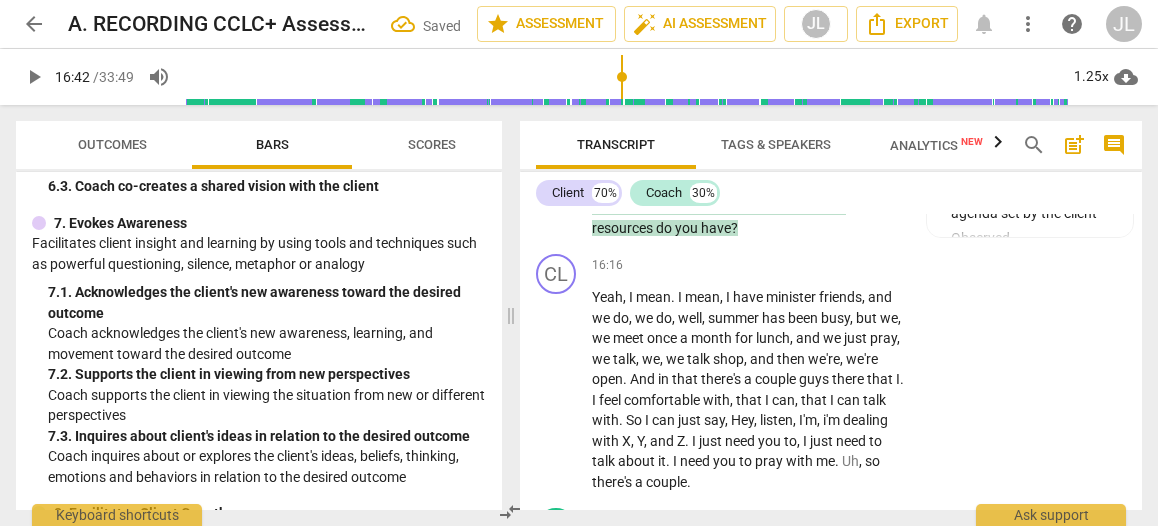 scroll, scrollTop: 9064, scrollLeft: 0, axis: vertical 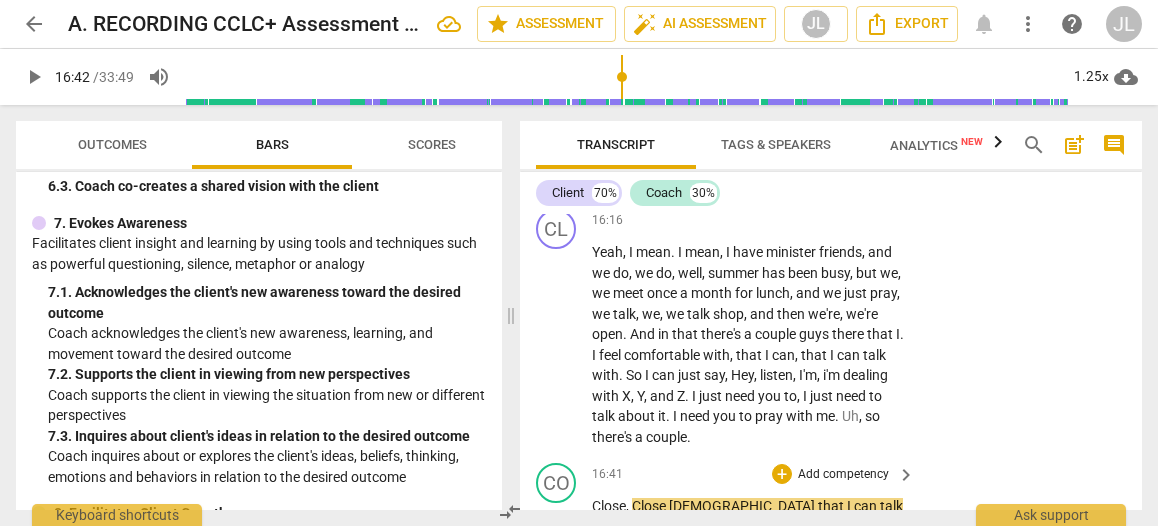 click on "Close" at bounding box center [609, 506] 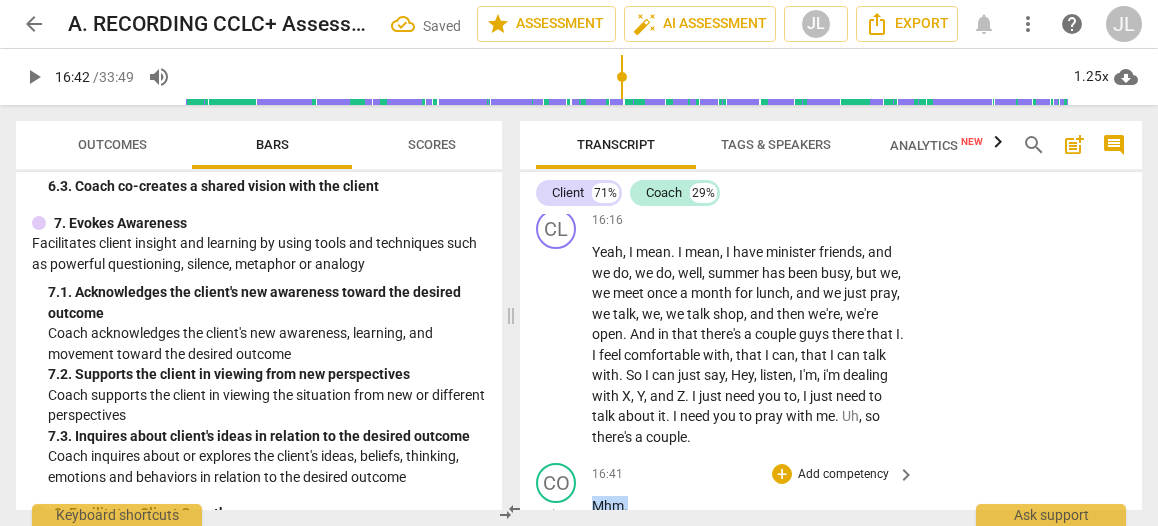 drag, startPoint x: 631, startPoint y: 339, endPoint x: 589, endPoint y: 341, distance: 42.047592 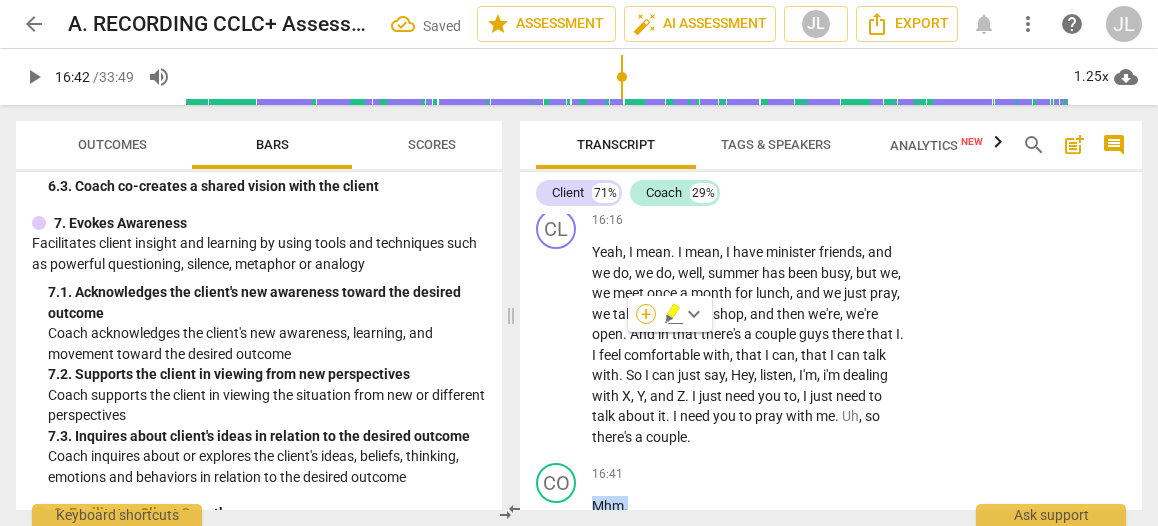 click on "+" at bounding box center [646, 314] 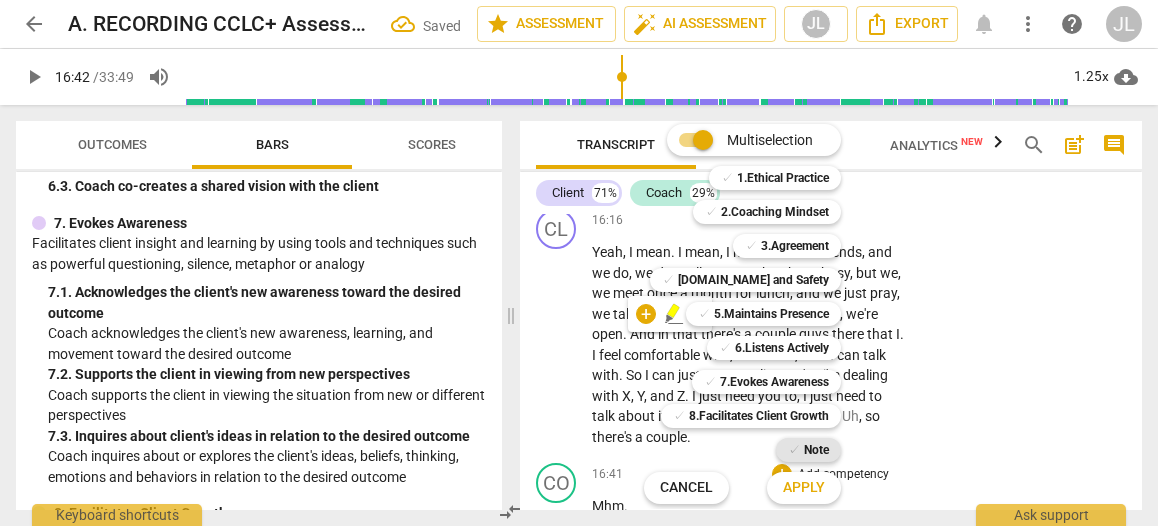 click on "Note" at bounding box center (816, 450) 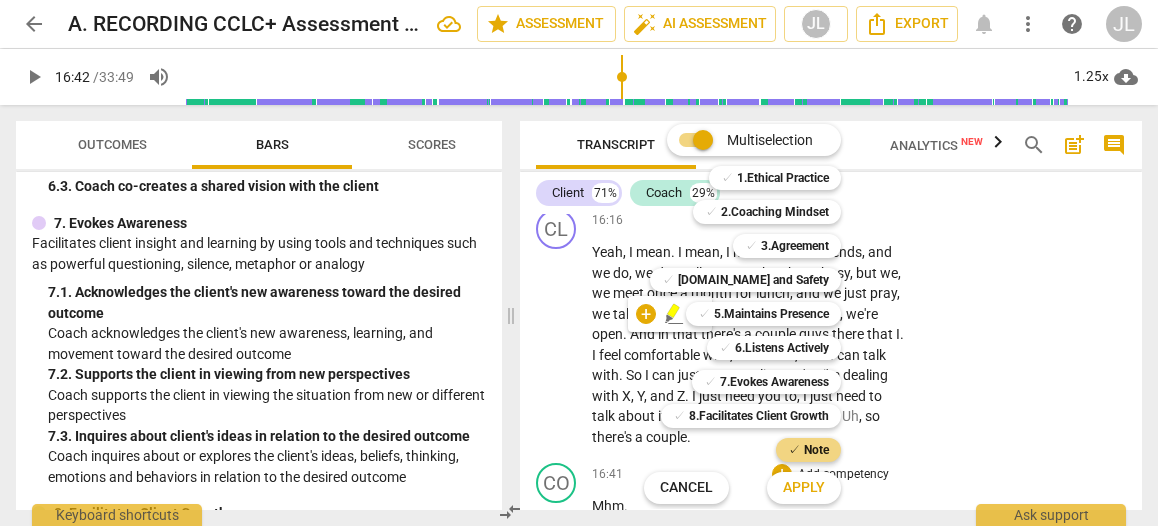 click on "Apply" at bounding box center [804, 488] 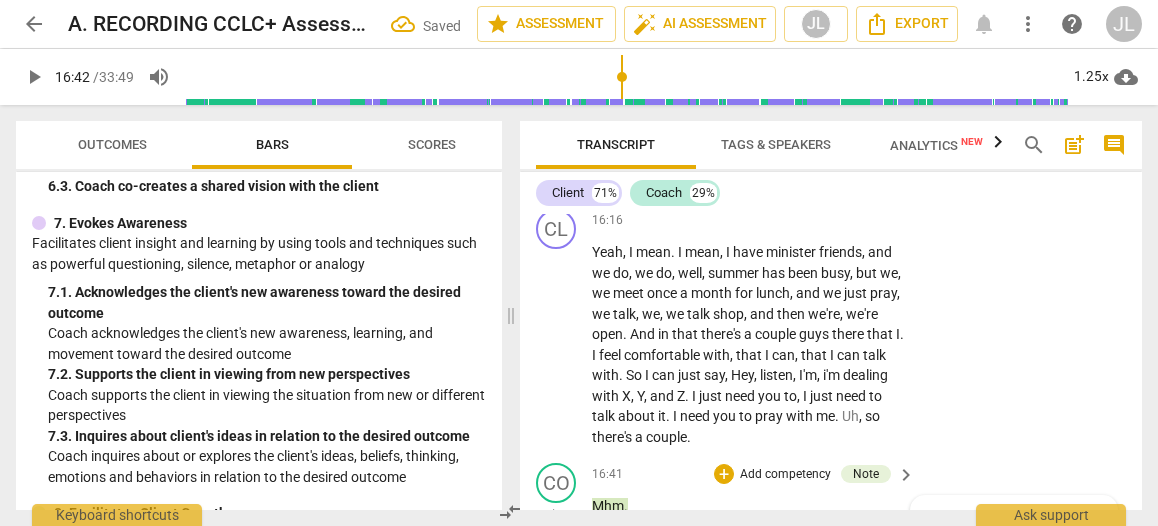 type on "v" 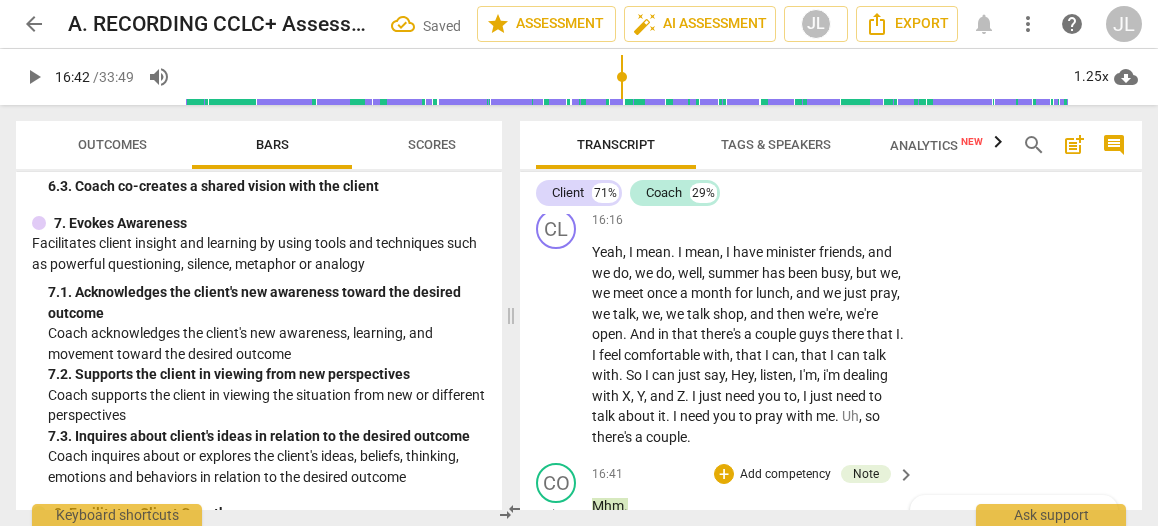 type on "v" 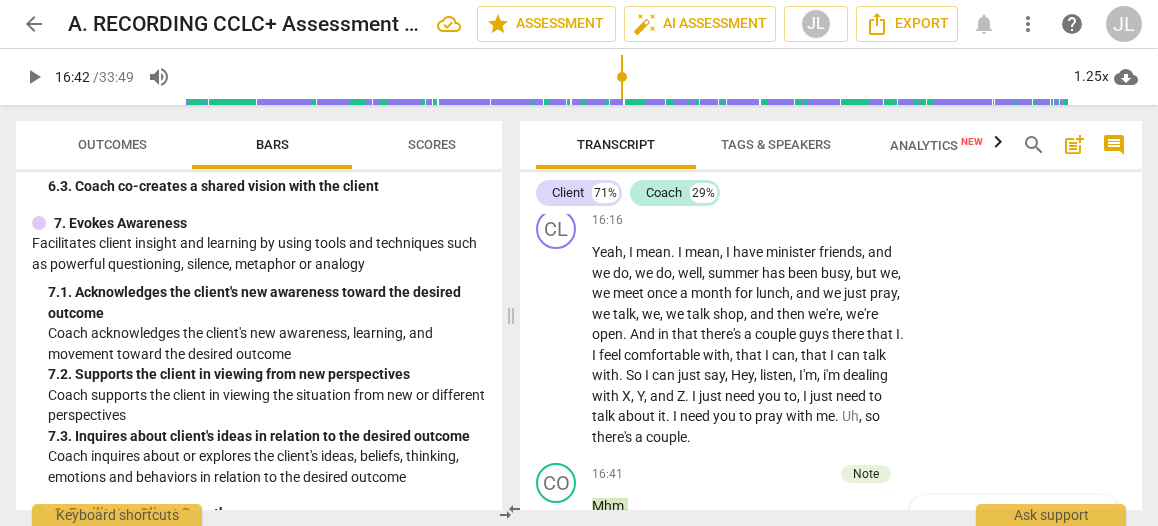 type on "vocalization" 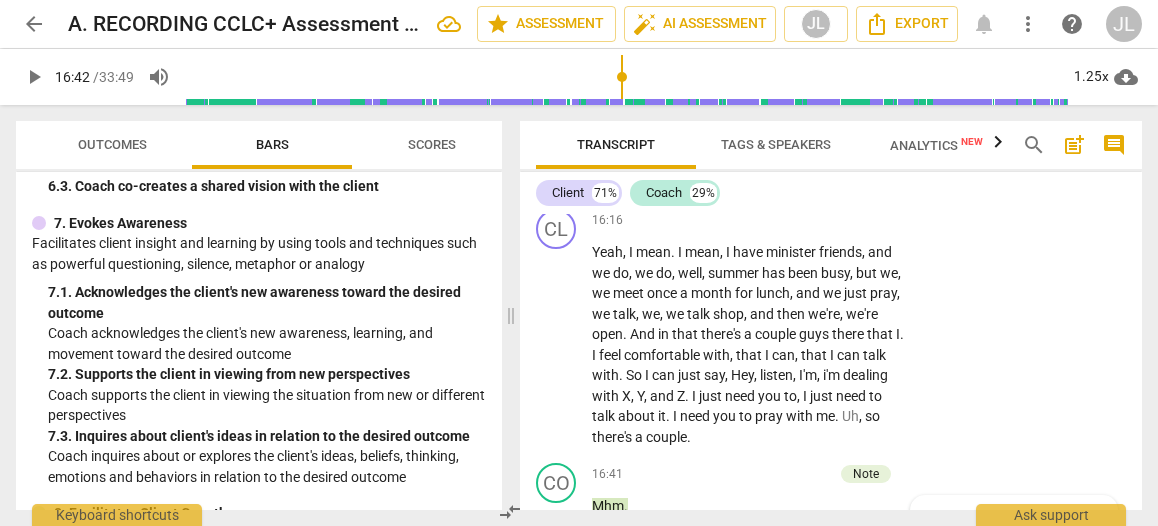 click on "Close" at bounding box center (609, 594) 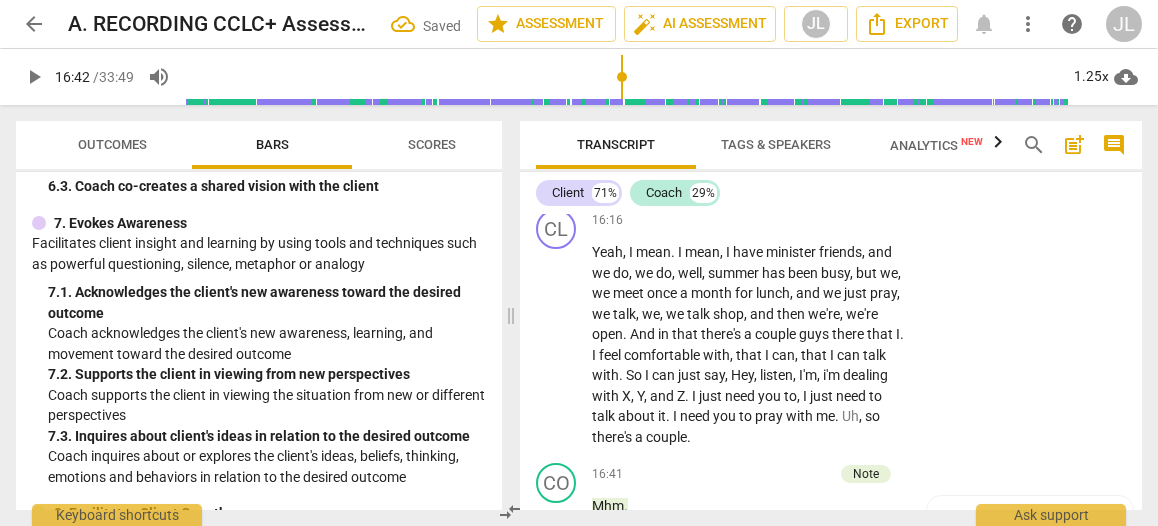 scroll, scrollTop: 9077, scrollLeft: 0, axis: vertical 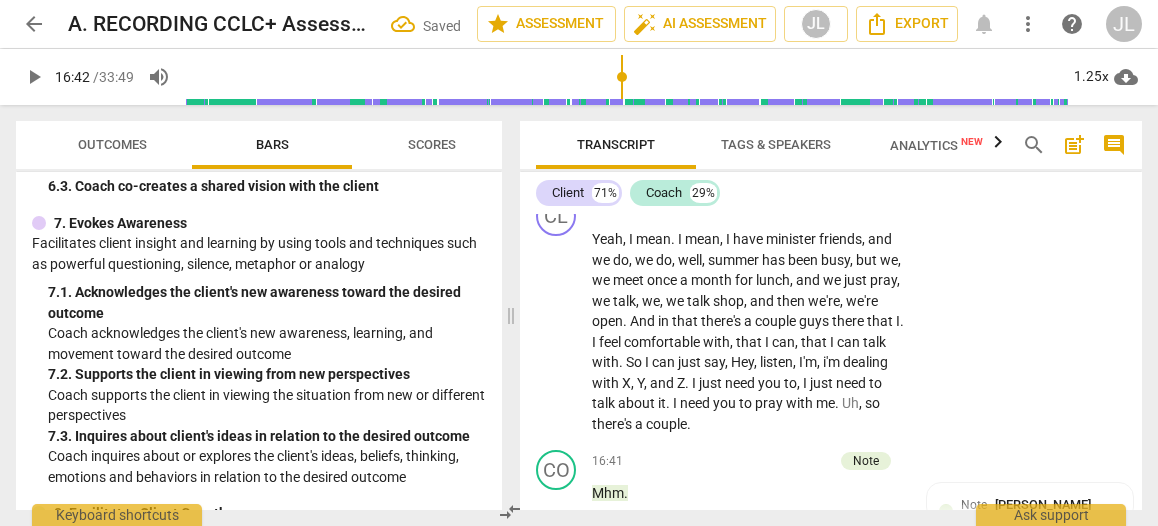 type on "c" 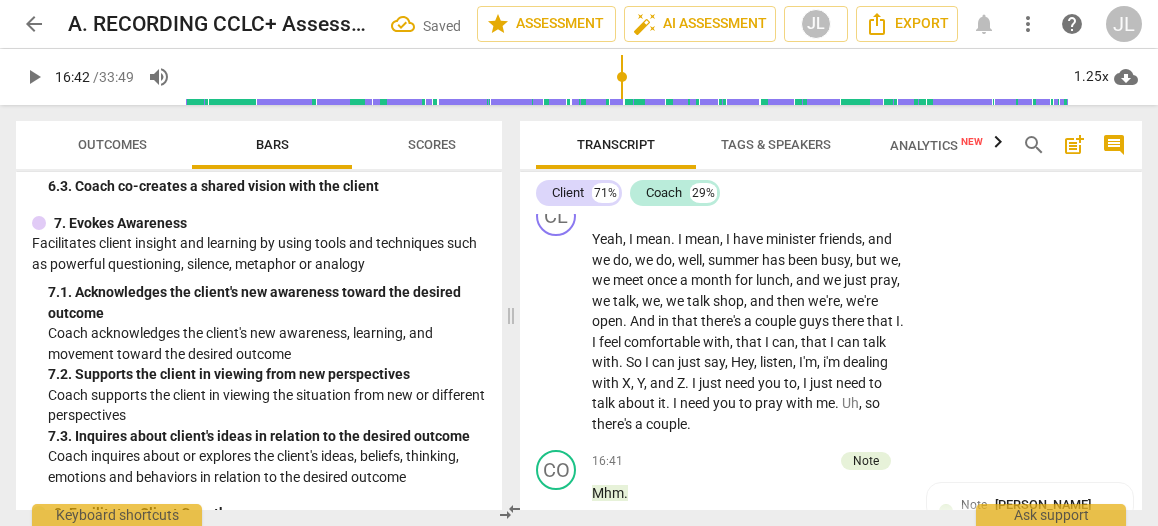 type on "c" 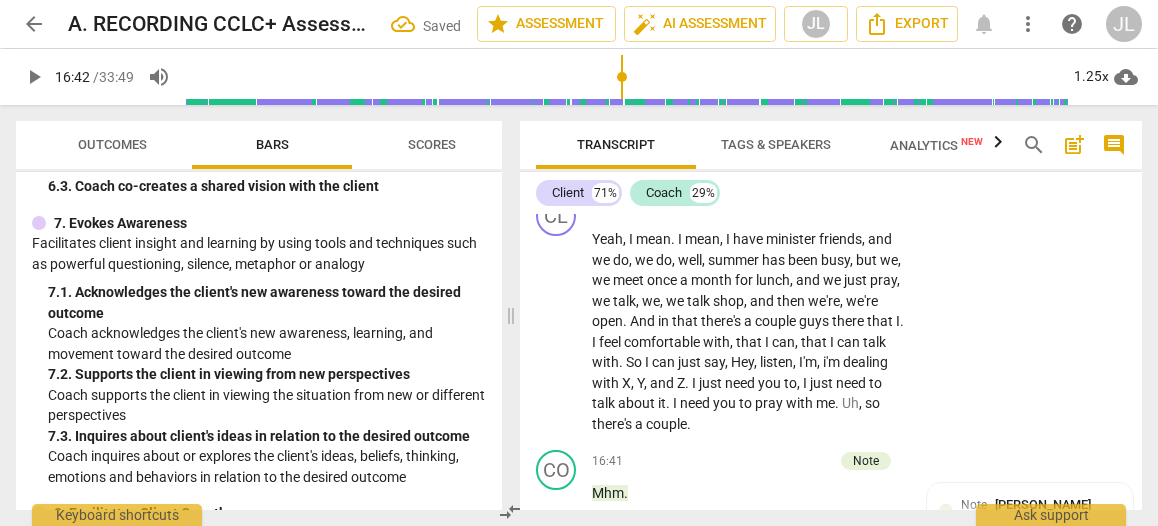 click on "," at bounding box center [629, 581] 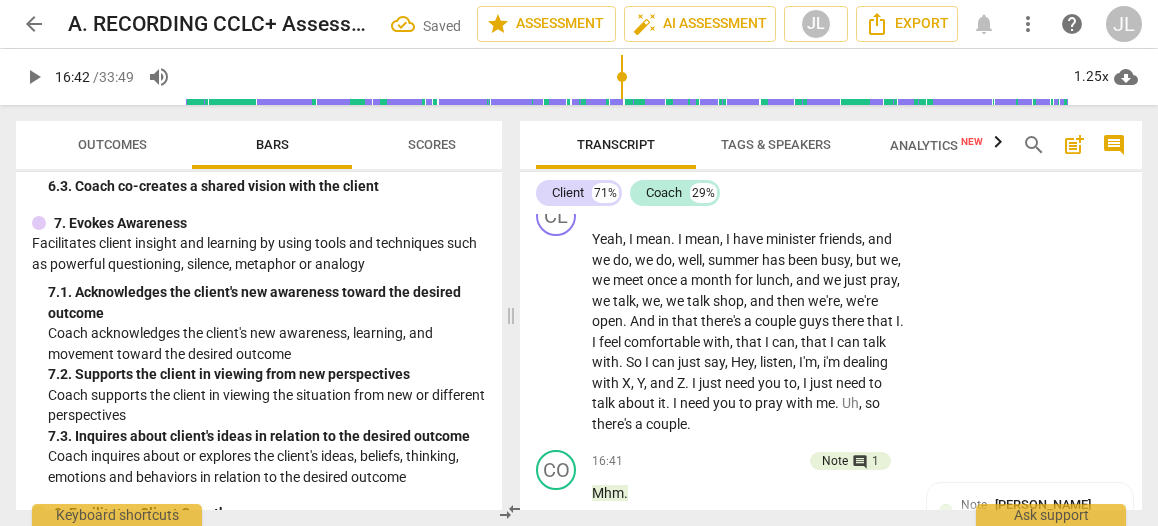 type 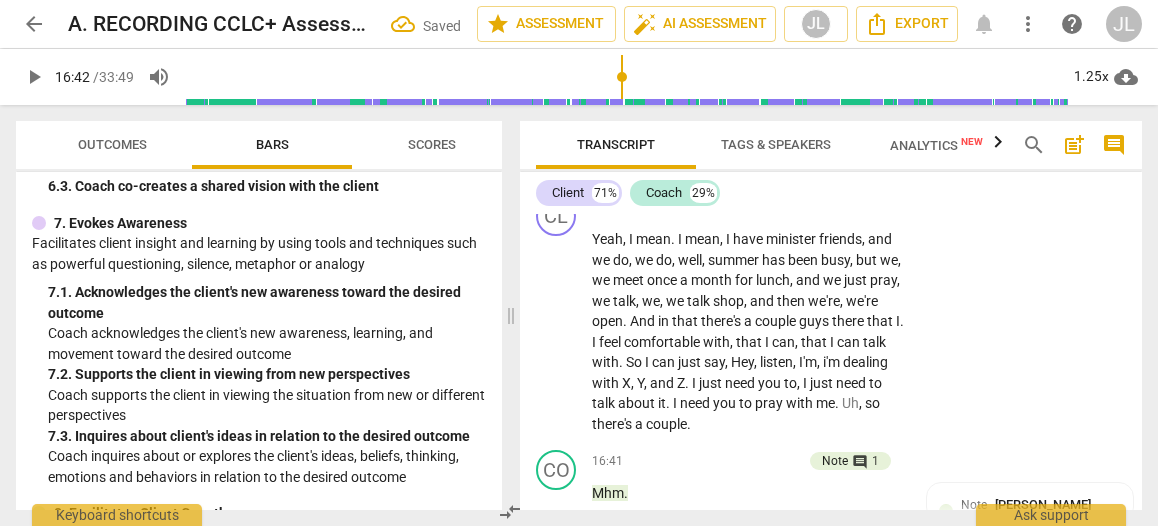 click on "Close" at bounding box center [648, 581] 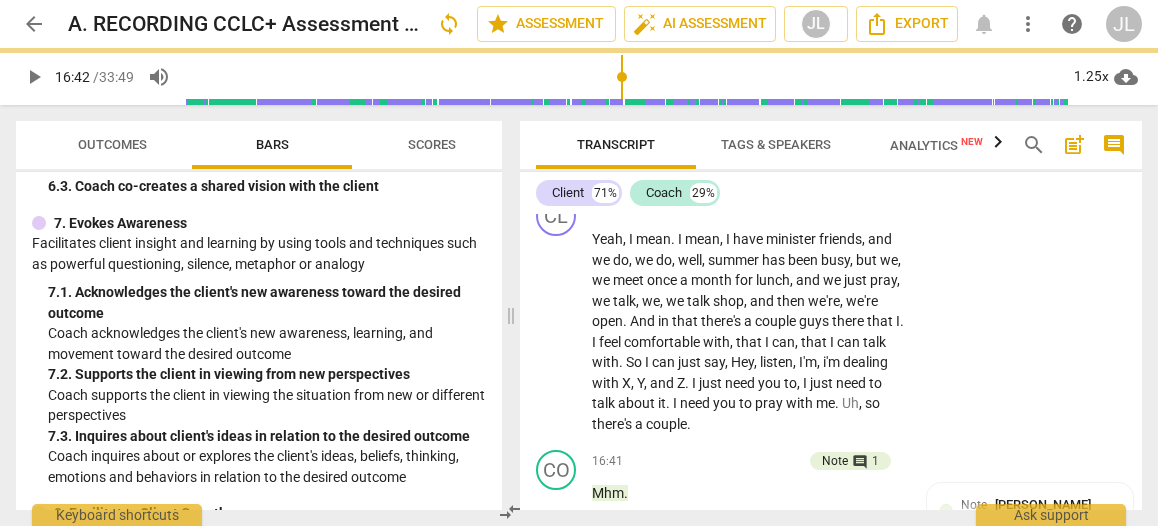 click on "play_arrow" at bounding box center [557, 592] 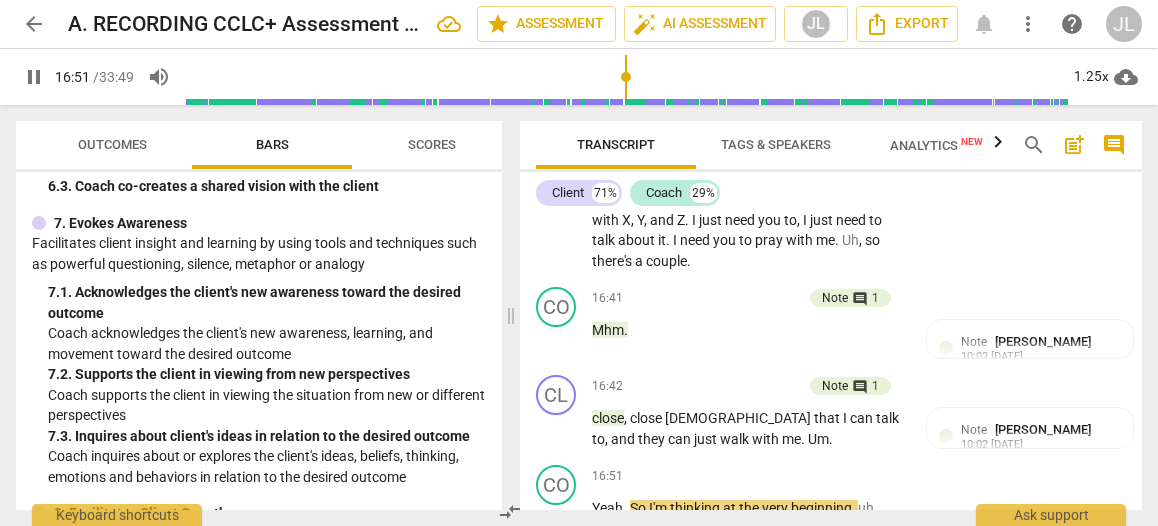 scroll, scrollTop: 9283, scrollLeft: 0, axis: vertical 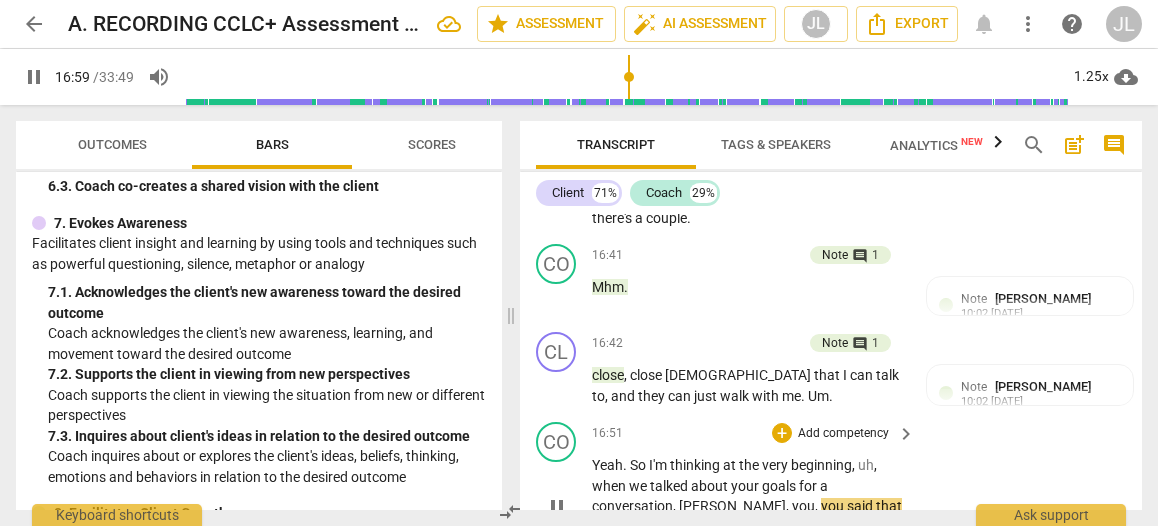 click on "pause" at bounding box center [557, 507] 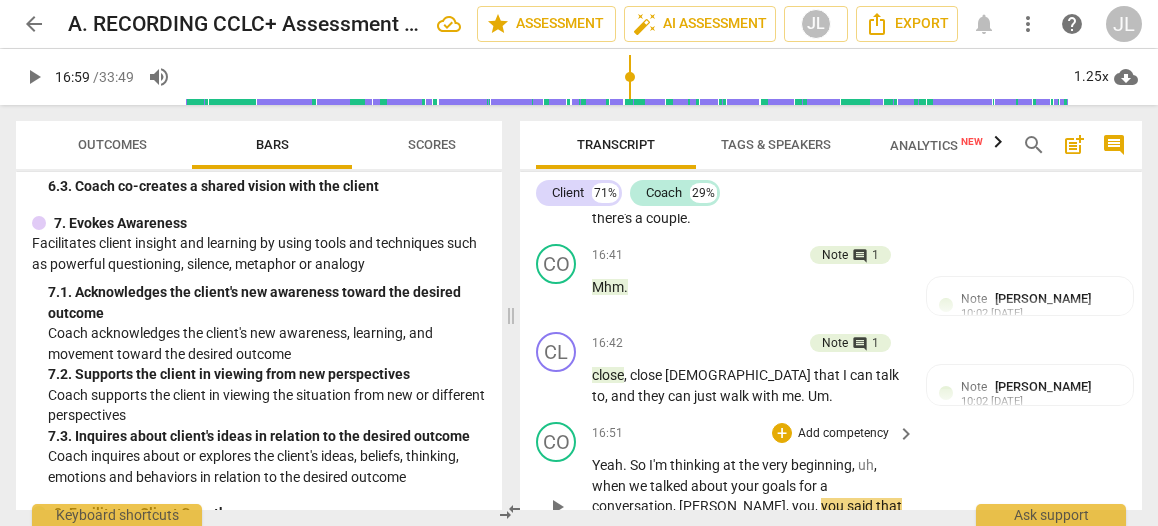 type on "1020" 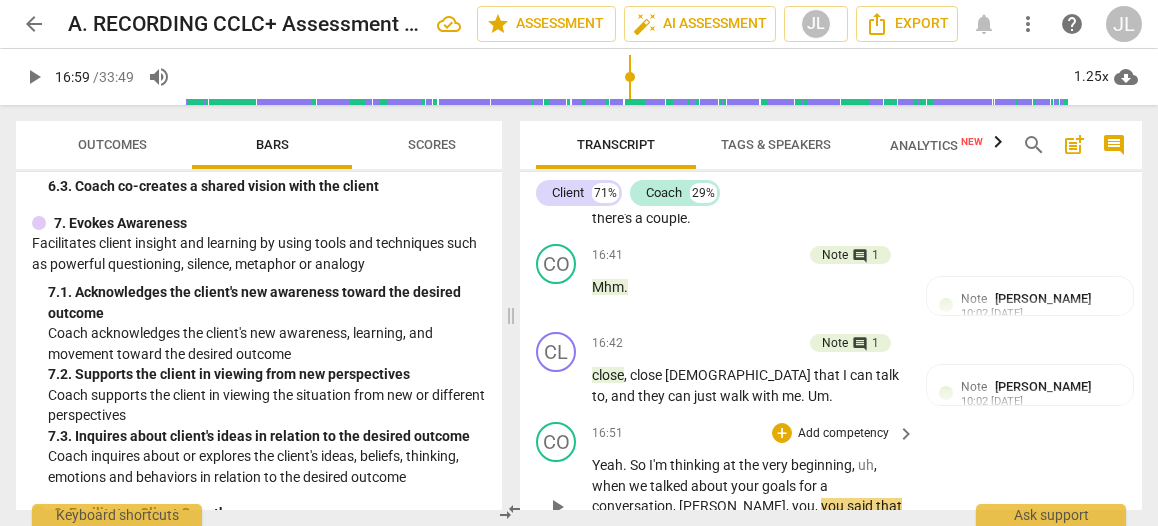 click on "Yeah .   So   I'm   thinking   at   the   very   beginning ,   uh ,   when   we   talked   about   your   goals   for   a   conversation ,   [PERSON_NAME] ,   you ,   you   said   that   you   wanted ,   uh ,   some   helpful   steps   to   avoid   you   even   growing   bitter   or   growing   more   bitter ." at bounding box center [748, 506] 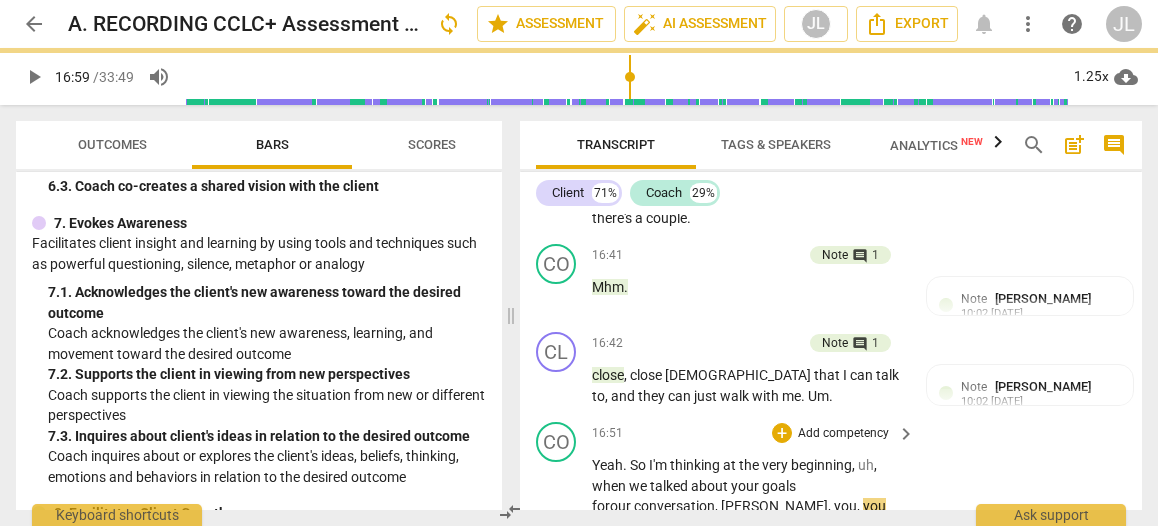 click on "play_arrow" at bounding box center [557, 517] 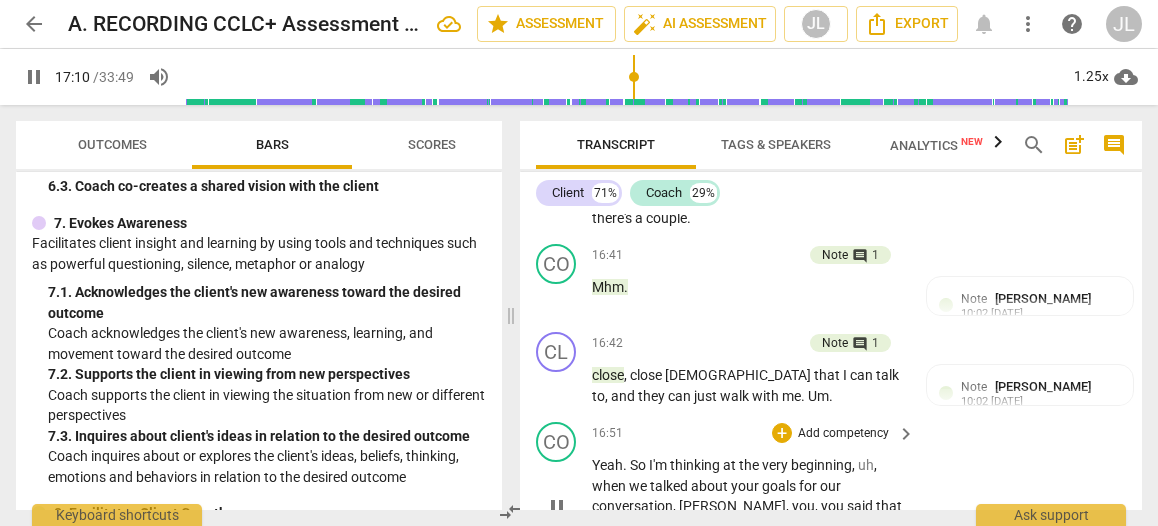 click on "pause" at bounding box center [557, 507] 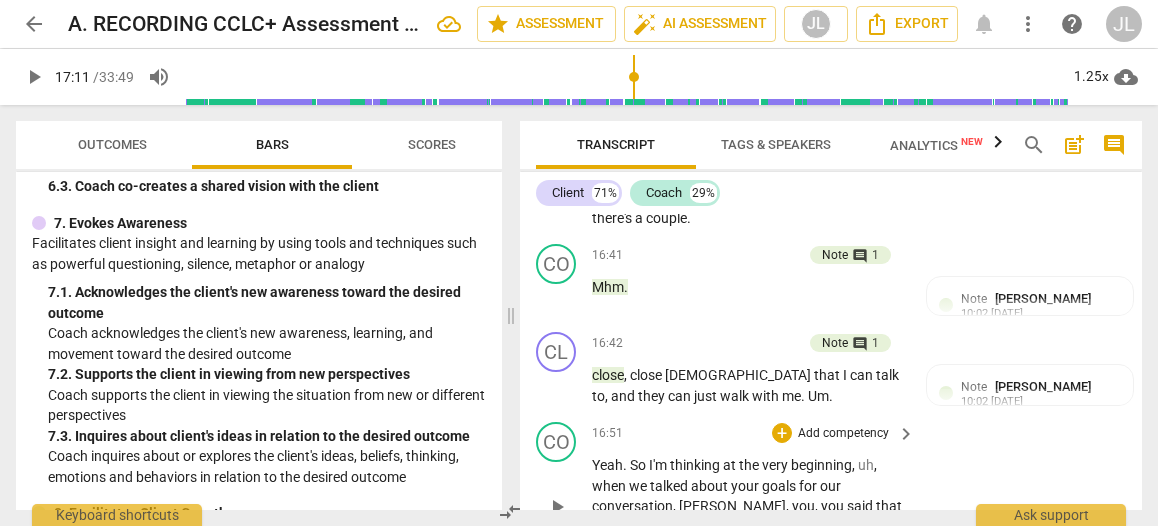 click on "Yeah .   So   I'm   thinking   at   the   very   beginning ,   uh ,   when   we   talked   about   your   goals   for   our   conversation ,   [PERSON_NAME] ,   you ,   you   said   that   you   wanted ,   uh ,   some   helpful   steps   to   avoid   you   even   growing   bitter   or   growing   more   bitter ." at bounding box center (748, 506) 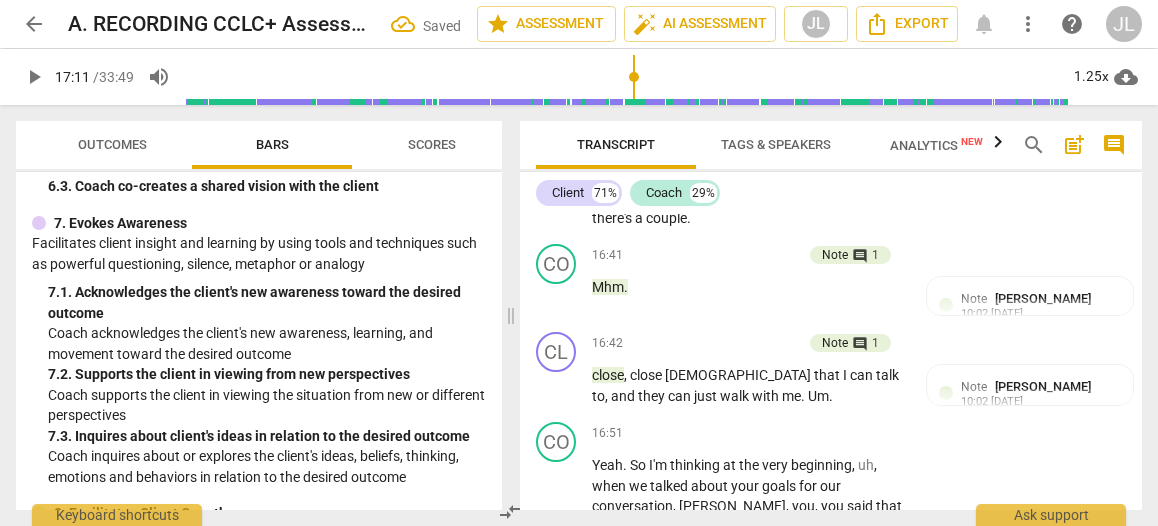 click on "Yeah" at bounding box center (607, 617) 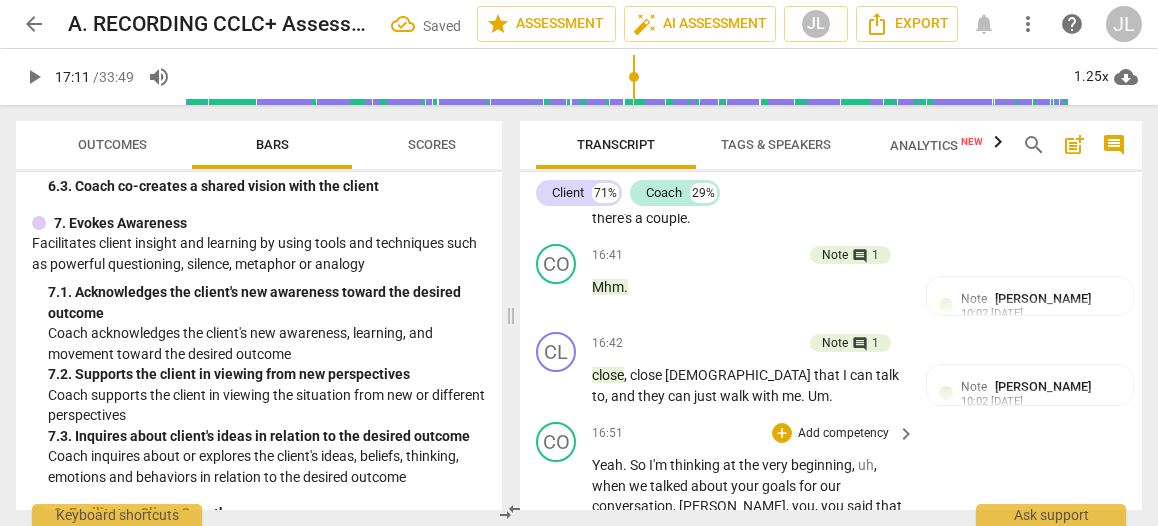click on "Yeah .   So   I'm   thinking   at   the   very   beginning ,   uh ,   when   we   talked   about   your   goals   for   our   conversation ,   [PERSON_NAME] ,   you ,   you   said   that   you   wanted ,   uh ,   some   helpful   steps   to   avoid   you   even   growing   bitter   or   growing   more   bitter .   (Client :   Yeah ." at bounding box center [748, 516] 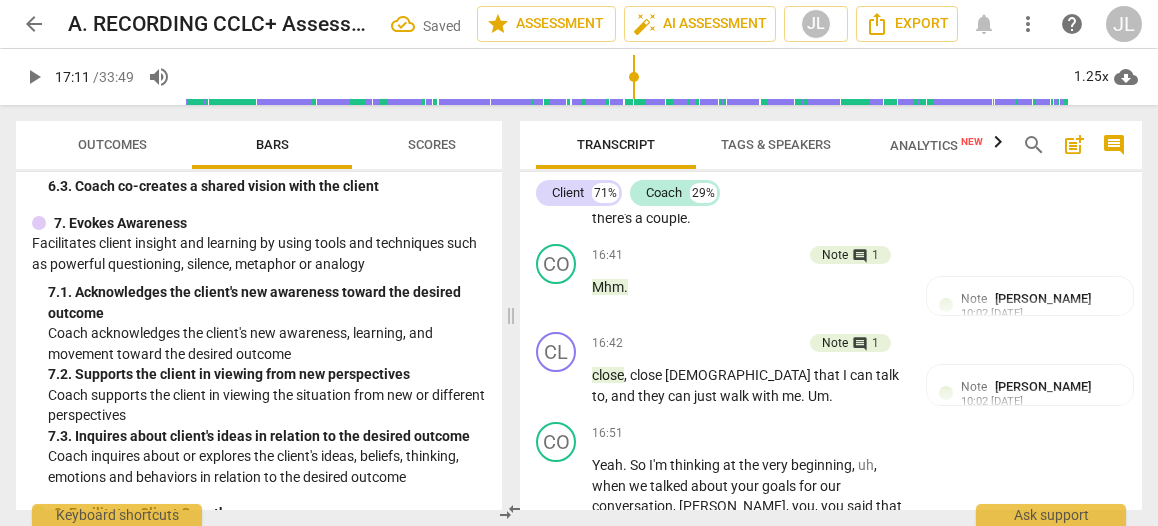 click on "So" at bounding box center (601, 637) 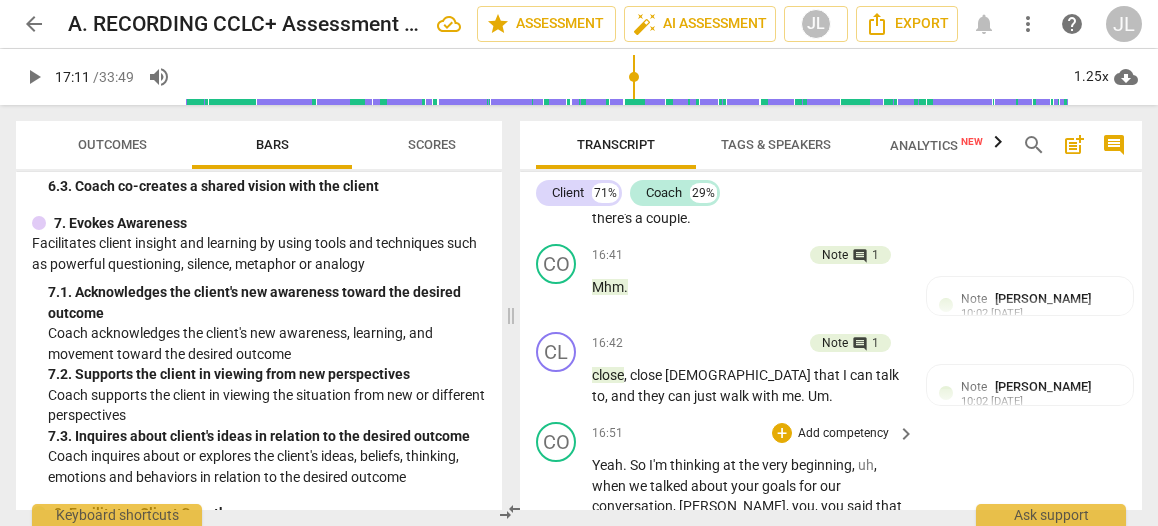 click on "." at bounding box center [854, 547] 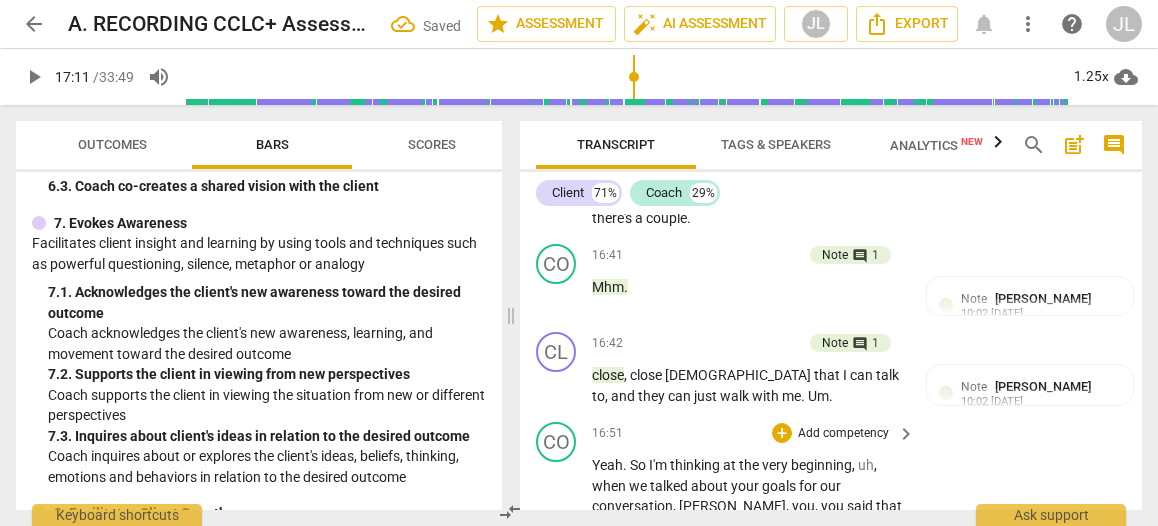 click on "So" at bounding box center (640, 568) 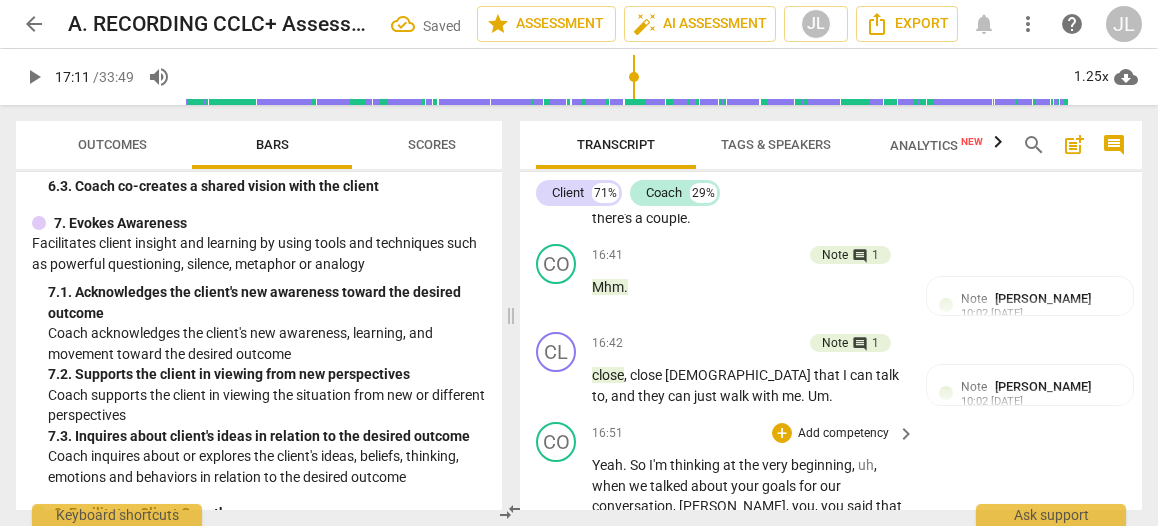 click on "play_arrow" at bounding box center [557, 589] 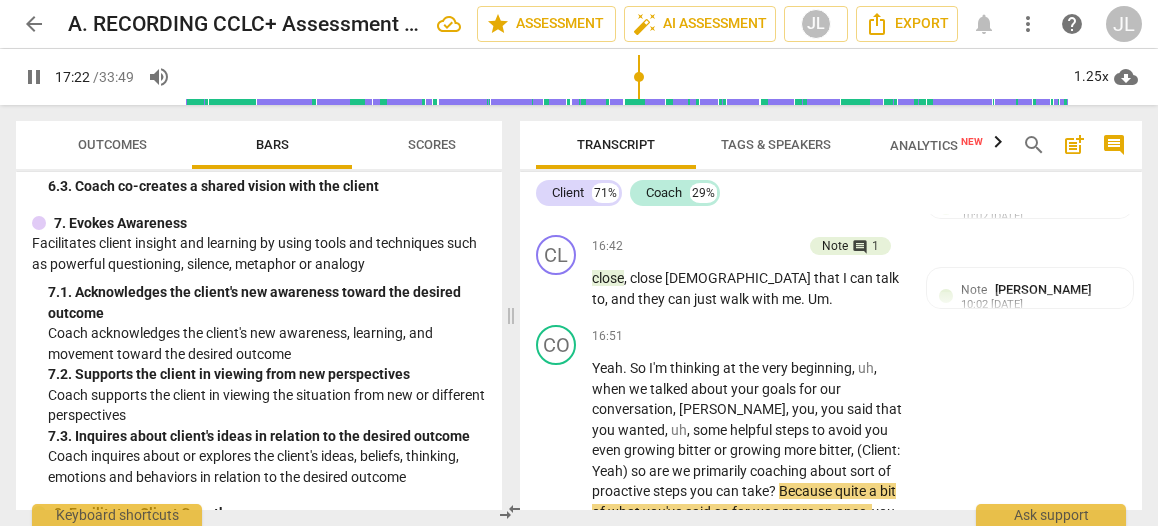 scroll, scrollTop: 9336, scrollLeft: 0, axis: vertical 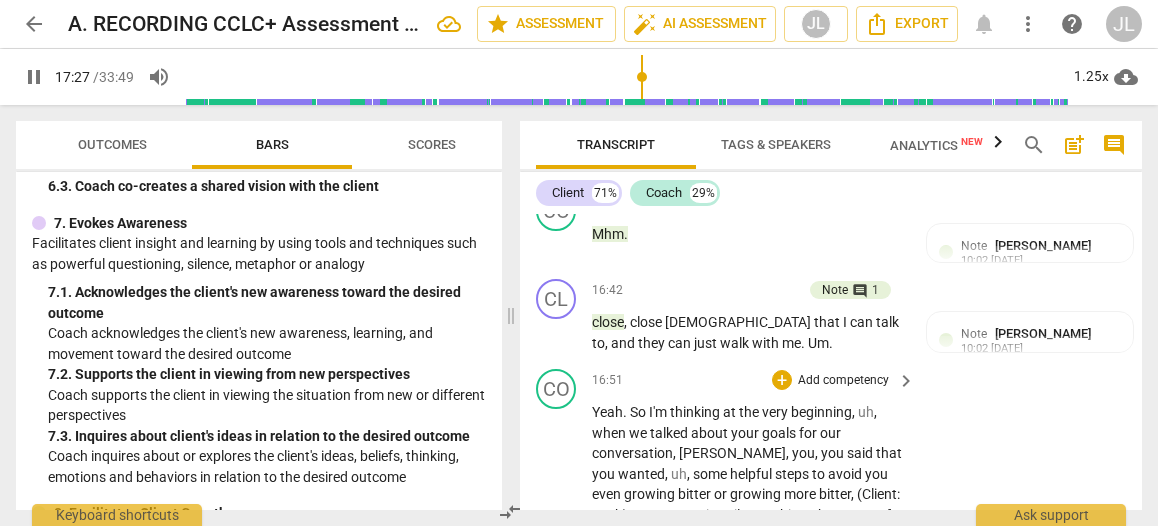 click on "pause" at bounding box center [557, 536] 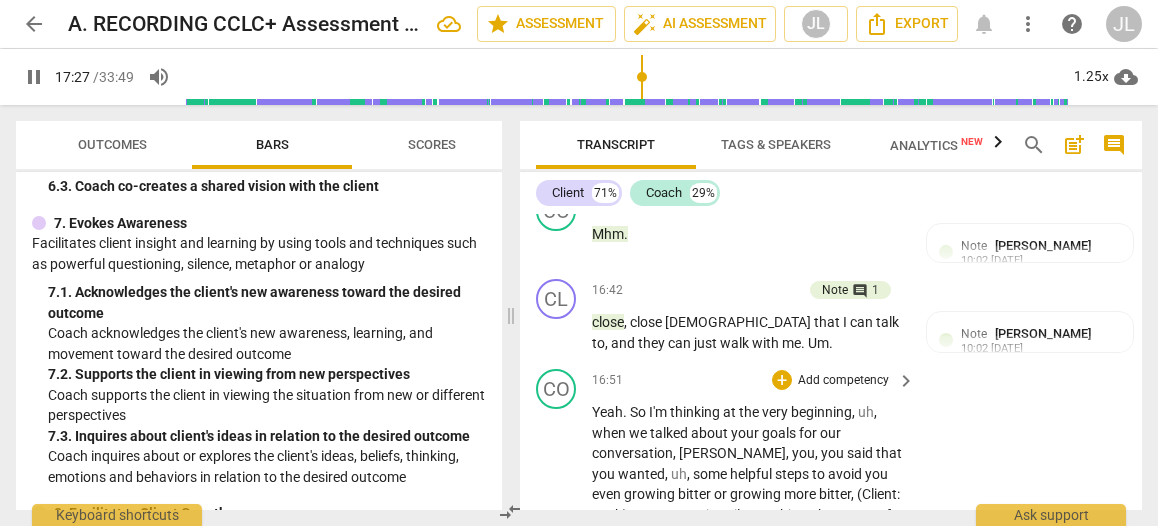type on "1048" 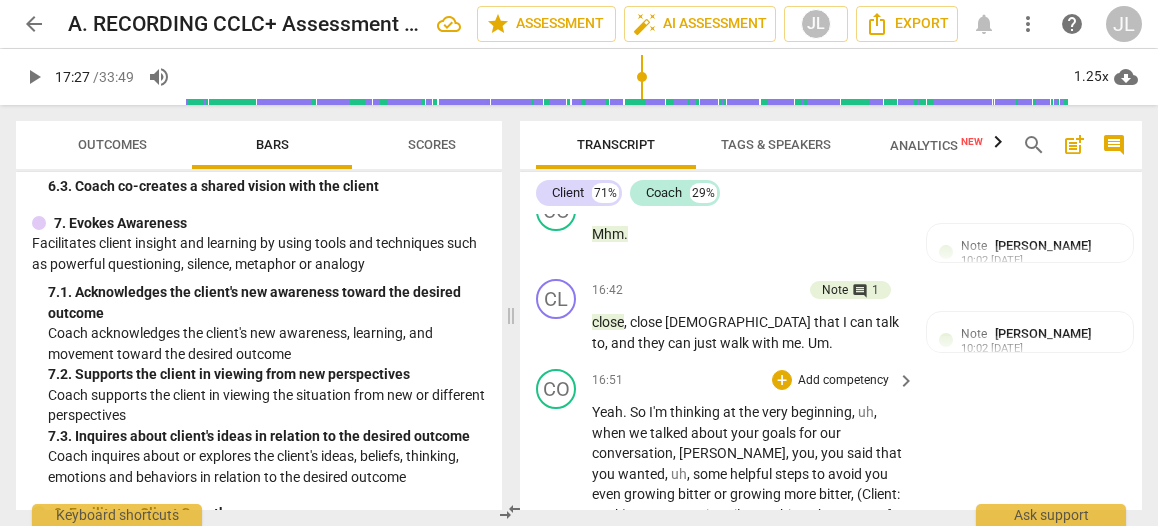 click on "how" at bounding box center (859, 576) 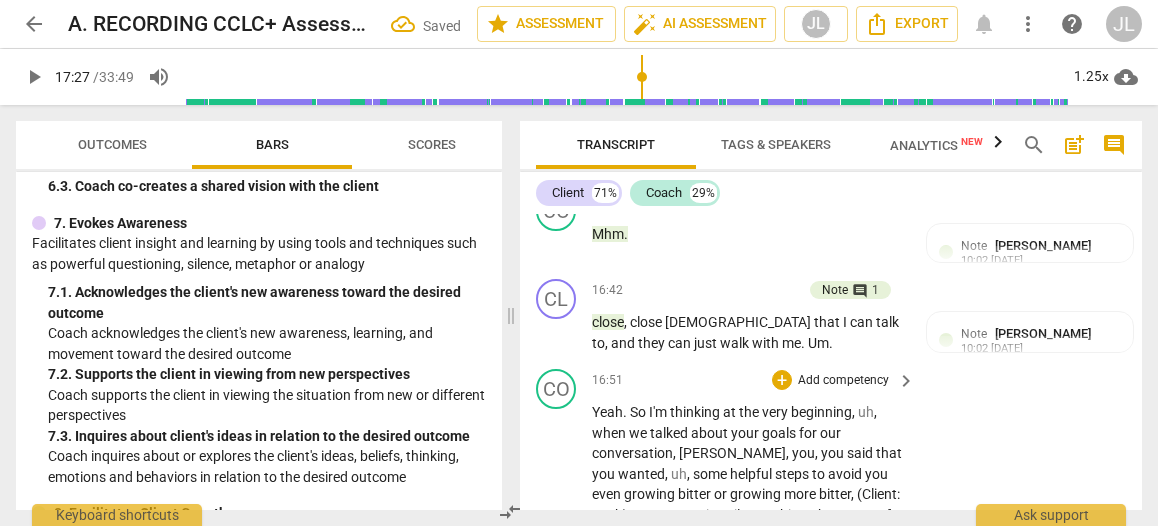 click on "play_arrow" at bounding box center [557, 536] 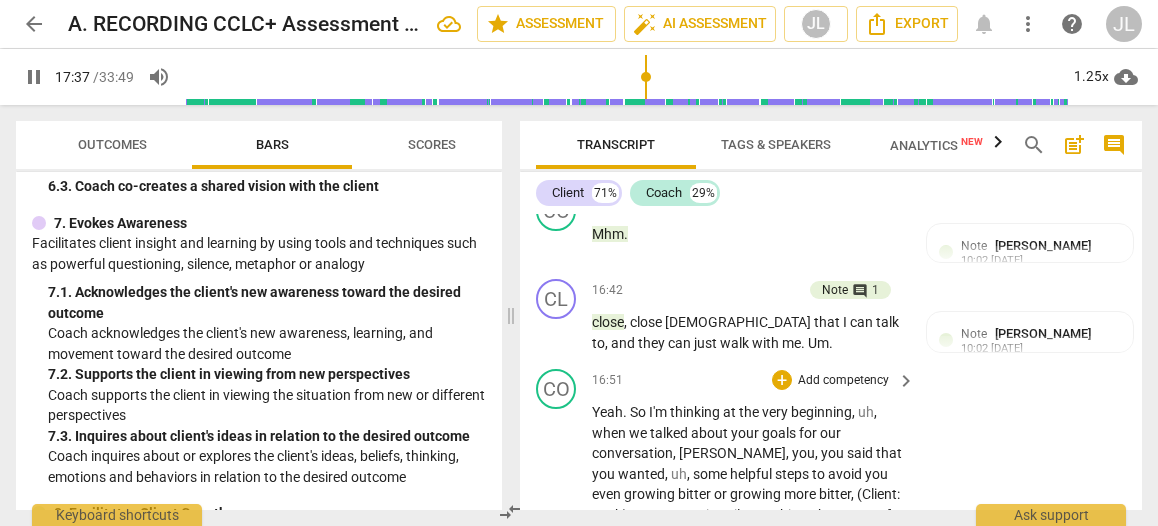 drag, startPoint x: 558, startPoint y: 371, endPoint x: 569, endPoint y: 371, distance: 11 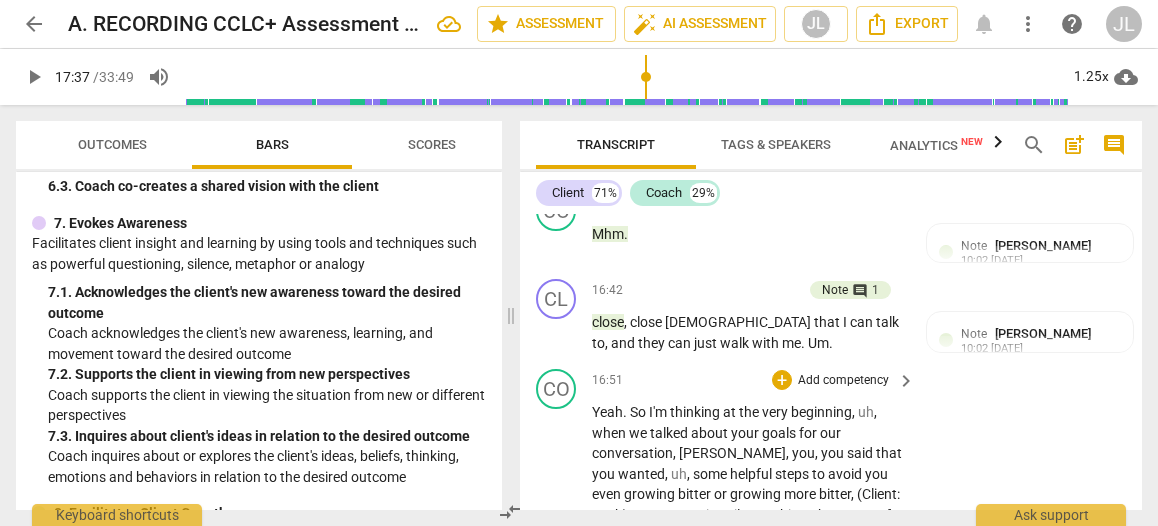 drag, startPoint x: 804, startPoint y: 409, endPoint x: 776, endPoint y: 373, distance: 45.607018 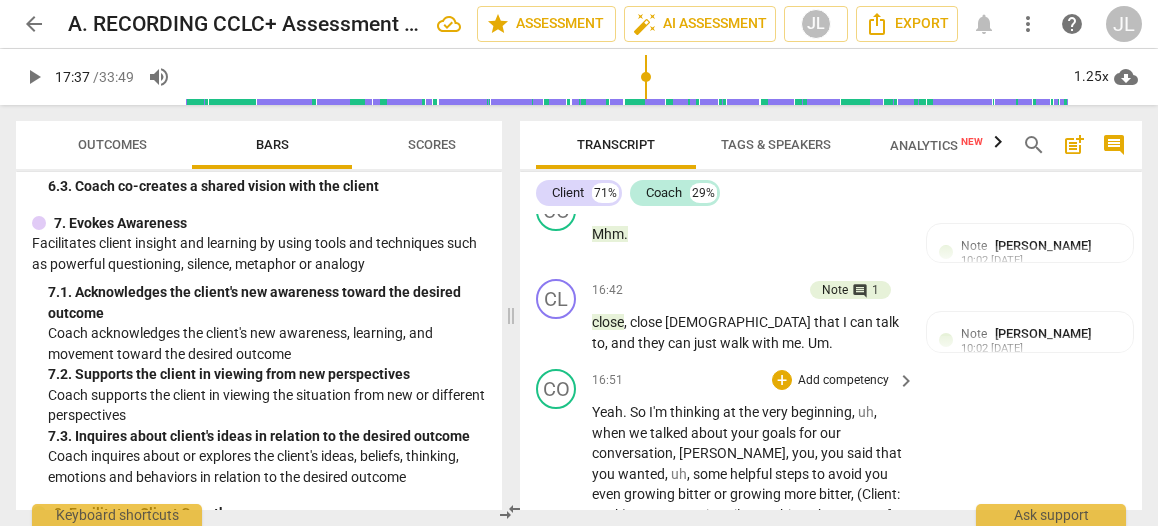 click on "Yeah .   So   I'm   thinking   at   the   very   beginning ,   uh ,   when   we   talked   about   your   goals   for   our   conversation ,   [PERSON_NAME] ,   you ,   you   said   that   you   wanted ,   uh ,   some   helpful   steps   to   avoid   you   even   growing   bitter   or   growing   more   bitter ,   (Client :   Yeah)   so   are   we   primarily   coaching   about   sort   of   proactive   steps   you   can   take ?   Because   quite   a   bit   of   what   you've   said   so   far   was   more   on   once ,   you   know ,   something   bad   already   happened ,   (Client :   Right)   how   do   you   not   respond   in   a ,   you   know ,   angry   or ,   or   inappropriate   manner .   So   which   of   those   two   would   you   like   to ,   you   know ,   coach   on   moving   forward ?" at bounding box center (748, 535) 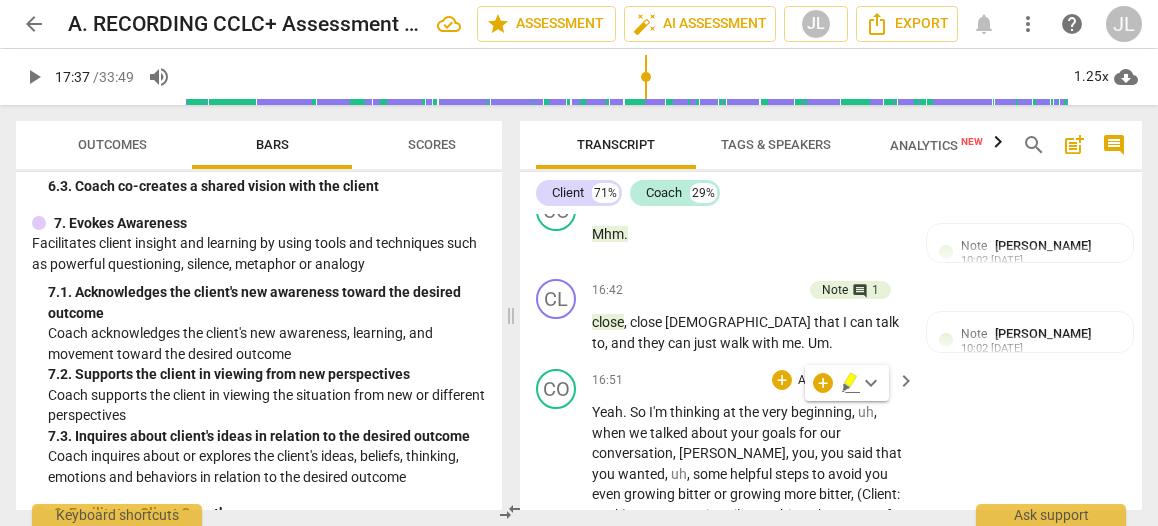 click on "two" at bounding box center [643, 638] 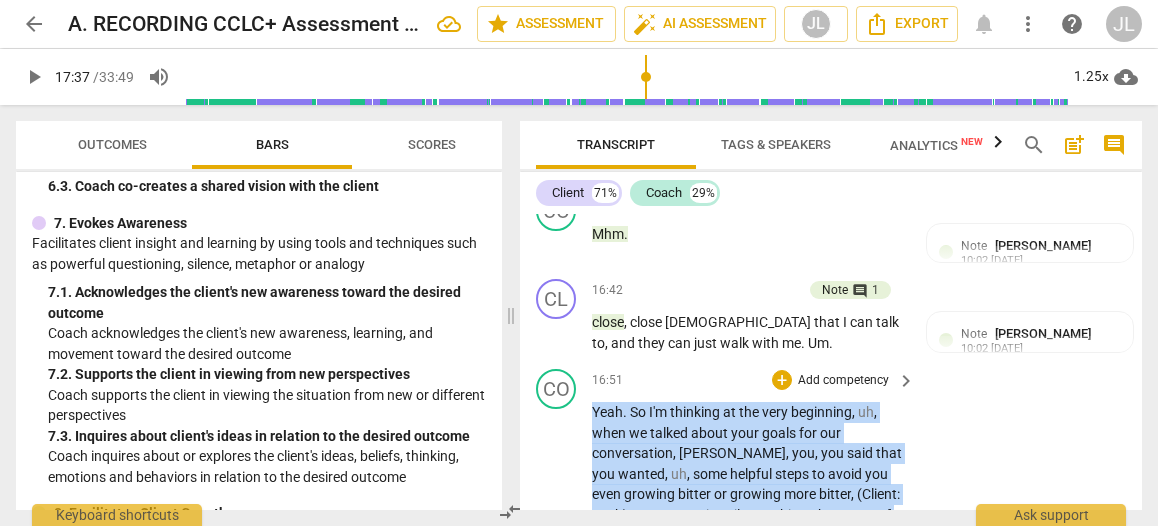 drag, startPoint x: 664, startPoint y: 487, endPoint x: 582, endPoint y: 248, distance: 252.67567 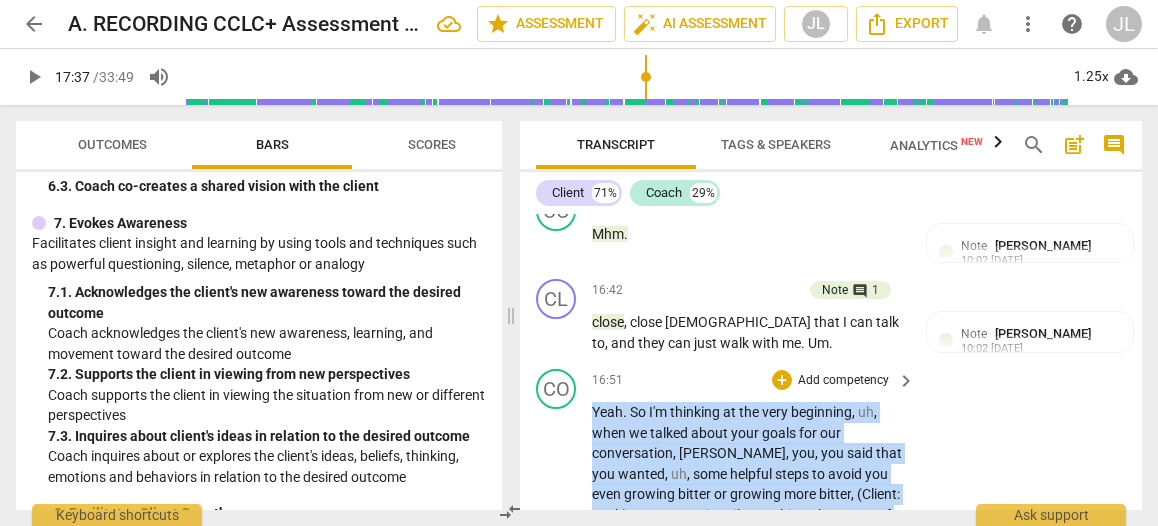 click on "CO play_arrow pause 16:51 + Add competency keyboard_arrow_right Yeah .   So   I'm   thinking   at   the   very   beginning ,   uh ,   when   we   talked   about   your   goals   for   our   conversation ,   [PERSON_NAME] ,   you ,   you   said   that   you   wanted ,   uh ,   some   helpful   steps   to   avoid   you   even   growing   bitter   or   growing   more   bitter ,   (Client :   Yeah)   so   are   we   primarily   coaching   about   sort   of   proactive   steps   you   can   take ?   Because   quite   a   bit   of   what   you've   said   so   far   was   more   on   once ,   you   know ,   something   bad   already   happened ,   (Client :   Right)   how   do   you   not   respond   in   a ,   you   know ,   angry   or ,   or   inappropriate   manner .   So   which   of   those   two   would   you   like   to ,   you   know ,   coach   on   moving   forward ?" at bounding box center (831, 519) 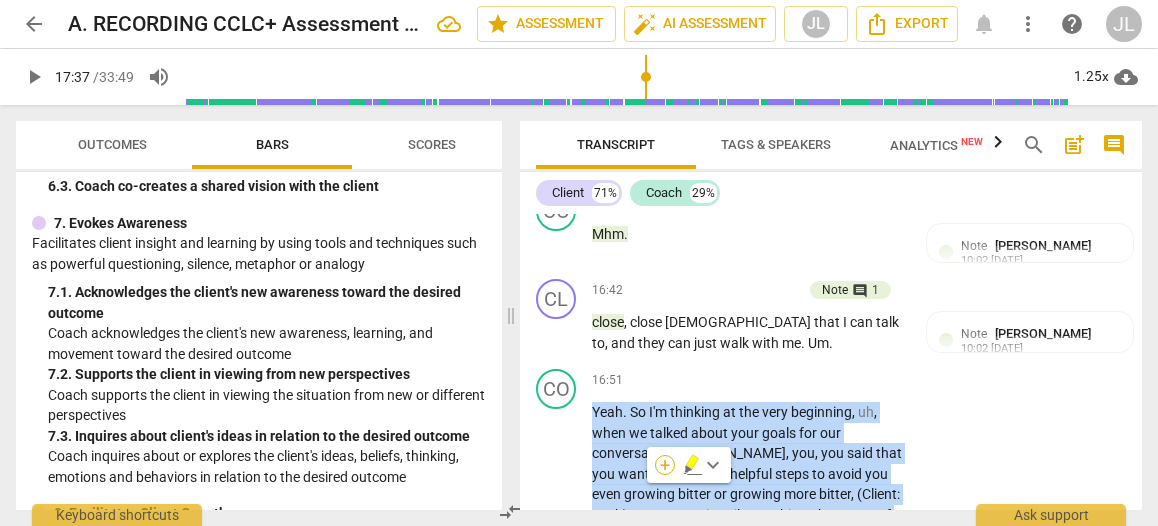 click on "+" at bounding box center (665, 465) 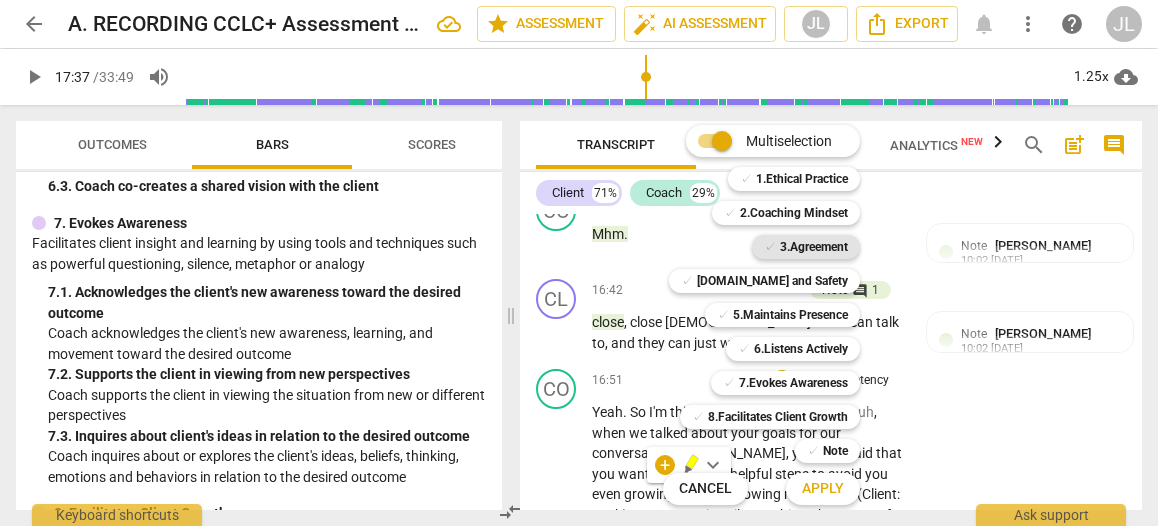 click on "3.Agreement" at bounding box center (814, 247) 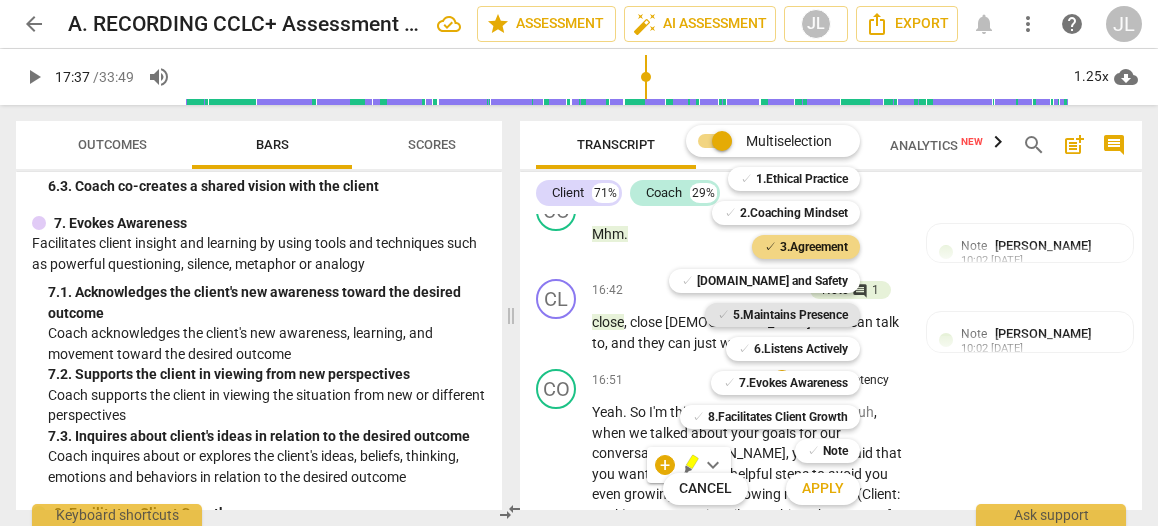 click on "5.Maintains Presence" at bounding box center [790, 315] 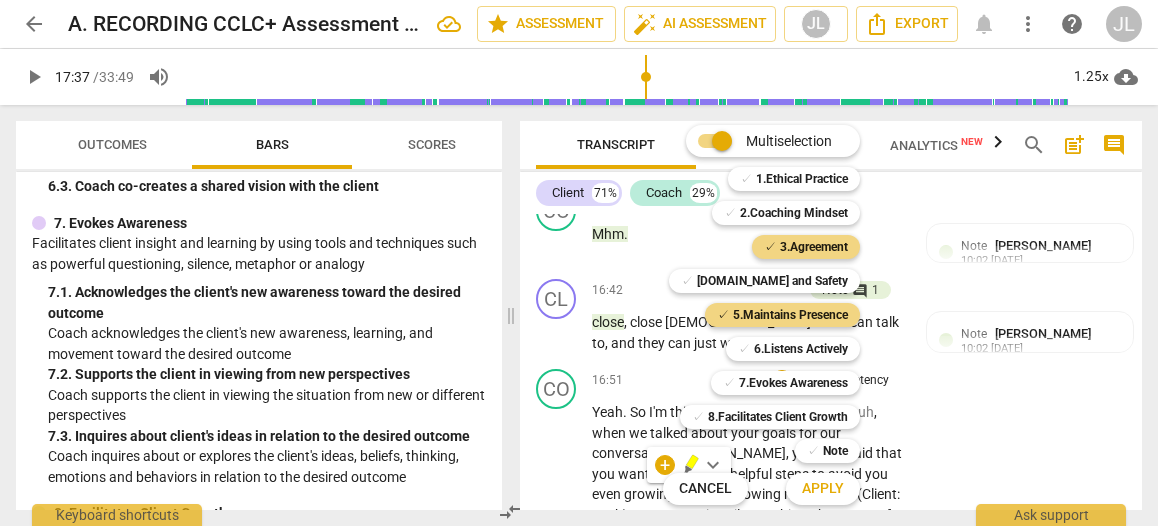 click on "Apply" at bounding box center [823, 489] 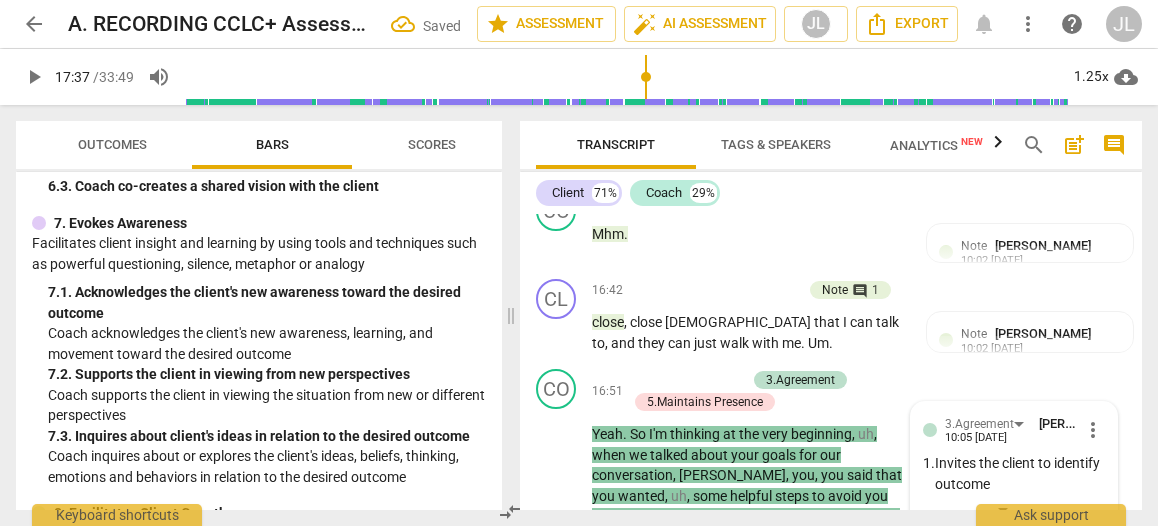 scroll, scrollTop: 9638, scrollLeft: 0, axis: vertical 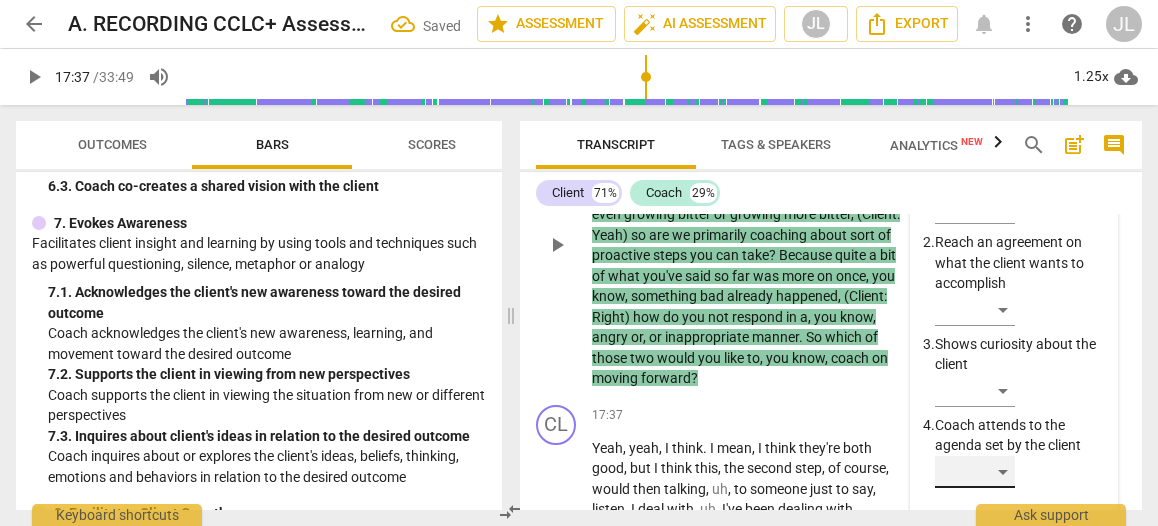 click on "​" at bounding box center (975, 472) 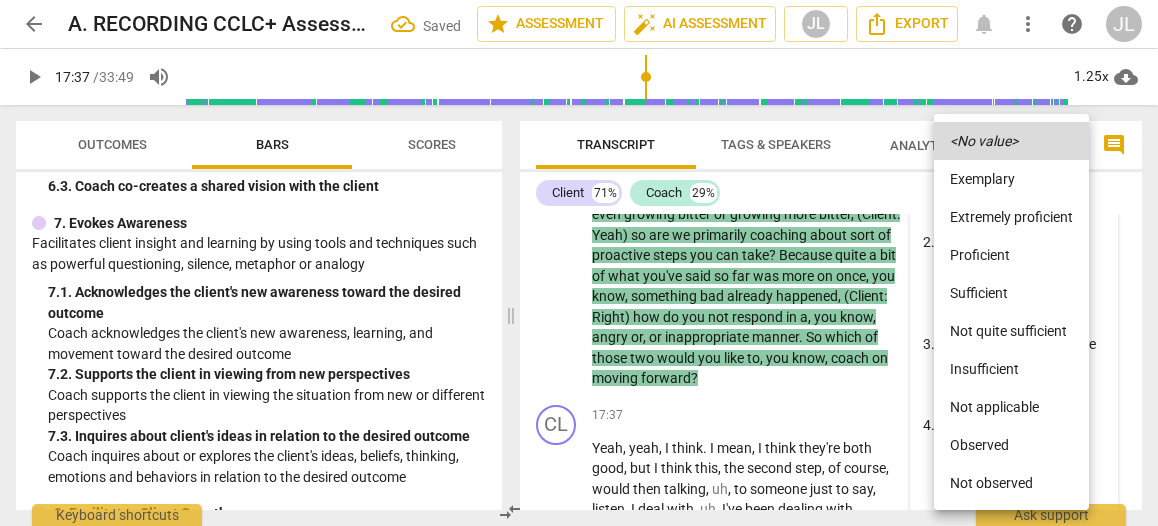 click on "Observed" at bounding box center (1011, 445) 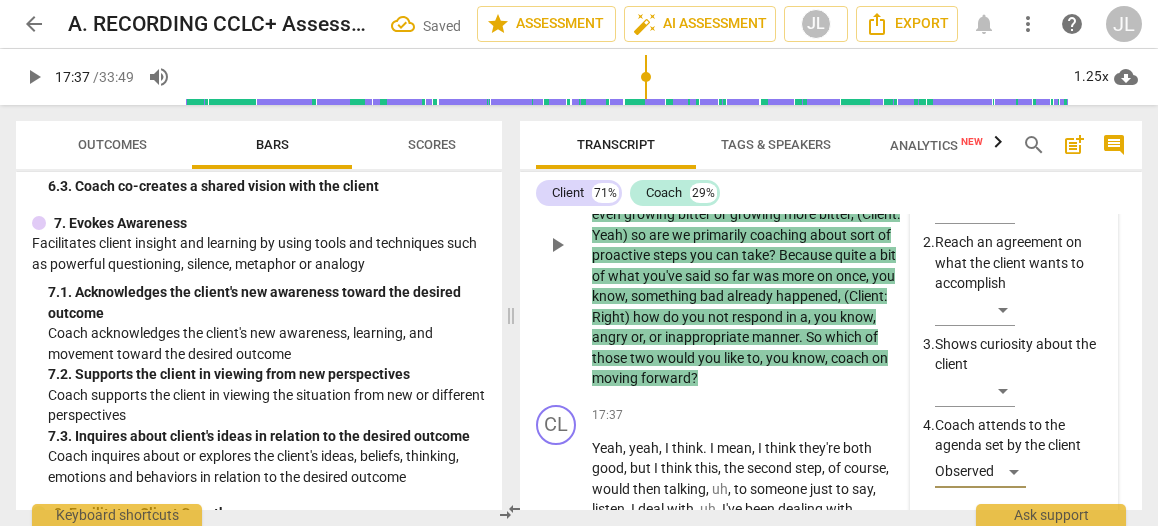 click on "​" at bounding box center [975, 662] 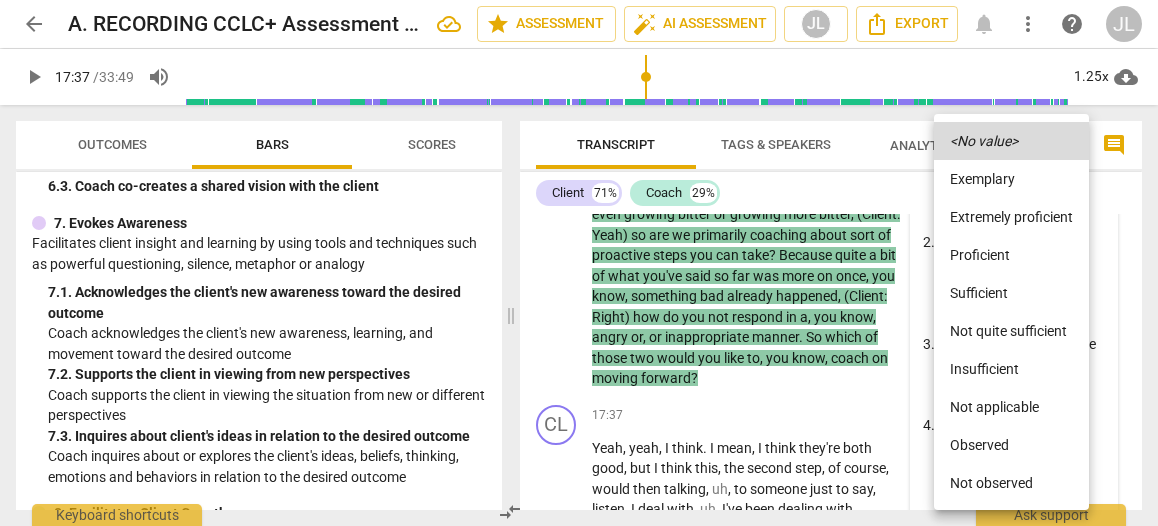 click on "Observed" at bounding box center (1011, 445) 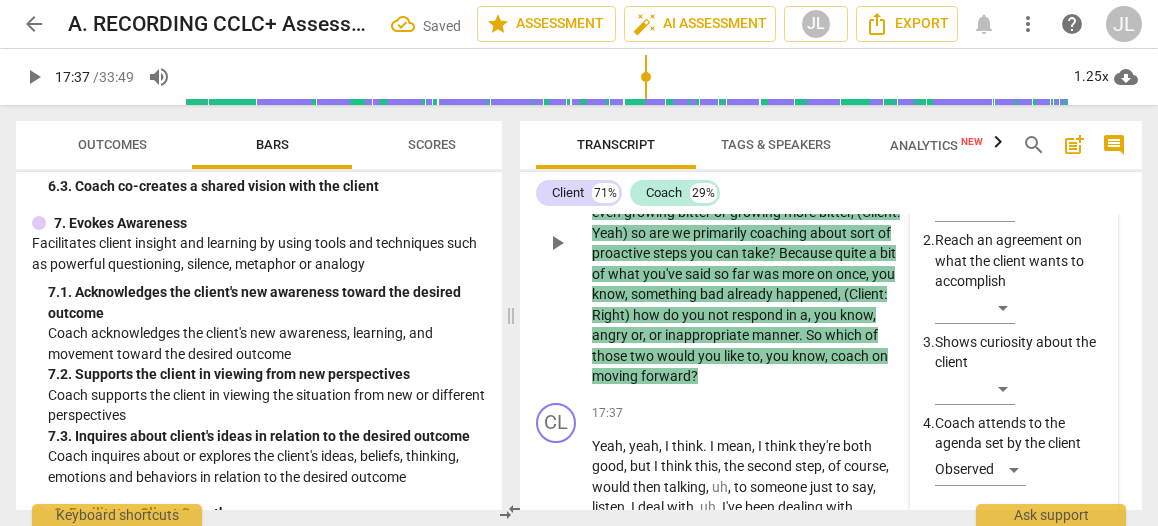 click on "Observed" at bounding box center [1020, 664] 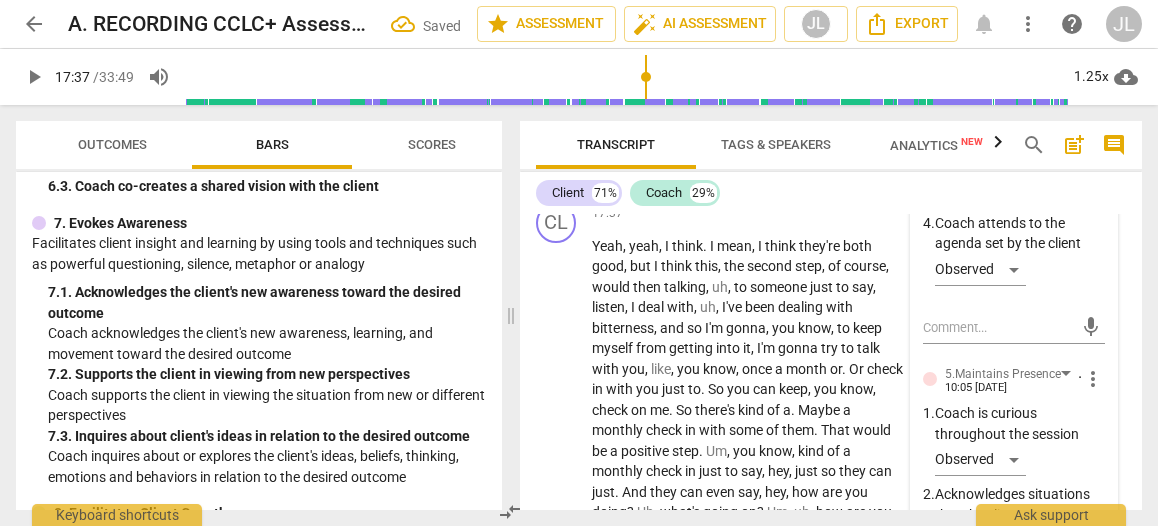 scroll, scrollTop: 9880, scrollLeft: 0, axis: vertical 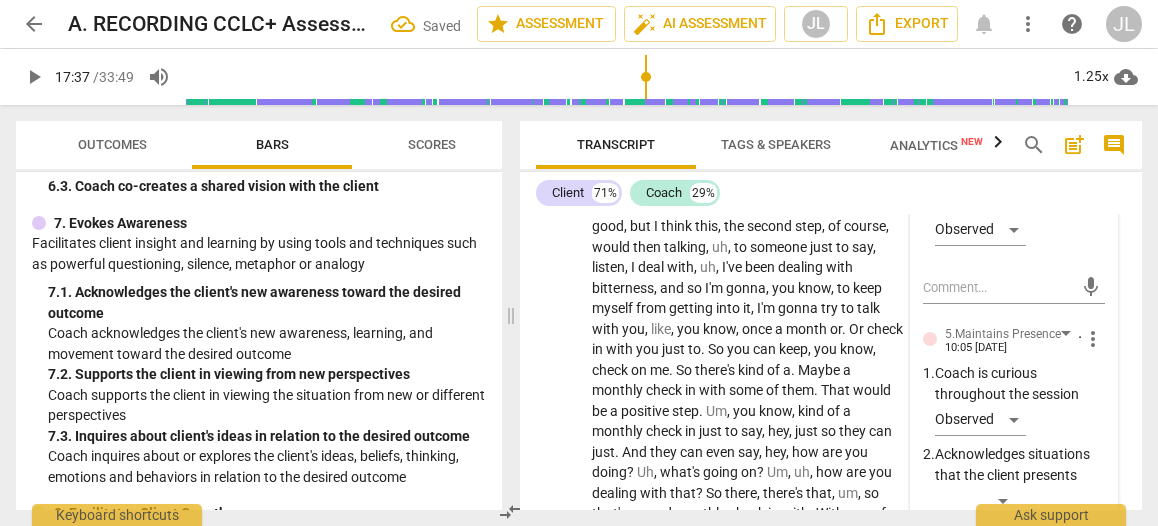 click on "​" at bounding box center (975, 603) 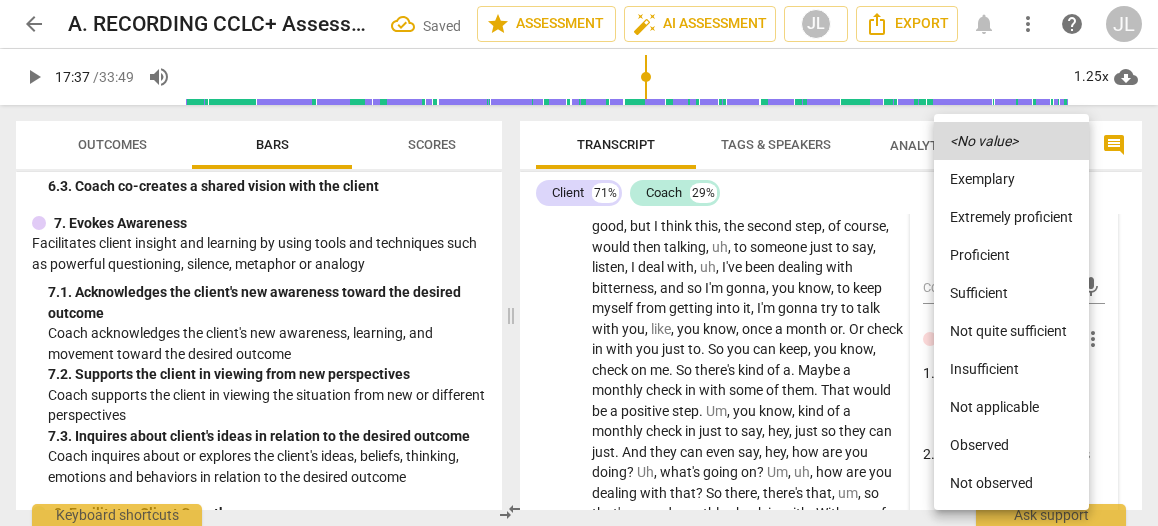 click on "Observed" at bounding box center [1011, 445] 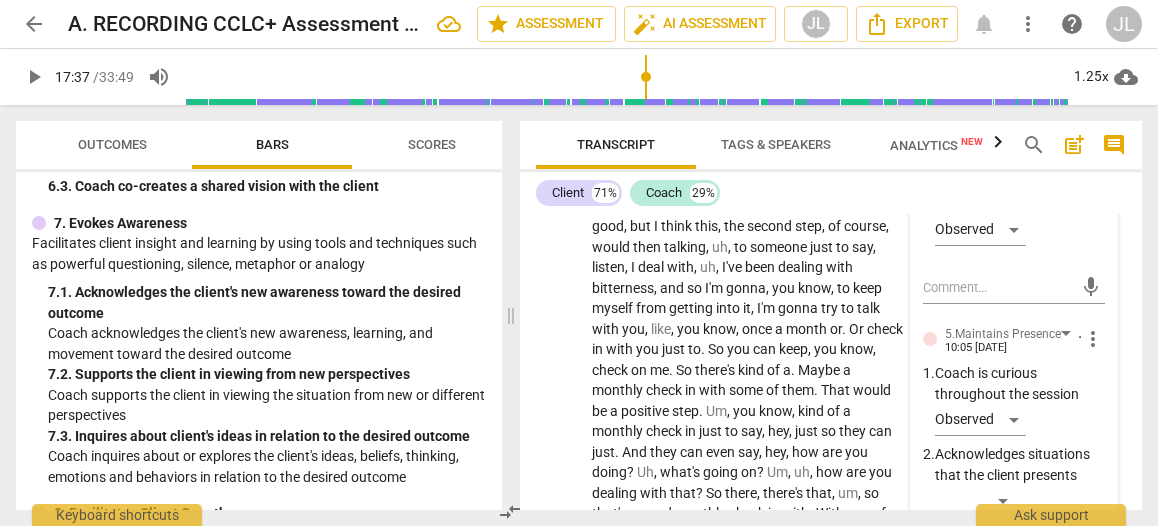 click on "CO play_arrow pause 18:25 + Add competency keyboard_arrow_right Good .   So   that   would   be ,   uh ,   a   step   that   you   just   articulated .   A   monthly   check   in   with   someone   who   trust ,   who   can   hold   you   accountable .   Uh ,   so   that   would   be   more   of   a ,   uh ,   proactive   step ." at bounding box center (831, 617) 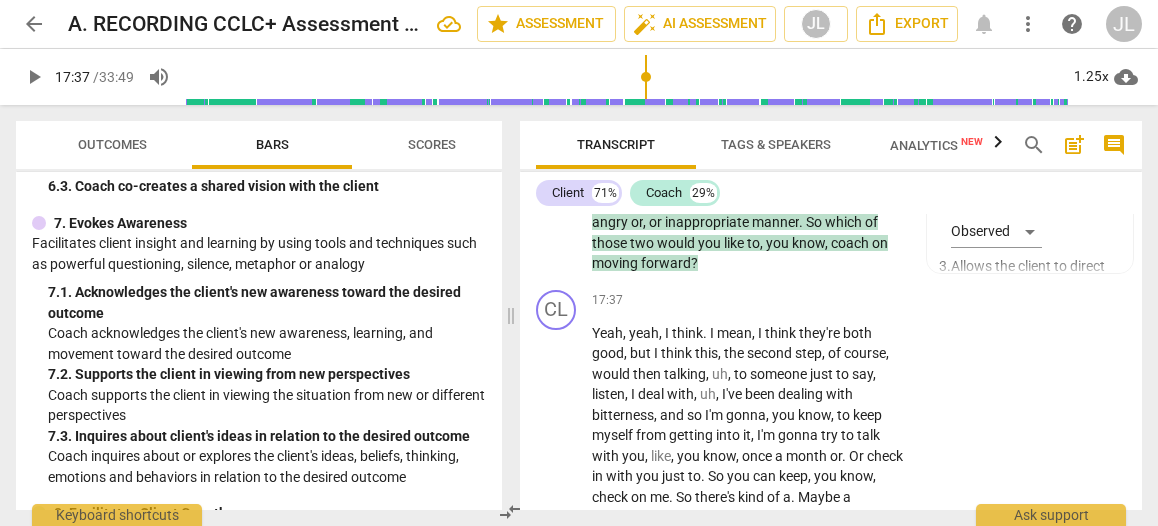scroll, scrollTop: 9666, scrollLeft: 0, axis: vertical 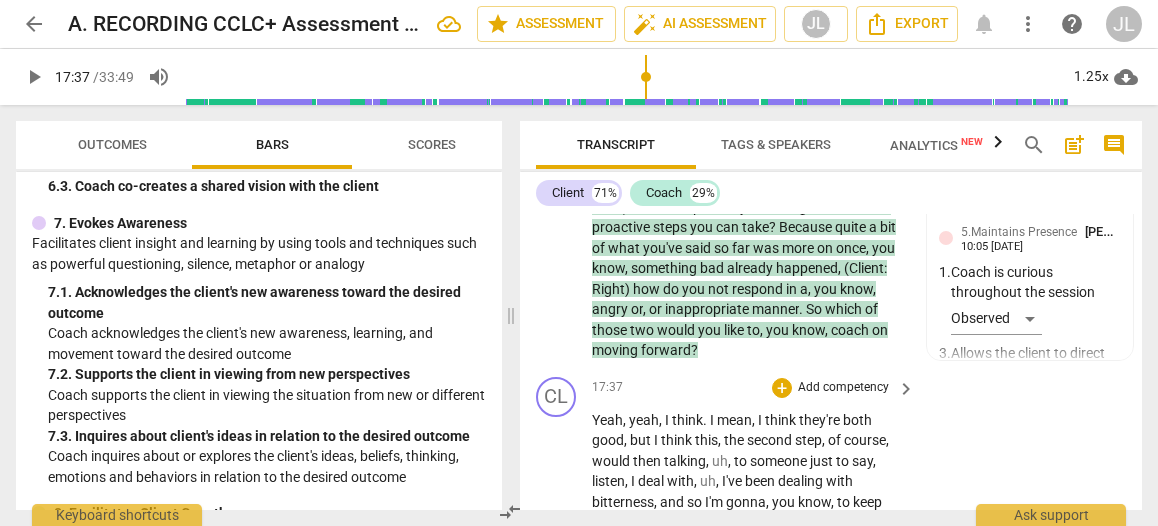 click on "play_arrow" at bounding box center (557, 584) 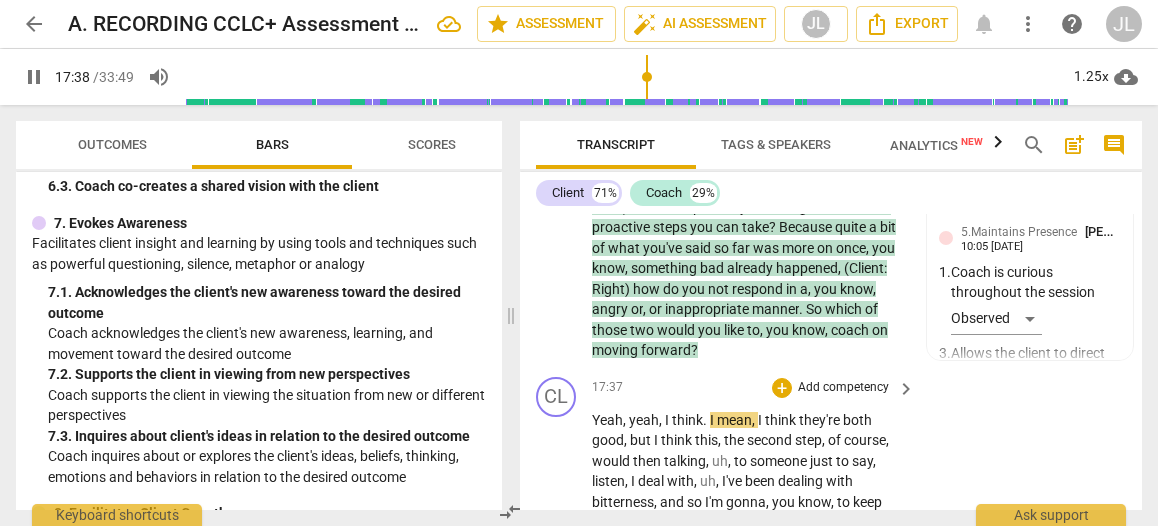 click on "." at bounding box center (706, 420) 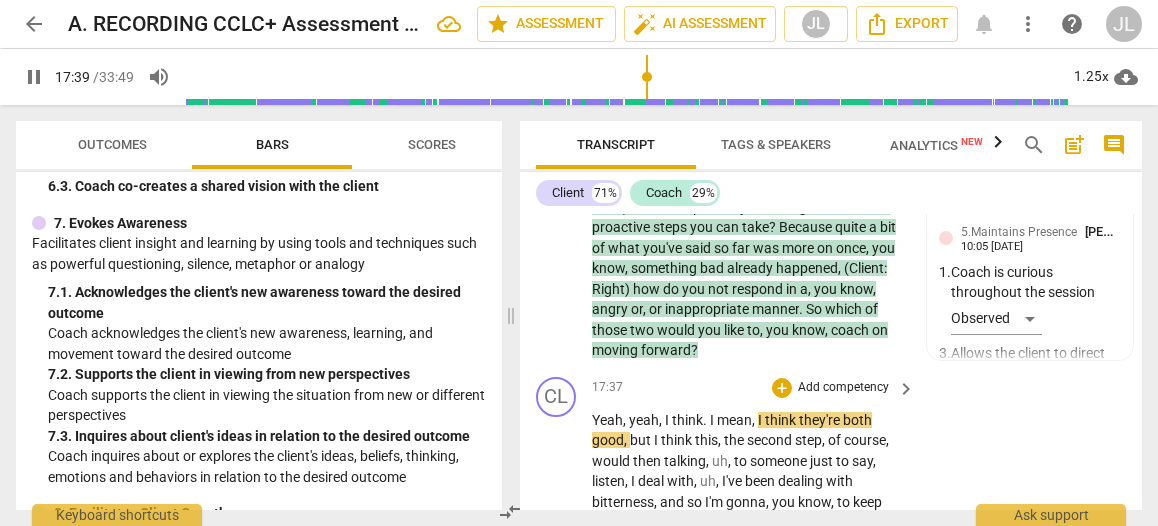 type on "1060" 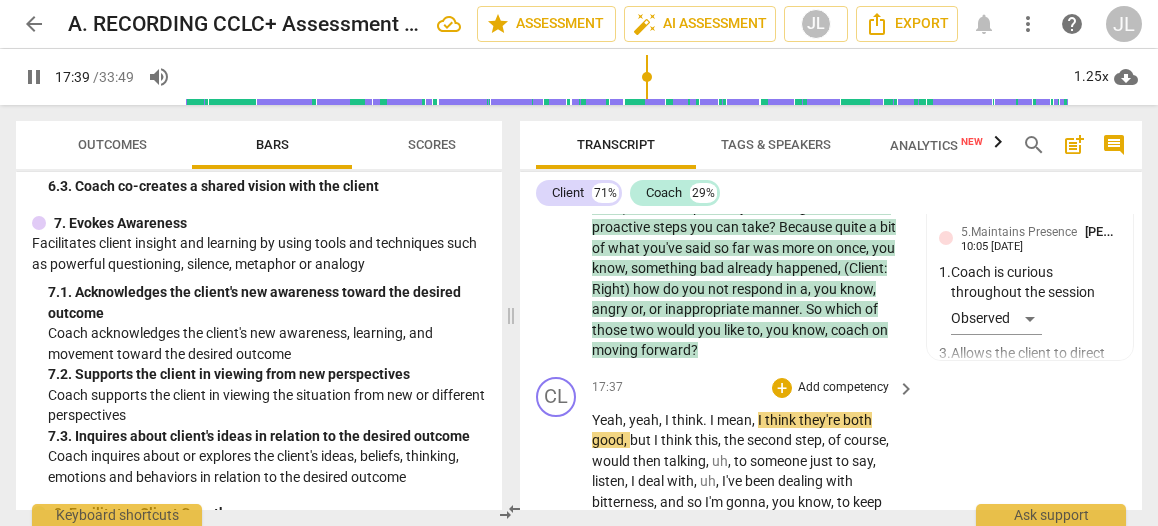 type 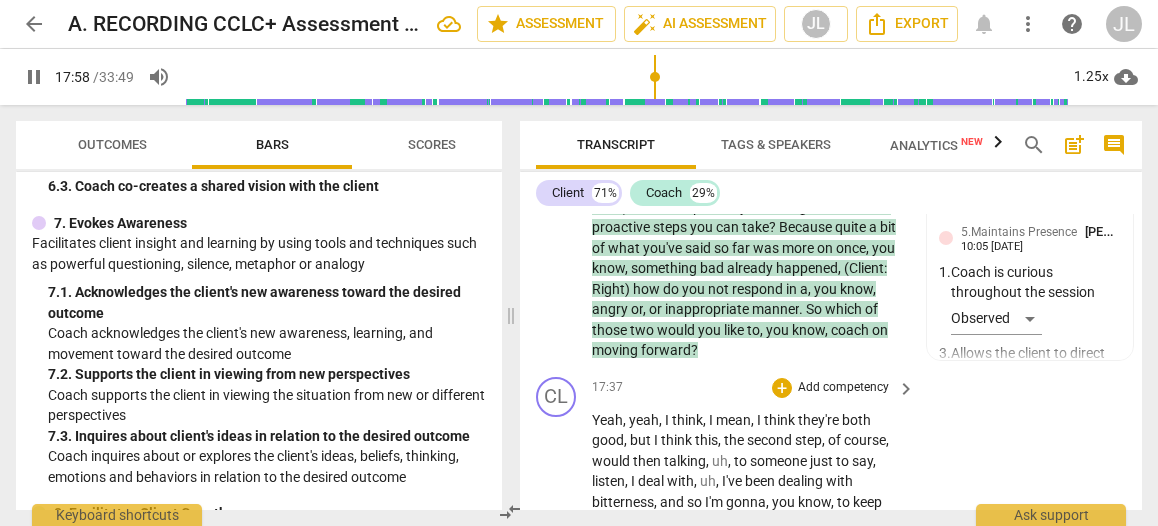 click on "." at bounding box center (845, 543) 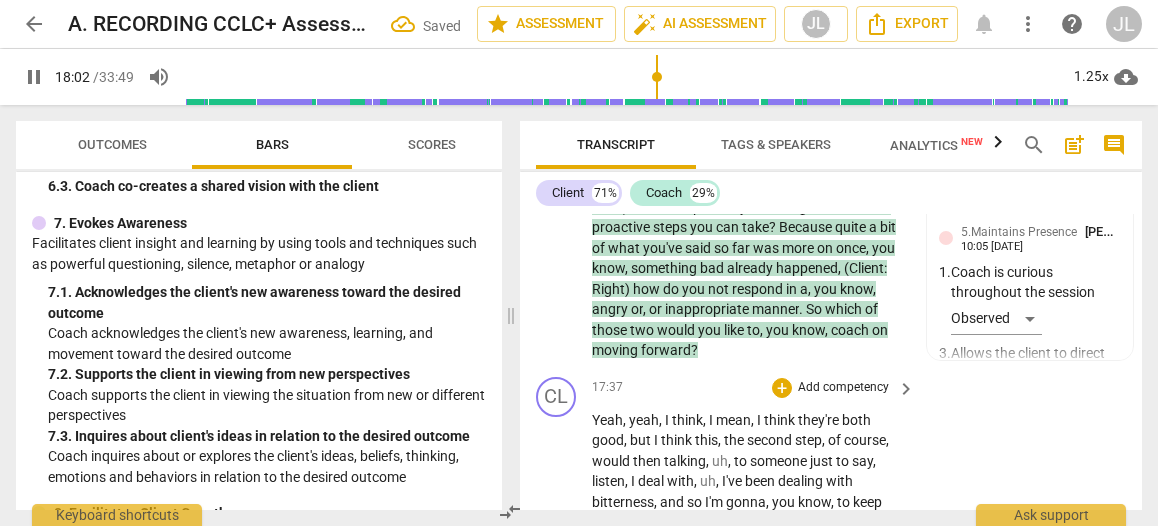 click on "." at bounding box center [704, 563] 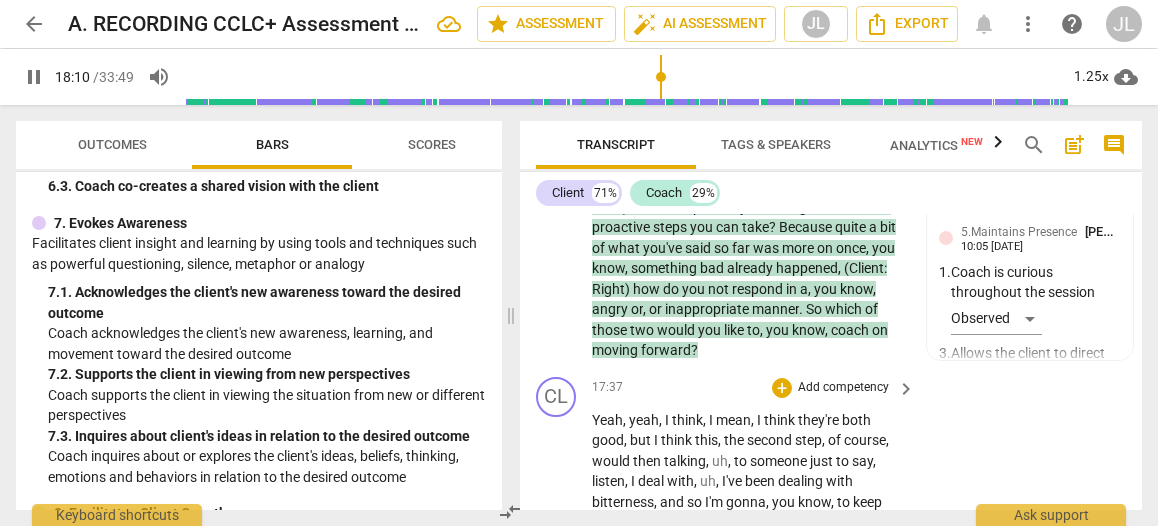 click on "." at bounding box center (702, 625) 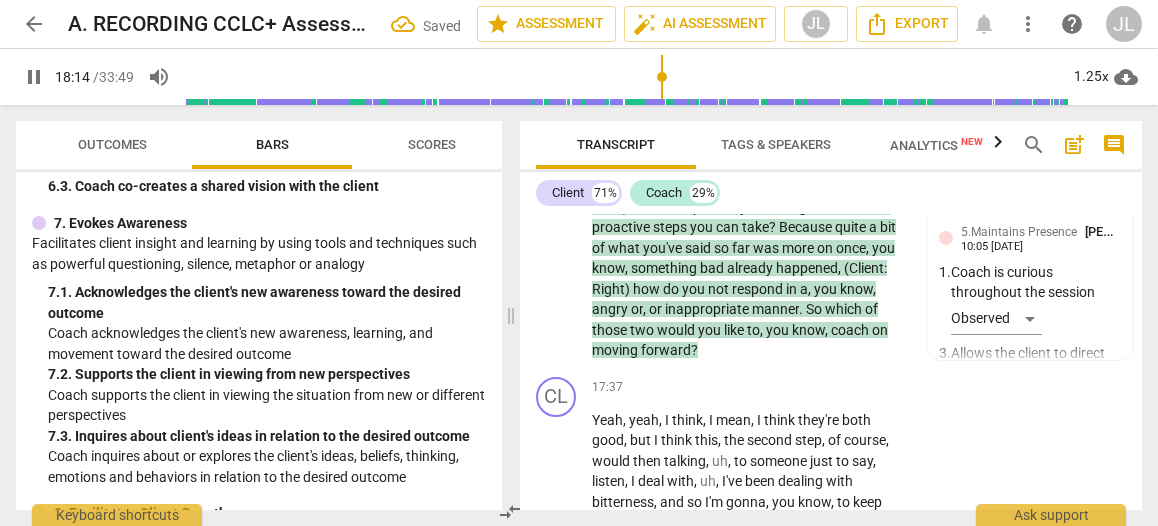 scroll, scrollTop: 9963, scrollLeft: 0, axis: vertical 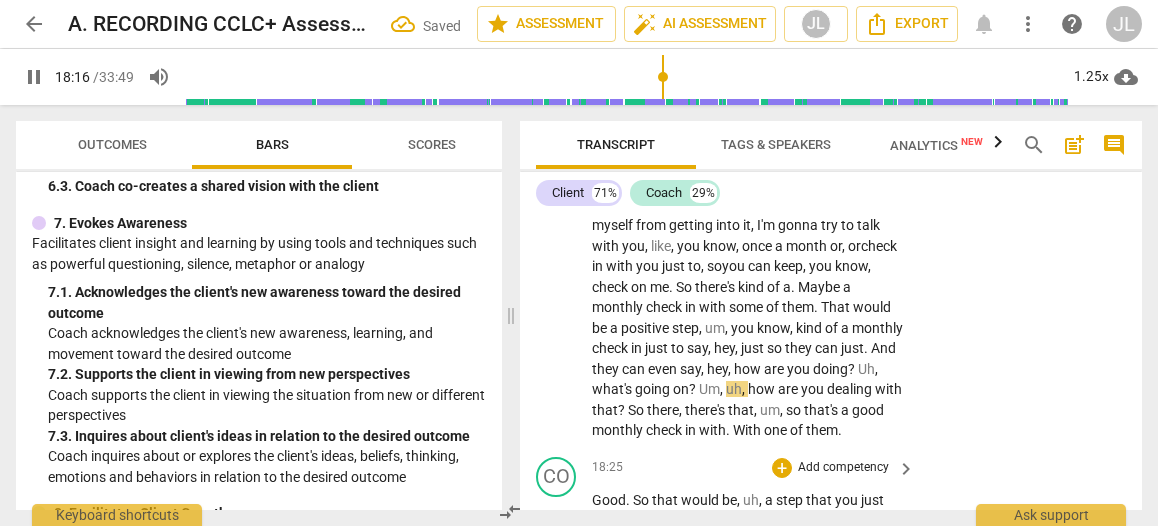 click on "pause" at bounding box center [557, 531] 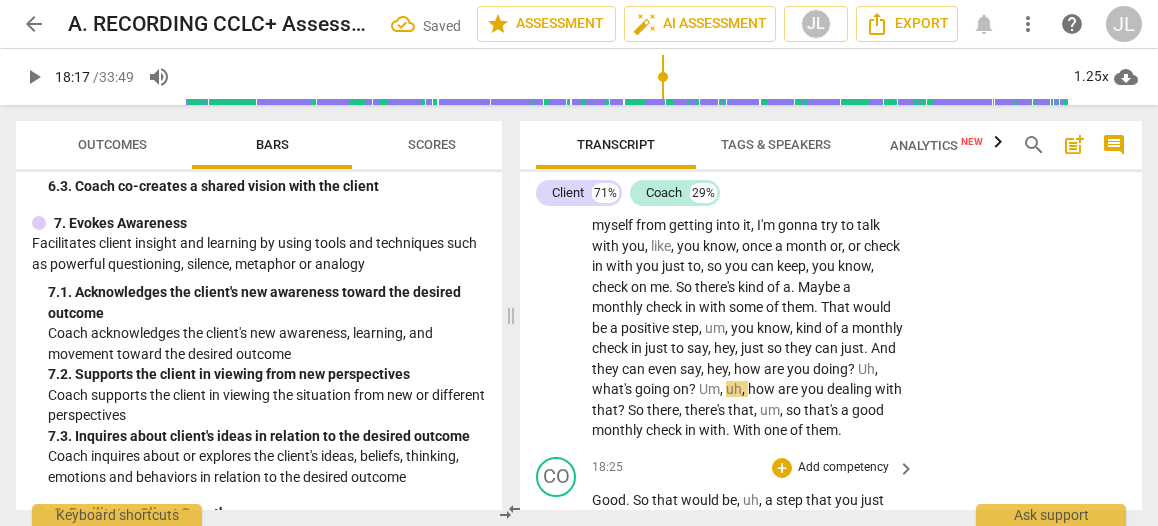 type on "1097" 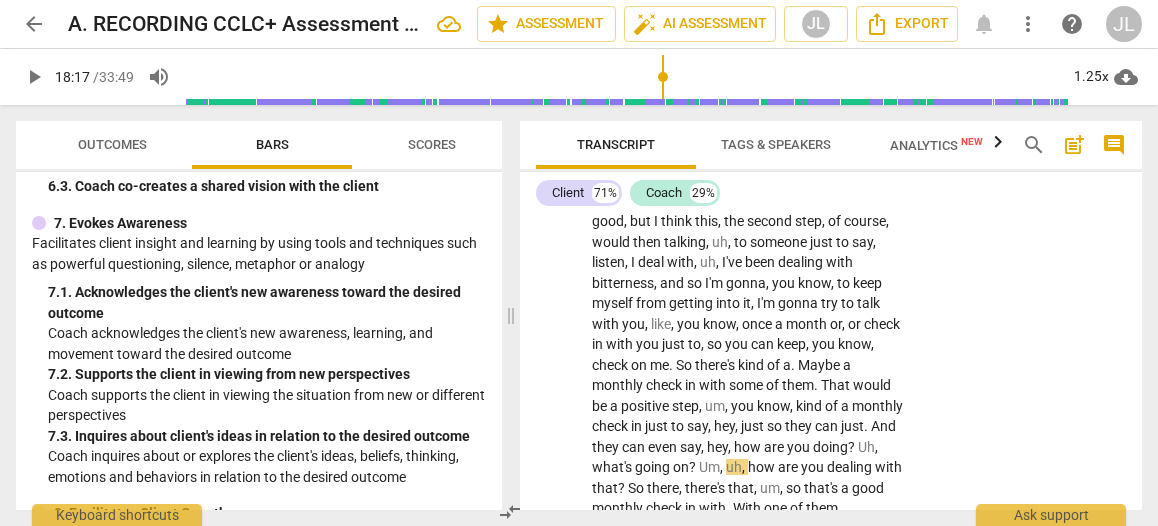 scroll, scrollTop: 9797, scrollLeft: 0, axis: vertical 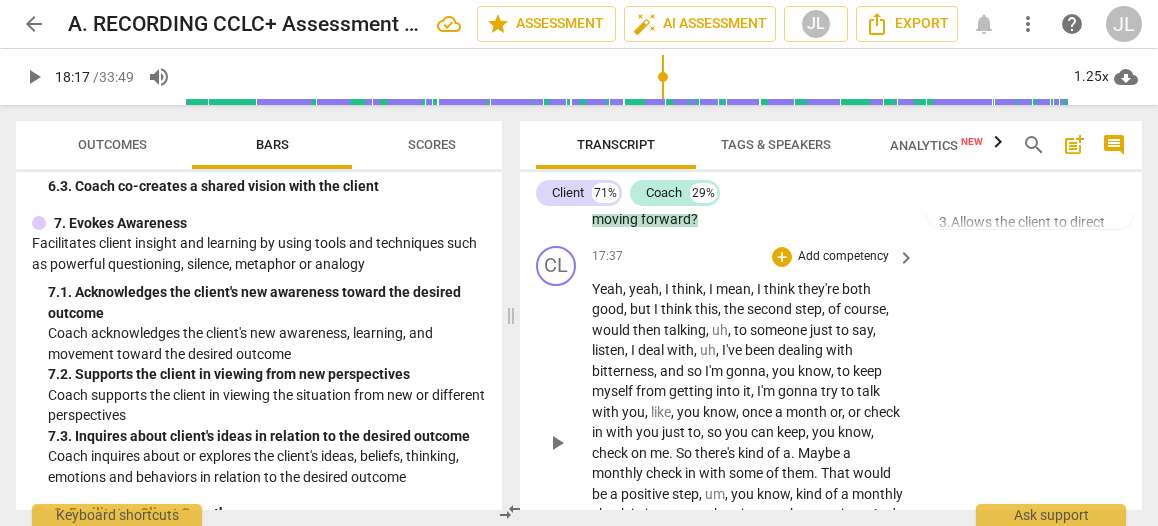 click on "hey" at bounding box center [717, 535] 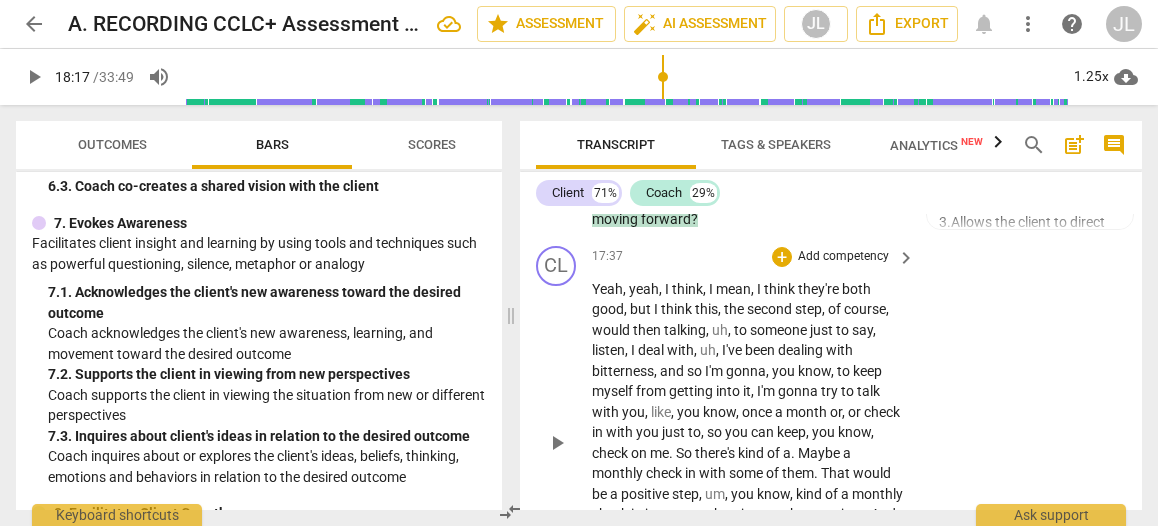 type 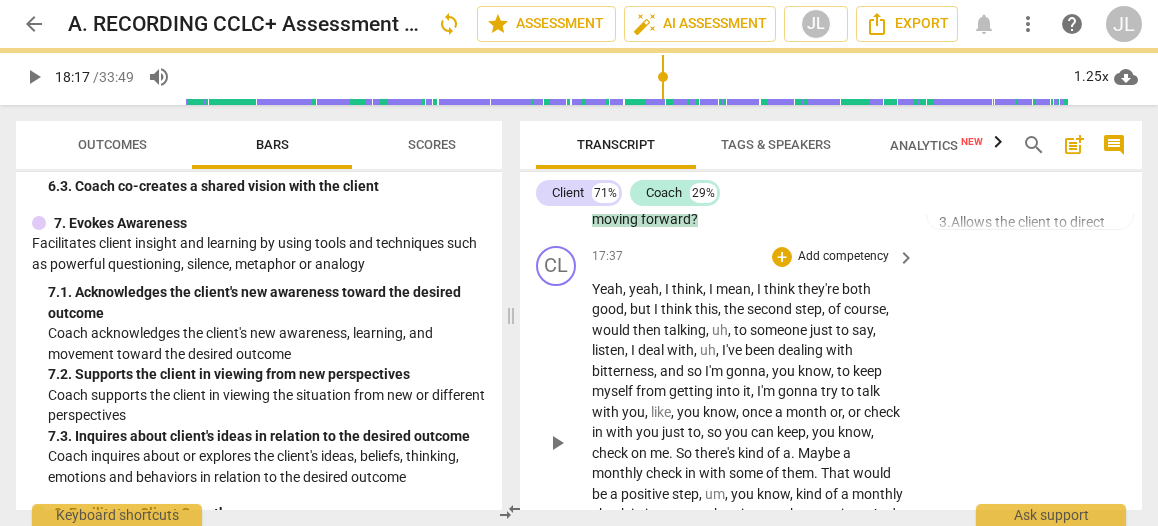 click on "getting" at bounding box center [692, 391] 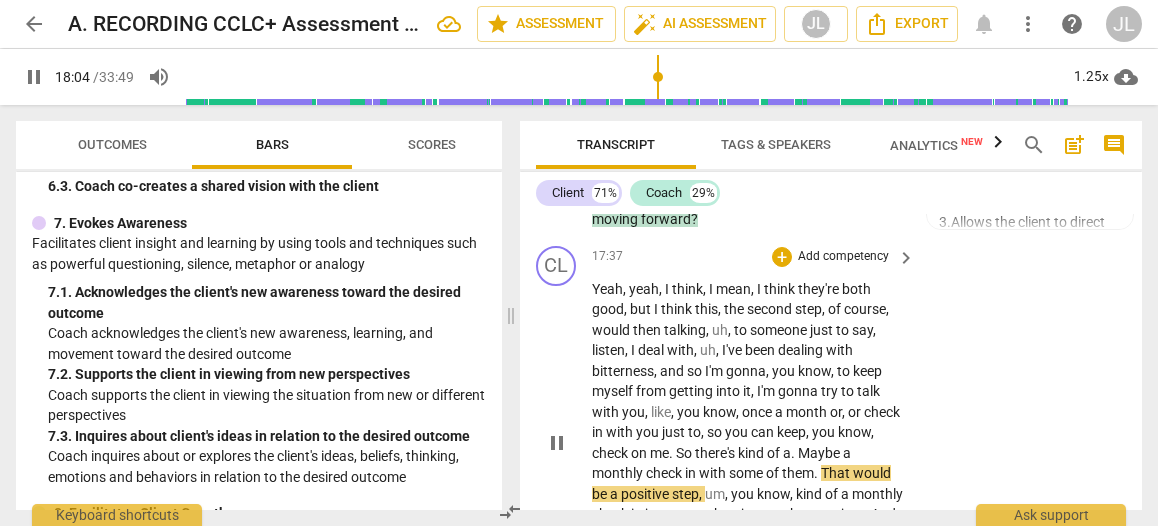 click on "." at bounding box center [794, 453] 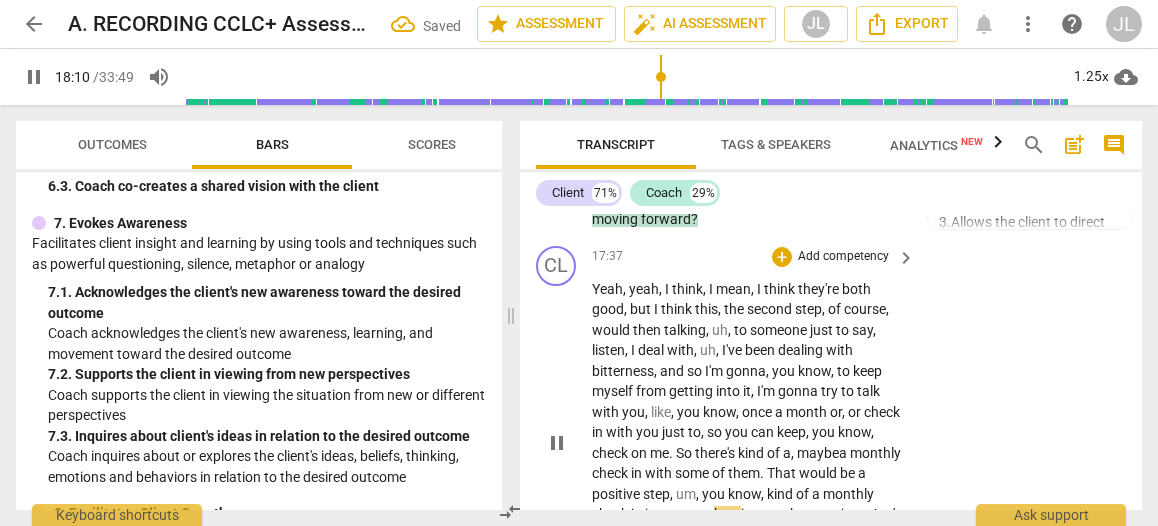 drag, startPoint x: 558, startPoint y: 287, endPoint x: 576, endPoint y: 288, distance: 18.027756 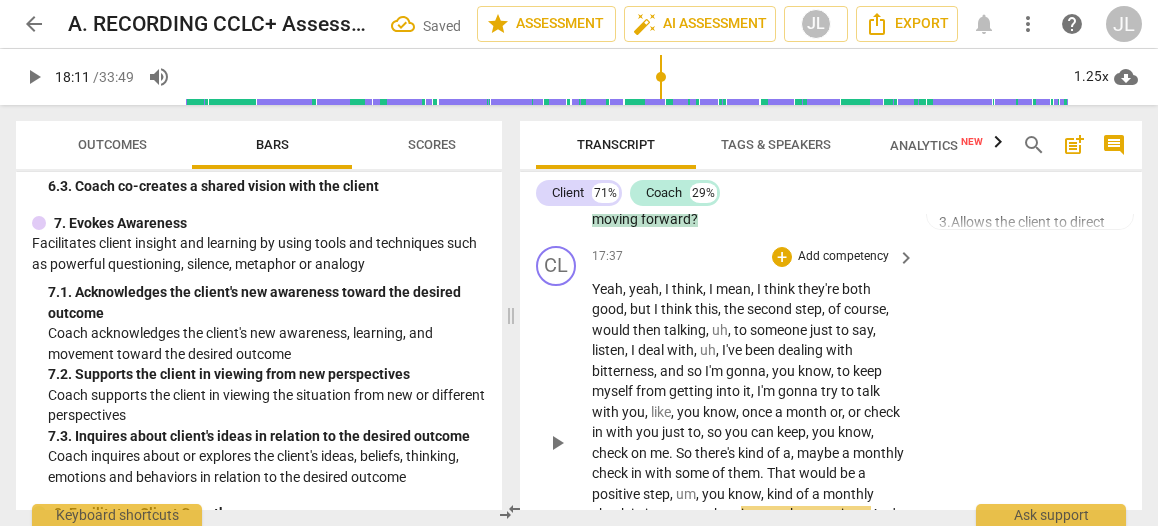 click on "hey" at bounding box center (724, 514) 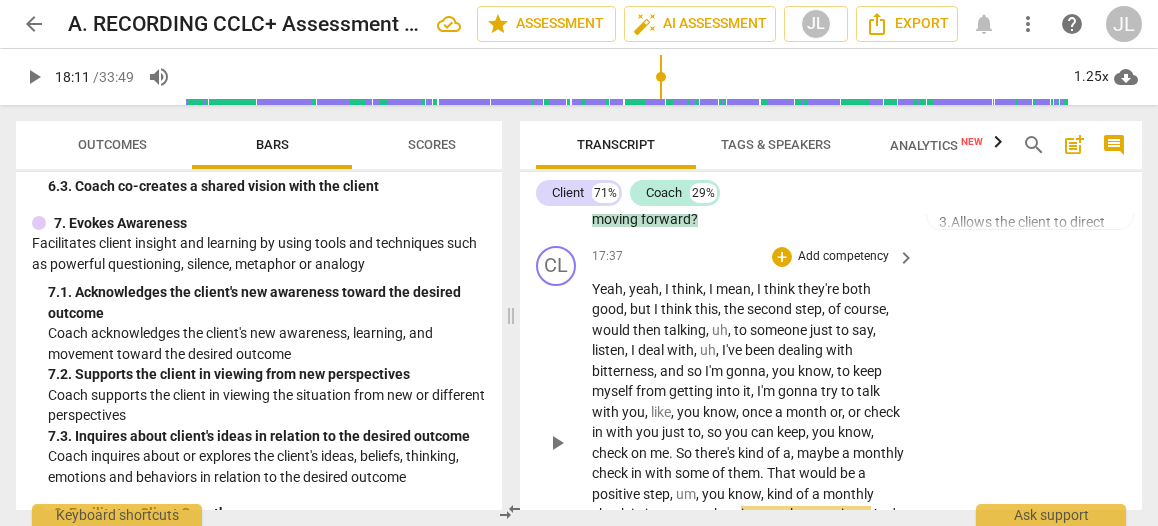 type 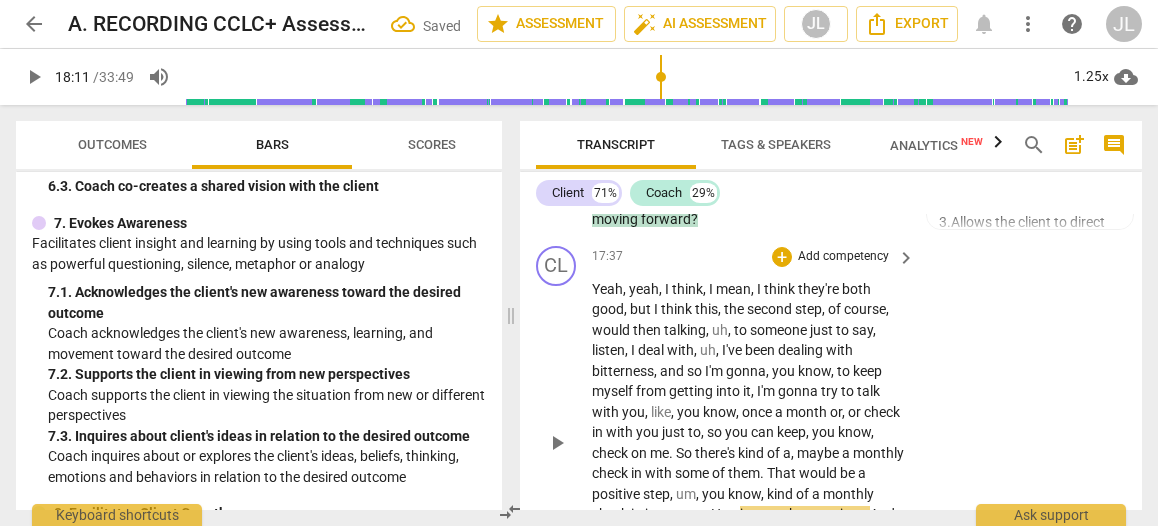 click on "play_arrow" at bounding box center (557, 443) 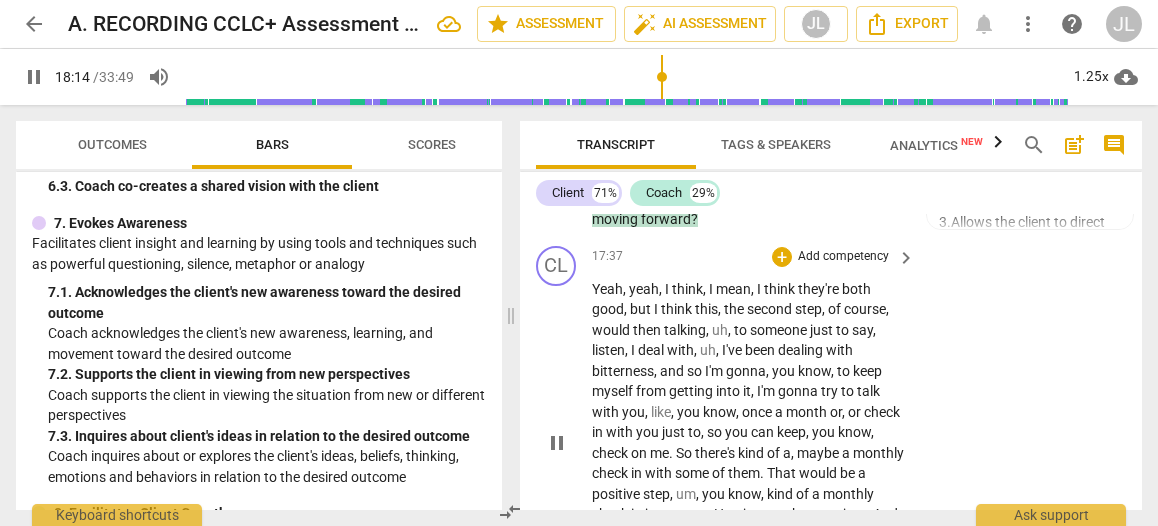 click on "." at bounding box center [869, 514] 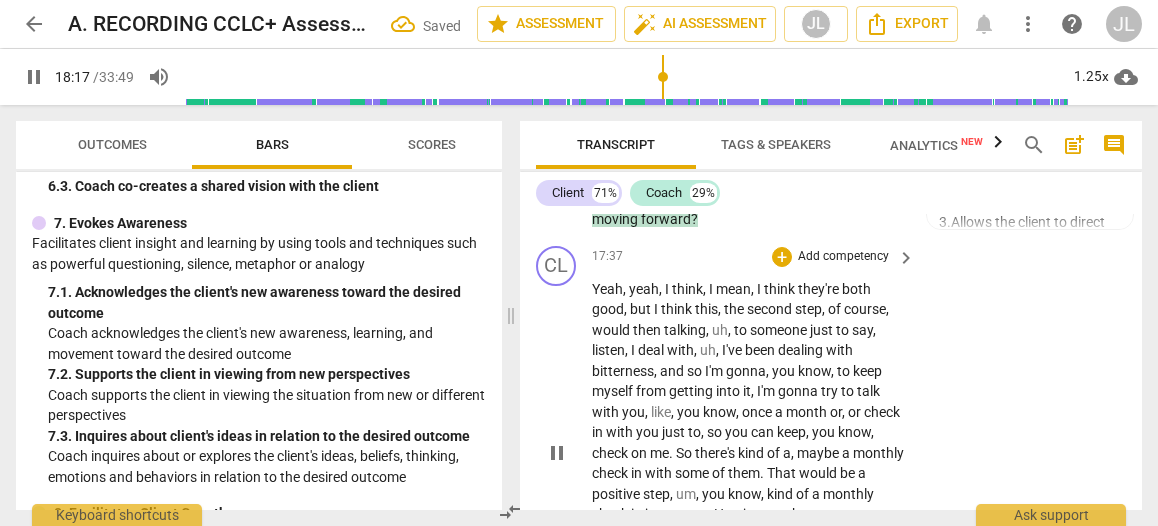 click on "pause" at bounding box center [557, 453] 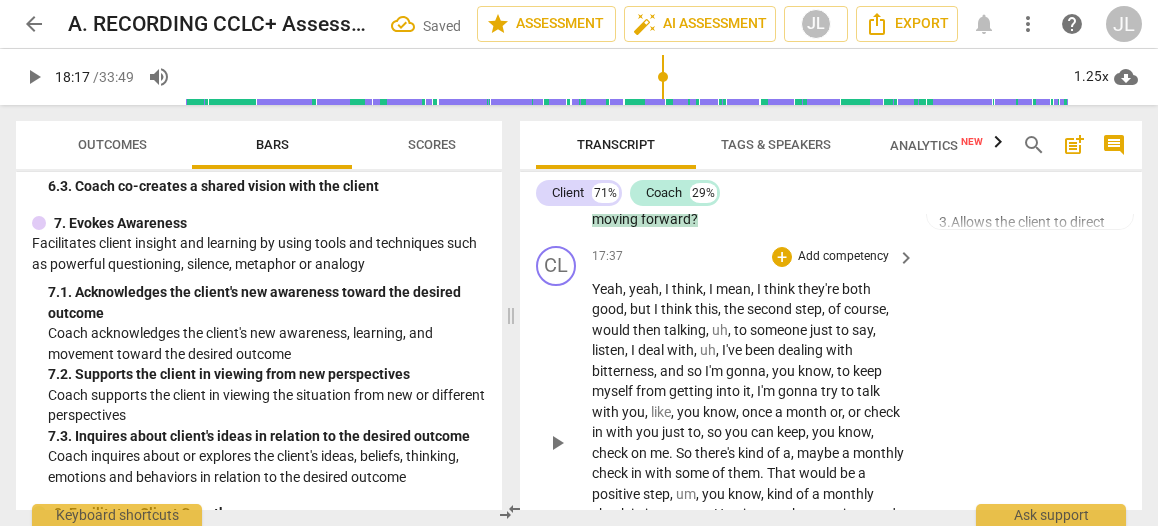 click on "Um" at bounding box center (709, 555) 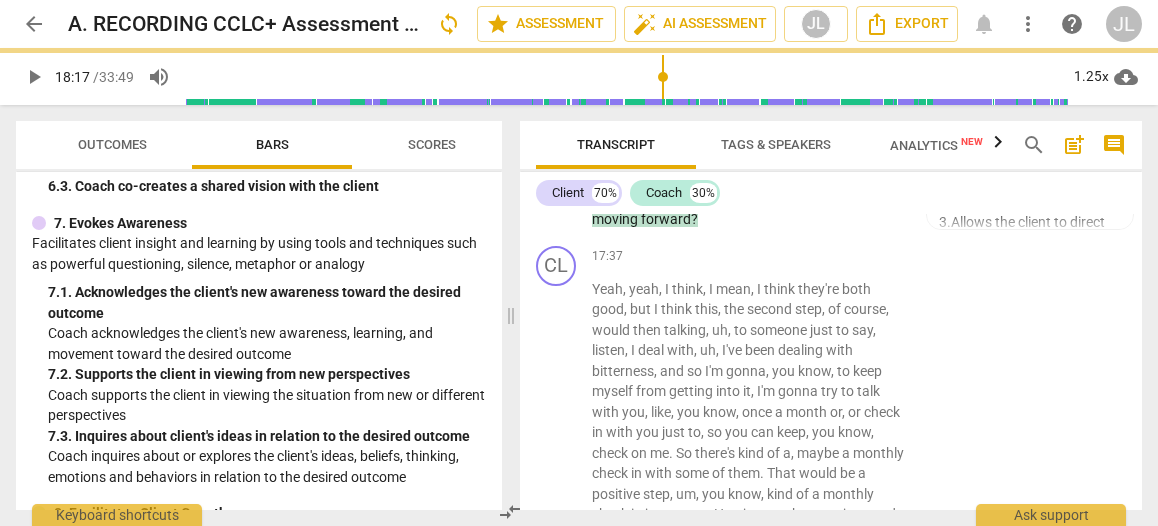 scroll, scrollTop: 9846, scrollLeft: 0, axis: vertical 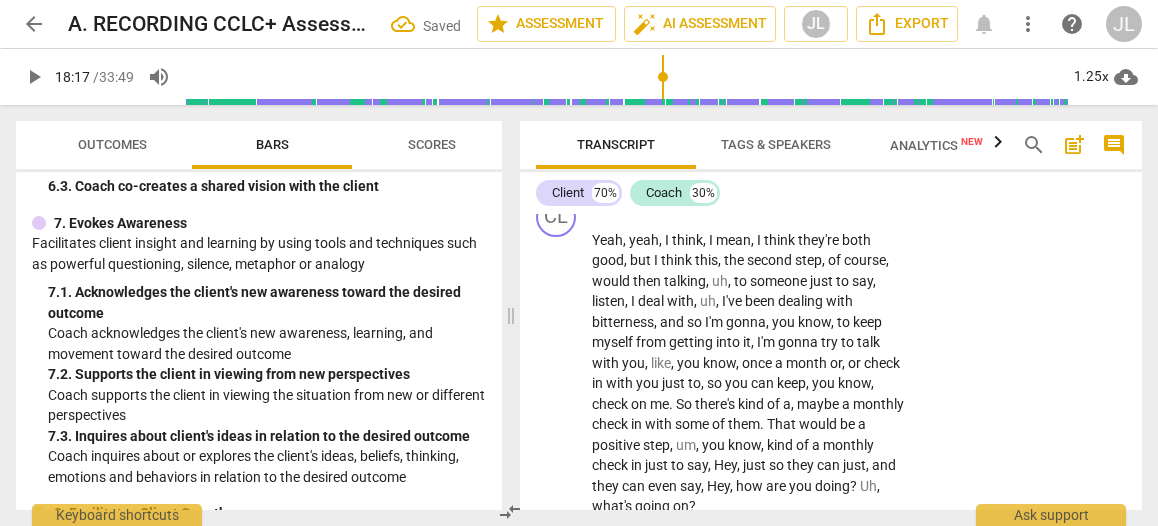 click on "Um" at bounding box center [602, 576] 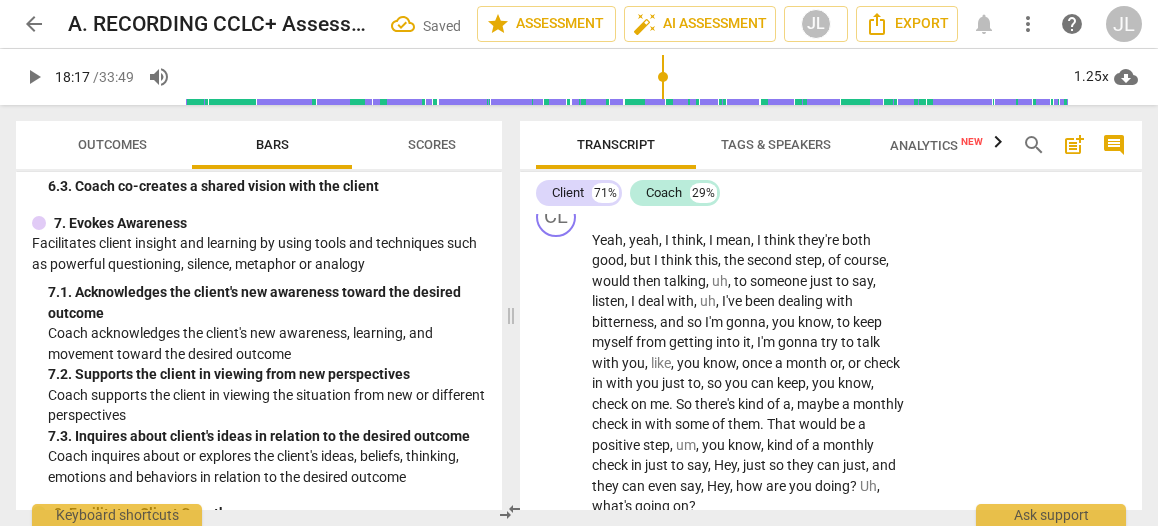 drag, startPoint x: 620, startPoint y: 411, endPoint x: 592, endPoint y: 411, distance: 28 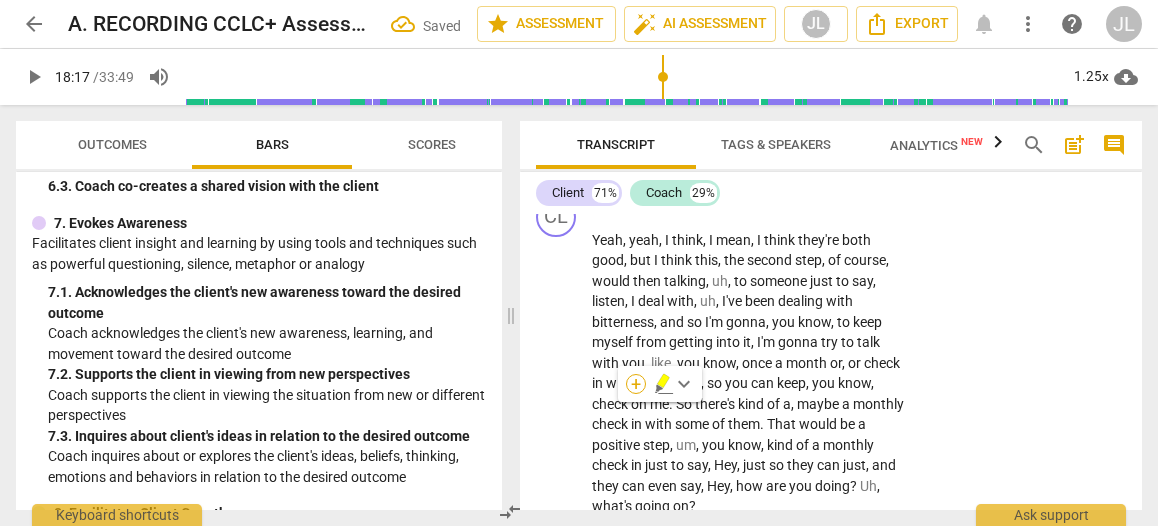 click on "+" at bounding box center (636, 384) 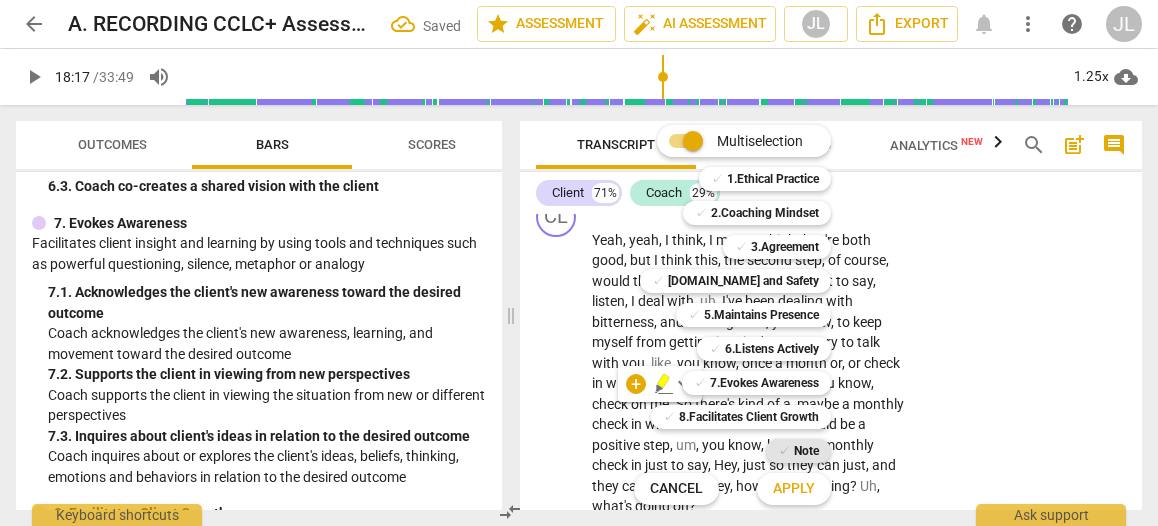 click on "Note" at bounding box center [806, 451] 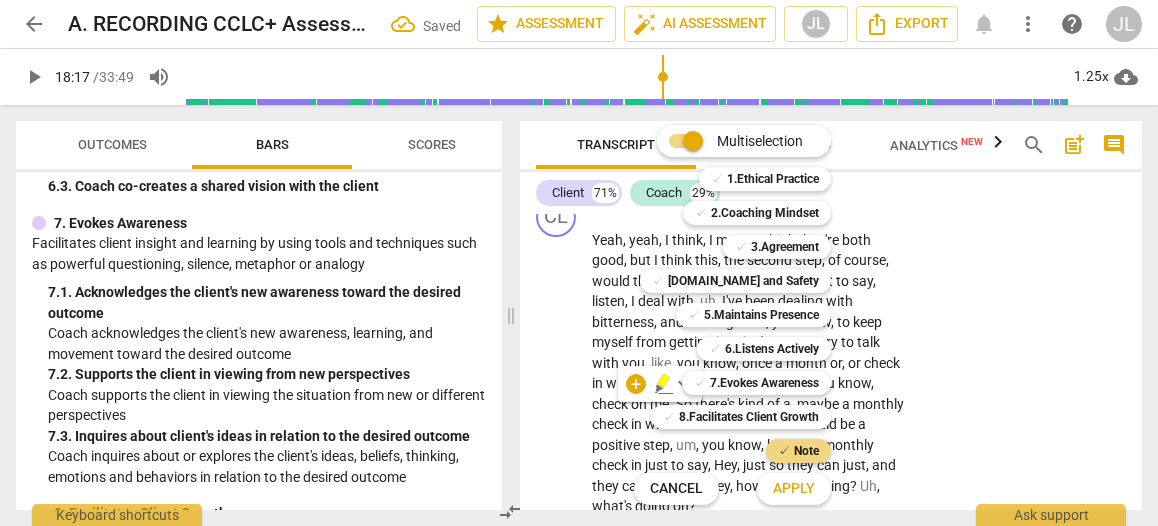 click on "Apply" at bounding box center [794, 489] 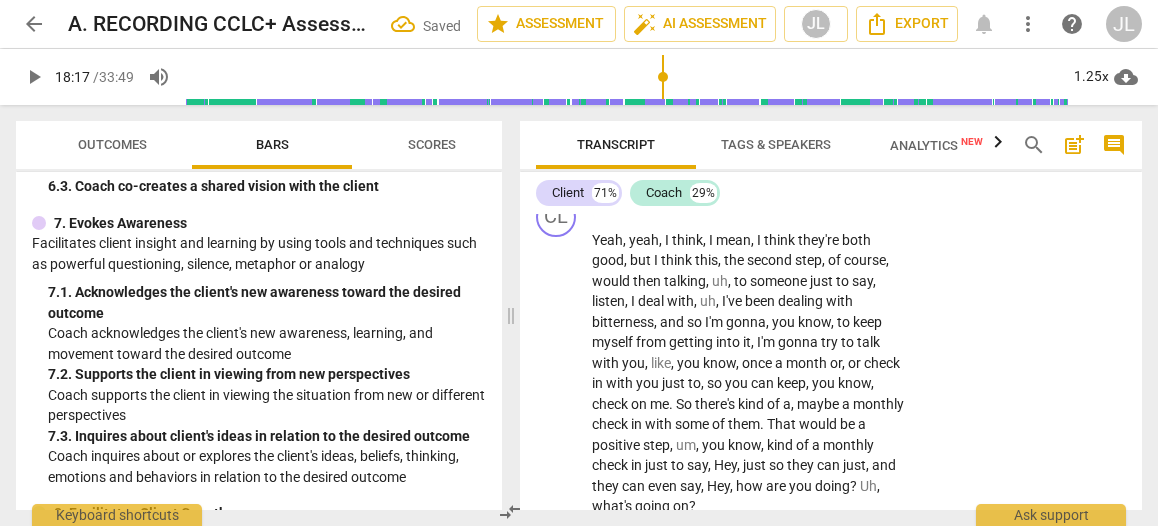 type on "v" 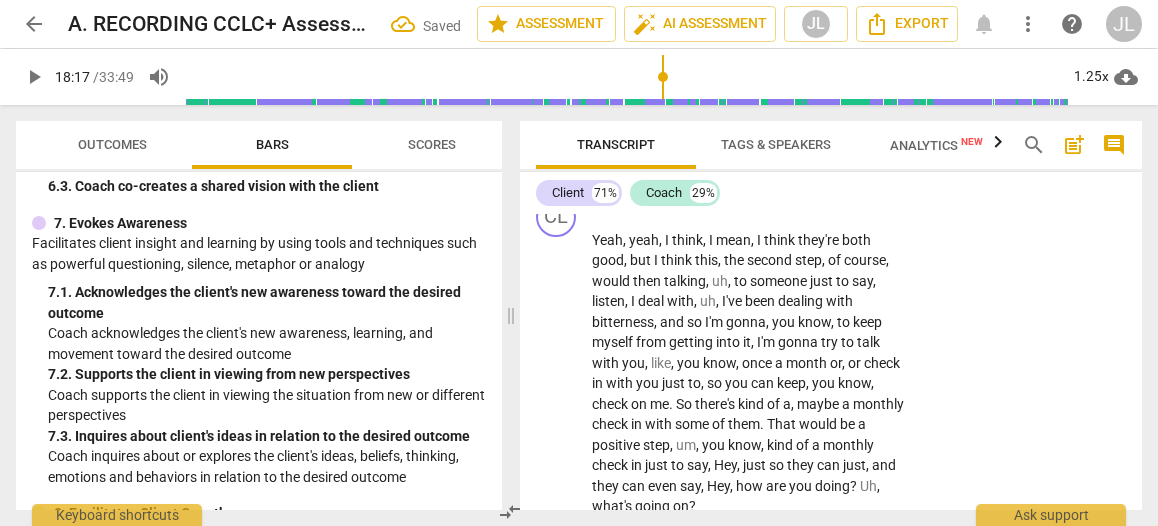 type on "v" 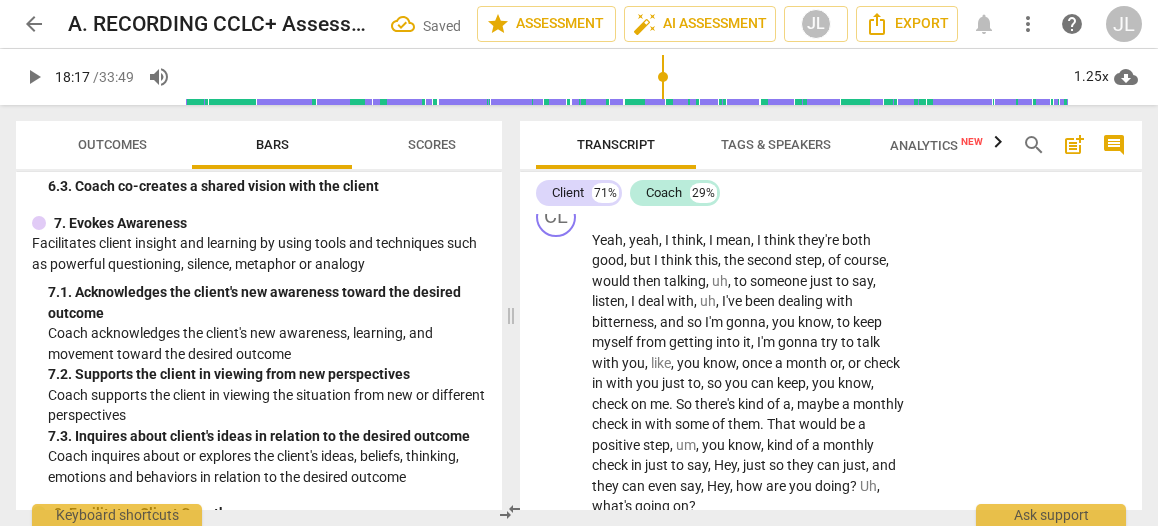 type on "v" 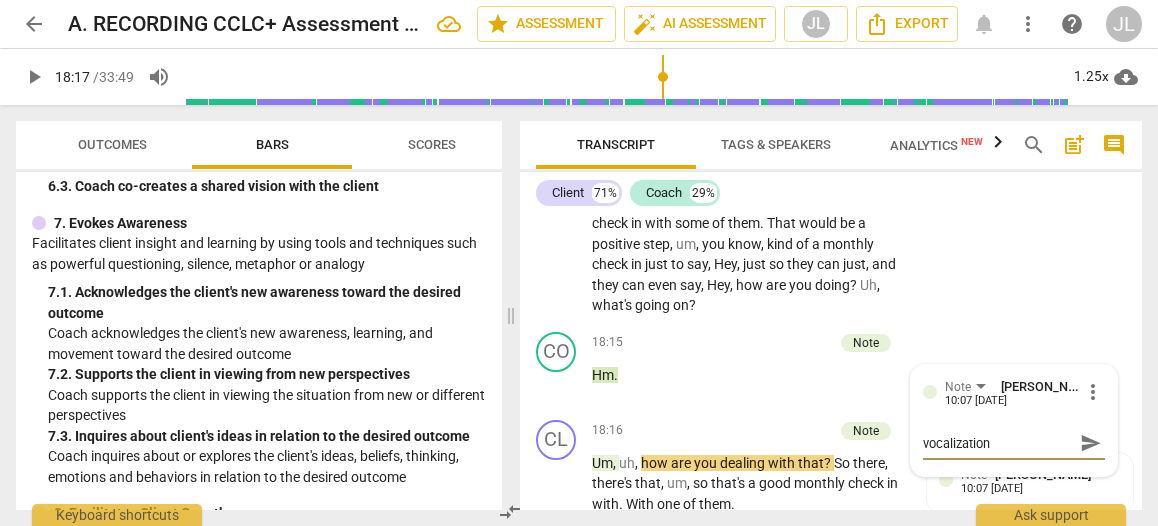 scroll, scrollTop: 10002, scrollLeft: 0, axis: vertical 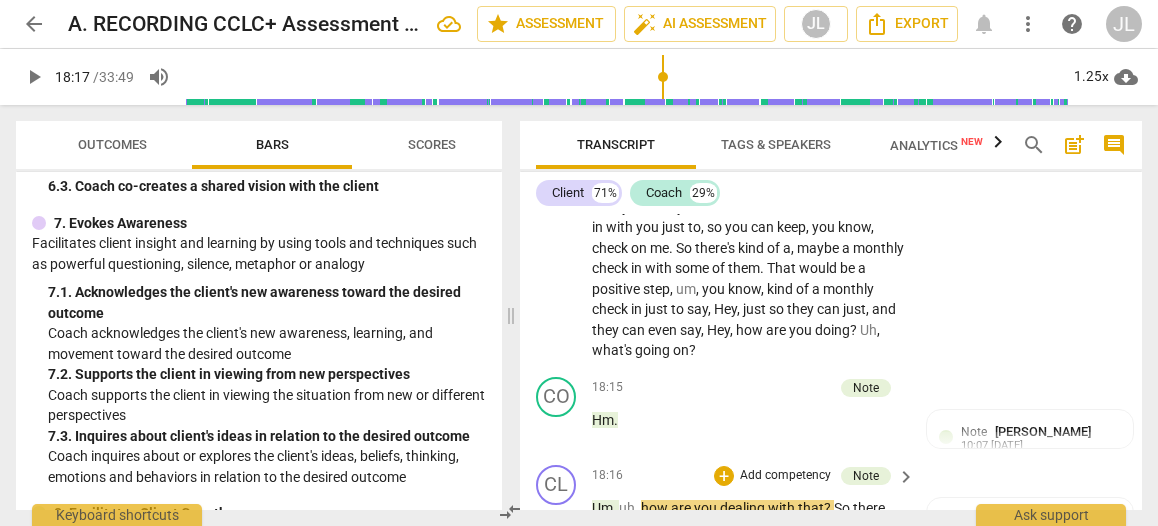 click on "play_arrow" at bounding box center [557, 529] 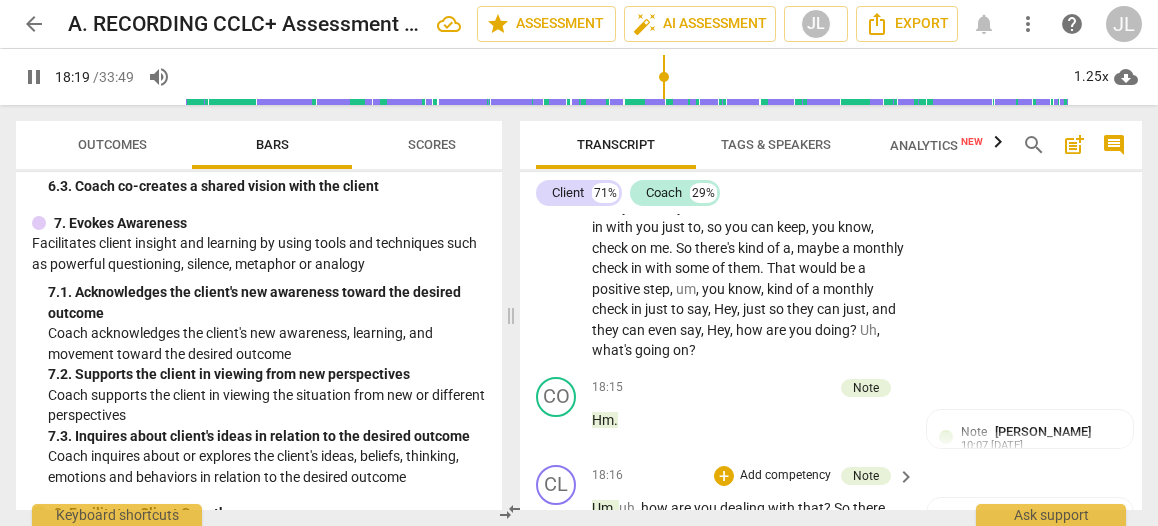 click on "." at bounding box center [622, 549] 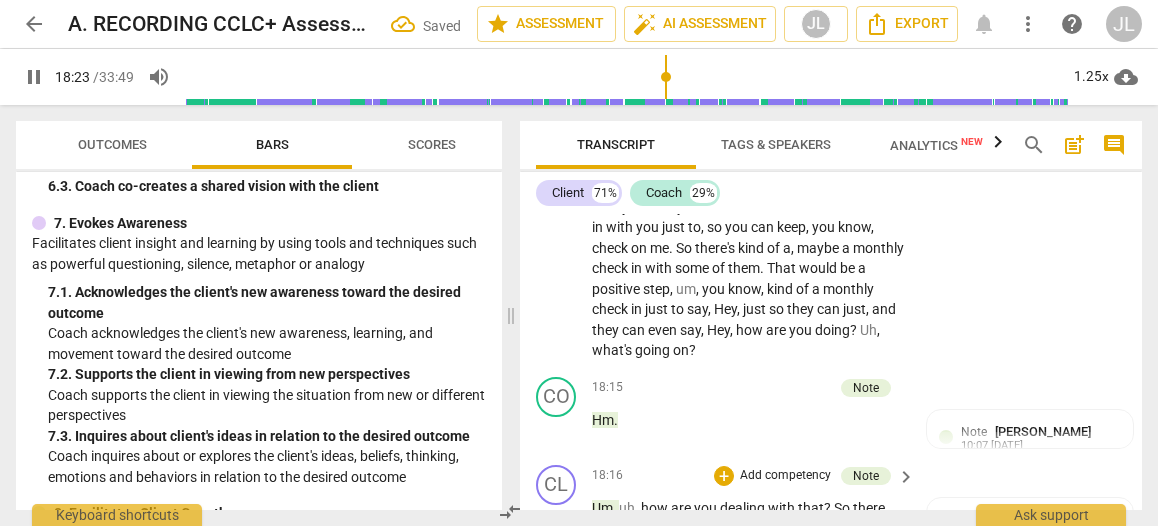 click on "pause" at bounding box center [557, 529] 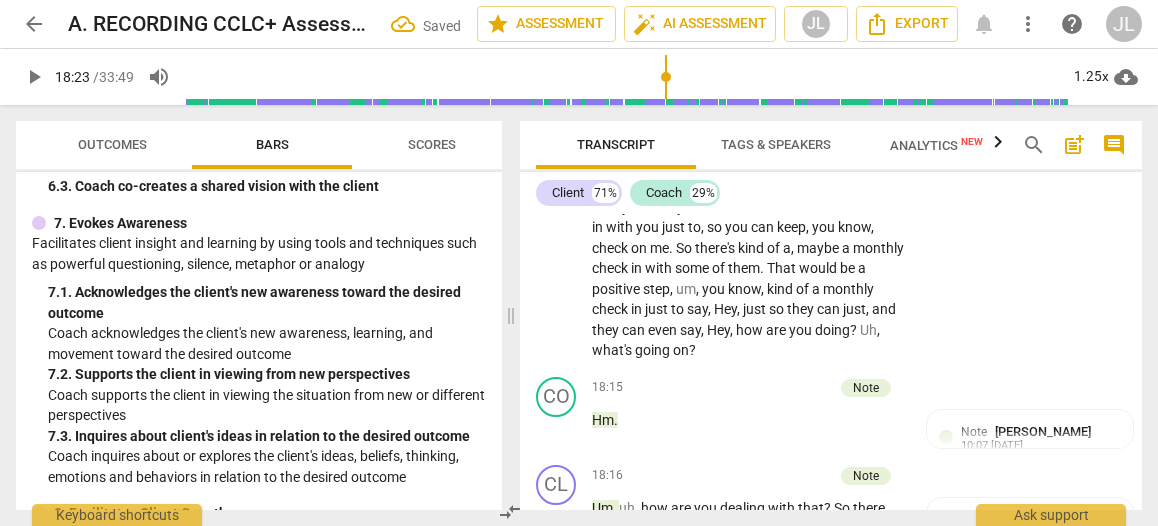 drag, startPoint x: 630, startPoint y: 455, endPoint x: 591, endPoint y: 453, distance: 39.051247 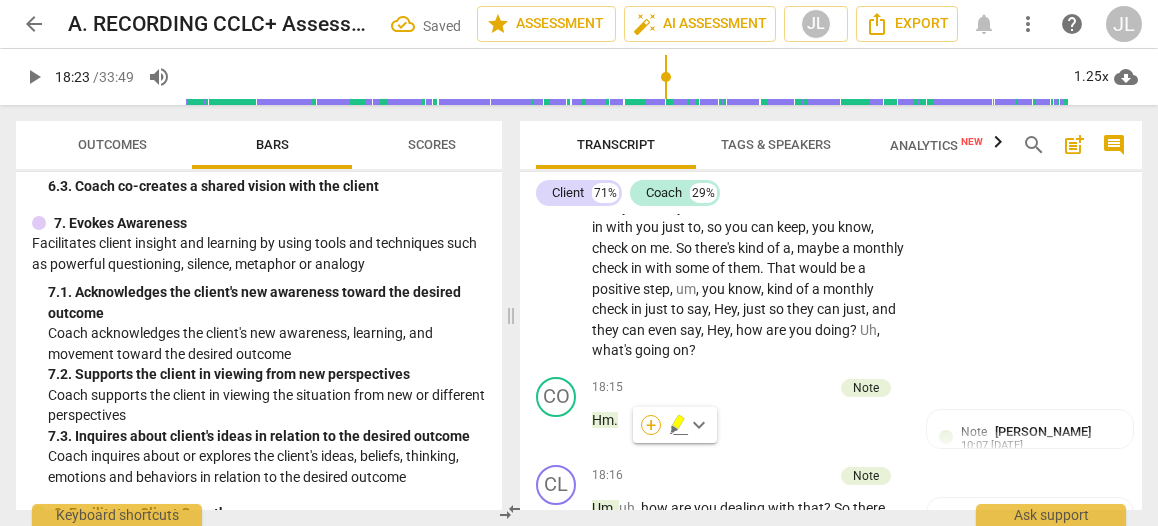 click on "+" at bounding box center (651, 425) 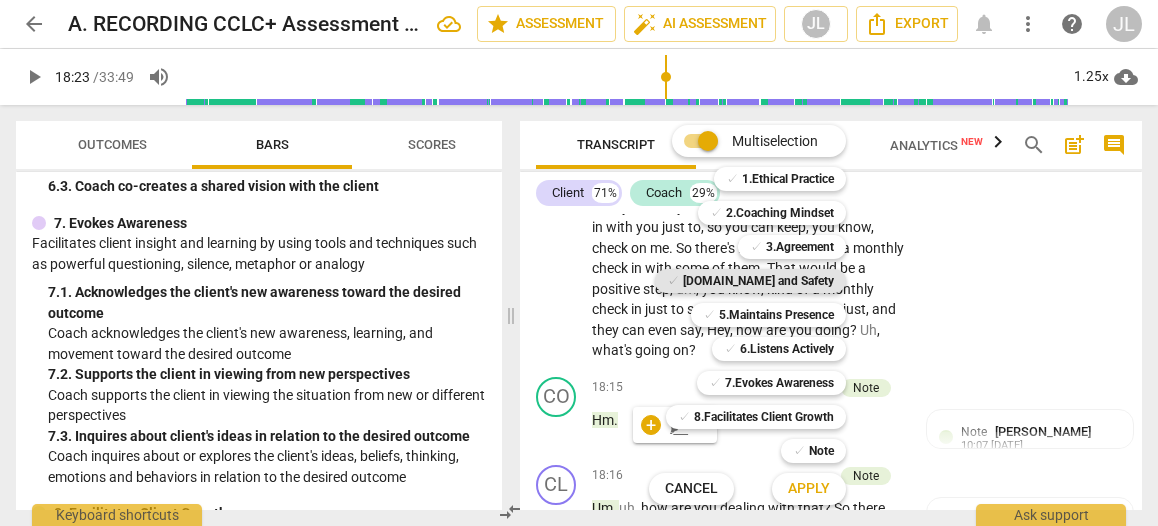 click on "[DOMAIN_NAME] and Safety" at bounding box center (758, 281) 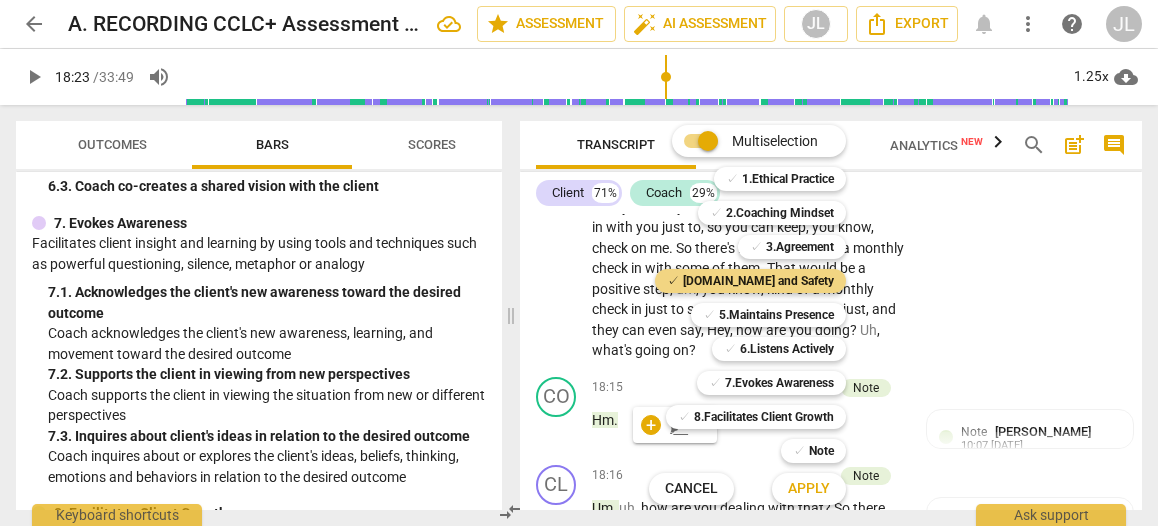 click on "Apply" at bounding box center (809, 489) 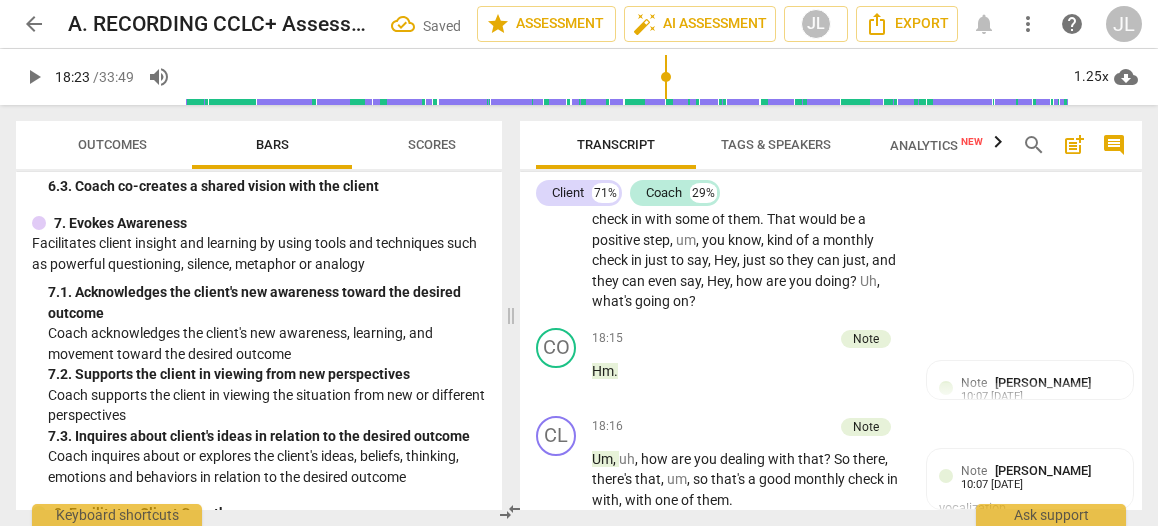 scroll, scrollTop: 10430, scrollLeft: 0, axis: vertical 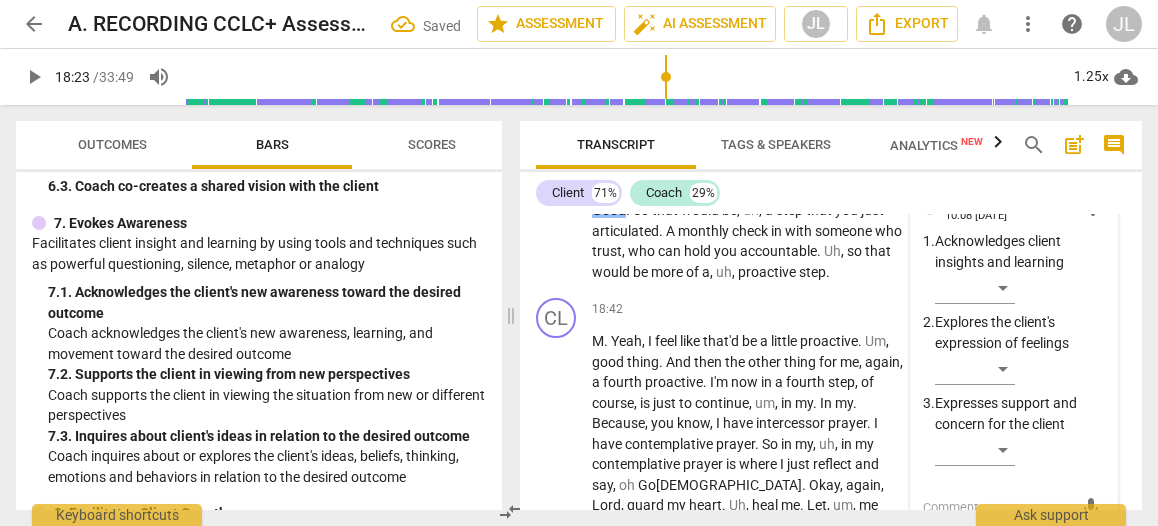 click on "Transcript" at bounding box center [616, 145] 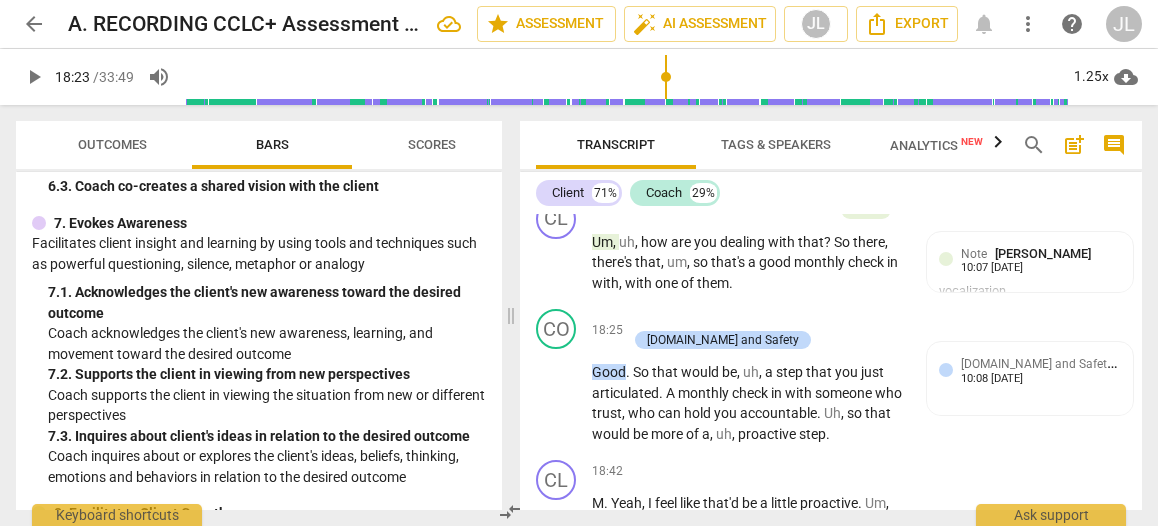 scroll, scrollTop: 10224, scrollLeft: 0, axis: vertical 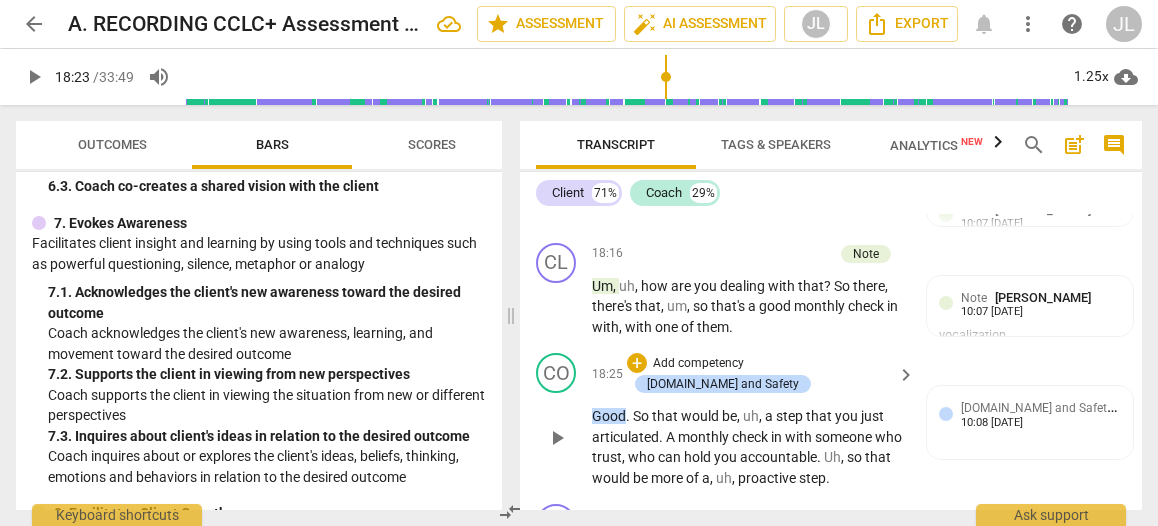 click on "play_arrow" at bounding box center [557, 438] 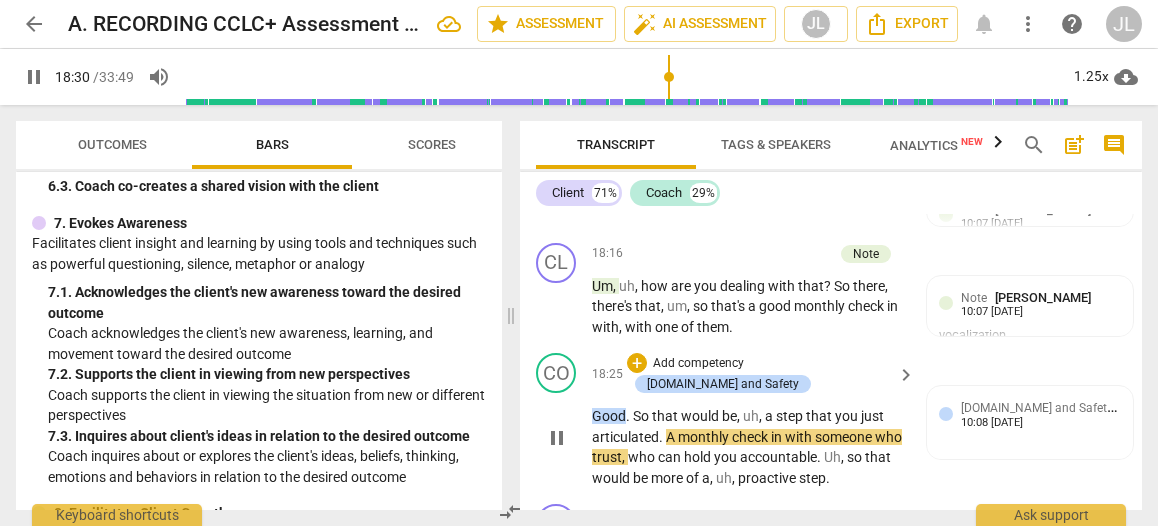 click on "." at bounding box center (662, 437) 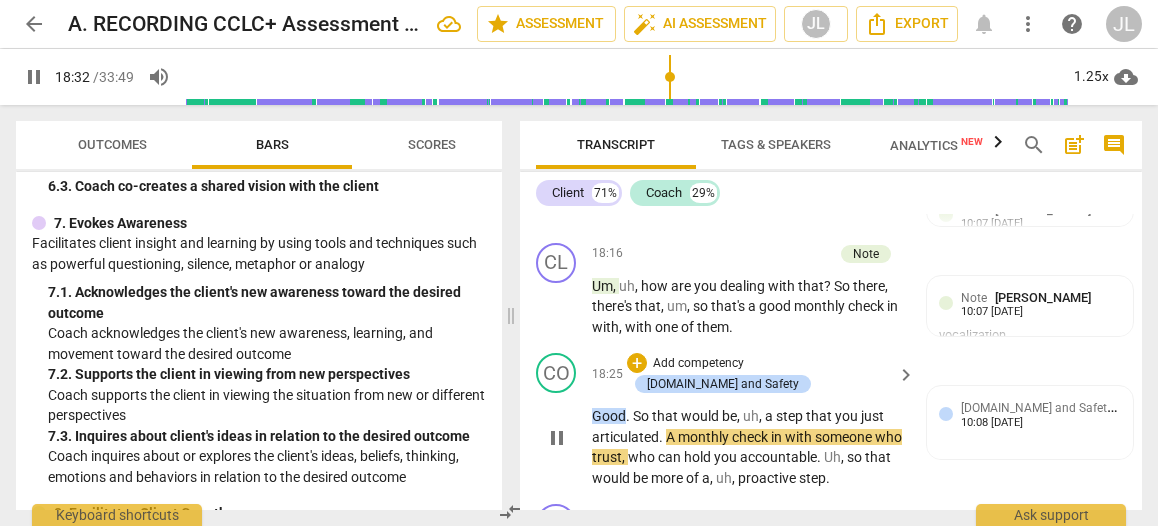 click on "pause" at bounding box center [557, 438] 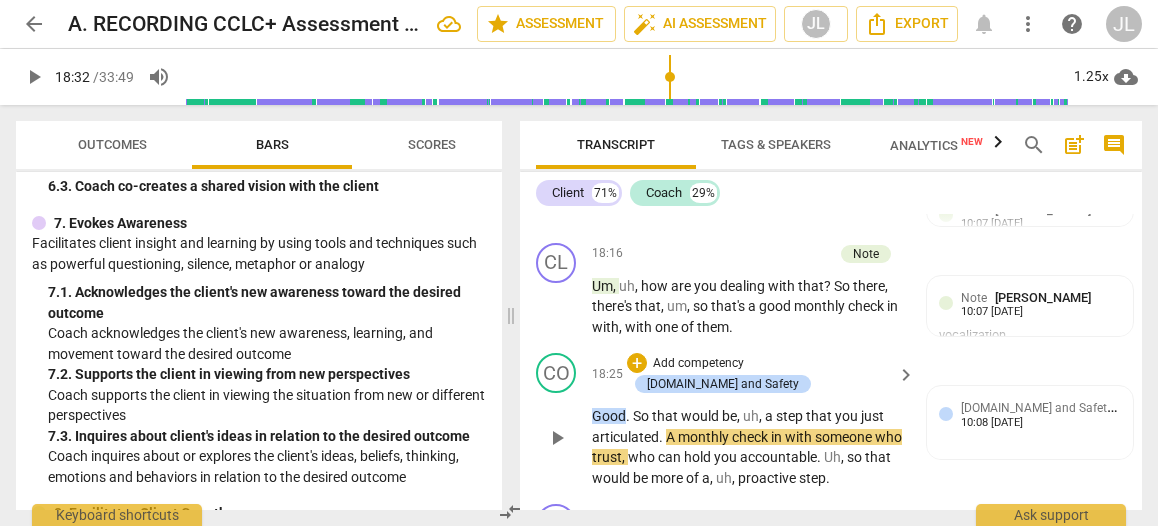 click on "." at bounding box center [662, 437] 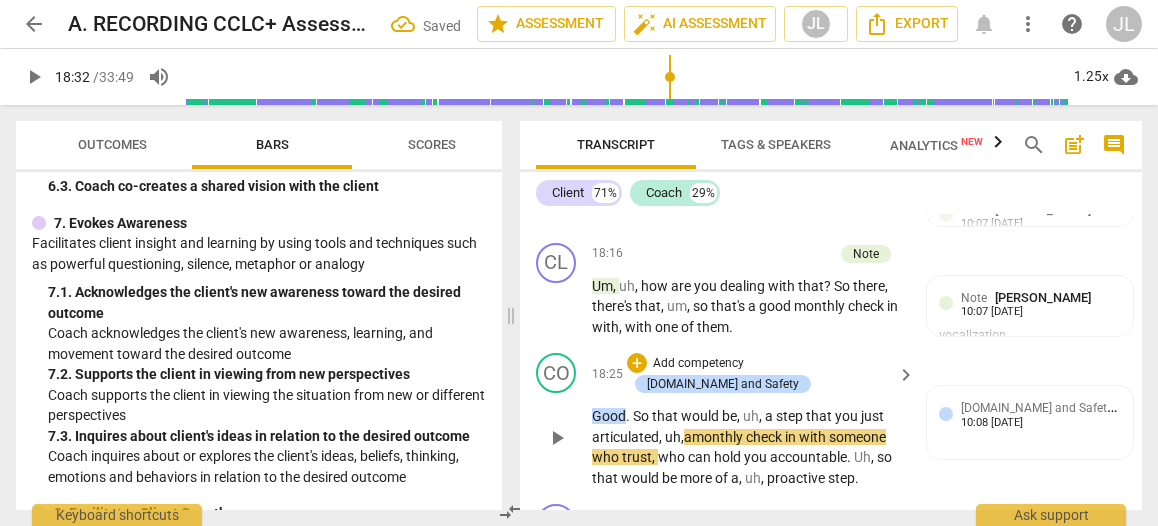 click on "play_arrow" at bounding box center [557, 438] 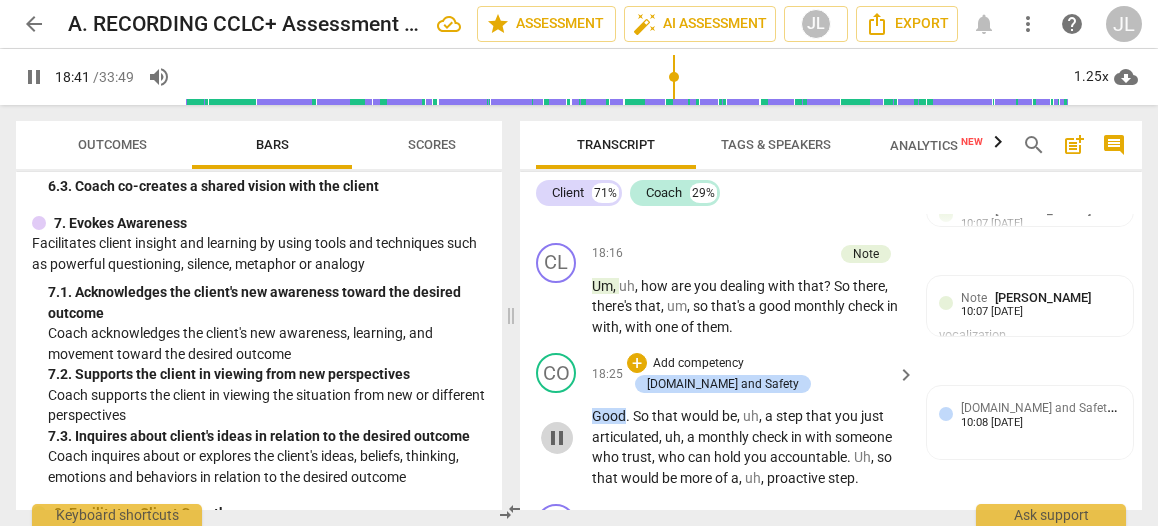 click on "pause" at bounding box center (557, 438) 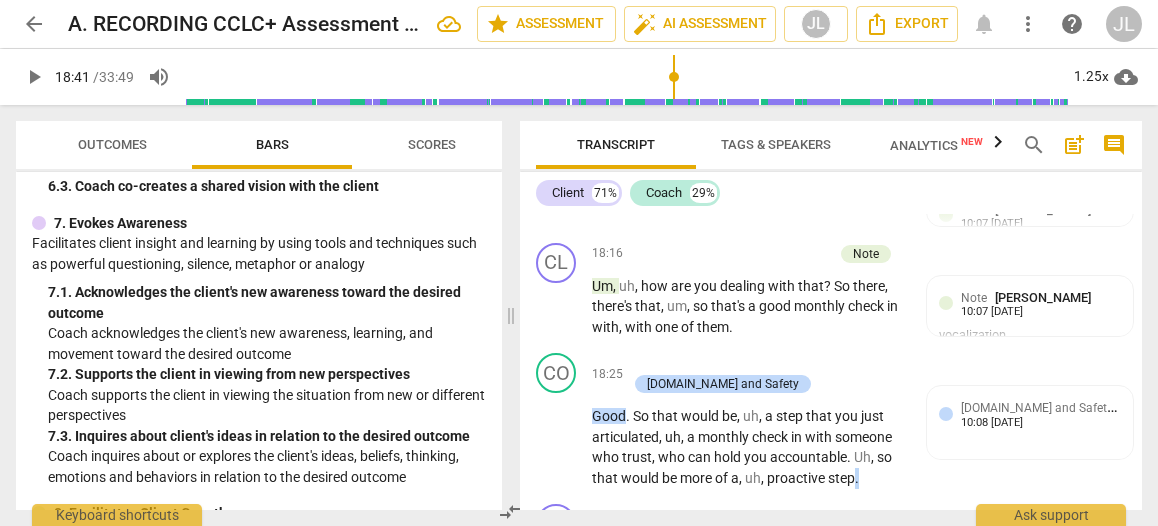 drag, startPoint x: 862, startPoint y: 291, endPoint x: 855, endPoint y: 283, distance: 10.630146 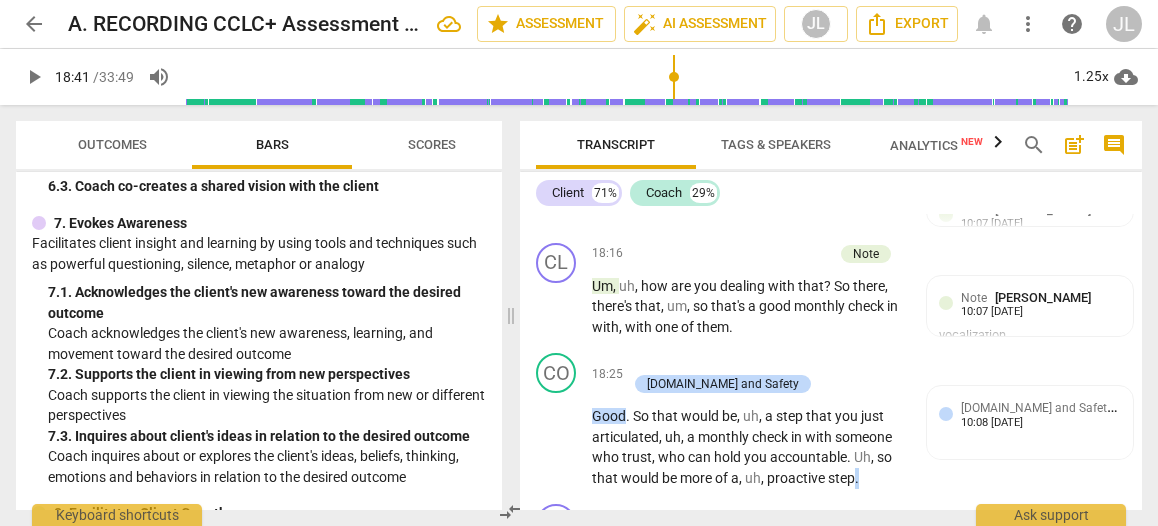 click on "Good .   So   that   would   be ,   uh ,   a   step   that   you   just   articulated ,   uh ,   a   monthly   check   in   with   someone   who   trust ,   who   can   hold   you   accountable .   Uh ,   so   that   would   be   more   of   a ,   uh ,   proactive   step ." at bounding box center (748, 447) 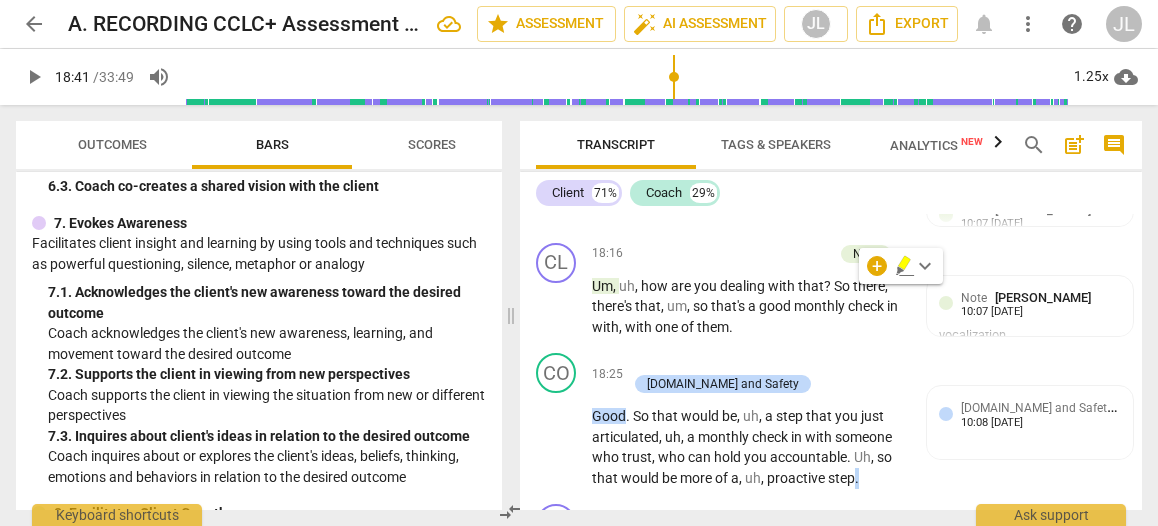 type 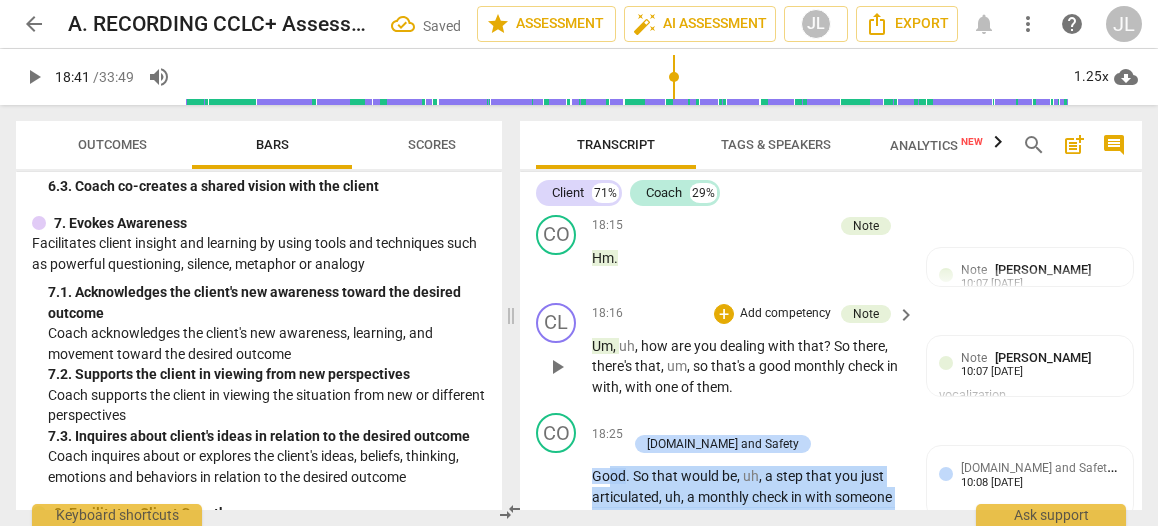 scroll, scrollTop: 10152, scrollLeft: 0, axis: vertical 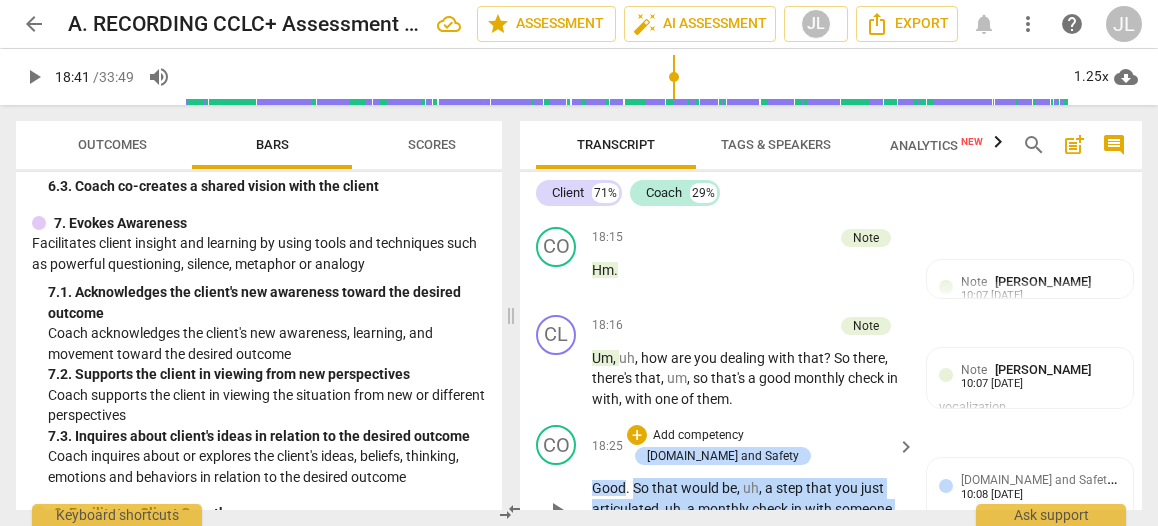 drag, startPoint x: 868, startPoint y: 286, endPoint x: 634, endPoint y: 299, distance: 234.36084 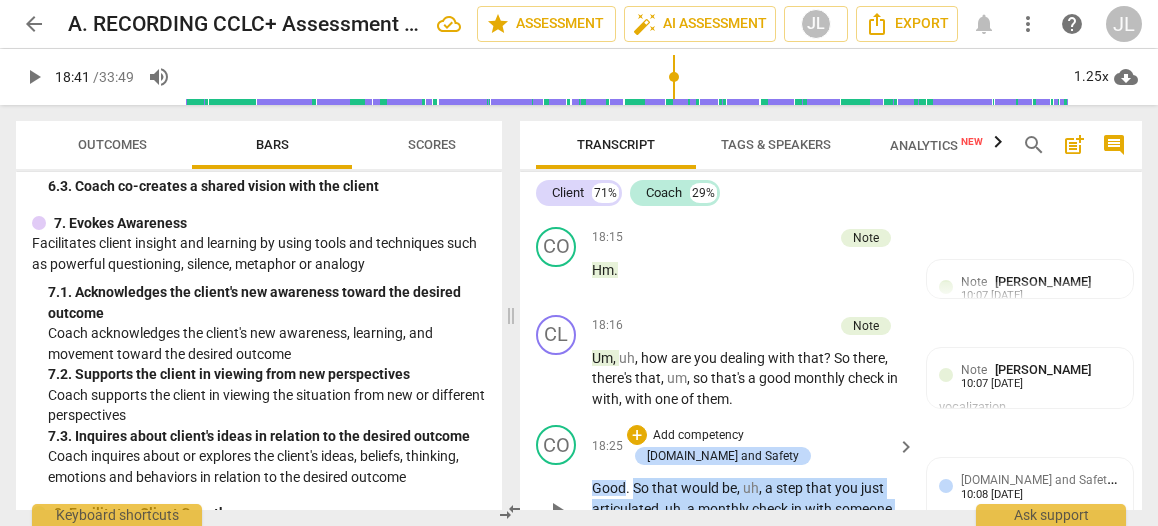click on "Good .   So   that   would   be ,   uh ,   a   step   that   you   just   articulated ,   uh ,   a   monthly   check   in   with   someone   who   trust ,   who   can   hold   you   accountable .   Uh ,   so   that   would   be   more   of   a ,   uh ,   proactive   step ?" at bounding box center (748, 519) 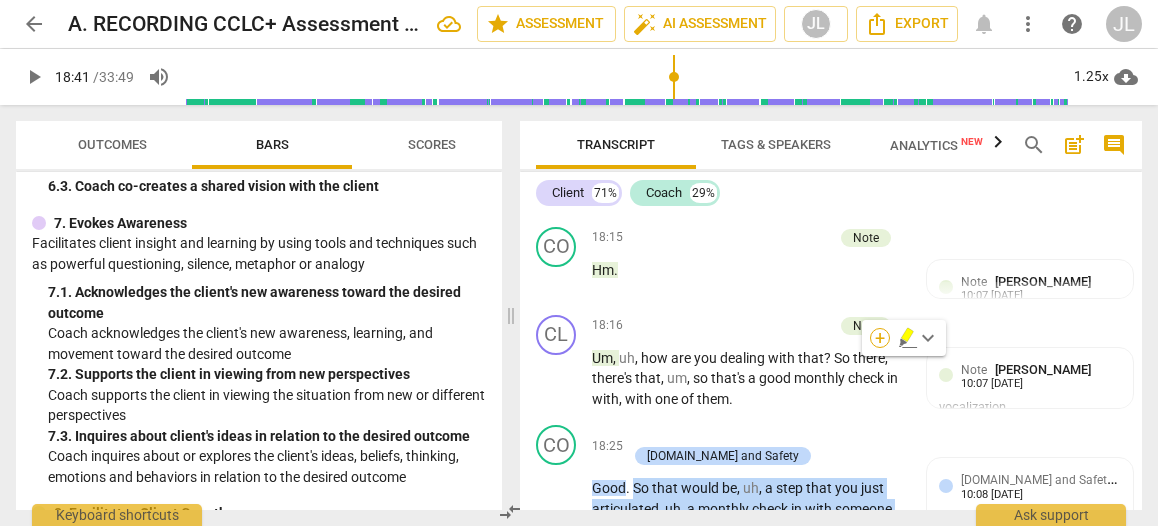 click on "+" at bounding box center (880, 338) 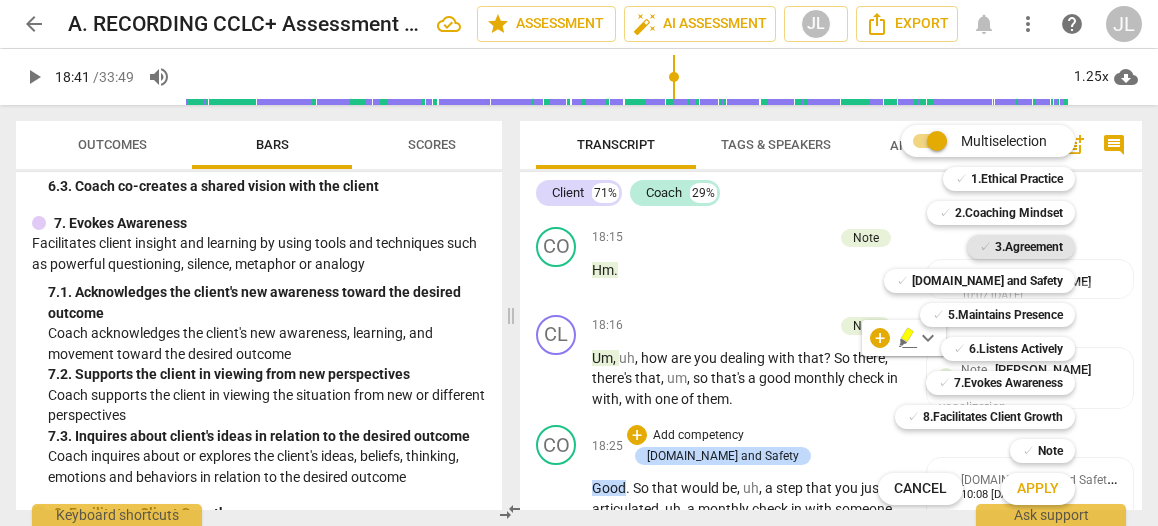 click on "3.Agreement" at bounding box center (1029, 247) 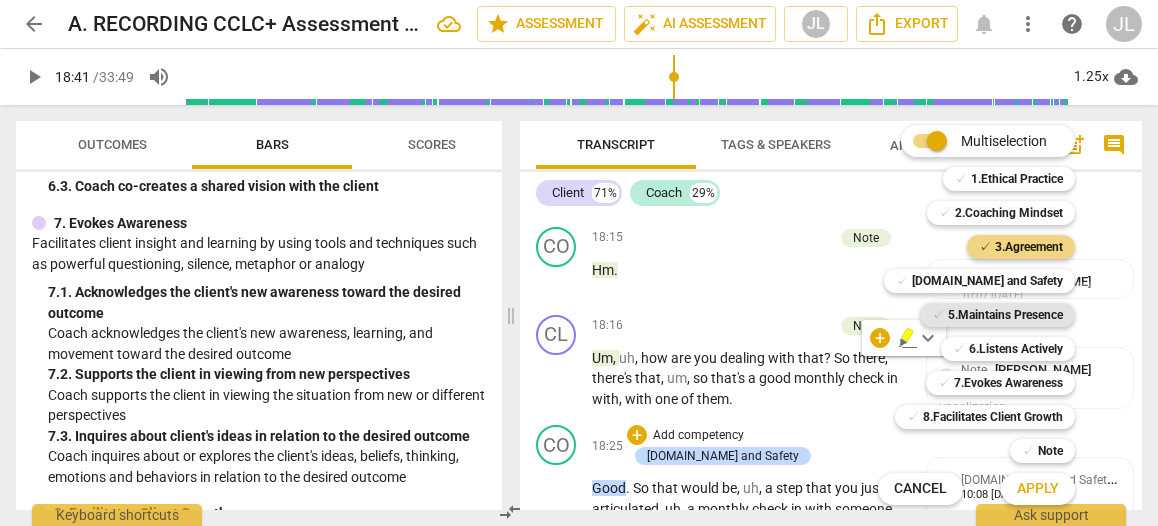 click on "5.Maintains Presence" at bounding box center (1005, 315) 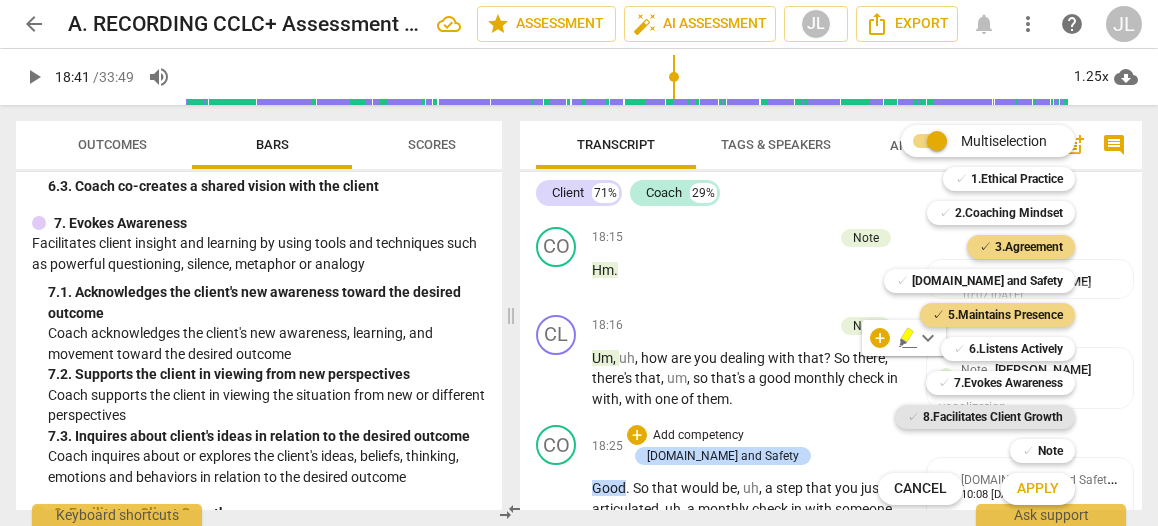 click on "8.Facilitates Client Growth" at bounding box center [993, 417] 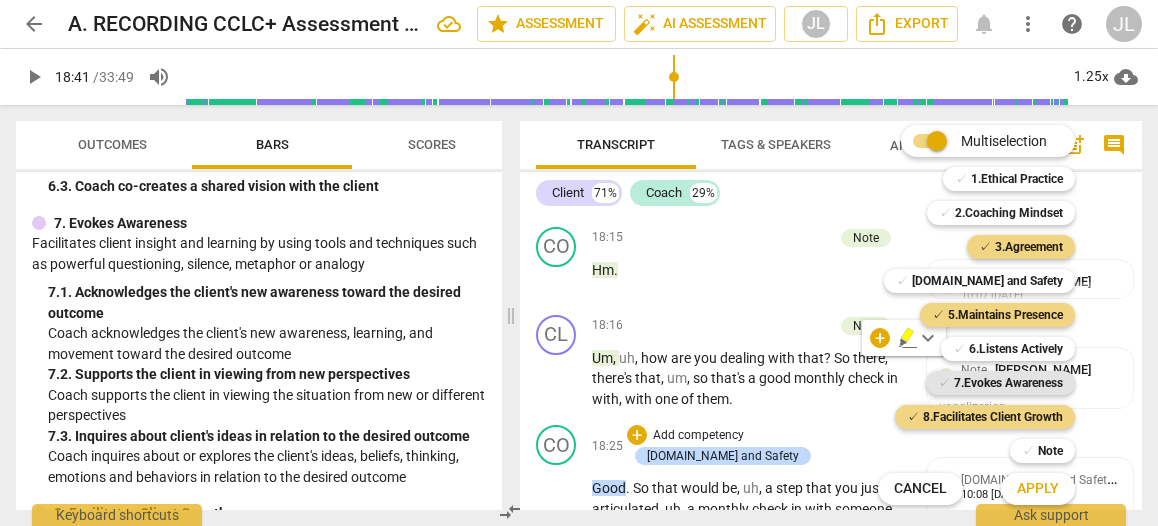 click on "7.Evokes Awareness" at bounding box center (1008, 383) 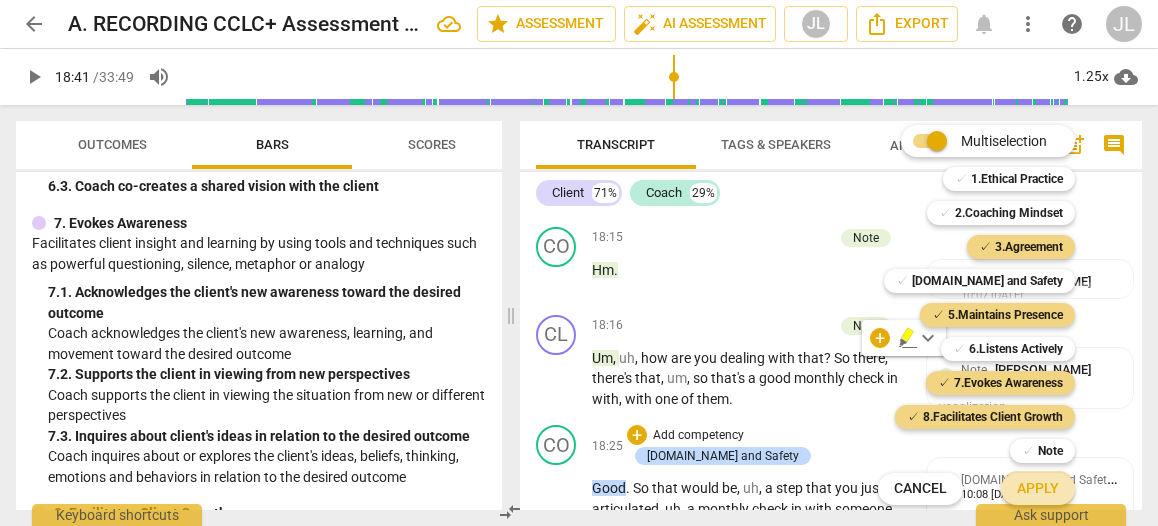 click on "Apply" at bounding box center [1038, 489] 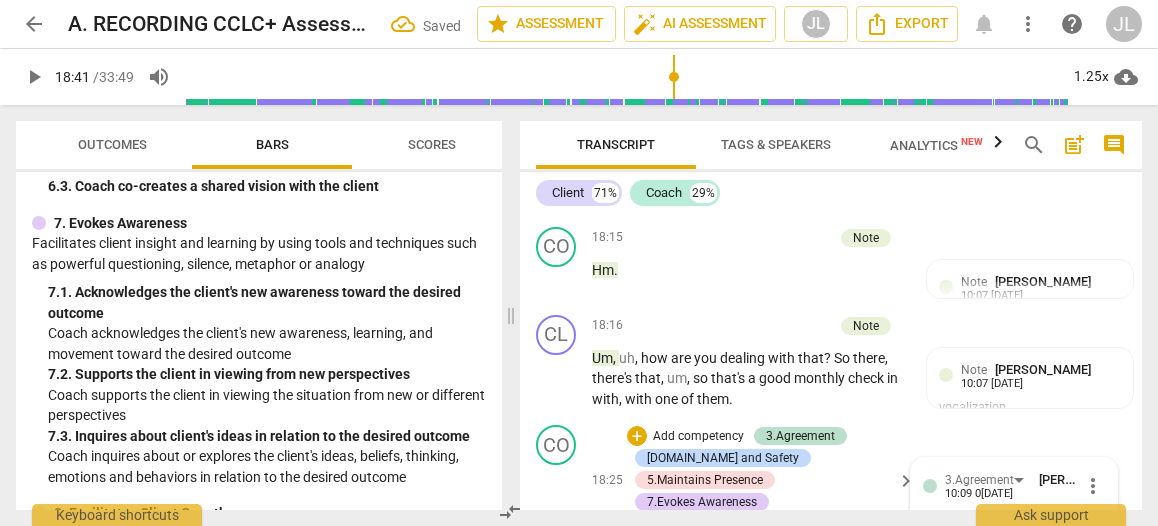 scroll, scrollTop: 10510, scrollLeft: 0, axis: vertical 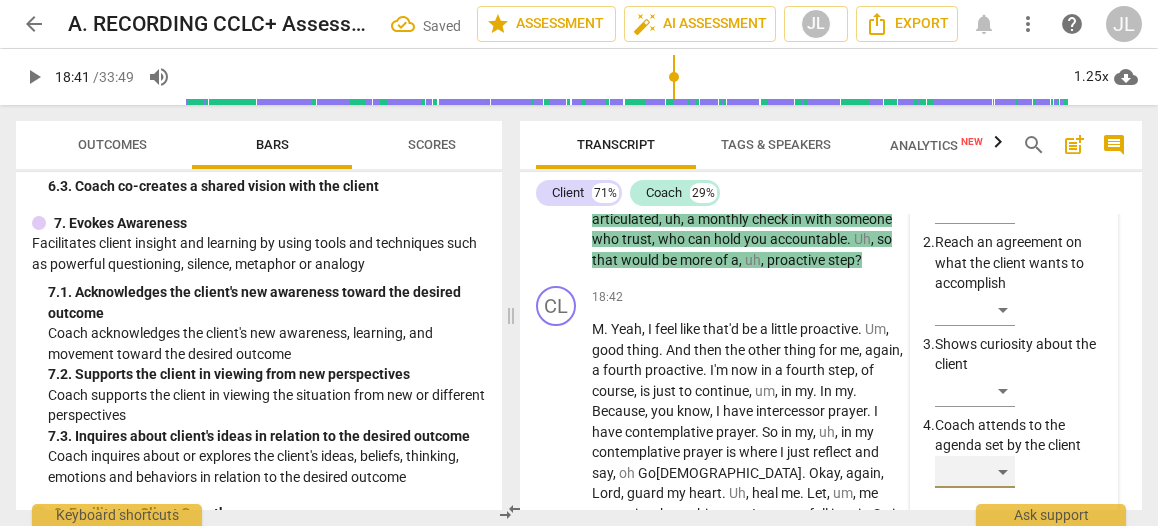 click on "​" at bounding box center (975, 472) 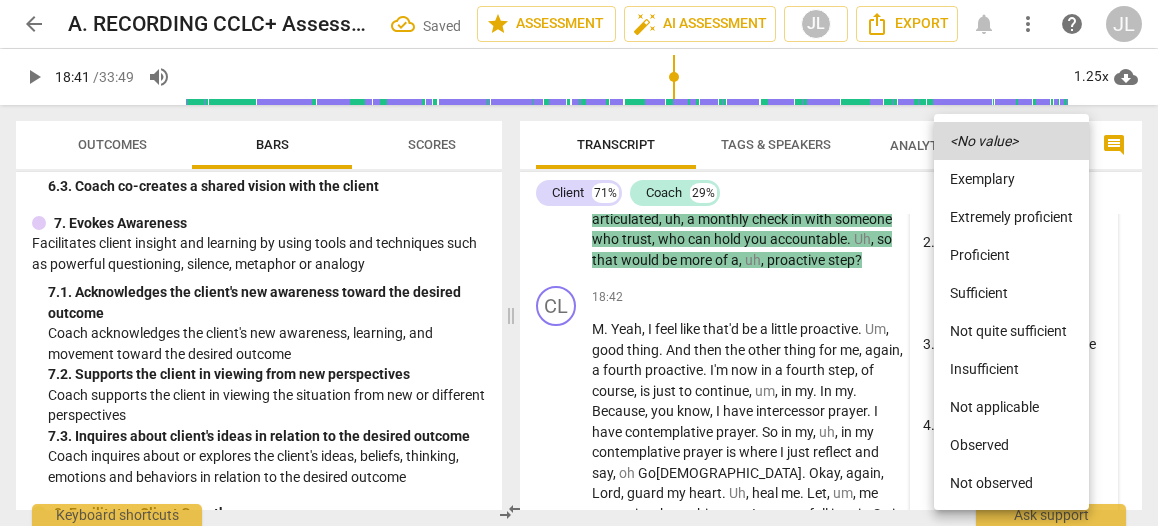click on "Observed" at bounding box center (1011, 445) 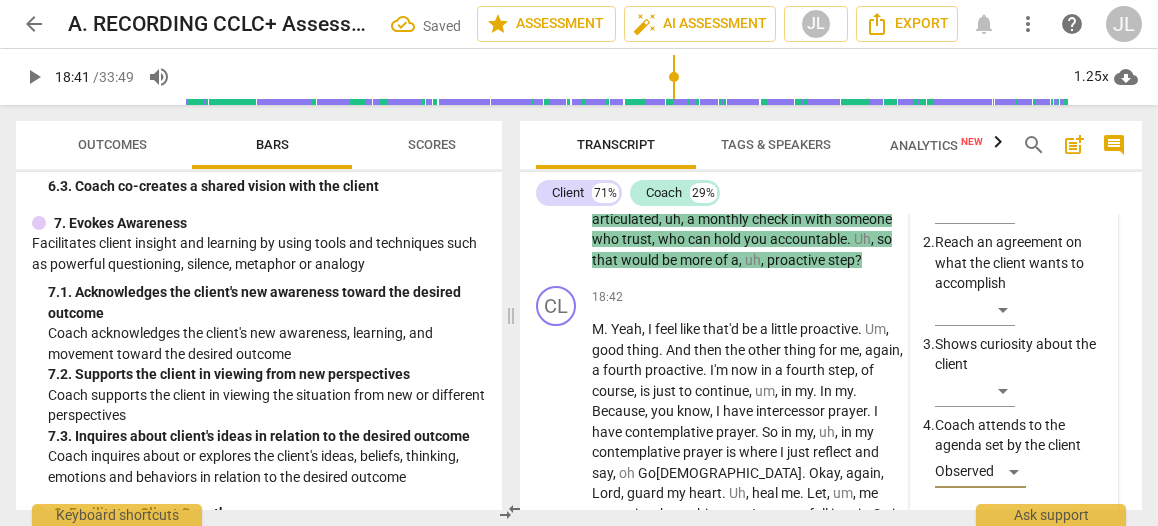 click on "​" at bounding box center (975, 662) 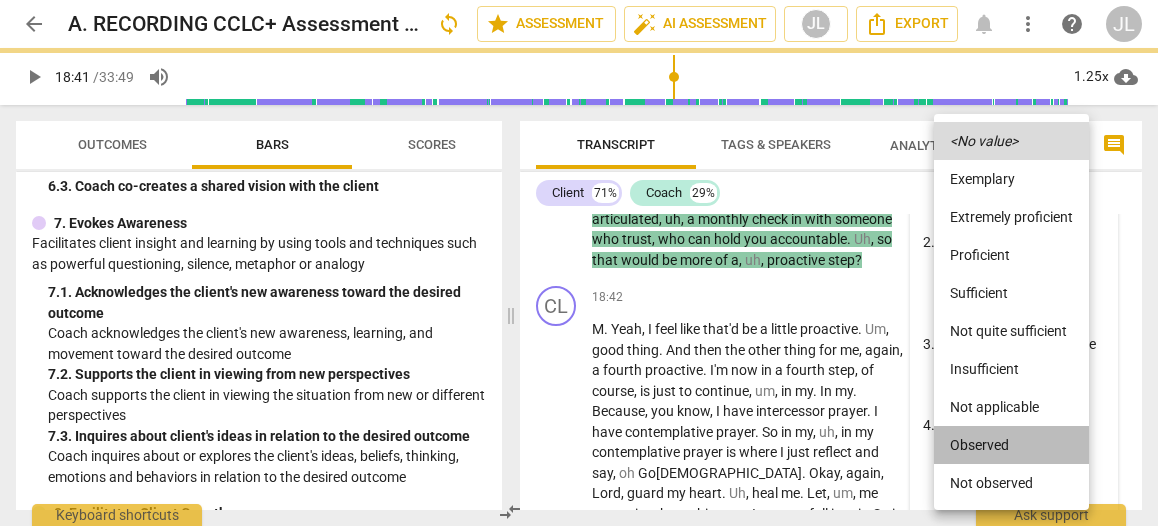 click on "Observed" at bounding box center (1011, 445) 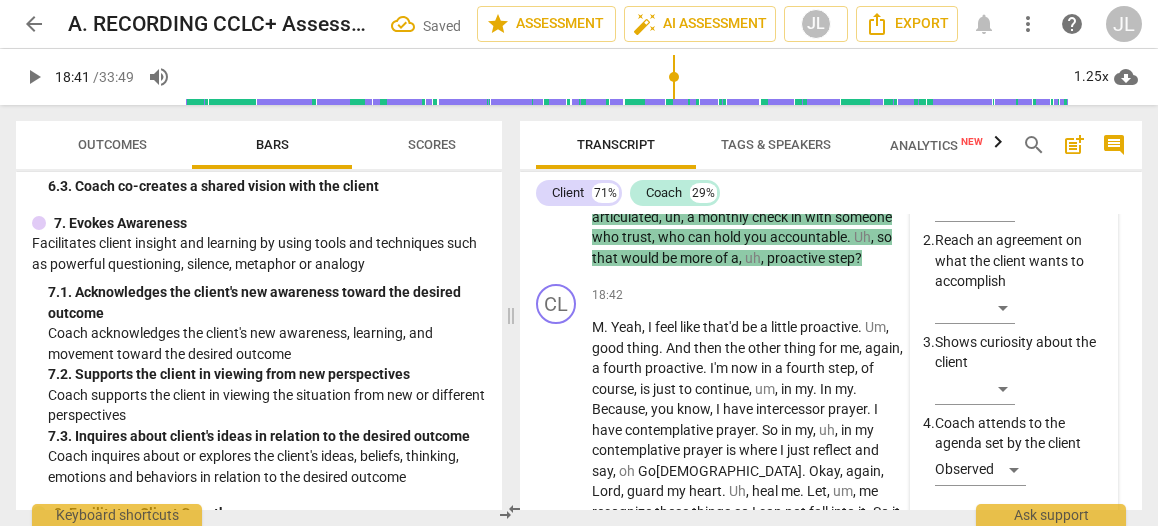 click on "3.Agreement [PERSON_NAME] 10:09 [DATE] more_vert 1.  Invites the client to identify outcome ​ 2.  Reach an agreement on what the client wants to accomplish ​ 3.  Shows curiosity about the client ​ 4.  Coach attends to the agenda set by the client Observed mic 5.Maintains Presence [PERSON_NAME] 10:09 [DATE] more_vert 1.  Coach is curious throughout the session Observed 2.  Acknowledges situations that the client presents ​ 3.  Allows the client to direct the conversation at least some of the time ​ mic 7.Evokes Awareness [PERSON_NAME] 10:09 [DATE] more_vert 1.  Acknowledges the client's new awareness toward the desired outcome ​ 2.  Supports the client in viewing from new perspectives ​ 3.  Inquires about client's ideas in relation to the desired outcome ​ mic 8.Facilitates Client Growth [PERSON_NAME] 10:09 [DATE] more_vert 1.  Partners with the client to create action plans ​ 2.  ​ 3.  Coach supports the client to close the session ​" at bounding box center [1014, 908] 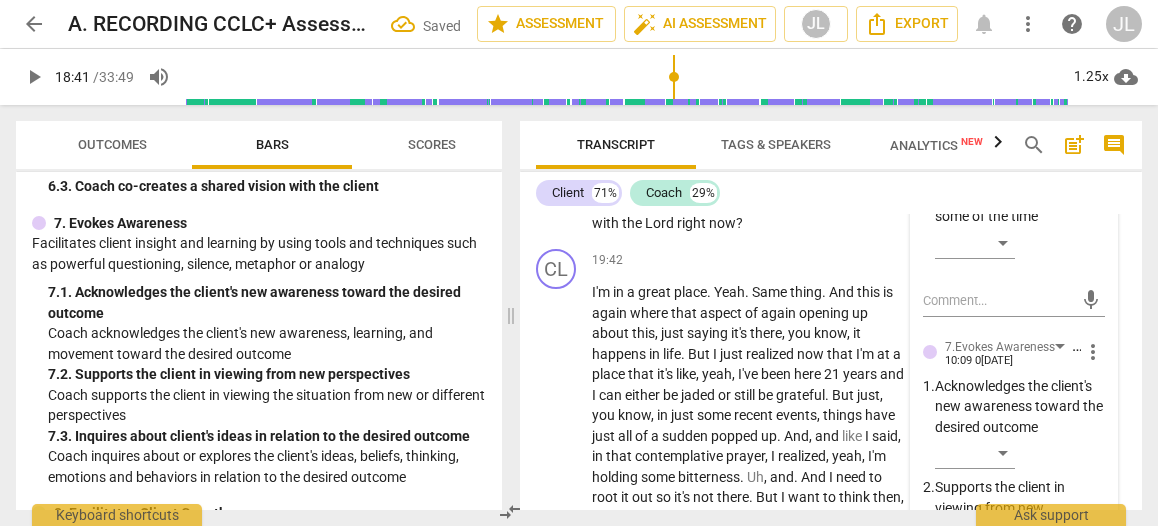 scroll, scrollTop: 11152, scrollLeft: 0, axis: vertical 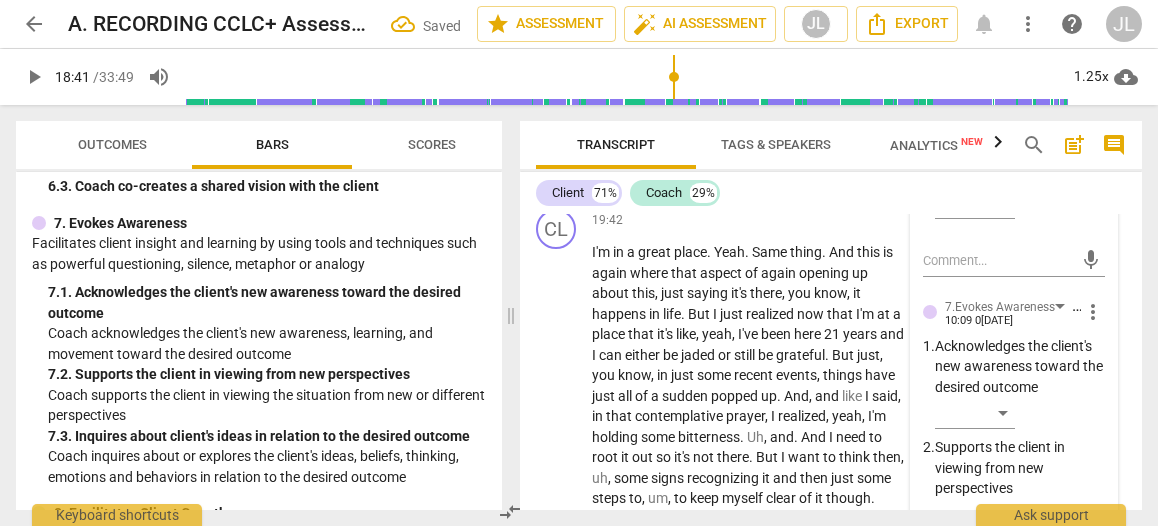 click on "​" at bounding box center [975, 616] 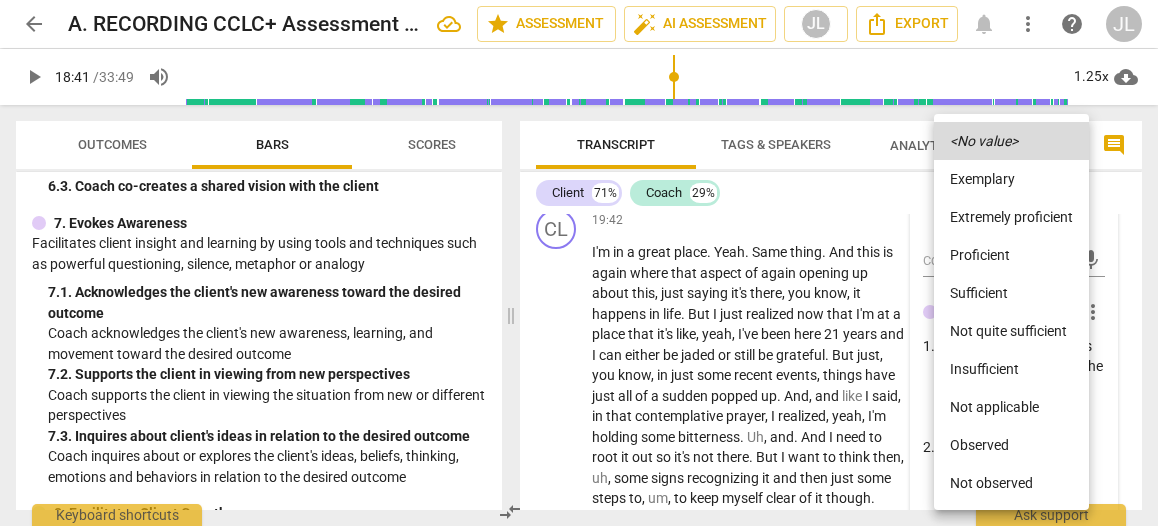 click on "Observed" at bounding box center (1011, 445) 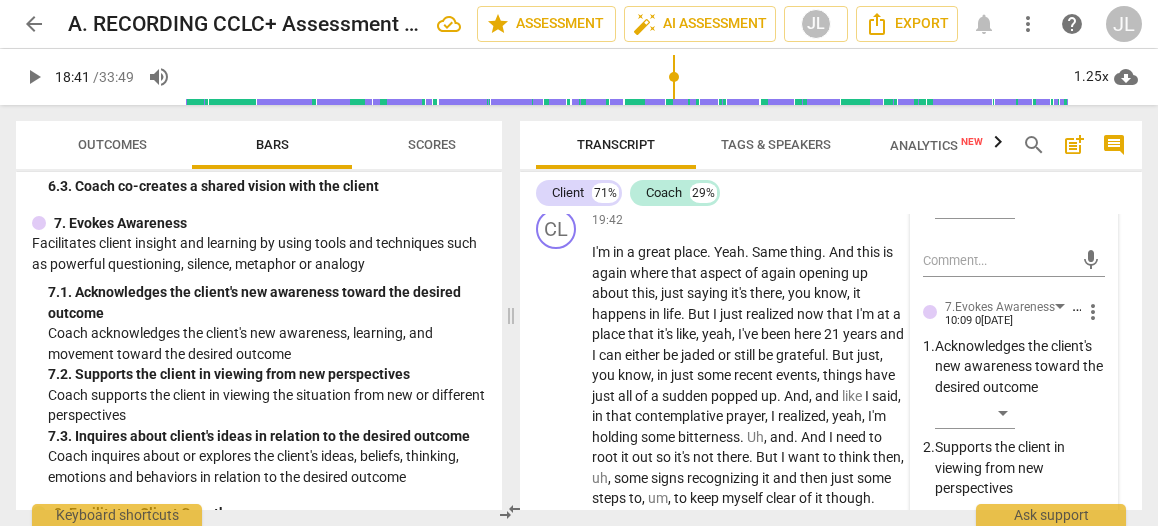 click on "3.Agreement [PERSON_NAME] 10:09 [DATE] more_vert 1.  Invites the client to identify outcome ​ 2.  Reach an agreement on what the client wants to accomplish ​ 3.  Shows curiosity about the client ​ 4.  Coach attends to the agenda set by the client Observed mic 5.Maintains Presence [PERSON_NAME] 10:09 [DATE] more_vert 1.  Coach is curious throughout the session Observed 2.  Acknowledges situations that the client presents ​ 3.  Allows the client to direct the conversation at least some of the time ​ mic 7.Evokes Awareness [PERSON_NAME] 10:09 [DATE] more_vert 1.  Acknowledges the client's new awareness toward the desired outcome ​ 2.  Supports the client in viewing from new perspectives ​ 3.  Inquires about client's ideas in relation to the desired outcome Observed mic 8.Facilitates Client Growth [PERSON_NAME] 10:09 [DATE] more_vert 1.  Partners with the client to create action plans ​ 2.  ​ 3.  Coach supports the client to close the session" at bounding box center (1014, 268) 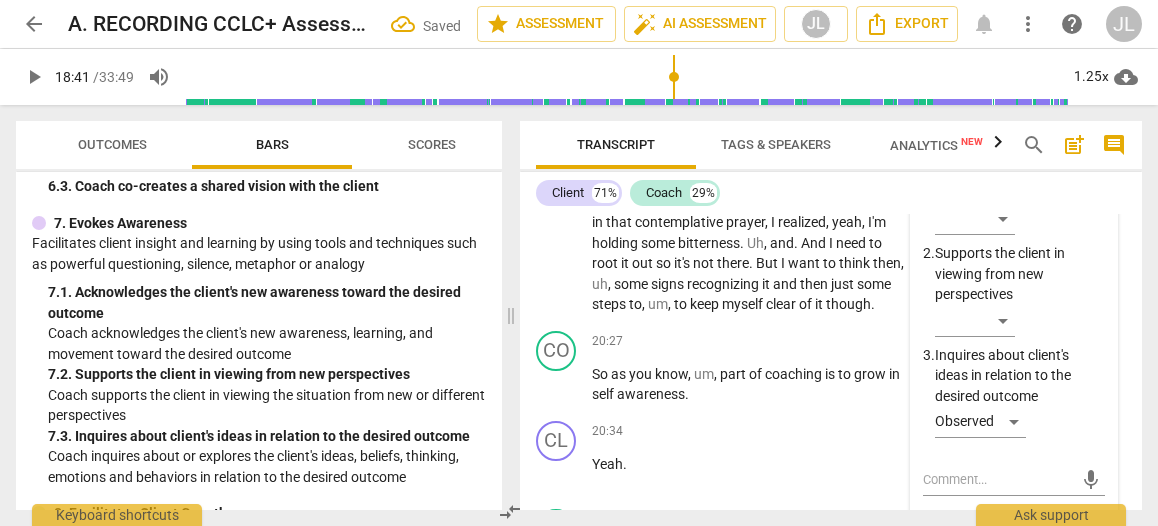 scroll, scrollTop: 11352, scrollLeft: 0, axis: vertical 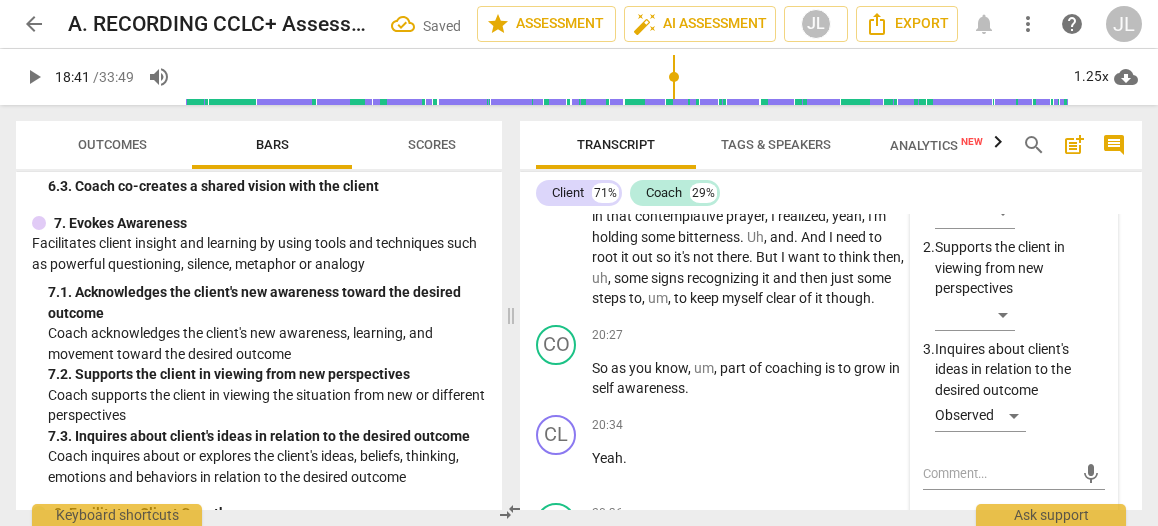 click on "​" at bounding box center (975, 607) 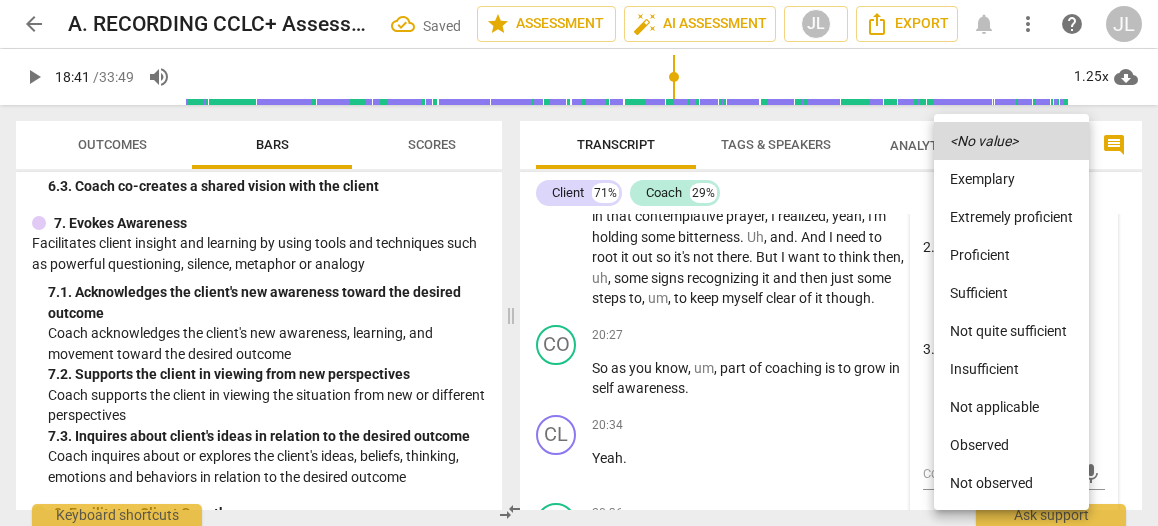 click on "Observed" at bounding box center [1011, 445] 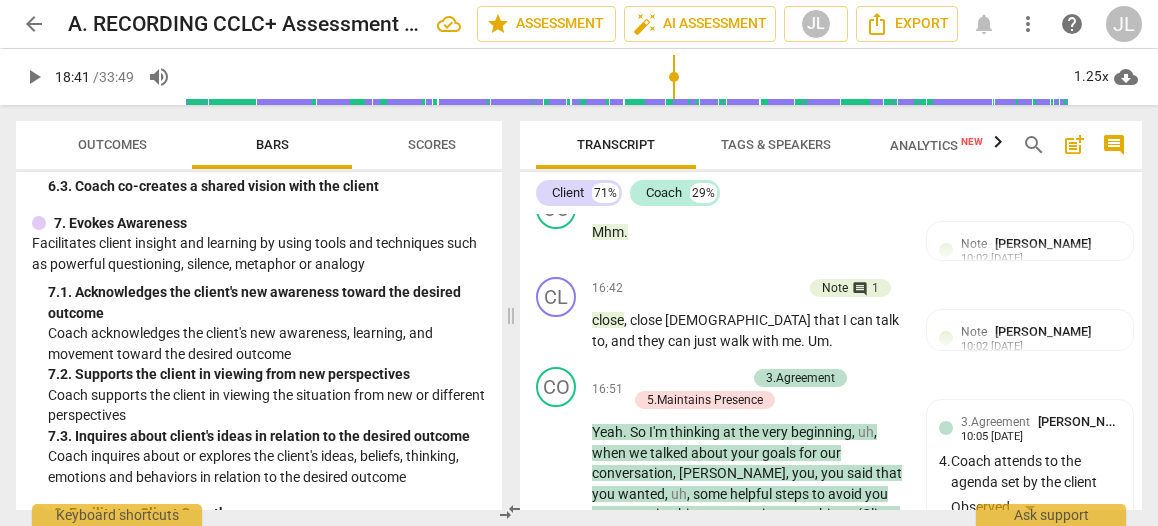 scroll, scrollTop: 9382, scrollLeft: 0, axis: vertical 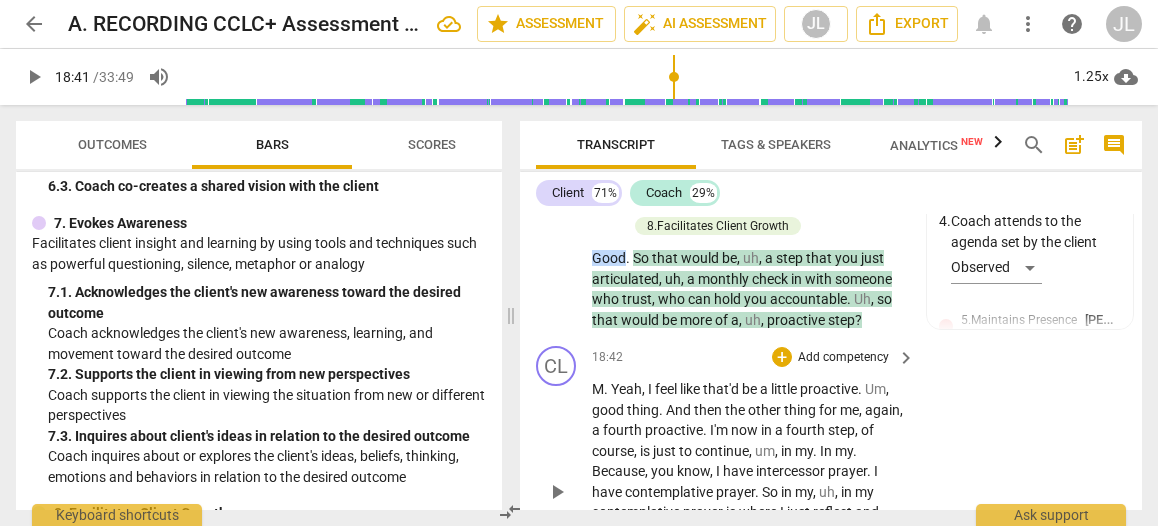 click on "Yeah" at bounding box center [626, 389] 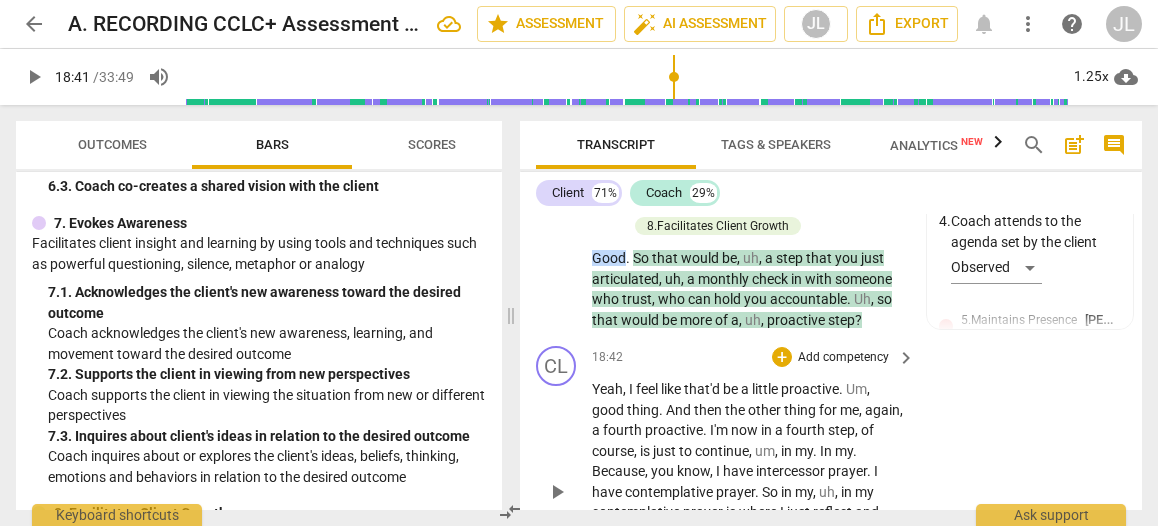 click on "play_arrow" at bounding box center (557, 492) 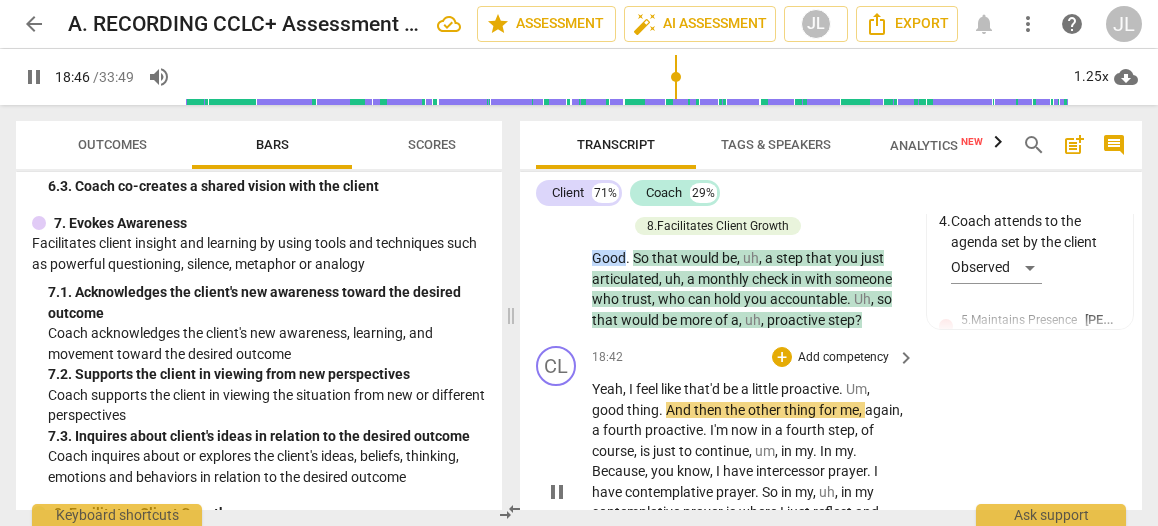 click on "pause" at bounding box center [557, 492] 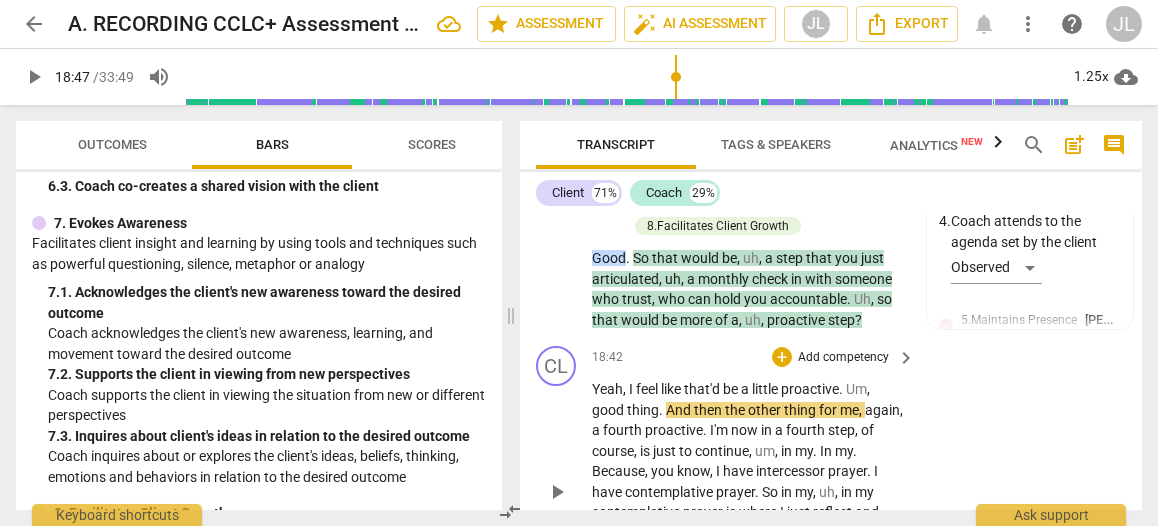 type on "1127" 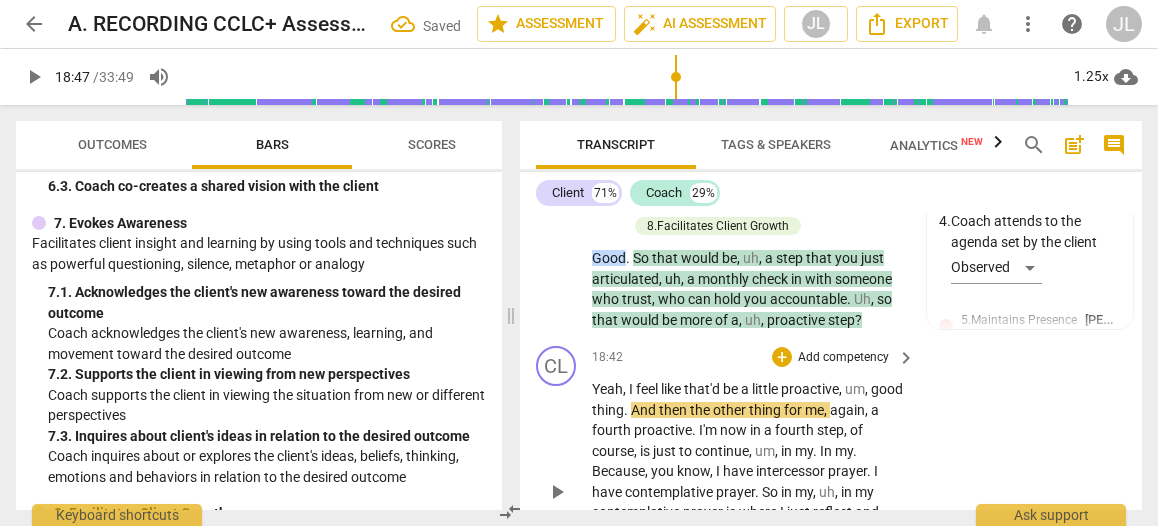 click on "good" at bounding box center [887, 389] 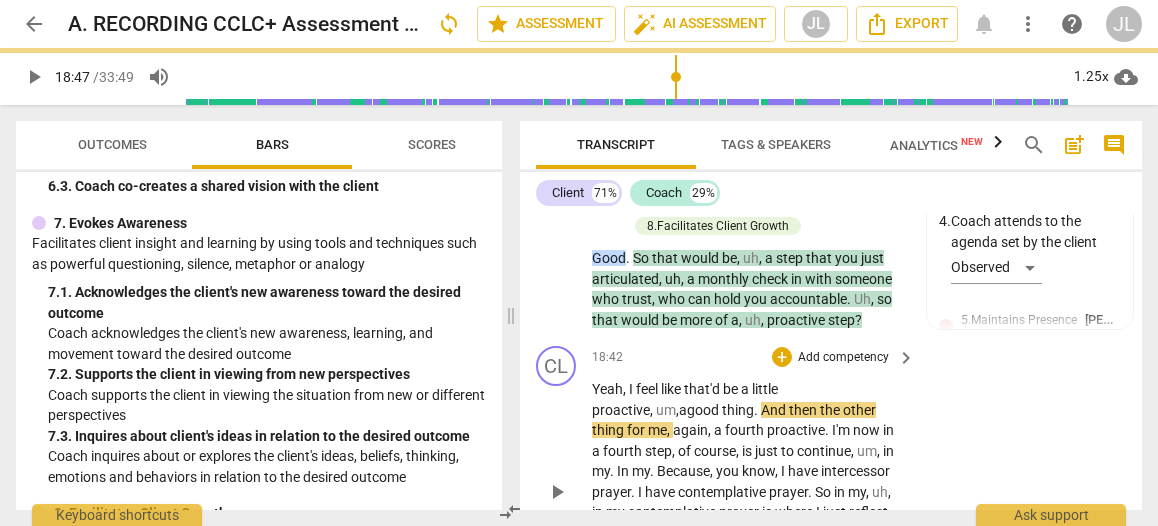 click on "play_arrow" at bounding box center (557, 492) 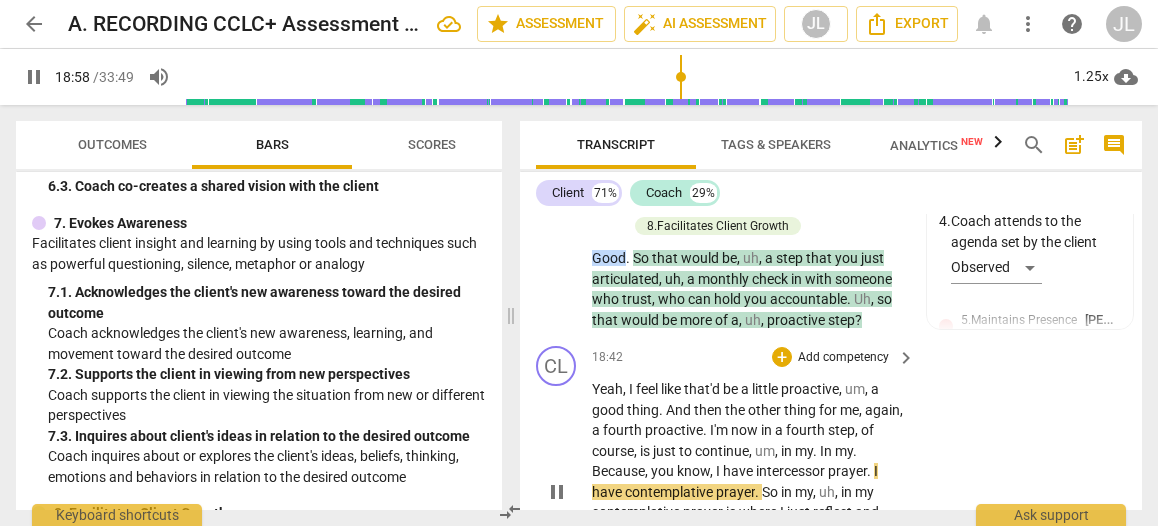 click on "Yeah ,   I   feel   like   that'd   be   a   little   proactive ,   um ,   a   good   thing .   And   then   the   other   thing   for   me ,   again ,   a   fourth   proactive .   I'm   now   in   a   fourth   step ,   of   course ,   is   just   to   continue ,   um ,   in   my .   In   my .   Because ,   you   know ,   I   have   intercessor   prayer .   I   have   contemplative   prayer .   So   in   my ,   uh ,   in   my   contemplative   prayer   is   where   I   just   reflect   and   say ,   oh   God .   Okay ,   again ,   Lord ,   guard   my   heart .   Uh ,   heal   me .   Let ,   um ,   me   recognize   these   things   so   I   can   not   fall   into   it .   So   it   would   just   be   asking   for ." at bounding box center (748, 492) 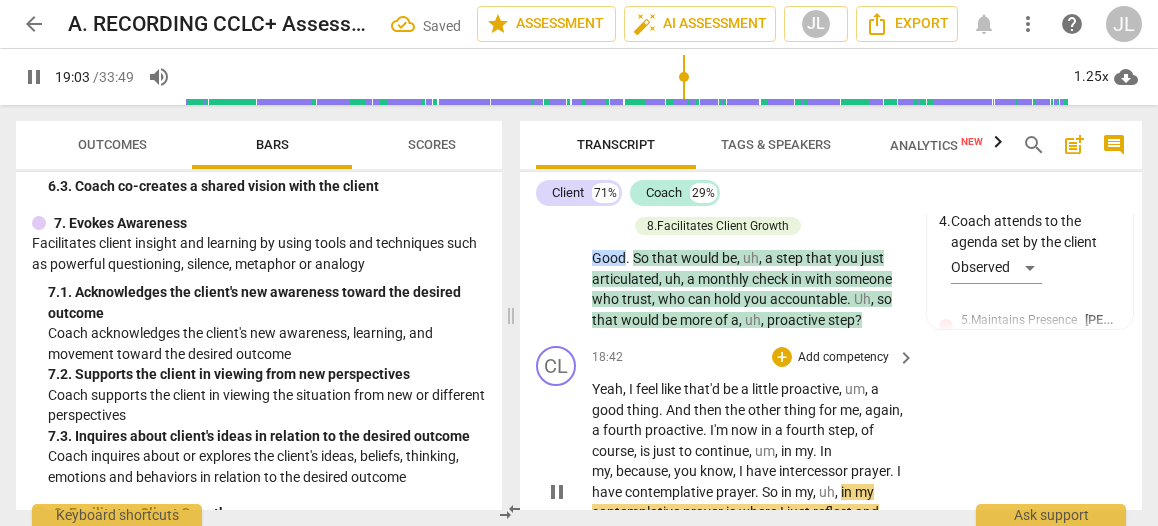 click on "Yeah ,   I   feel   like   that'd   be   a   little   proactive ,   um ,   a   good   thing .   And   then   the   other   thing   for   me ,   again ,   a   fourth   proactive .   I'm   now   in   a   fourth   step ,   of   course ,   is   just   to   continue ,   um ,   in   my .   In   my,   because ,   you   know ,   I   have   intercessor   prayer .   I   have   contemplative   prayer .   So   in   my ,   uh ,   in   my   contemplative   prayer   is   where   I   just   reflect   and   say ,   oh   God .   Okay ,   again ,   Lord ,   guard   my   heart .   Uh ,   heal   me .   Let ,   um ,   me   recognize   these   things   so   I   can   not   fall   into   it .   So   it   would   just   be   asking   for ." at bounding box center [748, 492] 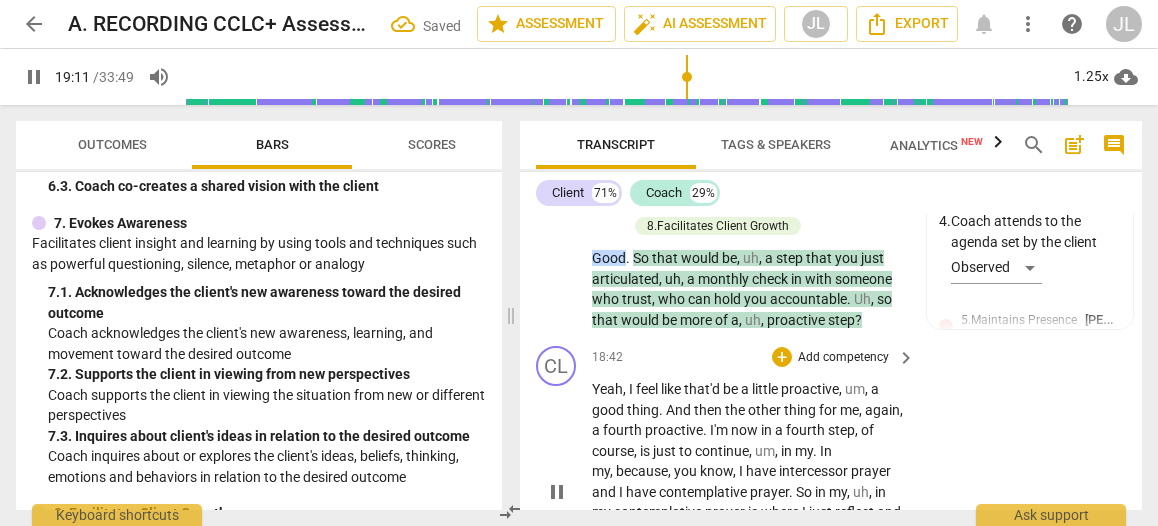 click on "pause" at bounding box center (557, 492) 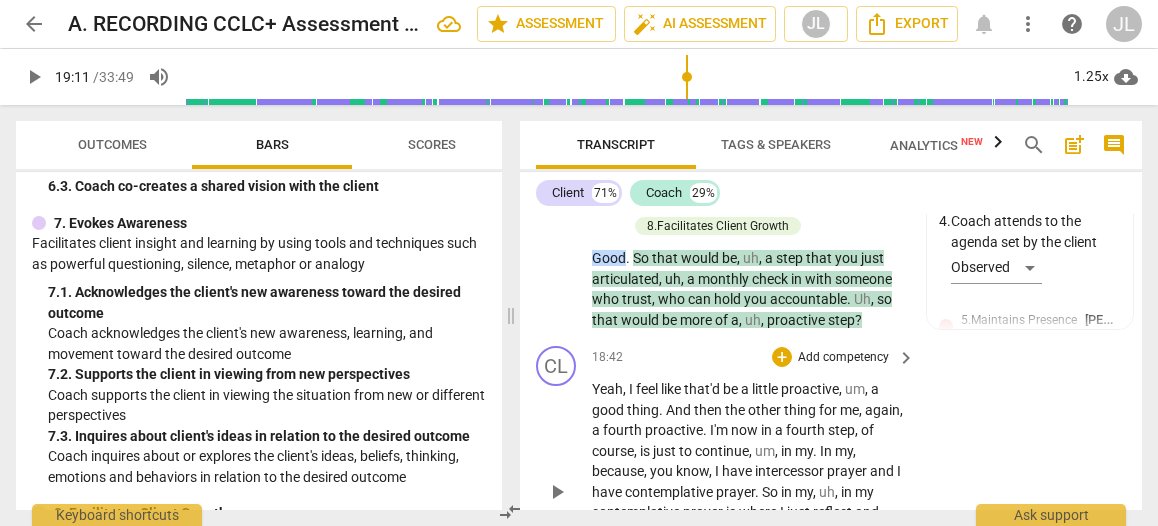 click on "contemplative" at bounding box center (637, 512) 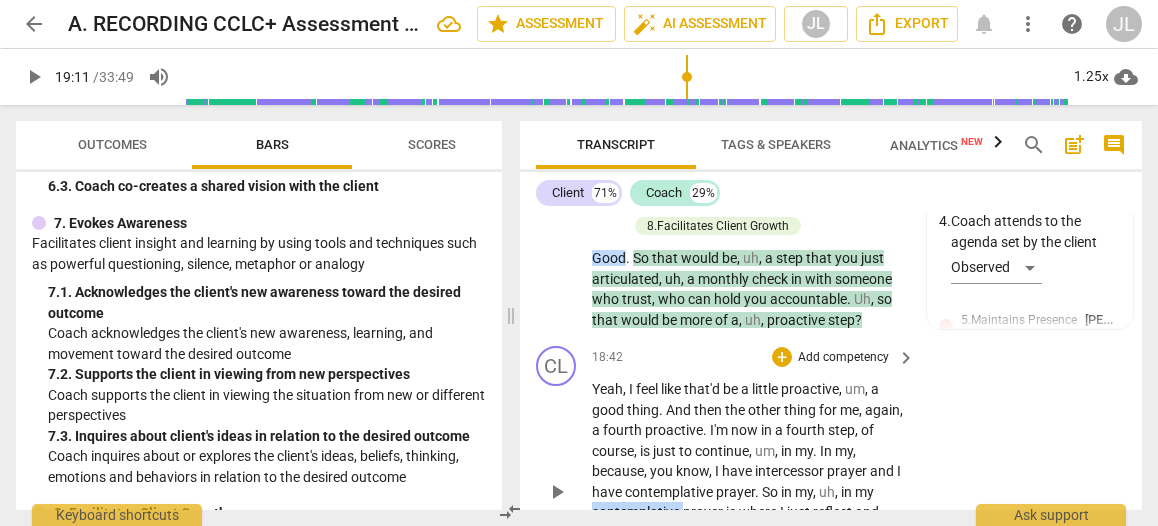 click on "contemplative" at bounding box center [637, 512] 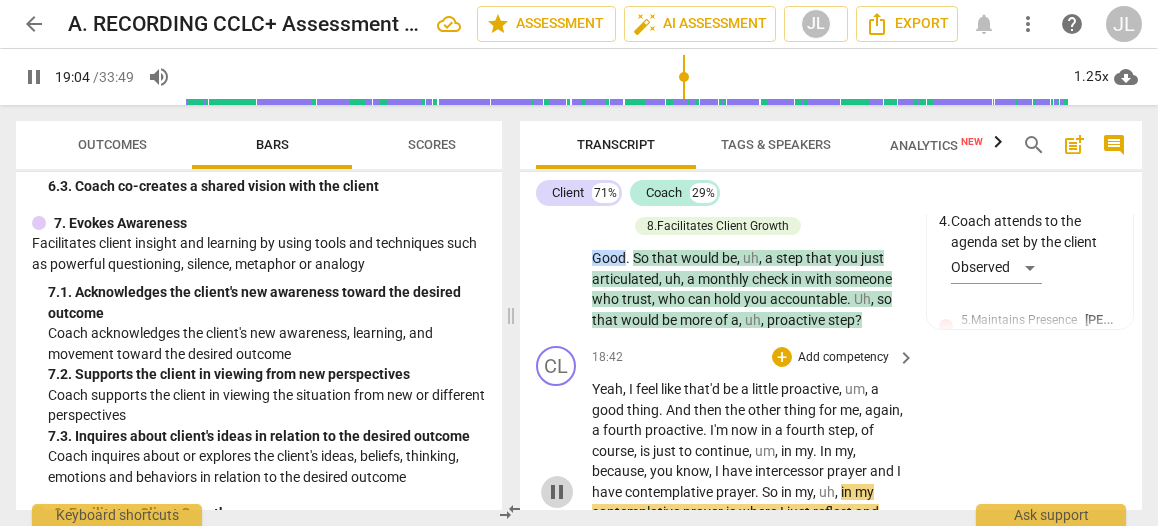 click on "pause" at bounding box center (557, 492) 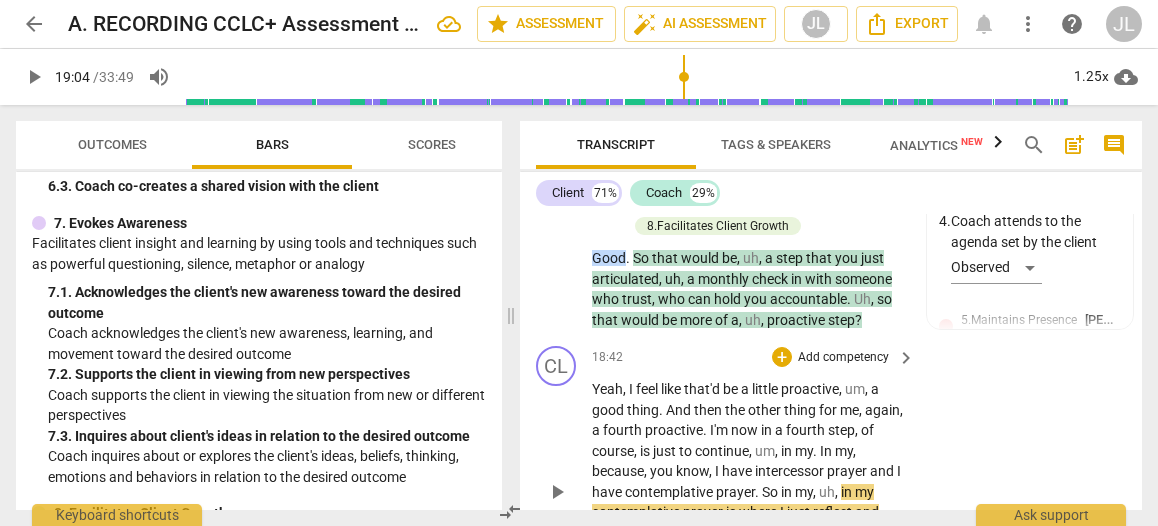 click on "play_arrow" at bounding box center [557, 492] 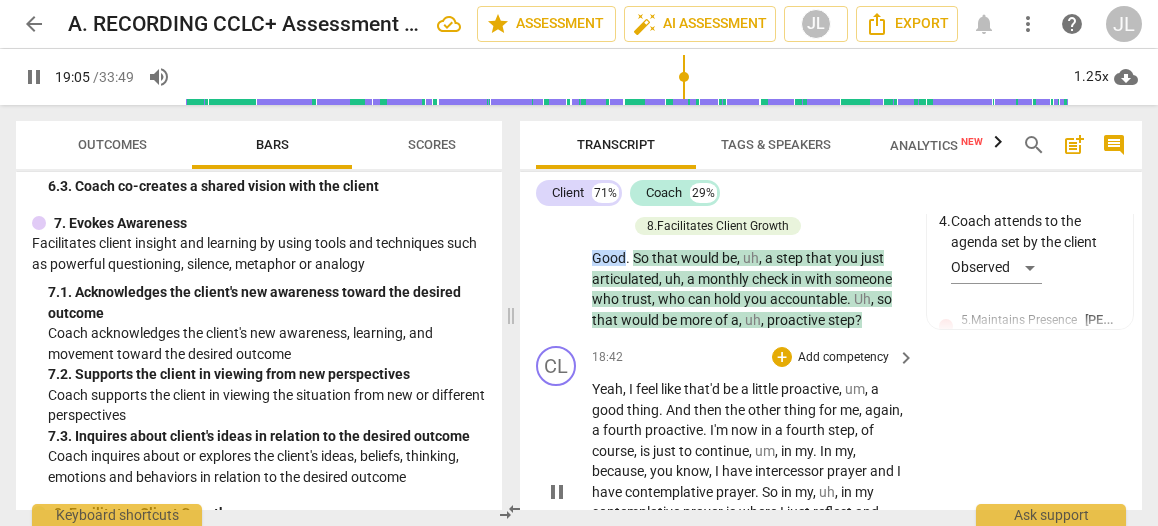 click on "pause" at bounding box center (557, 492) 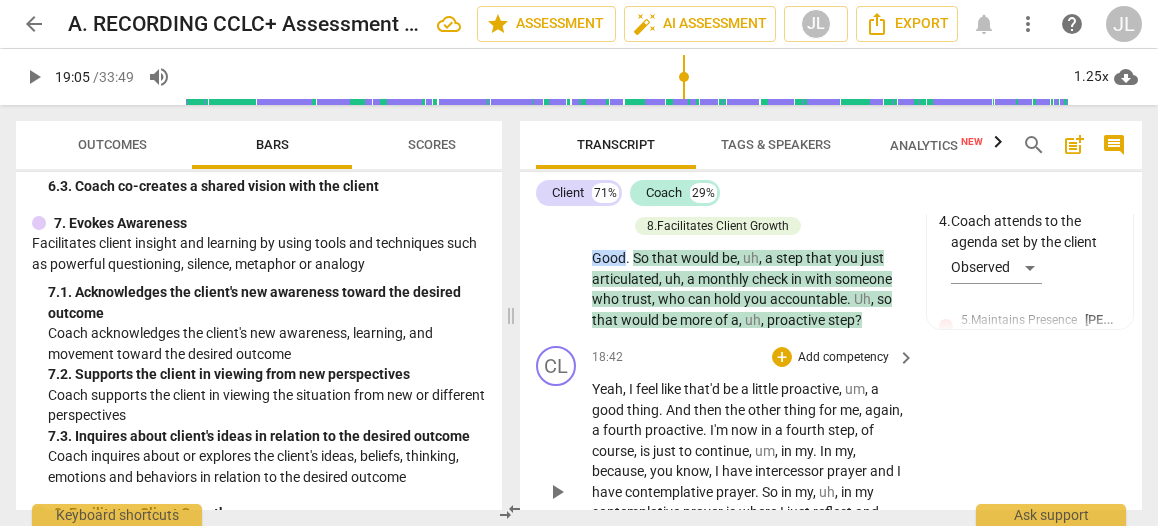 click on "oh" at bounding box center [628, 533] 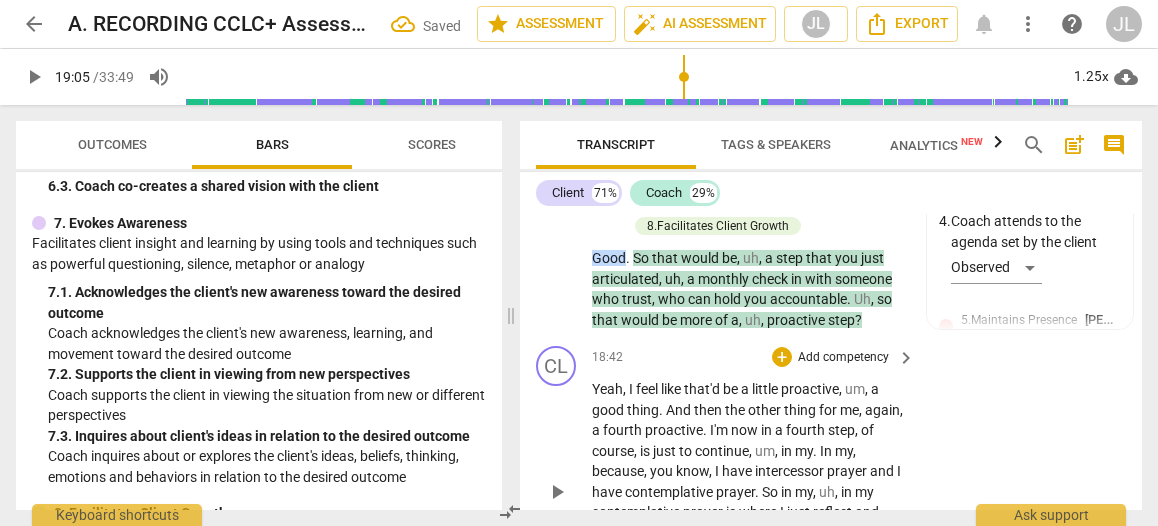 click on "." at bounding box center [804, 533] 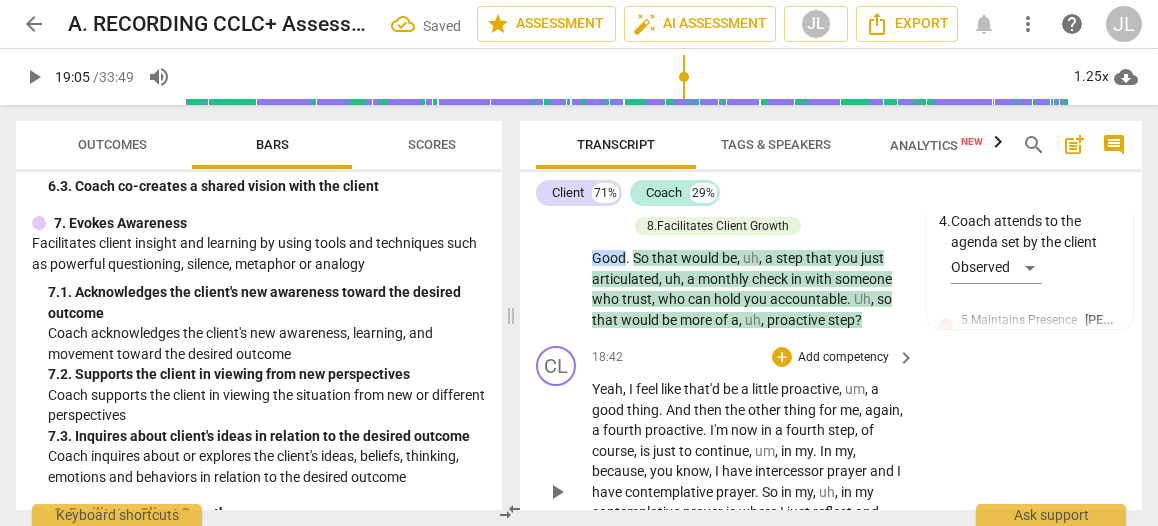 click on "," at bounding box center (788, 553) 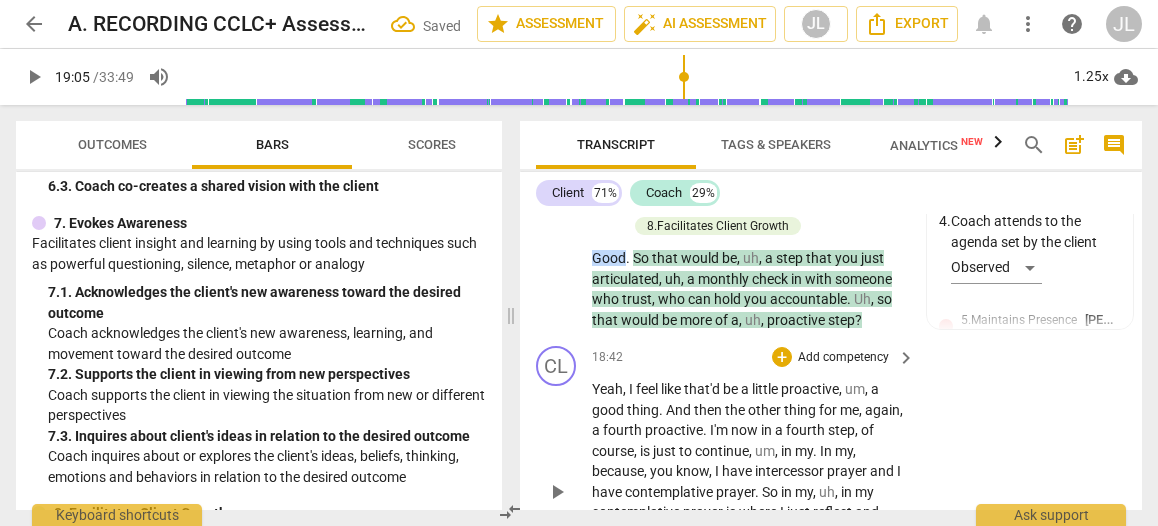 click on "play_arrow" at bounding box center [557, 492] 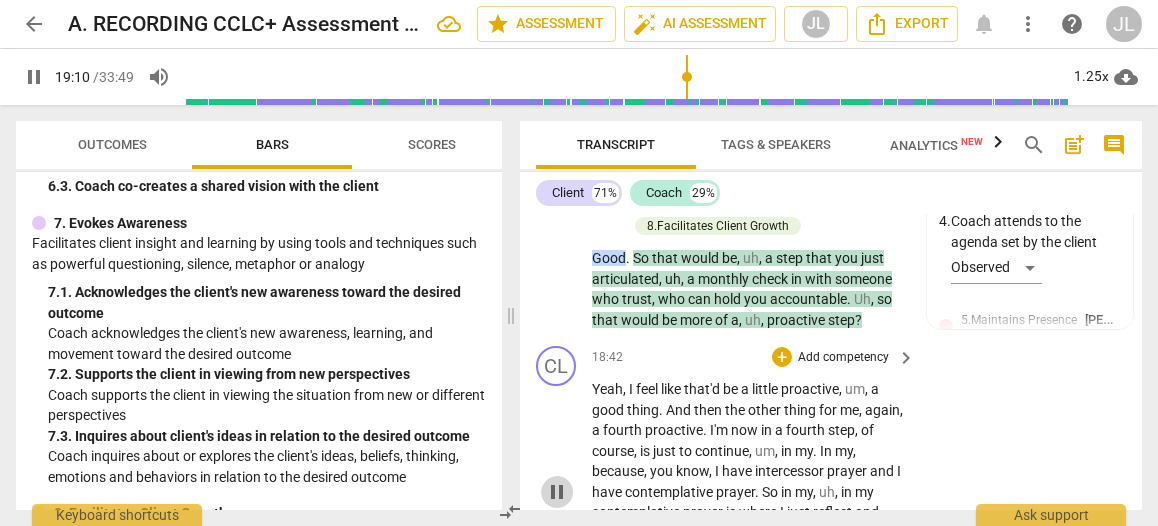 click on "pause" at bounding box center (557, 492) 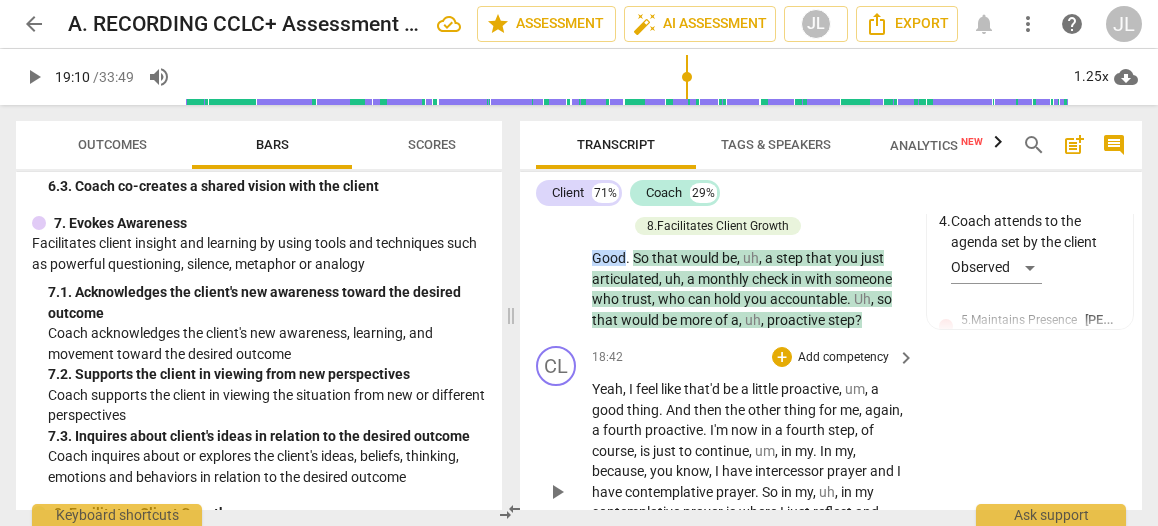 click on "Let" at bounding box center (820, 553) 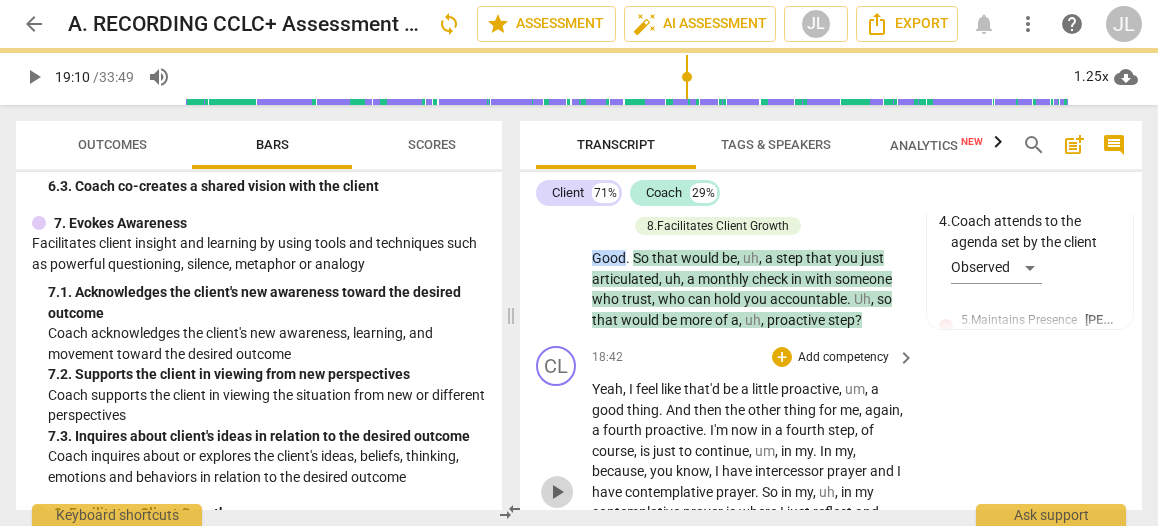 click on "play_arrow" at bounding box center (557, 492) 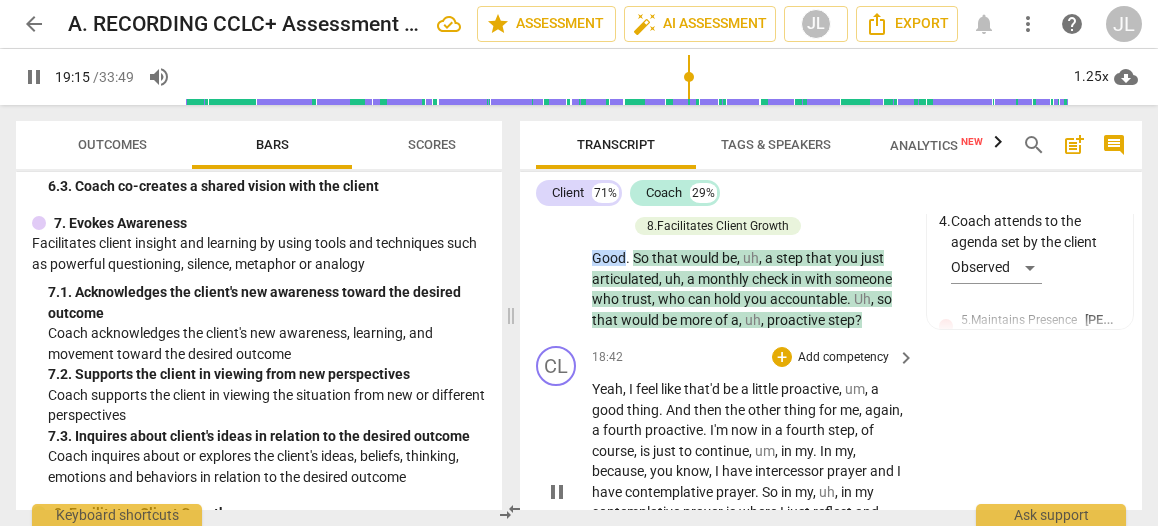 click on "pause" at bounding box center [557, 492] 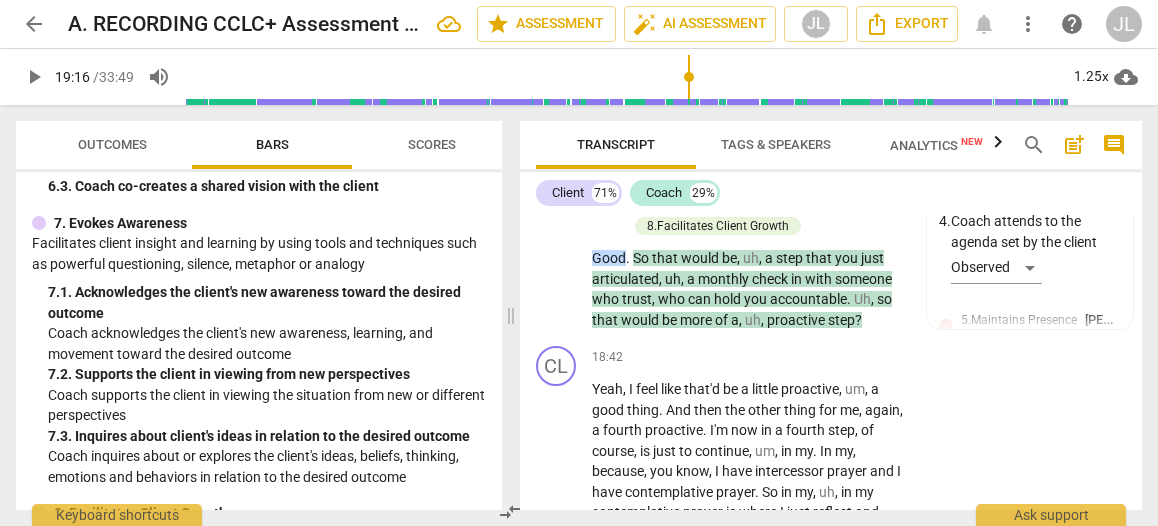click on "play_arrow pause" at bounding box center [566, 675] 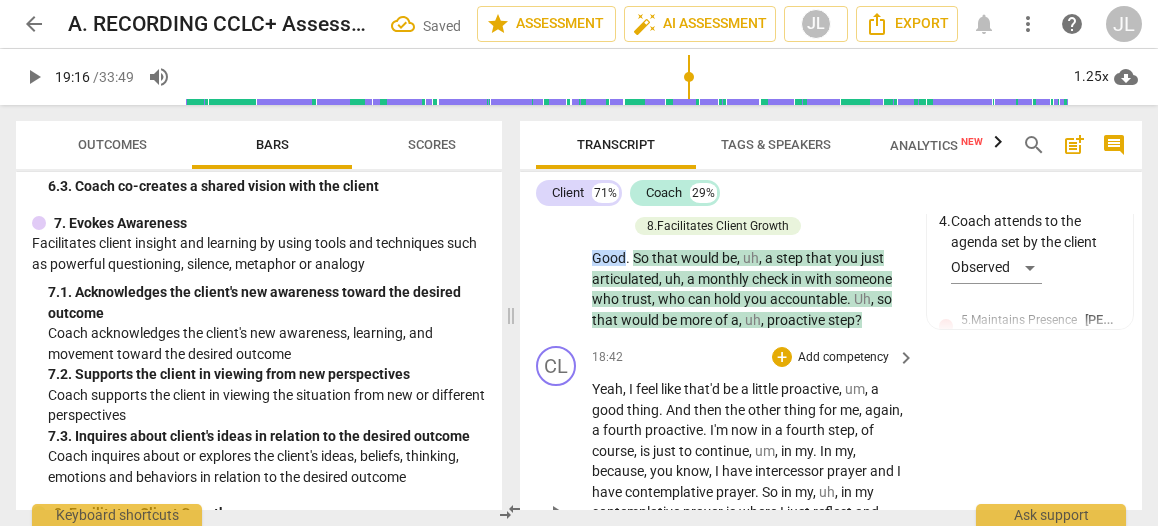 click on "help" at bounding box center (606, 615) 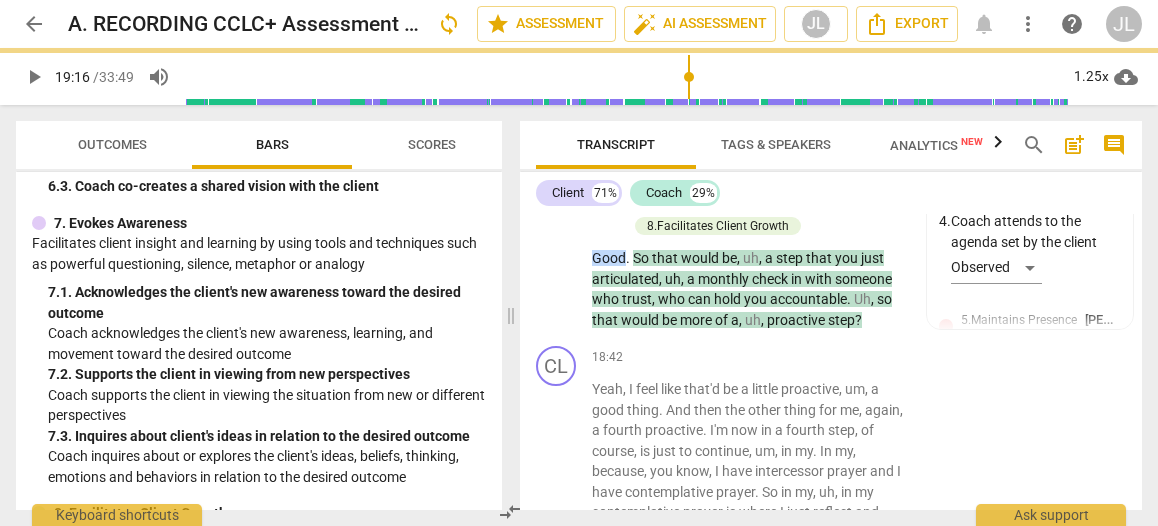 scroll, scrollTop: 10520, scrollLeft: 0, axis: vertical 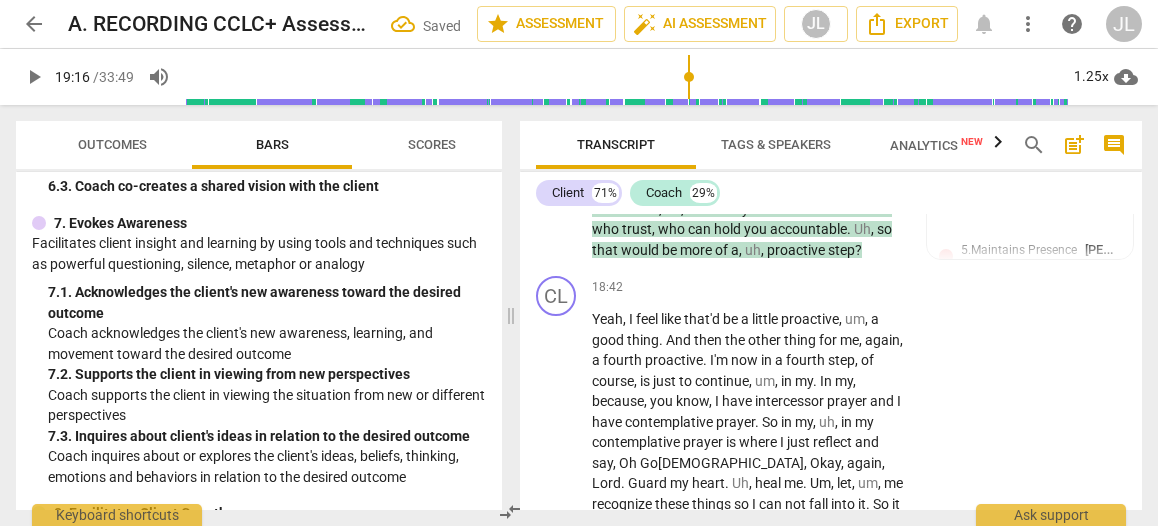 click on "play_arrow" at bounding box center [557, 625] 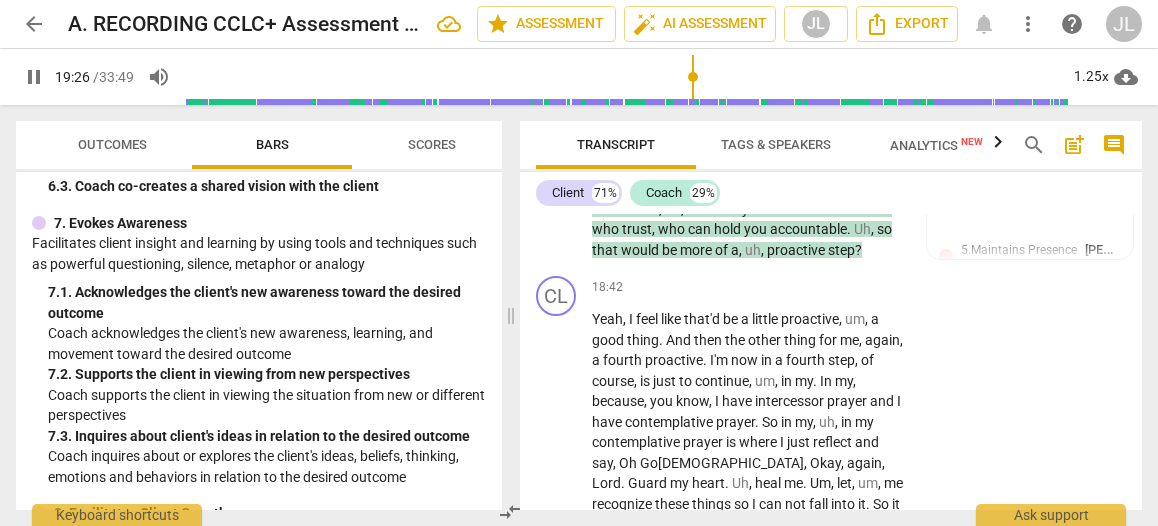 scroll, scrollTop: 10835, scrollLeft: 0, axis: vertical 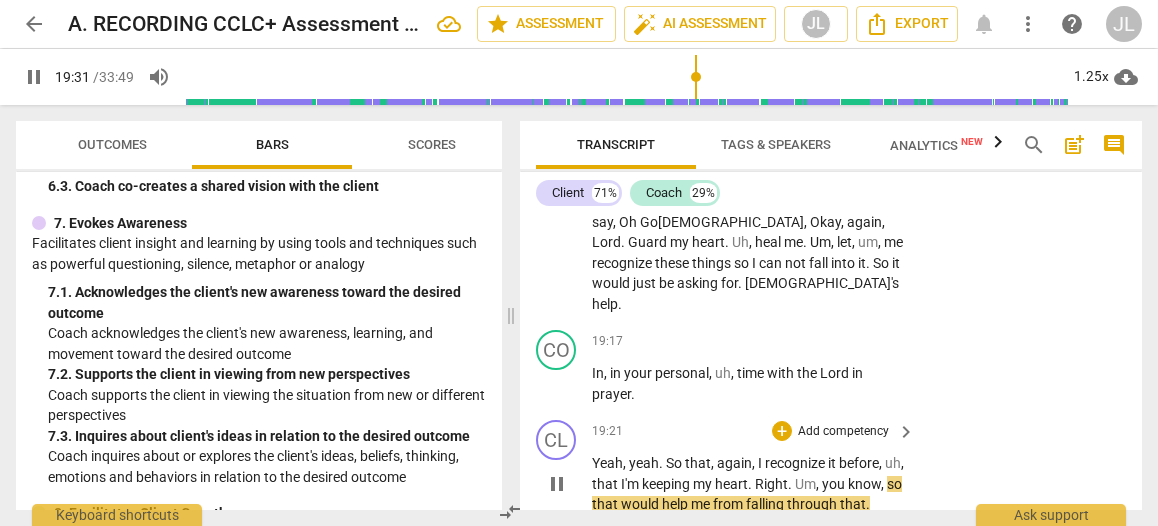 click on "pause" at bounding box center [557, 484] 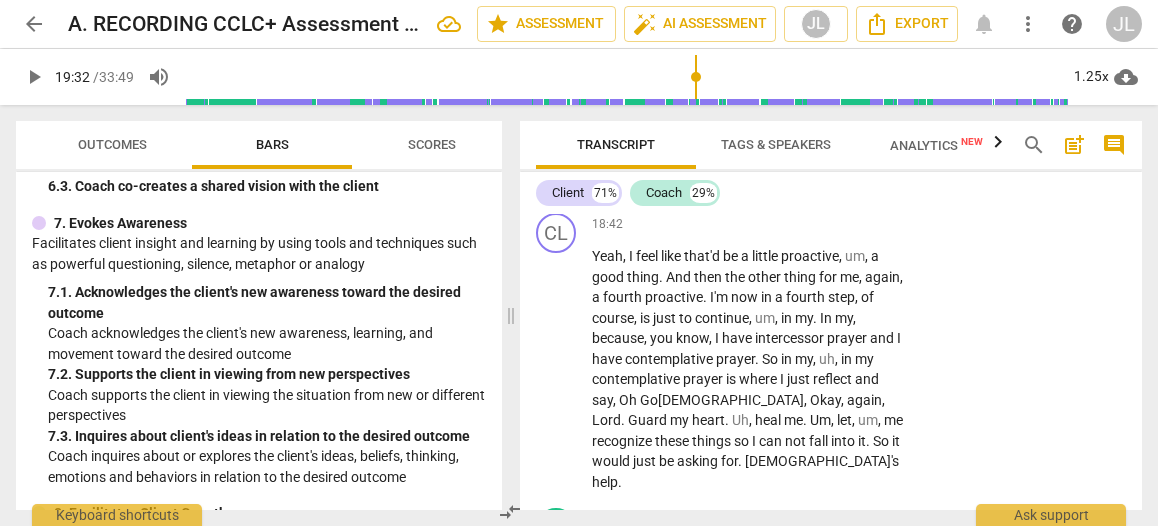 scroll, scrollTop: 10494, scrollLeft: 0, axis: vertical 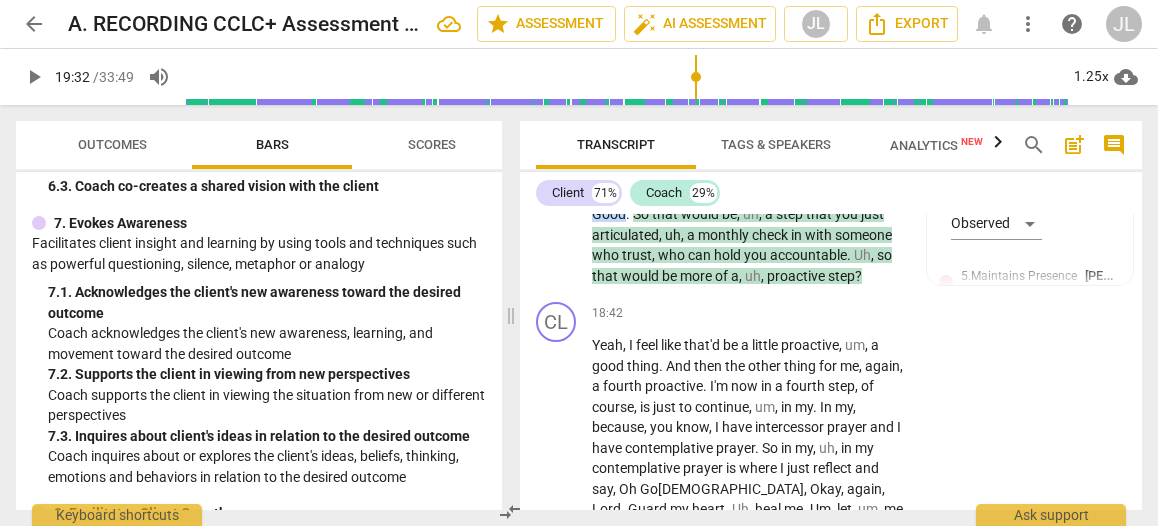 drag, startPoint x: 645, startPoint y: 473, endPoint x: 589, endPoint y: 457, distance: 58.24088 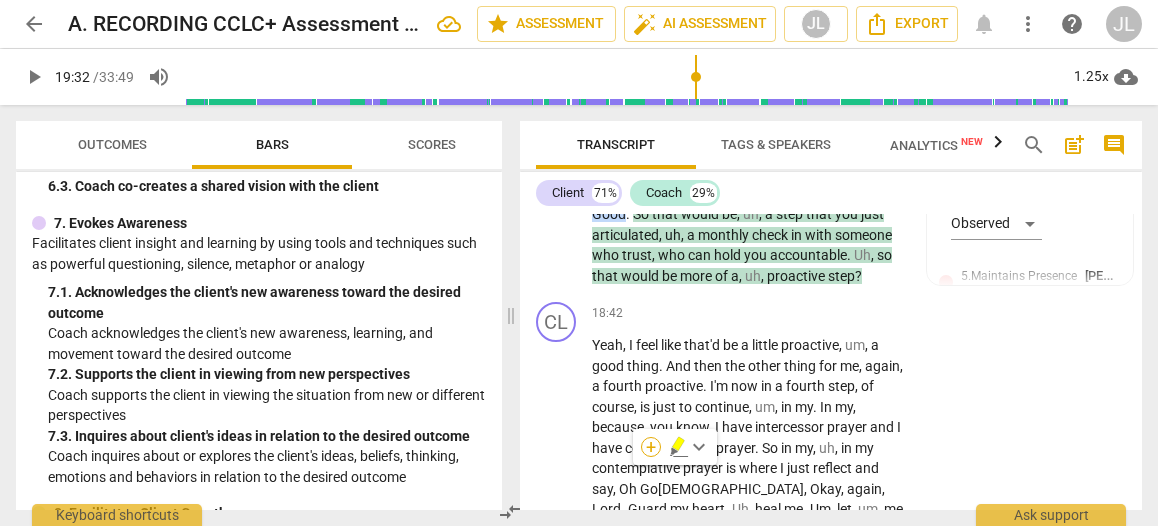 click on "+" at bounding box center [651, 447] 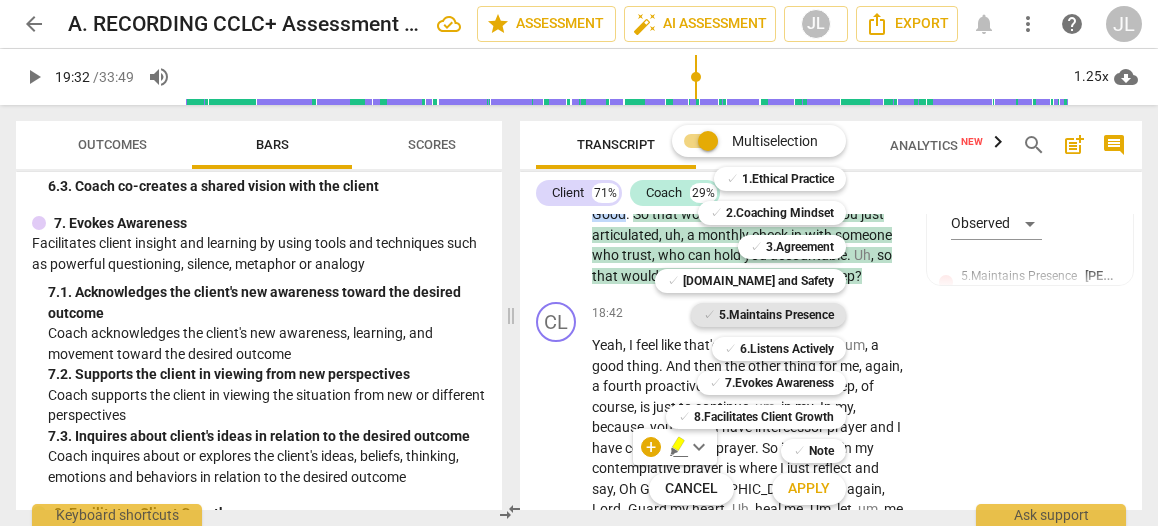 click on "5.Maintains Presence" at bounding box center [776, 315] 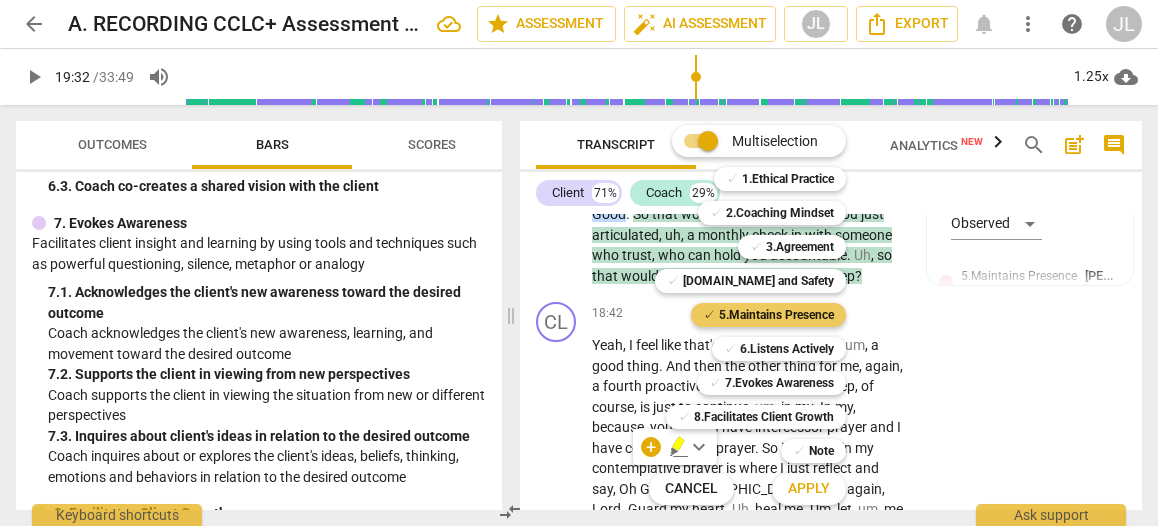 click on "5.Maintains Presence" at bounding box center [776, 315] 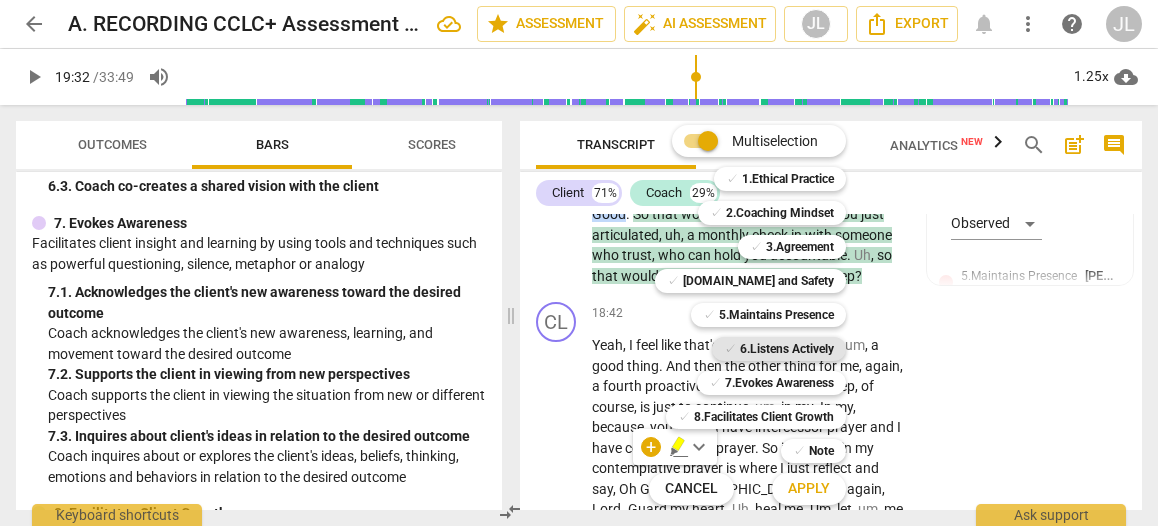 click on "6.Listens Actively" at bounding box center [787, 349] 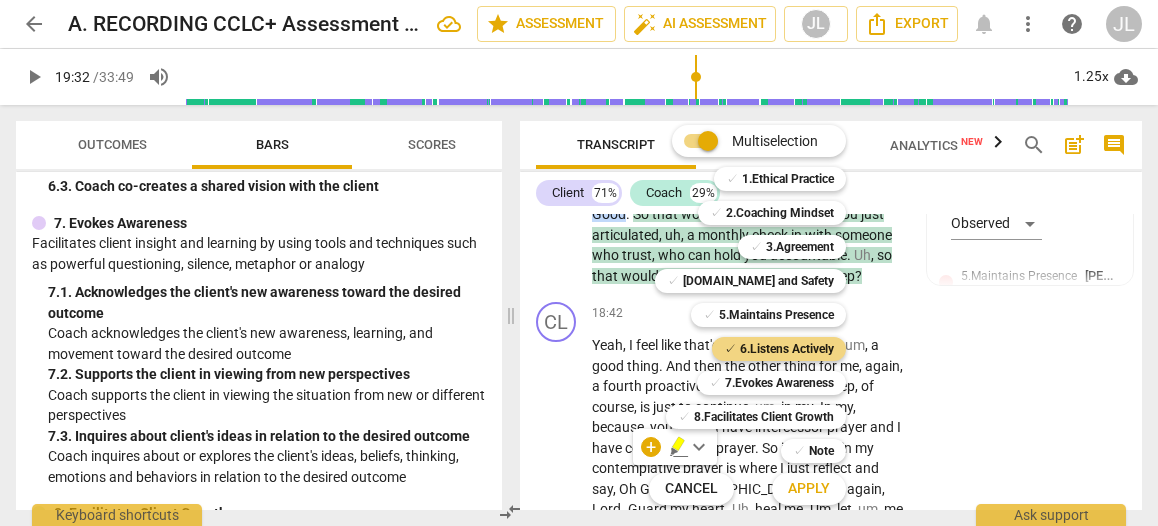 click on "Apply" at bounding box center [809, 489] 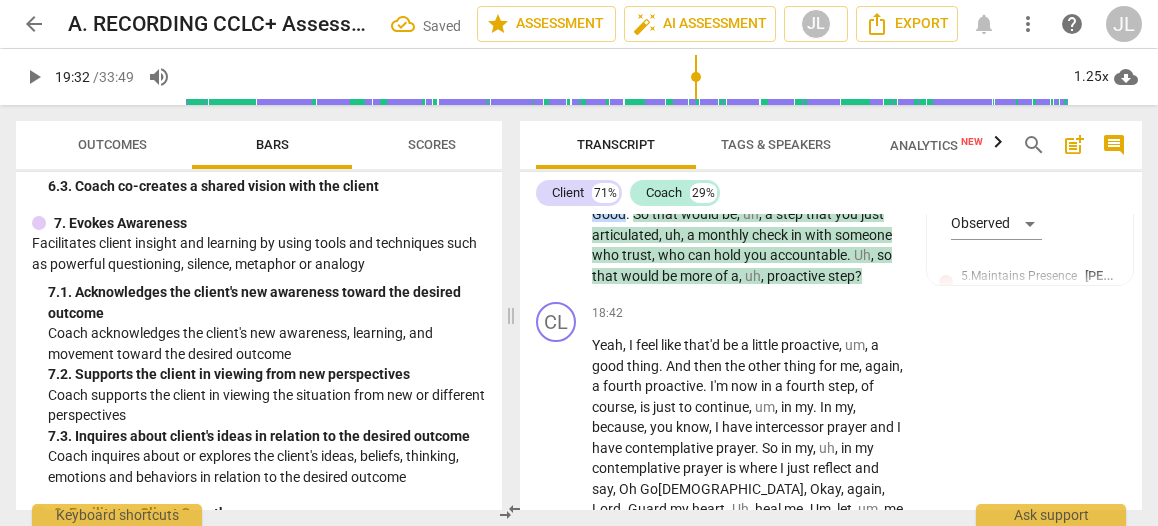 scroll, scrollTop: 10984, scrollLeft: 0, axis: vertical 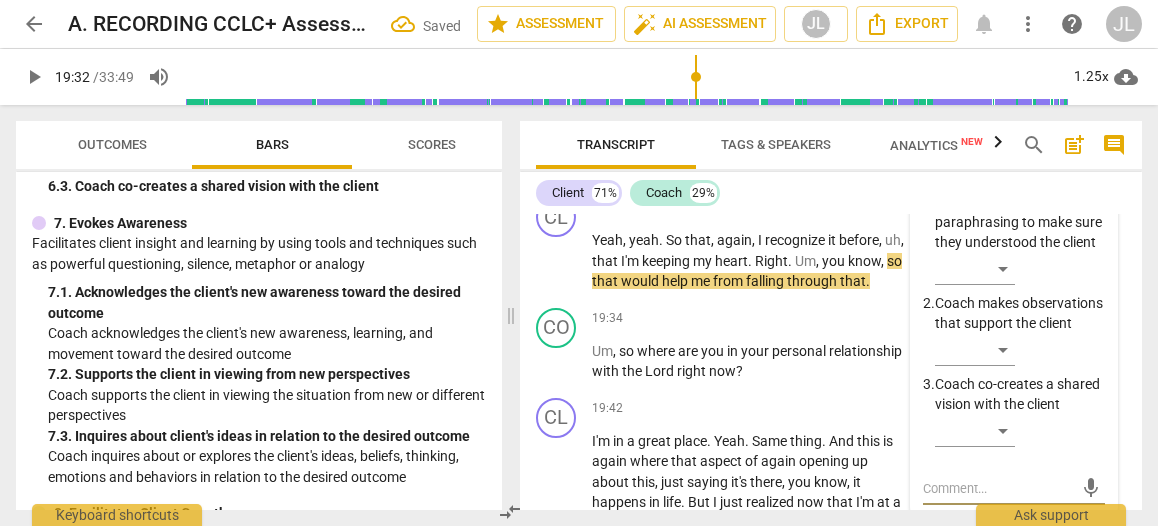 click on "​" at bounding box center (1020, 435) 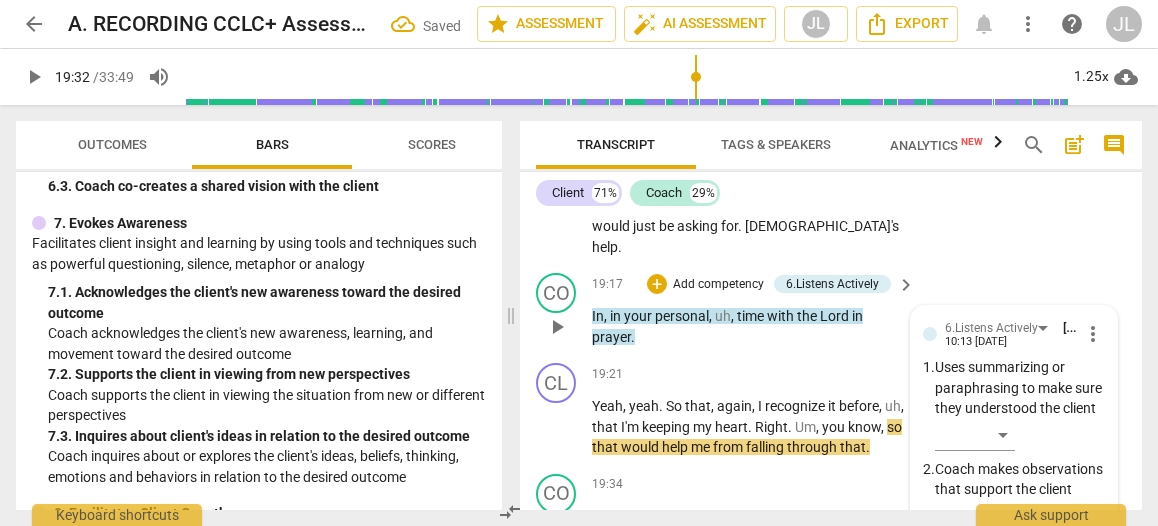 scroll, scrollTop: 10784, scrollLeft: 0, axis: vertical 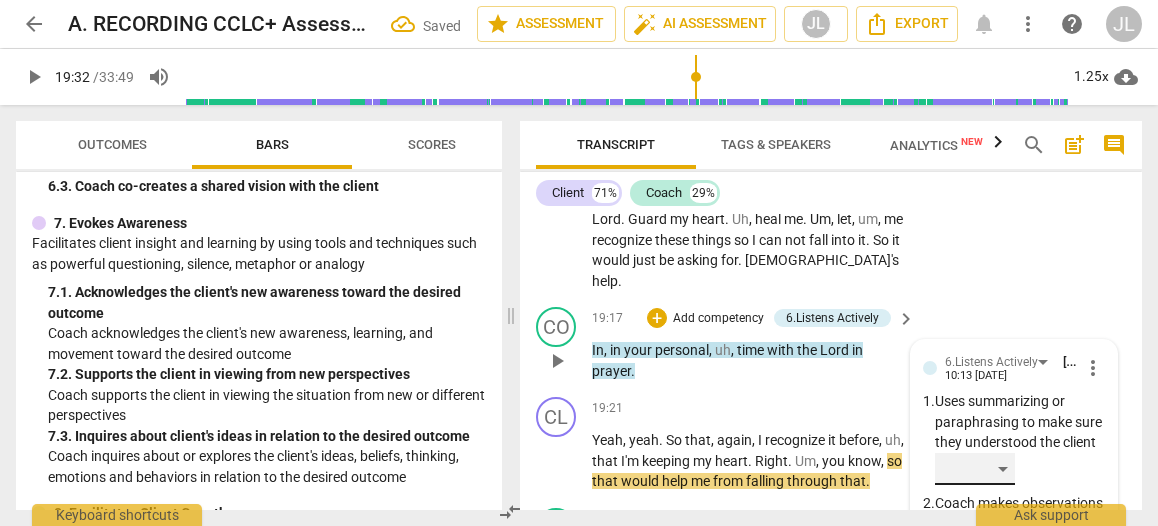 click on "​" at bounding box center [975, 469] 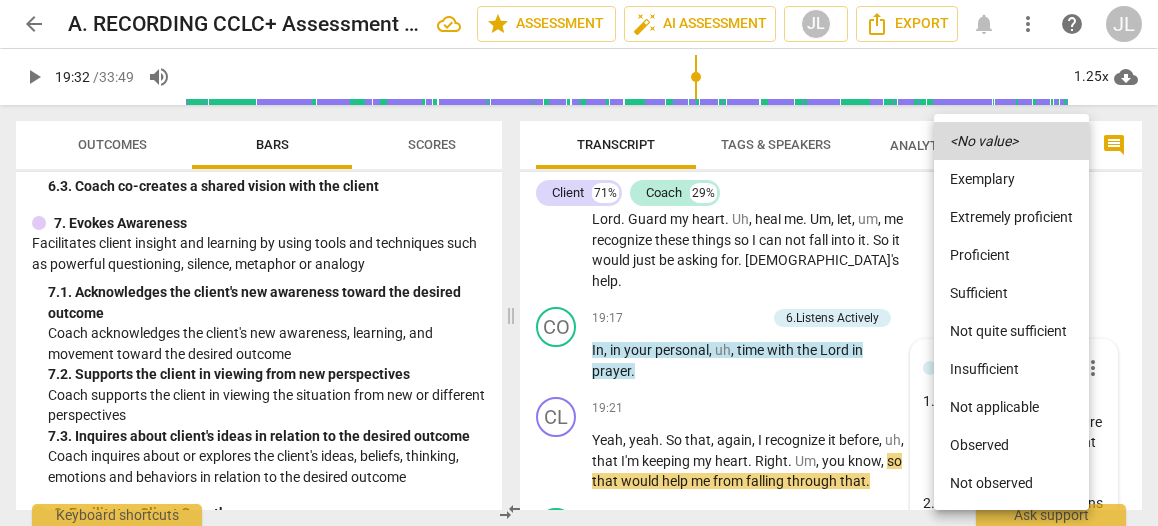 click on "Observed" at bounding box center [1011, 445] 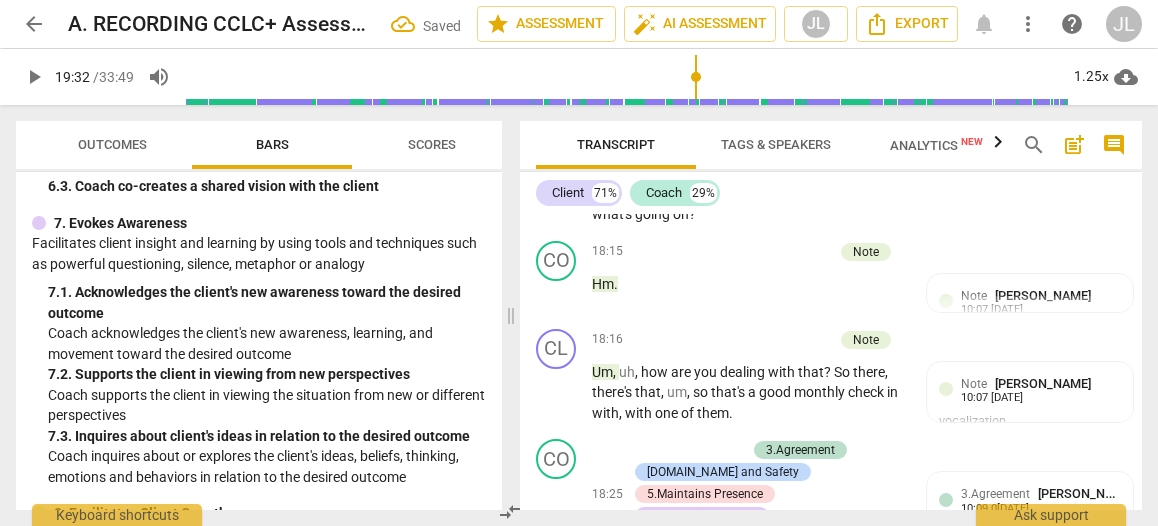 scroll, scrollTop: 10183, scrollLeft: 0, axis: vertical 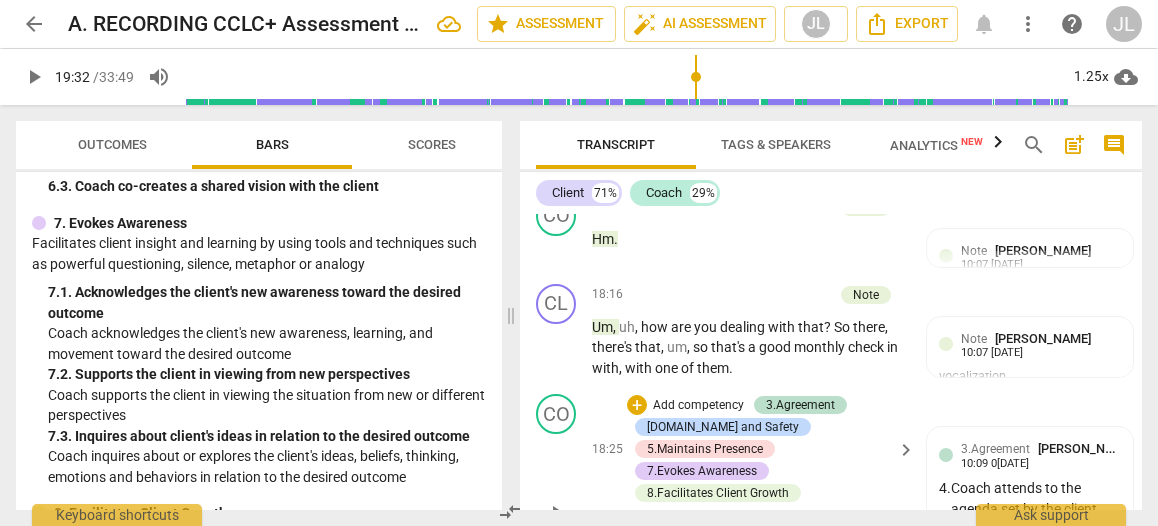 drag, startPoint x: 853, startPoint y: 400, endPoint x: 633, endPoint y: 365, distance: 222.7667 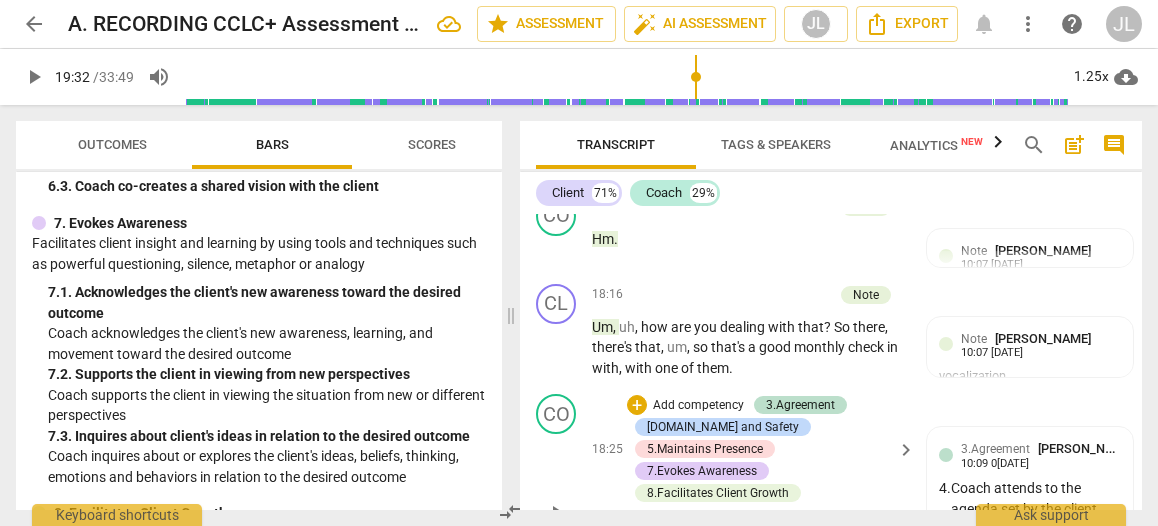 click on "Good .   So   that   would   be ,   uh ,   a   step   that   you   just   articulated ,   uh ,   a   monthly   check   in   with   someone   who   trust ,   who   can   hold   you   accountable .   Uh ,   so   that   would   be   more   of   a ,   uh ,   proactive   step ?" at bounding box center [748, 556] 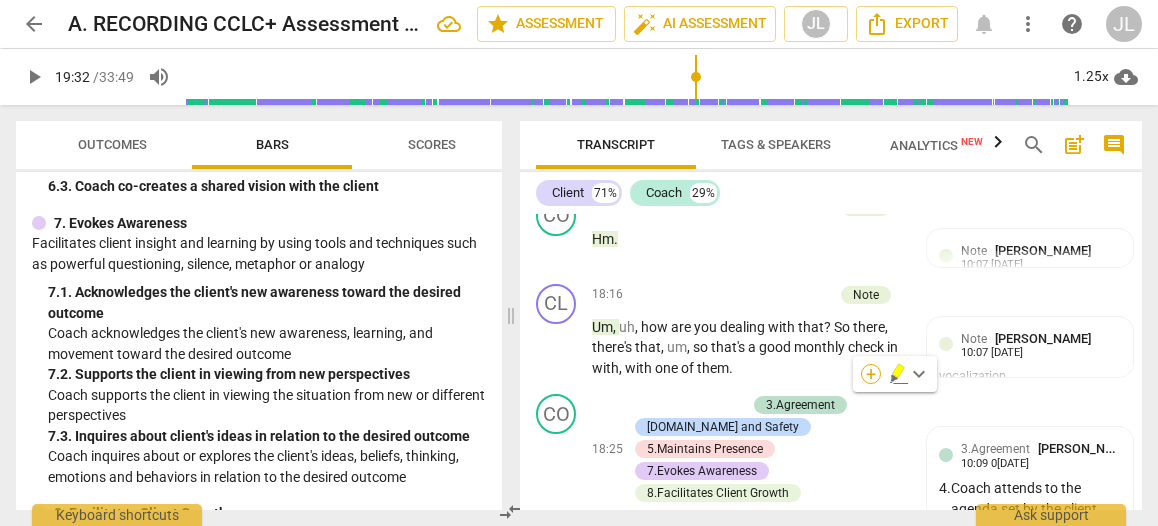 click on "+" at bounding box center (871, 374) 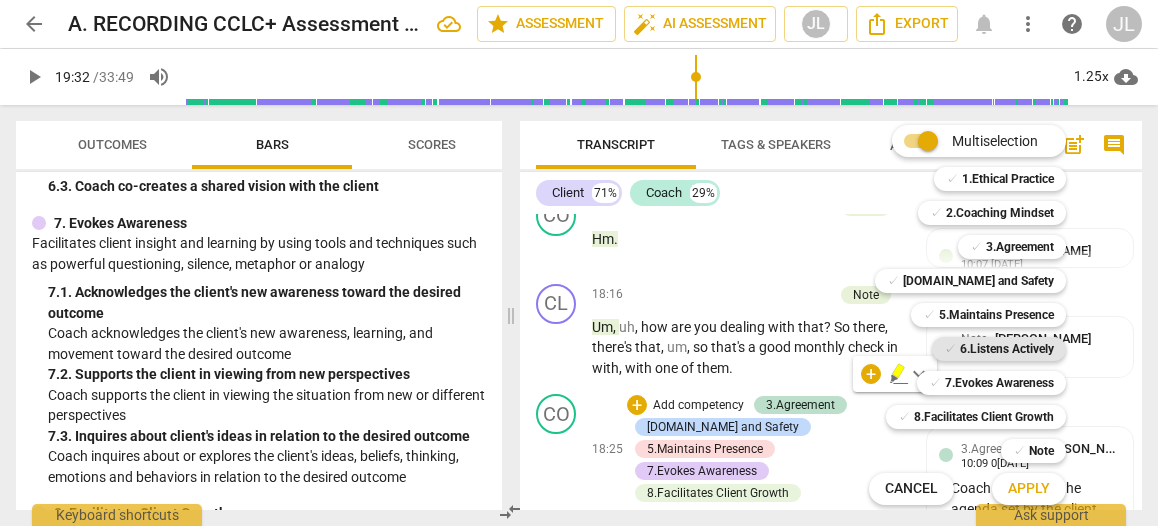 click on "6.Listens Actively" at bounding box center [1007, 349] 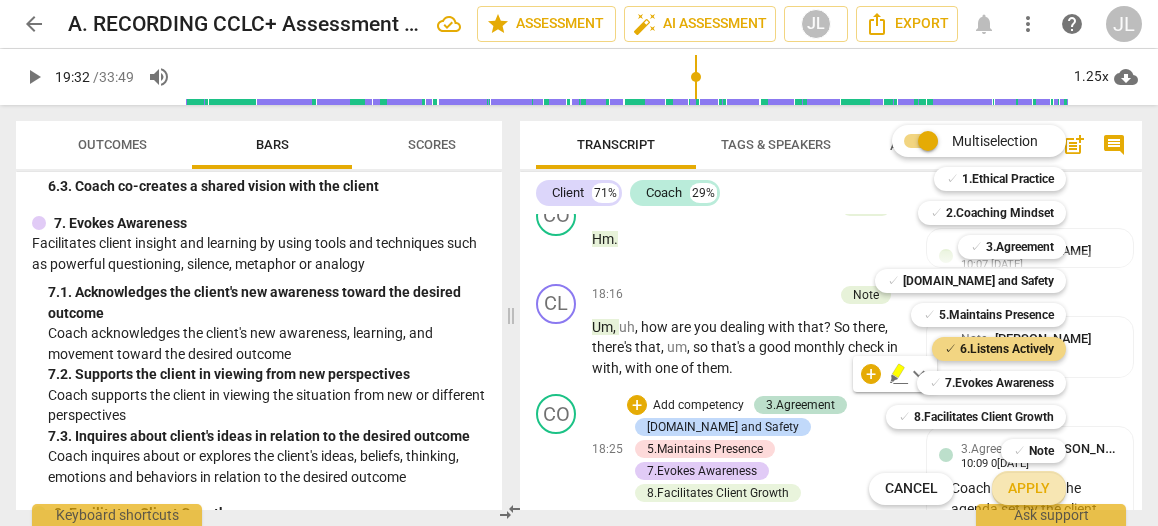 click on "Apply" at bounding box center (1029, 489) 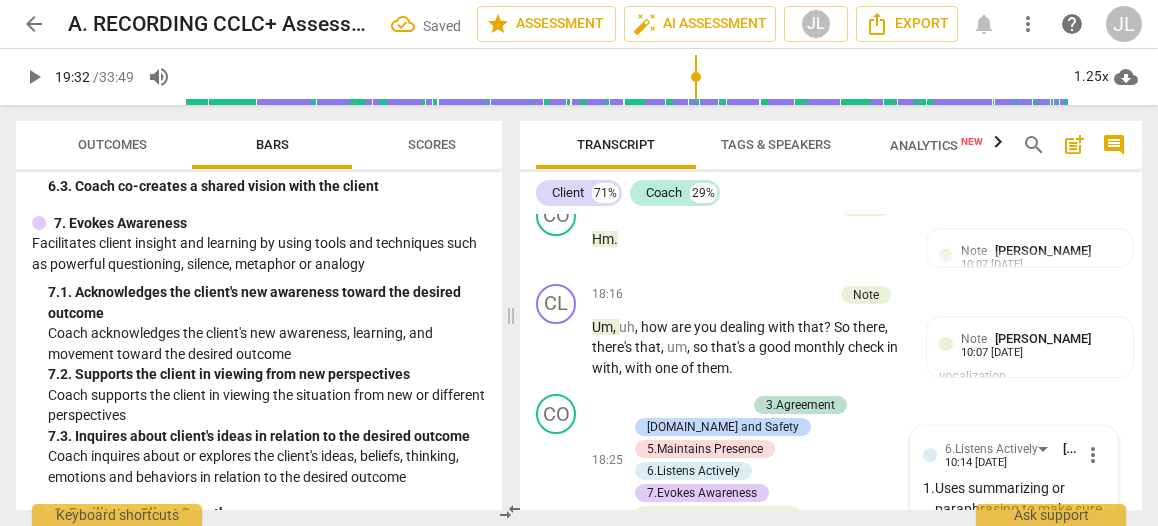 scroll, scrollTop: 10491, scrollLeft: 0, axis: vertical 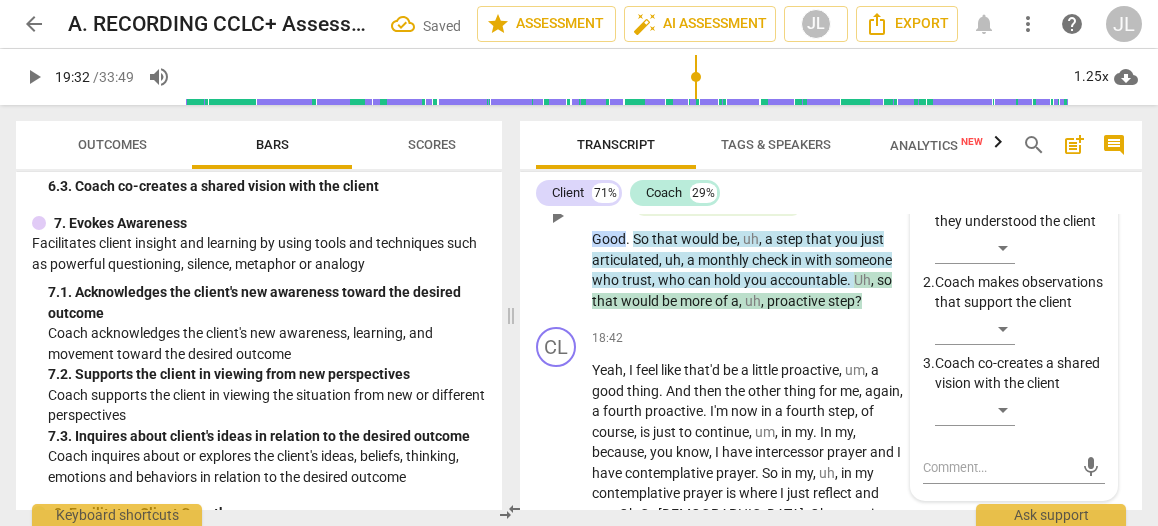 click on "6.Listens Actively [PERSON_NAME] 10:14 [DATE] more_vert 1.  Uses summarizing or paraphrasing to make sure they understood the client ​ 2.  Coach makes observations that support the client ​ 3.  Coach co-creates a shared vision with the client ​ mic" at bounding box center [1014, 309] 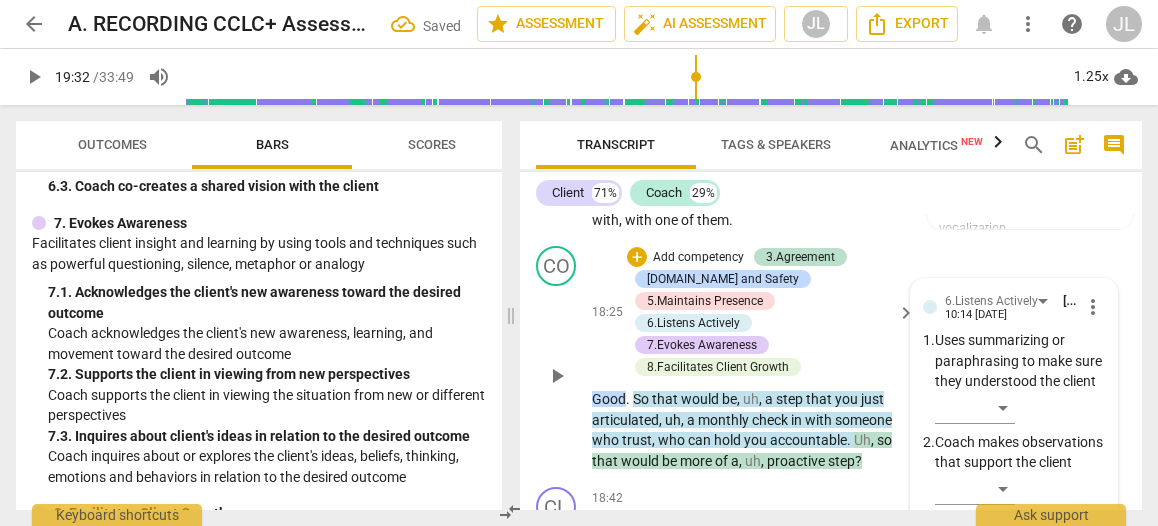 scroll, scrollTop: 10291, scrollLeft: 0, axis: vertical 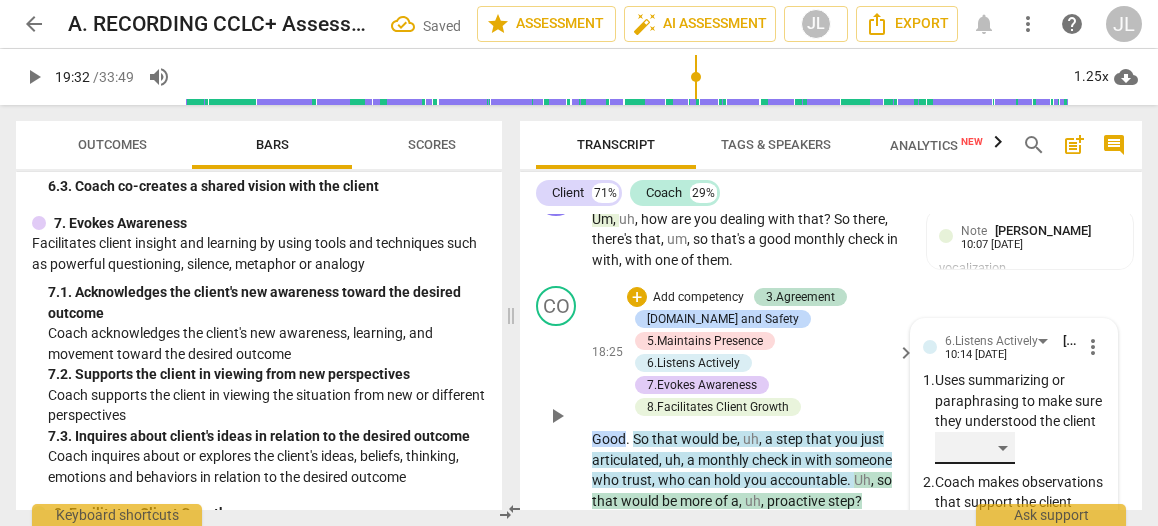click on "​" at bounding box center (975, 448) 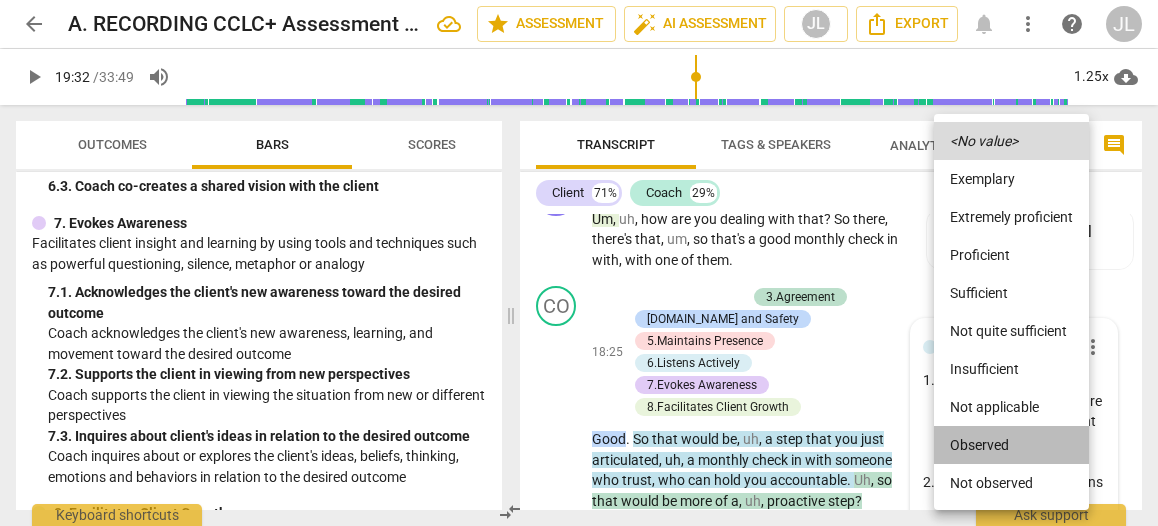 click on "Observed" at bounding box center [1011, 445] 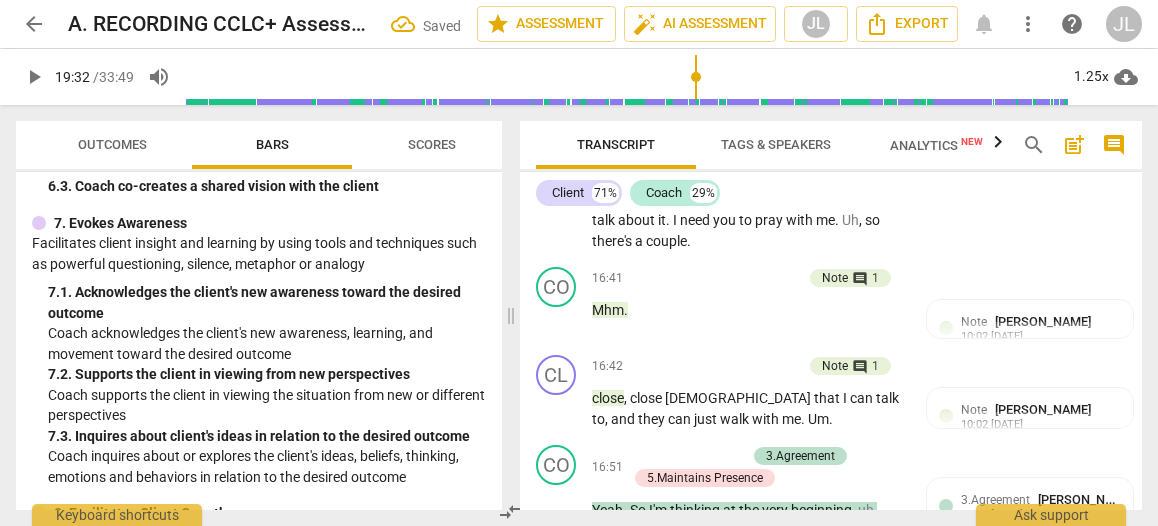 scroll, scrollTop: 9349, scrollLeft: 0, axis: vertical 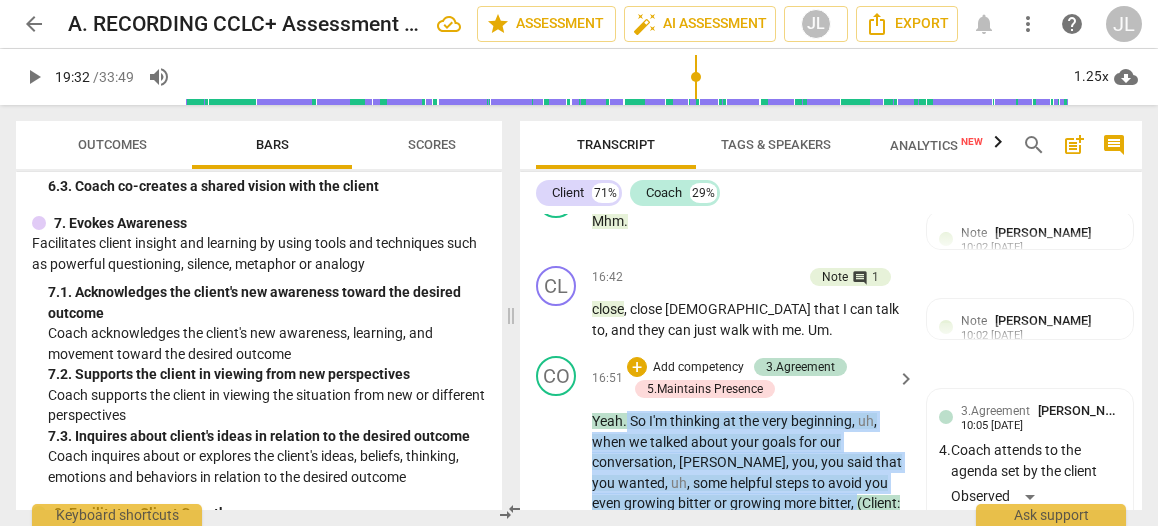 drag, startPoint x: 773, startPoint y: 336, endPoint x: 626, endPoint y: 258, distance: 166.41214 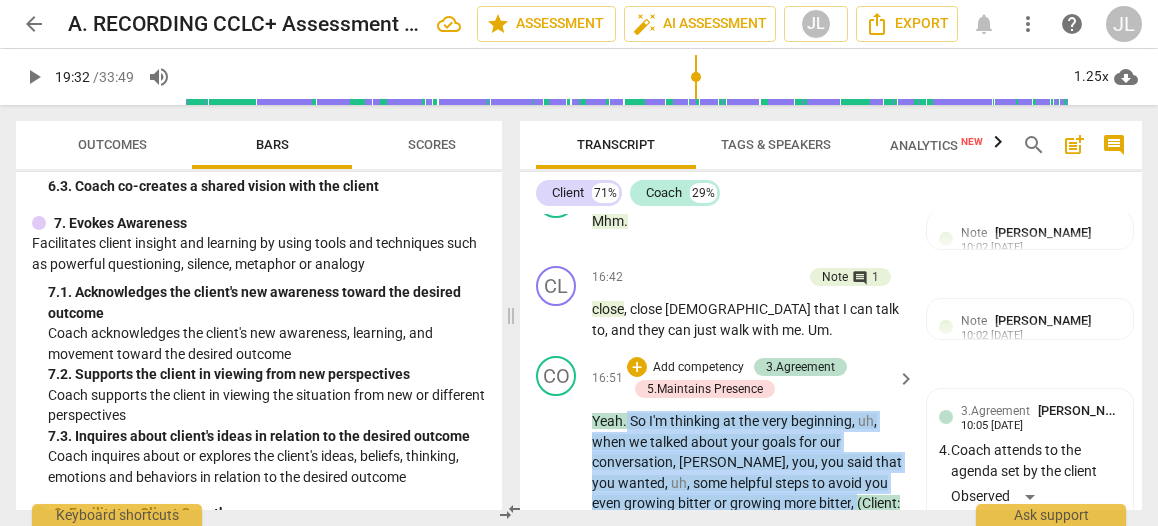 click on "Yeah .   So   I'm   thinking   at   the   very   beginning ,   uh ,   when   we   talked   about   your   goals   for   our   conversation ,   [PERSON_NAME] ,   you ,   you   said   that   you   wanted ,   uh ,   some   helpful   steps   to   avoid   you   even   growing   bitter   or   growing   more   bitter ,   (Client :   Yeah)   so   are   we   primarily   coaching   about   sort   of   proactive   steps   you   can   take ?   Because   quite   a   bit   of   what   you've   said   so   far   was   more   on   once ,   you   know ,   something   bad   already   happened ,   (Client :   Right)   how   do   you   not   respond   in   a ,   you   know ,   angry   or ,   or   inappropriate   manner .   So   which   of   those   two   would   you   like   to ,   you   know ,   coach   on   moving   forward ?" at bounding box center [748, 544] 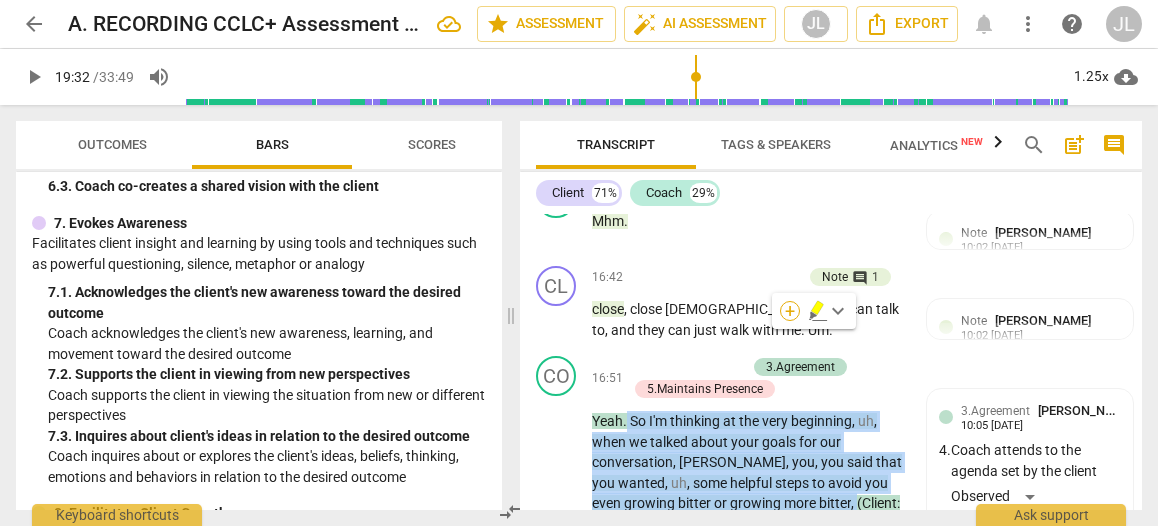 click on "+" at bounding box center [790, 311] 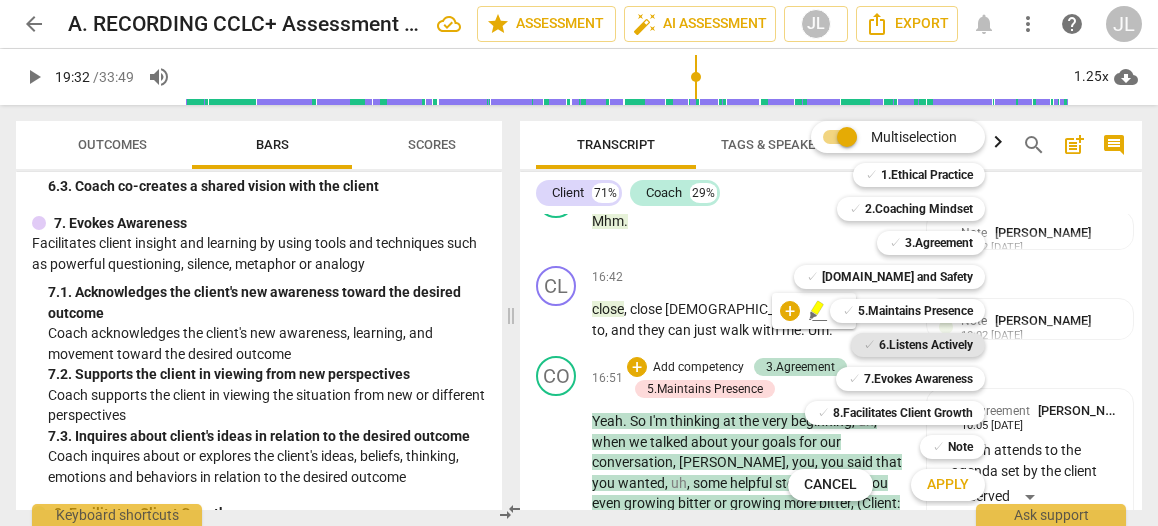 click on "6.Listens Actively" at bounding box center [926, 345] 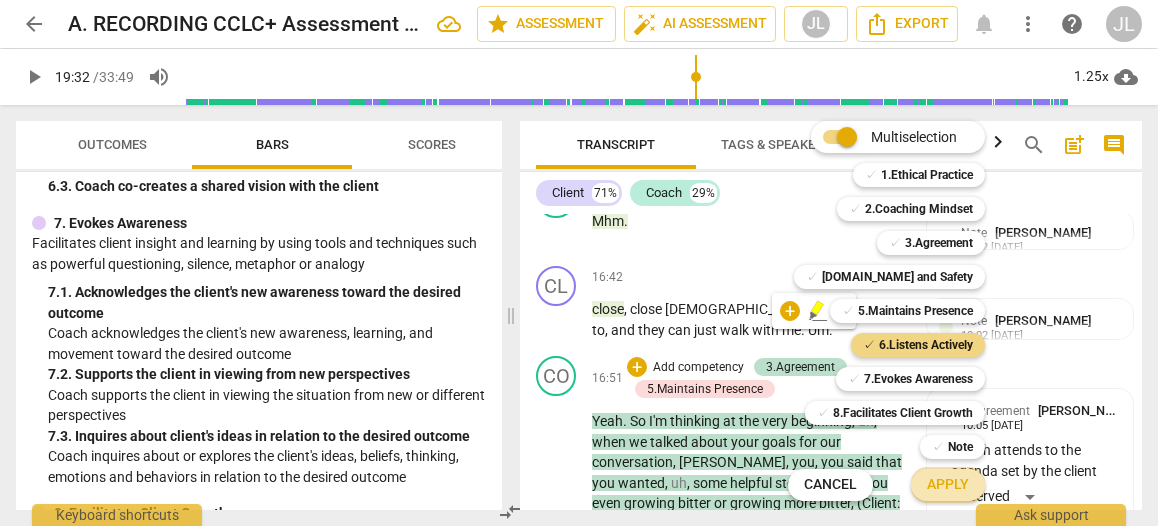 click on "Apply" at bounding box center (948, 485) 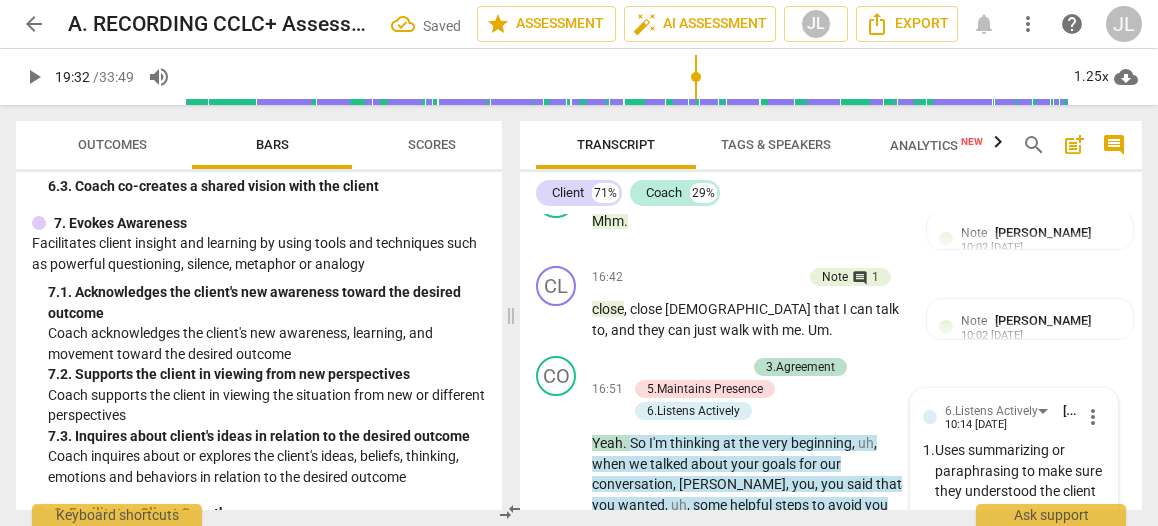 scroll, scrollTop: 9619, scrollLeft: 0, axis: vertical 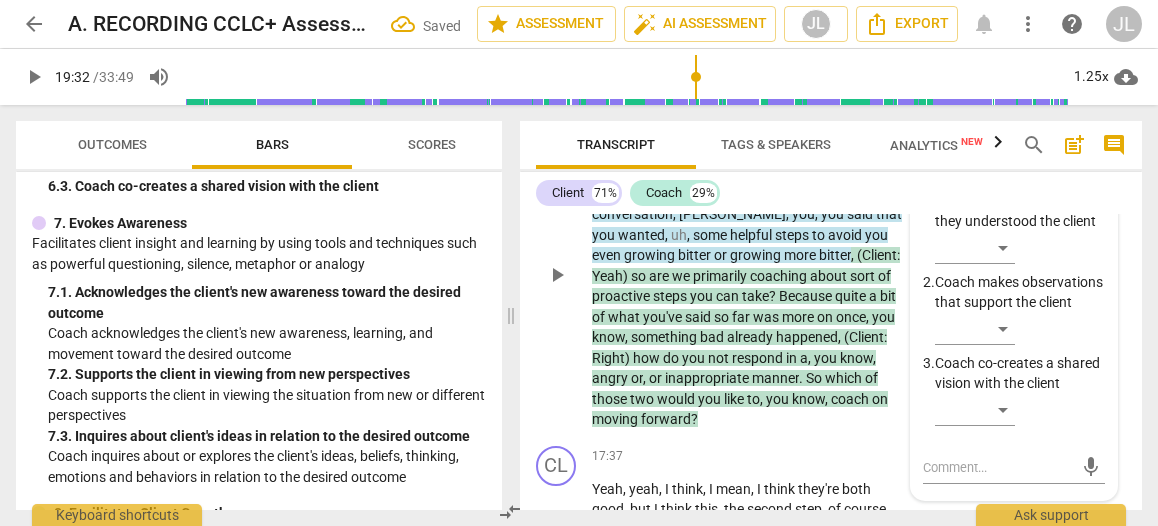 click on "6.Listens Actively [PERSON_NAME] 10:14 [DATE] more_vert 1.  Uses summarizing or paraphrasing to make sure they understood the client ​ 2.  Coach makes observations that support the client ​ 3.  Coach co-creates a shared vision with the client ​ mic" at bounding box center (1014, 309) 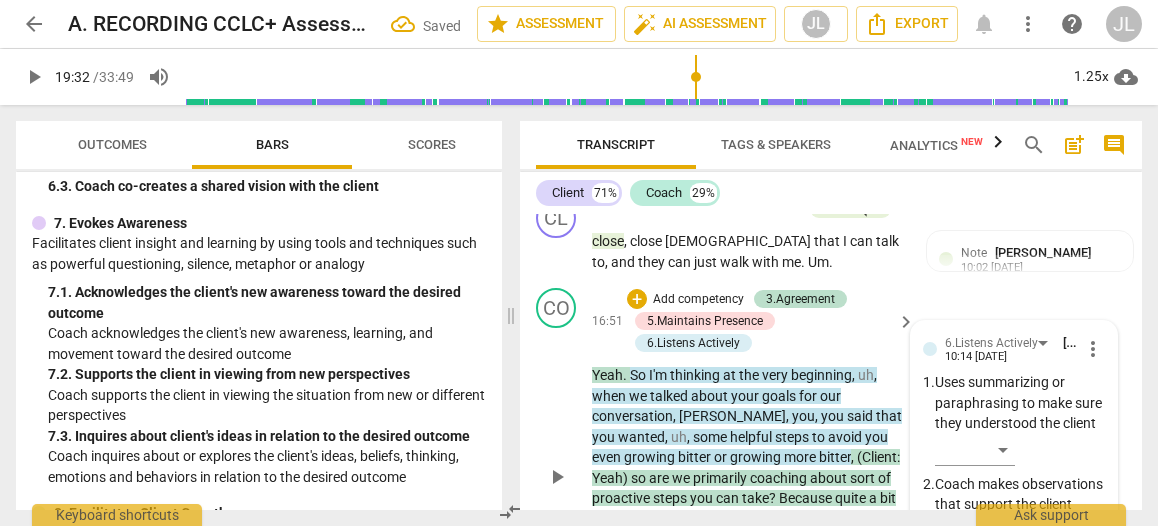 scroll, scrollTop: 9379, scrollLeft: 0, axis: vertical 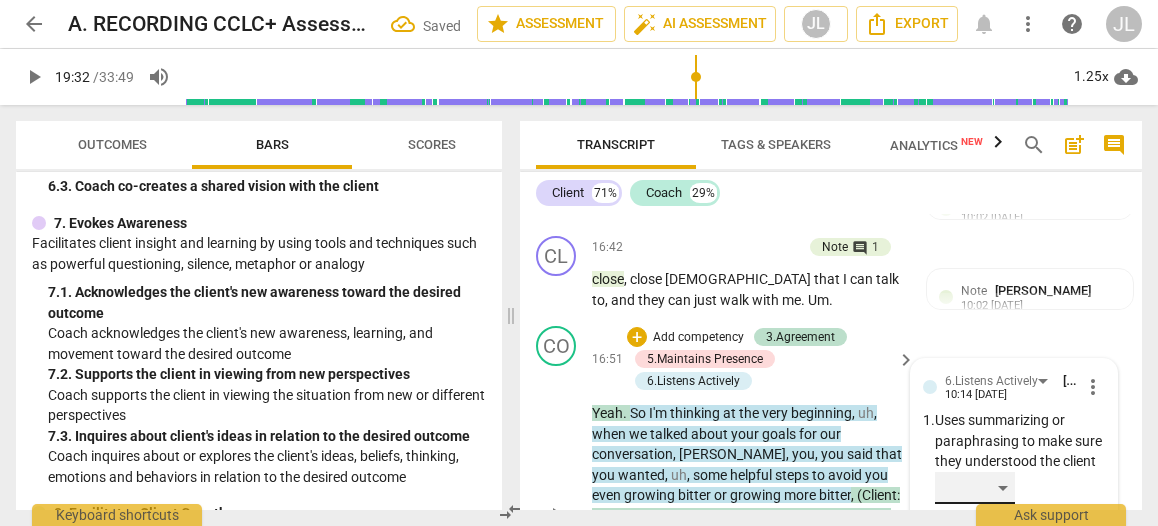 click on "​" at bounding box center [975, 488] 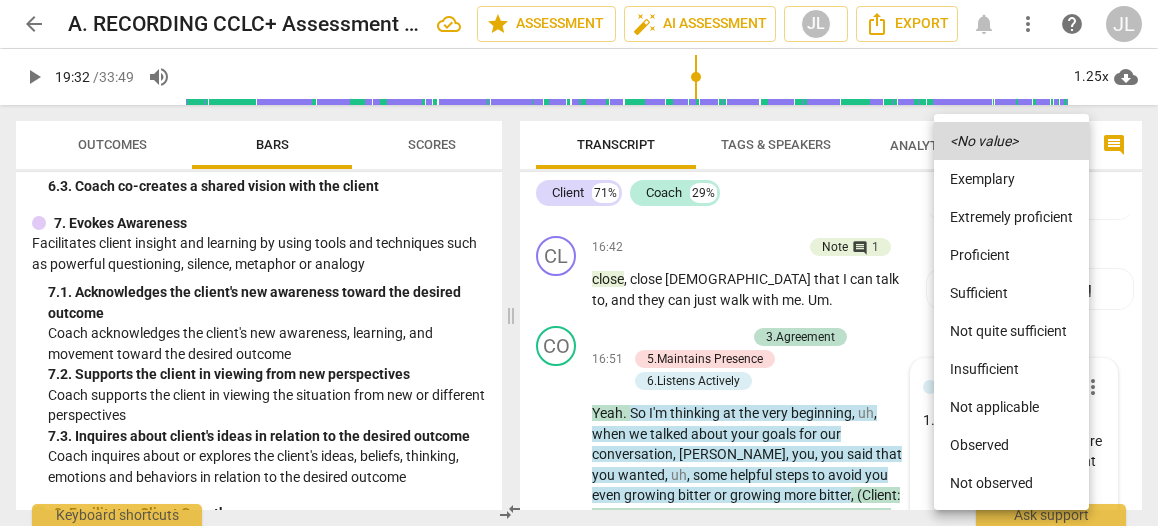 click on "Observed" at bounding box center [1011, 445] 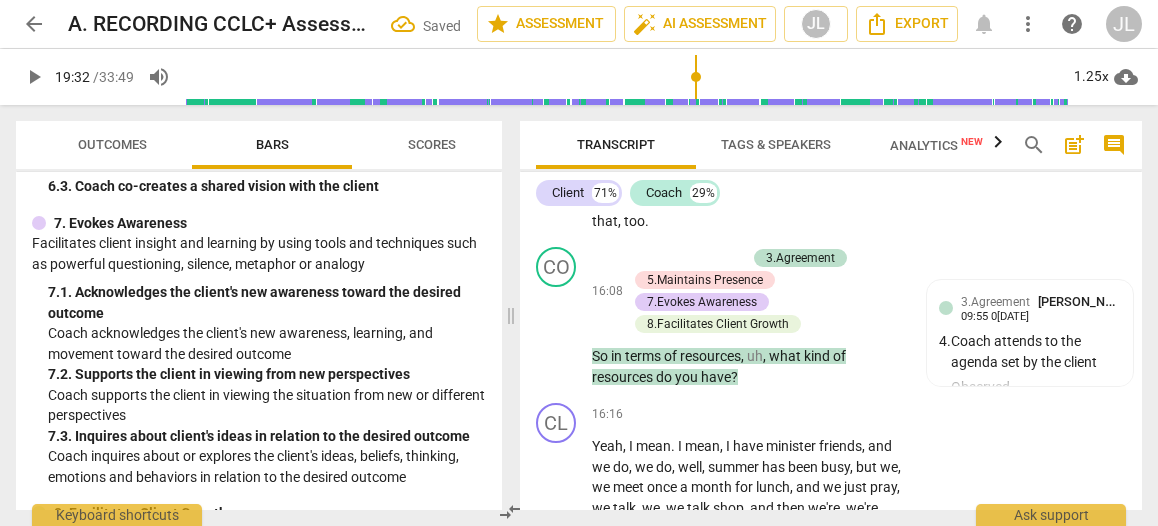 scroll, scrollTop: 8736, scrollLeft: 0, axis: vertical 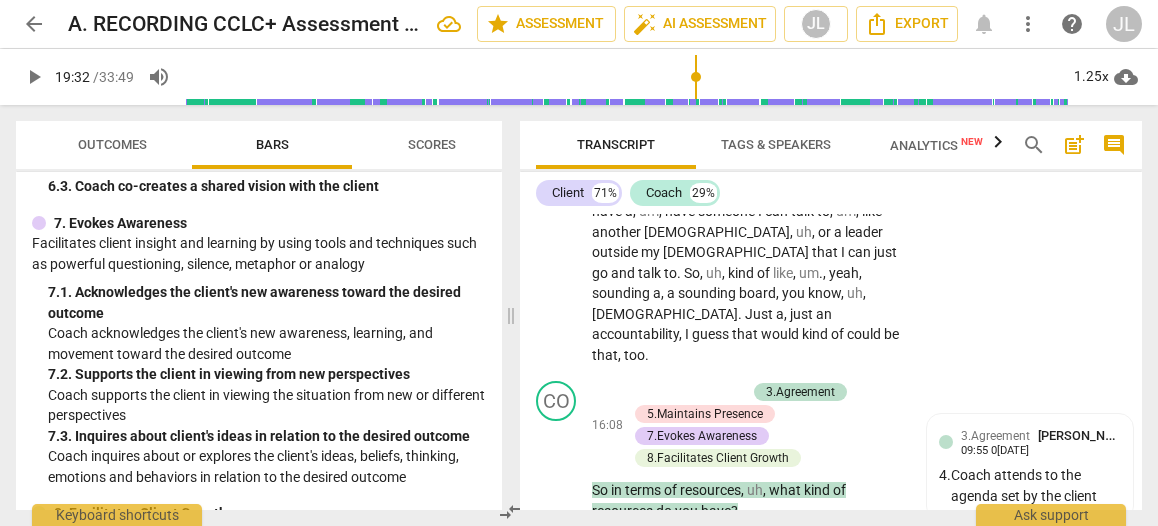 click on "CL play_arrow pause 16:16 + Add competency keyboard_arrow_right Yeah ,   I   mean .   I   mean ,   I   have   minister   friends ,   and   we   do ,   we   do ,   well ,   summer   has   been   busy ,   but   we ,   we   meet   once   a   month   for   lunch ,   and   we   just   pray ,   we   talk ,   we ,   we   talk   shop ,   and   then   we're ,   we're   open .   And   in   that   there's   a   couple   guys   there   that   I .   I   feel   comfortable   with ,   that   I   can ,   that   I   can   talk   with .   So   I   can   just   say ,   Hey ,   listen ,   I'm ,   i'm   dealing   with   X ,   Y ,   and   Z .   I   just   need   you   to ,   I   just   need   to   talk   about   it .   I   need   you   to   pray   with   me .   Uh ,   so   there's   a   couple ." at bounding box center (831, 656) 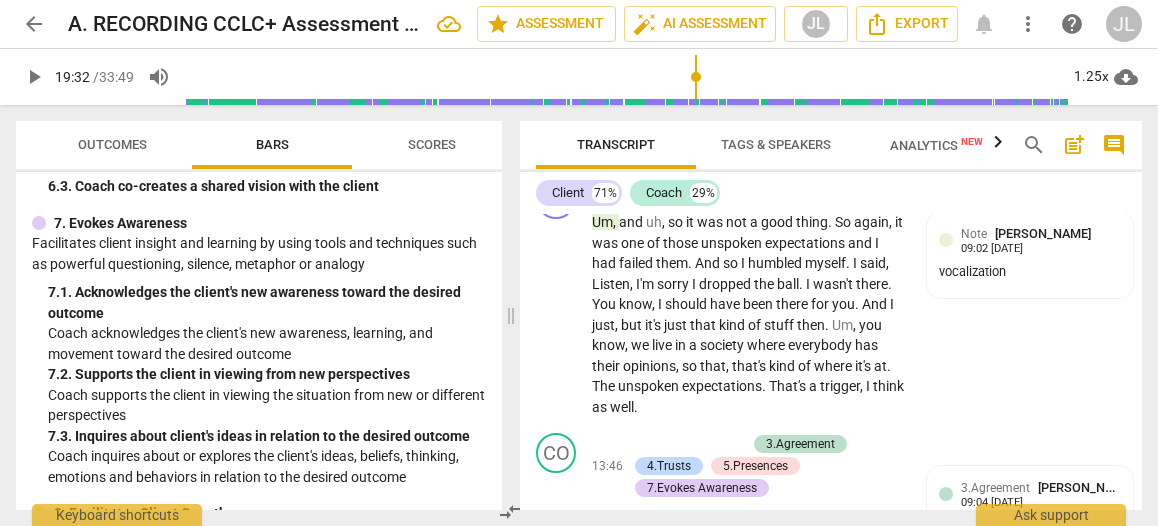scroll, scrollTop: 7220, scrollLeft: 0, axis: vertical 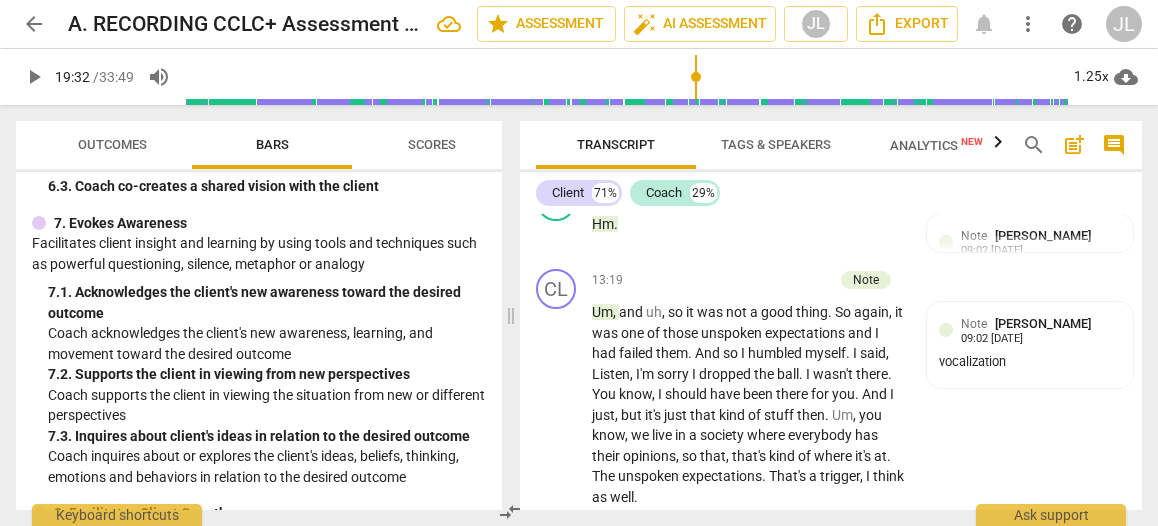 drag, startPoint x: 744, startPoint y: 480, endPoint x: 634, endPoint y: 465, distance: 111.01801 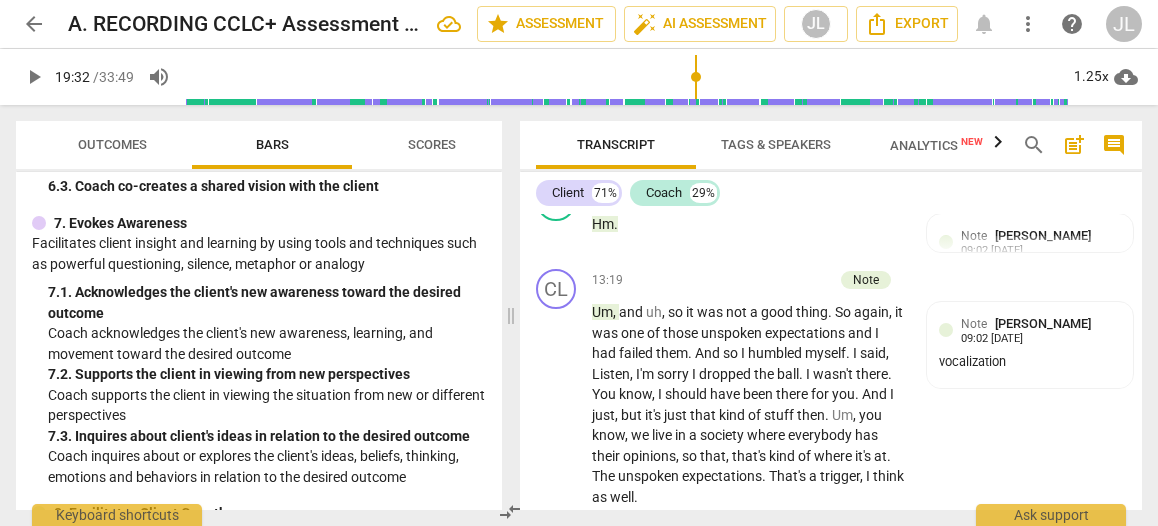 click on "Good .   So ,   um ,   people   challenging   your   leadership ,   unspoken   expectations .   What ,   uh ,   else ?" at bounding box center (748, 620) 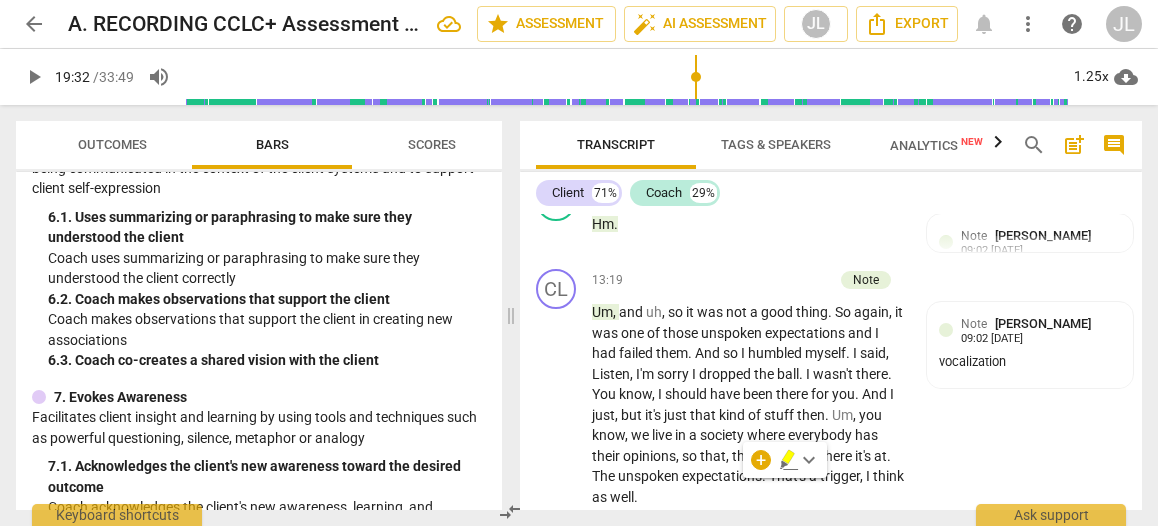 scroll, scrollTop: 1188, scrollLeft: 0, axis: vertical 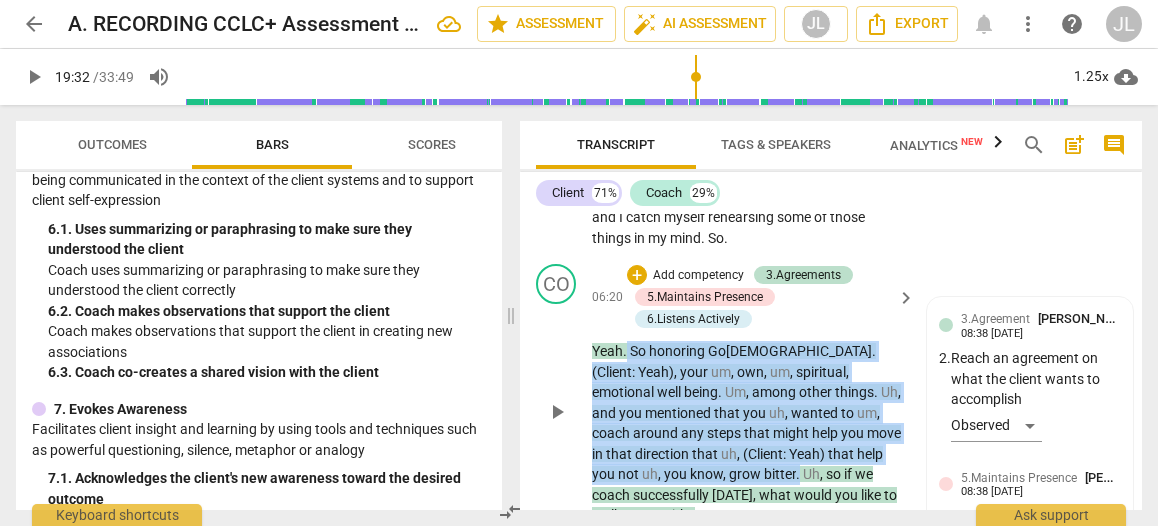 drag, startPoint x: 663, startPoint y: 391, endPoint x: 626, endPoint y: 261, distance: 135.16287 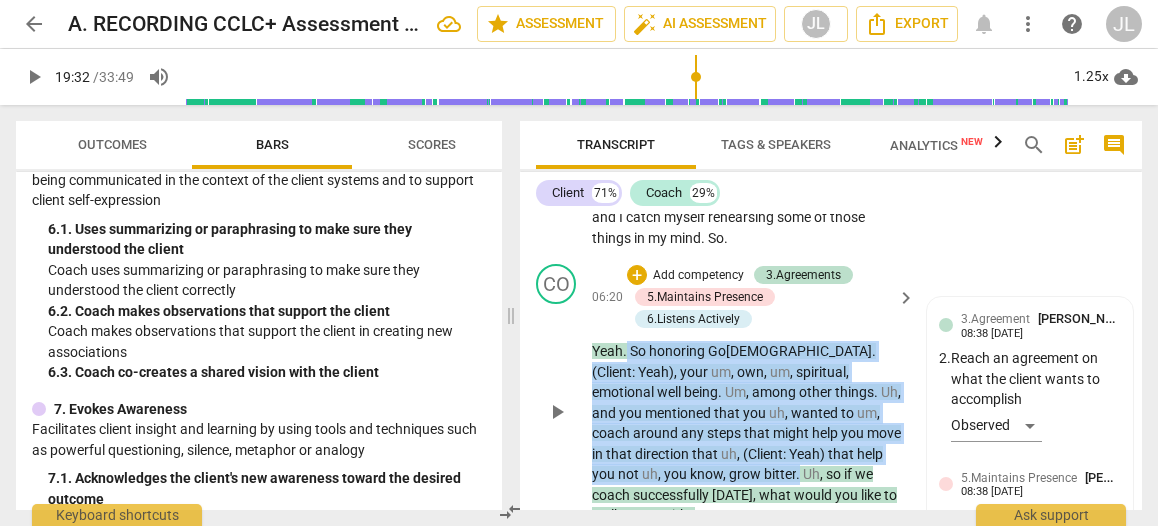 click on "Yeah .   So   honoring   [DEMOGRAPHIC_DATA] .   (Client :   Yeah) ,   your   um ,   own ,   um ,   spiritual ,   emotional   well   being .   Um ,   among   other   things .   Uh ,   and   you   mentioned   that   you   uh ,   wanted   to   um ,   coach   around   any   steps   that   might   help   you   move   in   that   direction   that   uh ,   (Client :   Yeah)   that   help   you   not   uh ,   you   know ,   grow   bitter .   Uh ,   so   if   we   coach   successfully   [DATE] ,   what   would   you   like   to   walk   away   with ?" at bounding box center (748, 433) 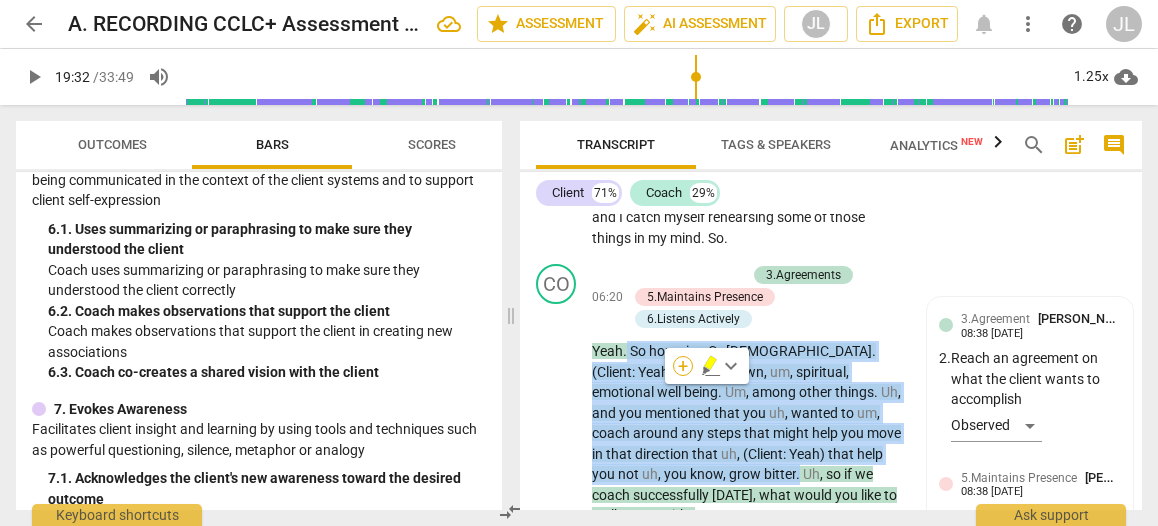 click on "+" at bounding box center [683, 366] 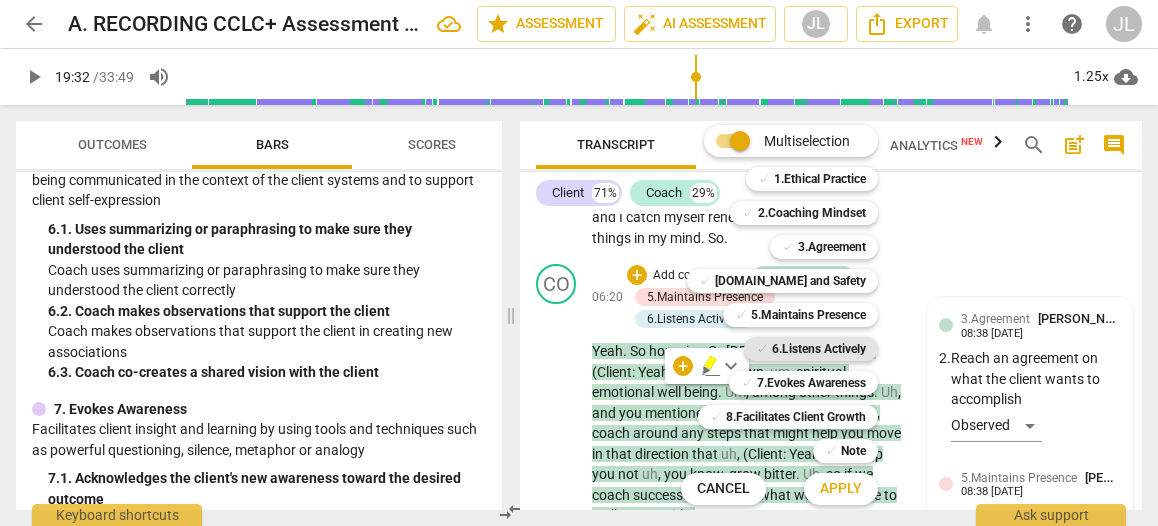 click on "6.Listens Actively" at bounding box center (819, 349) 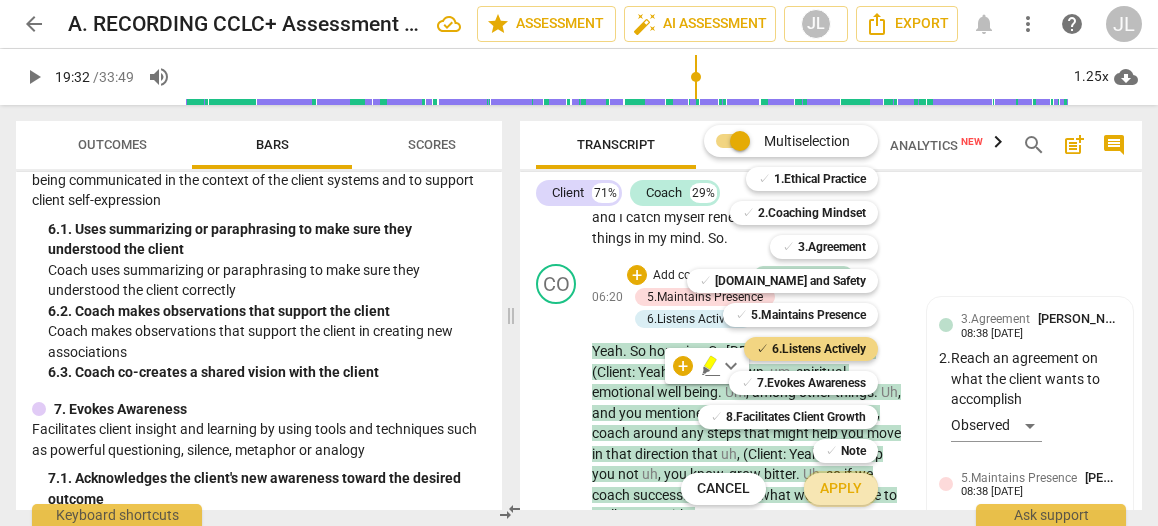 click on "Apply" at bounding box center [841, 489] 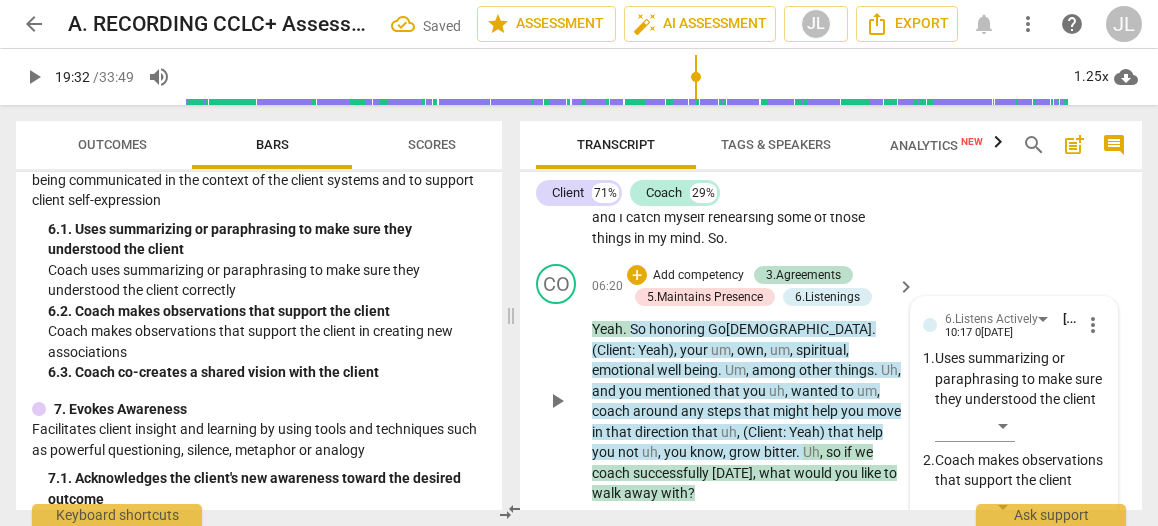 scroll, scrollTop: 3337, scrollLeft: 0, axis: vertical 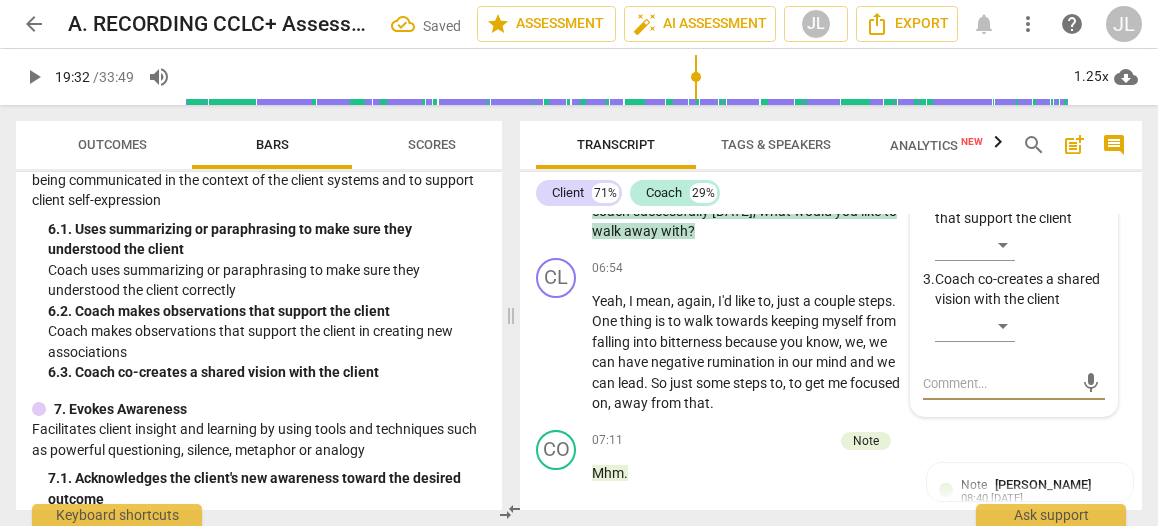 click on "6.Listens Actively [PERSON_NAME] 10:17 [DATE] more_vert 1.  Uses summarizing or paraphrasing to make sure they understood the client ​ 2.  Coach makes observations that support the client ​ 3.  Coach co-creates a shared vision with the client ​ mic" at bounding box center (1014, 225) 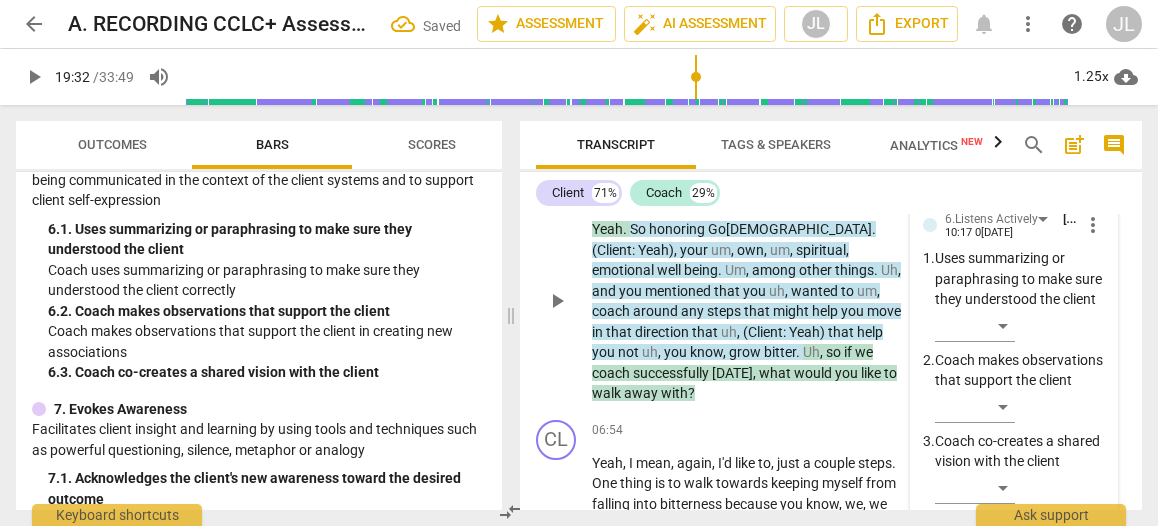 scroll, scrollTop: 3137, scrollLeft: 0, axis: vertical 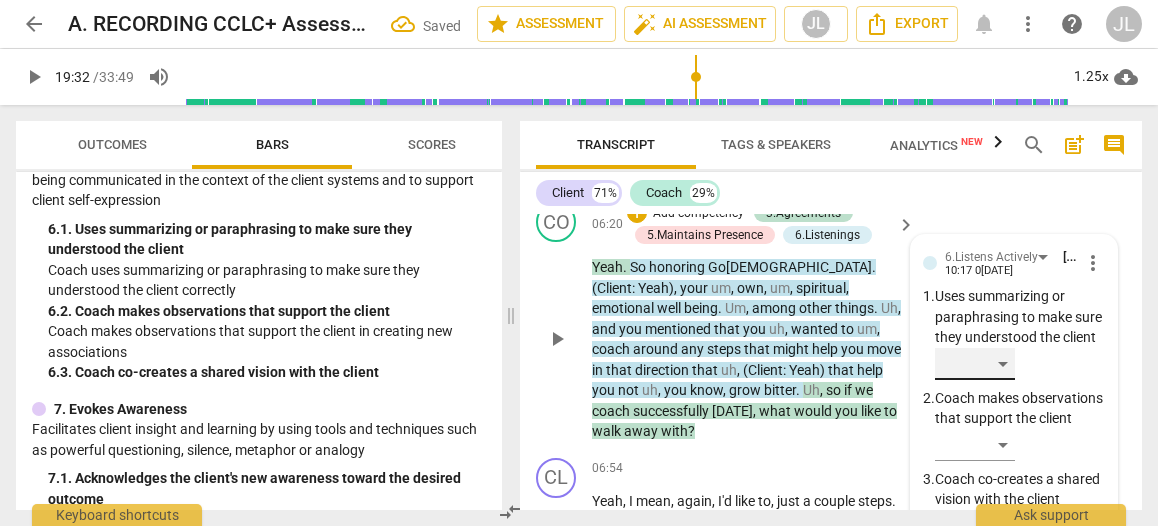 click on "​" at bounding box center (975, 364) 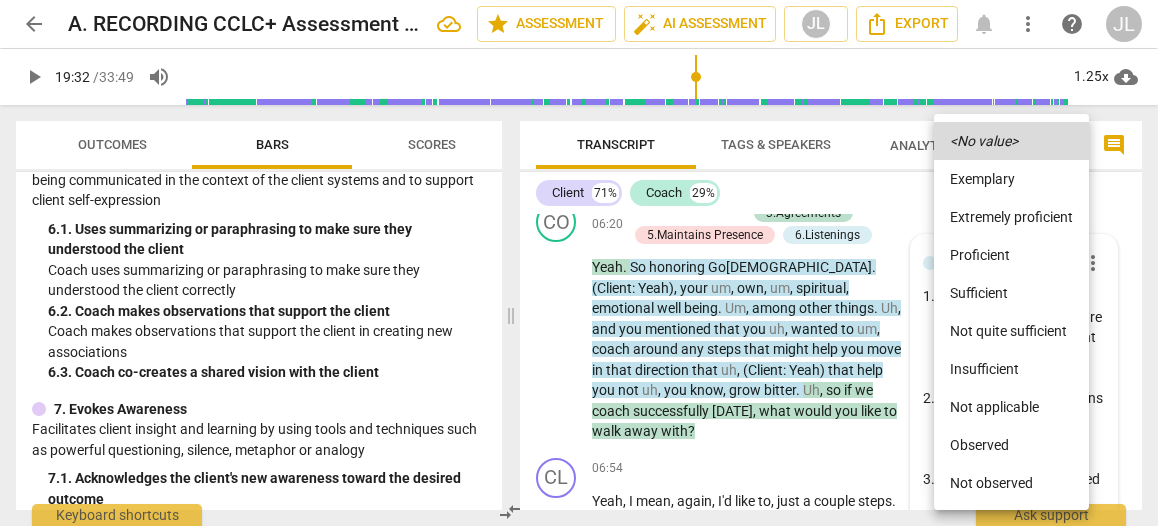 click on "Observed" at bounding box center (1011, 445) 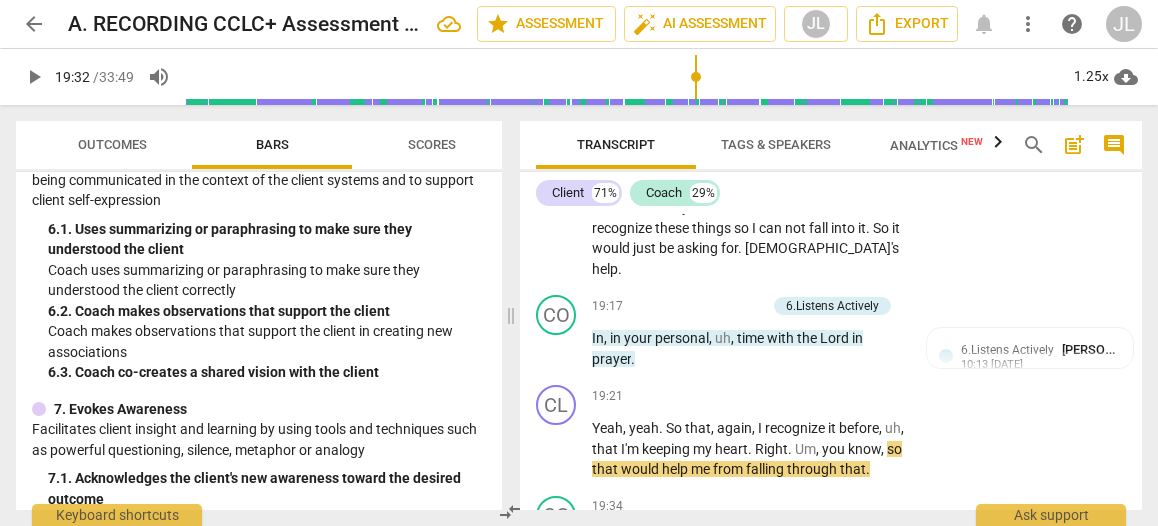 scroll, scrollTop: 10685, scrollLeft: 0, axis: vertical 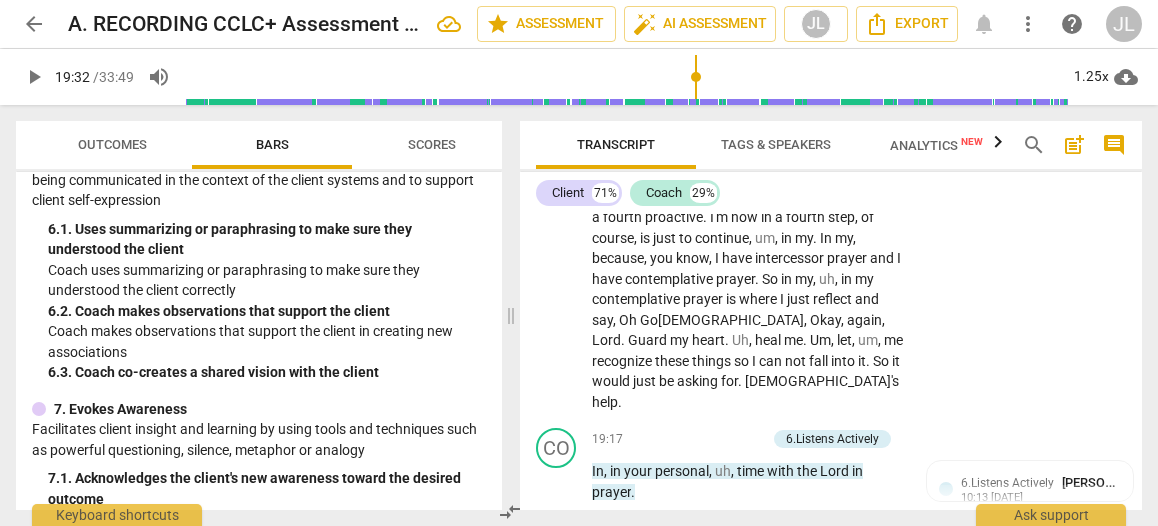 click on "Transcript Tags & Speakers Analytics   New search post_add comment Client 71% Coach 29% CL play_arrow pause 00:03 + Add competency keyboard_arrow_right I'm   going   to   say .   Okay . CO play_arrow pause 00:05 + Add competency 1.Ethical Practice keyboard_arrow_right All   right ,   well ,   good ,   uh ,   to   be   with   you   [DATE] .   And   I ,   uh ,   won't   mention   your   name   for   confidentiality   purposes ,   but   uh ,   uh ,   I   first   of   all   want   to ,   want   to   thank   you   for   signing   the   confidentiality   agreement .   And   once   again ,   let   me   assure   you   that   this   coaching   session   will   be   completely   confidential .   Um ,   I   will   not   divulge   the   contents   of   this   conversation   with   anyone .   Not ,   not   with   my   wife ,   not ,   not   with   anyone   else .   The   uh ,   the   sole   exception ,   as   you   know ,   being   Coach   Approach   Ministries   for   ACC ,   ah ,   licensing ,   you   know ,   and     ." at bounding box center (835, 315) 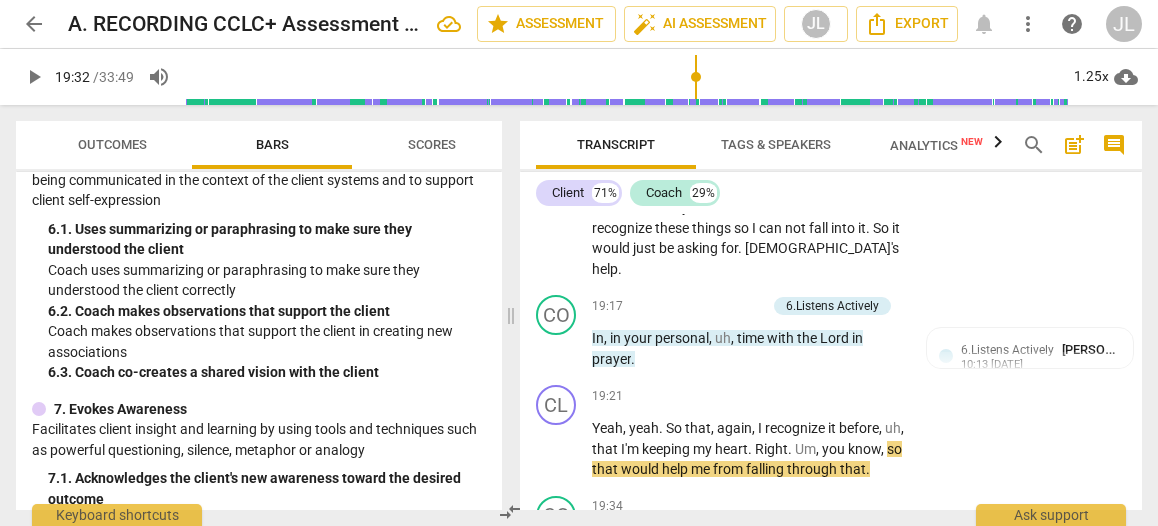 scroll, scrollTop: 10907, scrollLeft: 0, axis: vertical 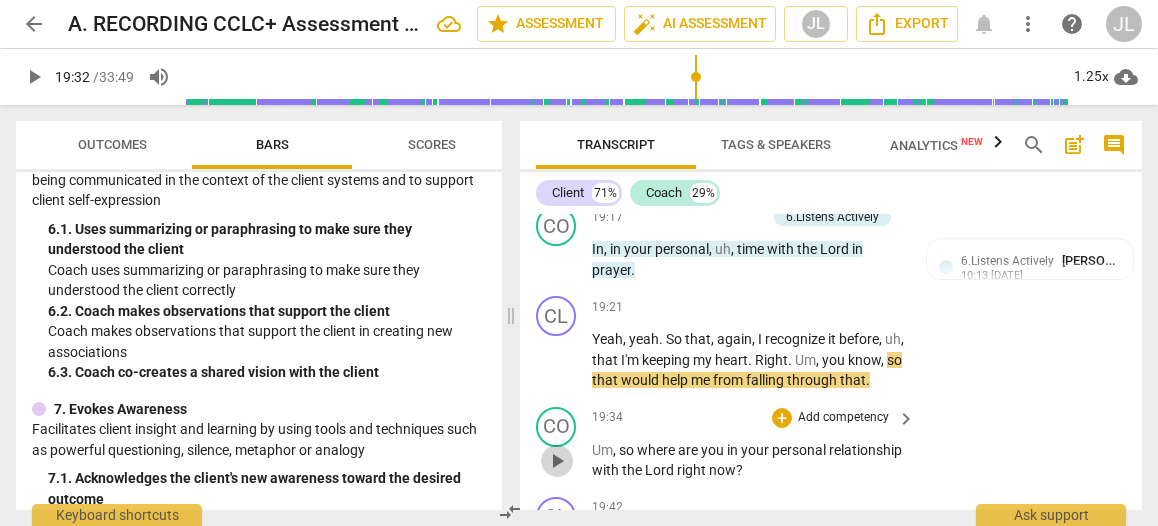 click on "play_arrow" at bounding box center (557, 461) 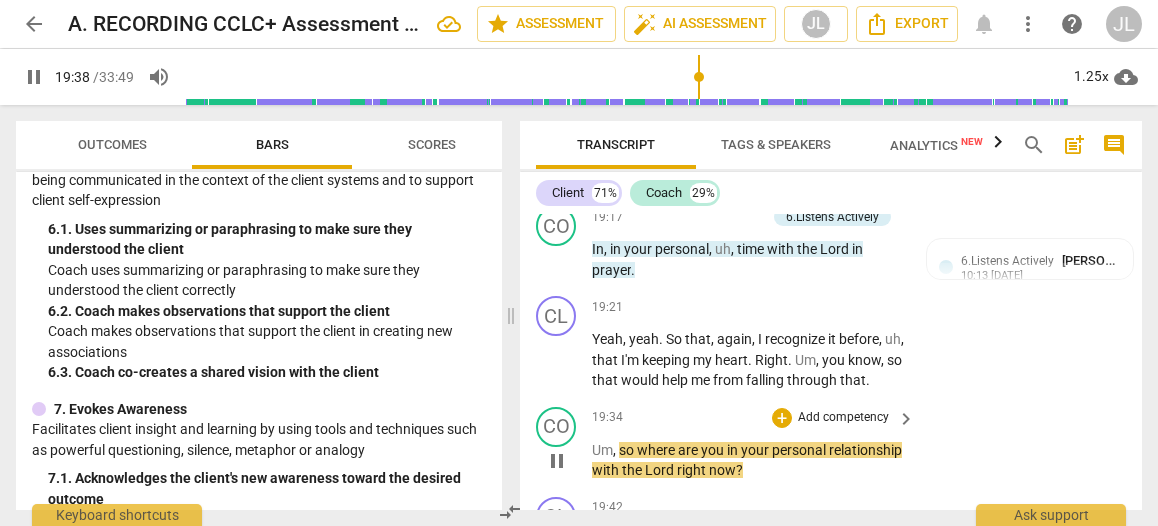 drag, startPoint x: 556, startPoint y: 293, endPoint x: 582, endPoint y: 293, distance: 26 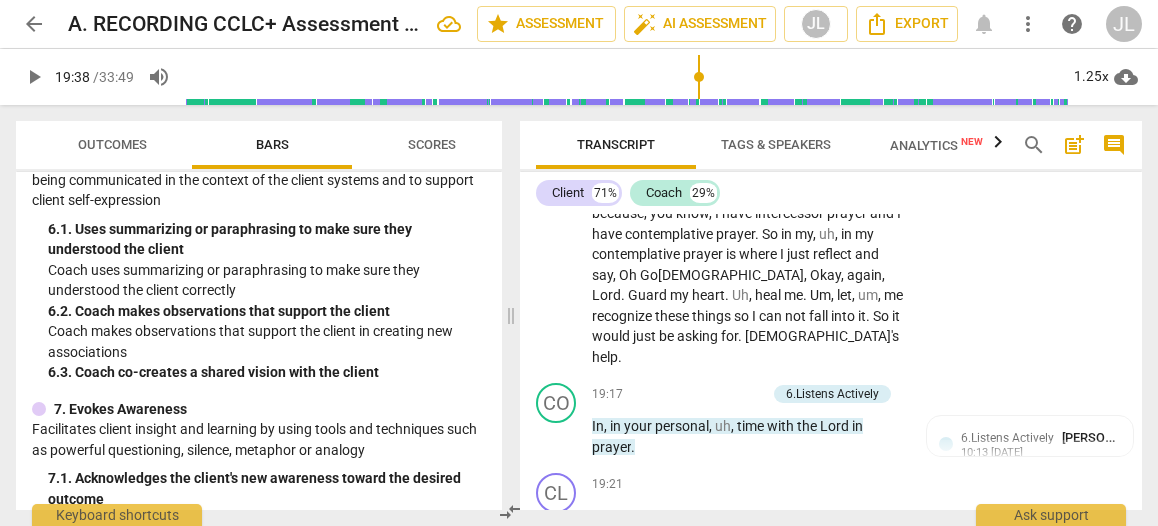 scroll, scrollTop: 10774, scrollLeft: 0, axis: vertical 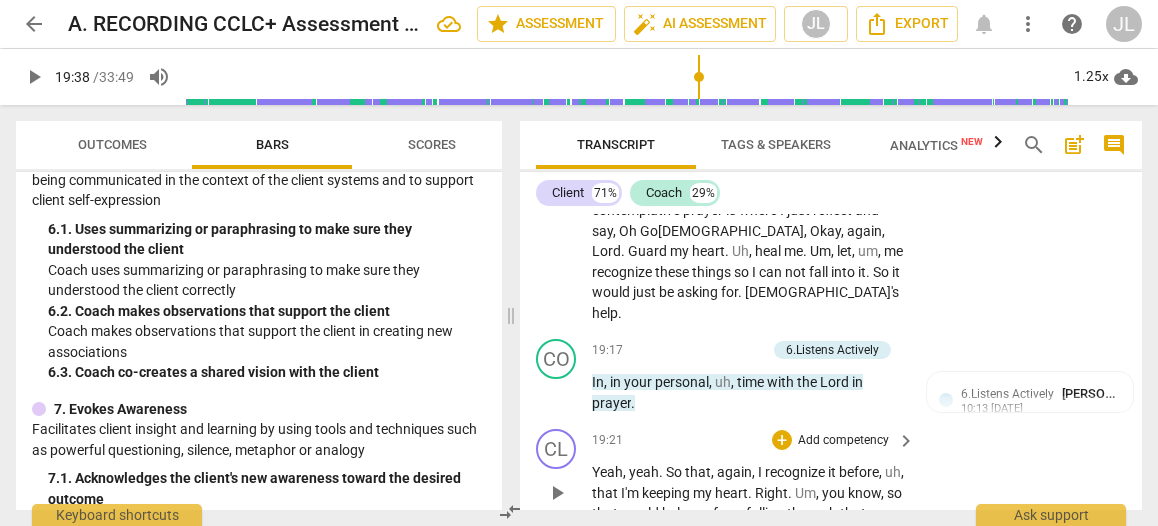 click on "Yeah ,   yeah .   So   that ,   again ,   I   recognize   it   before ,   uh ,   that   I'm   keeping   my   heart .   Right .   Um ,   you   know ,   so   that   would   help   me   from   falling   through   that ." at bounding box center (748, 493) 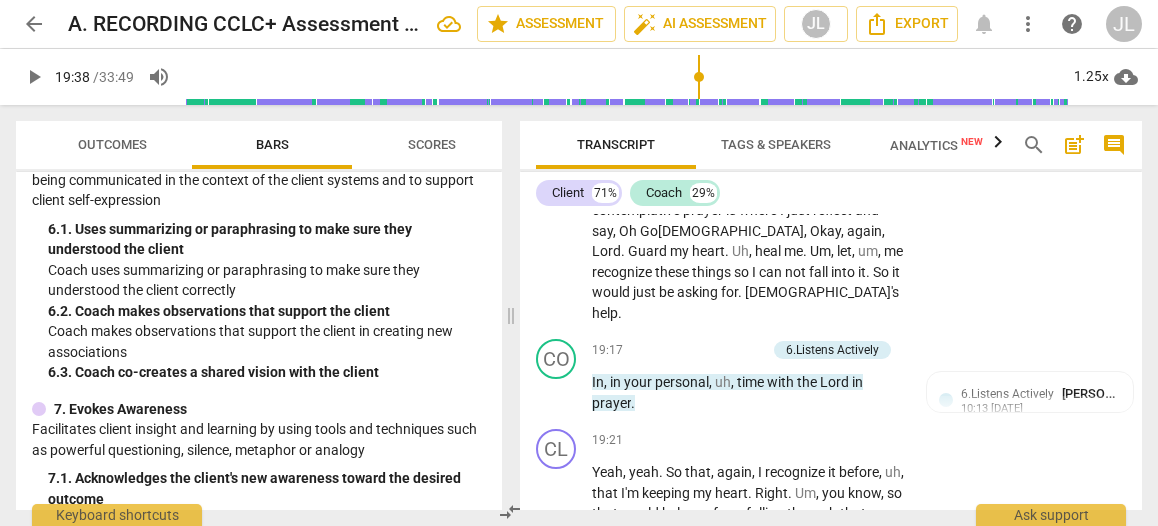 click on "Um" at bounding box center (602, 583) 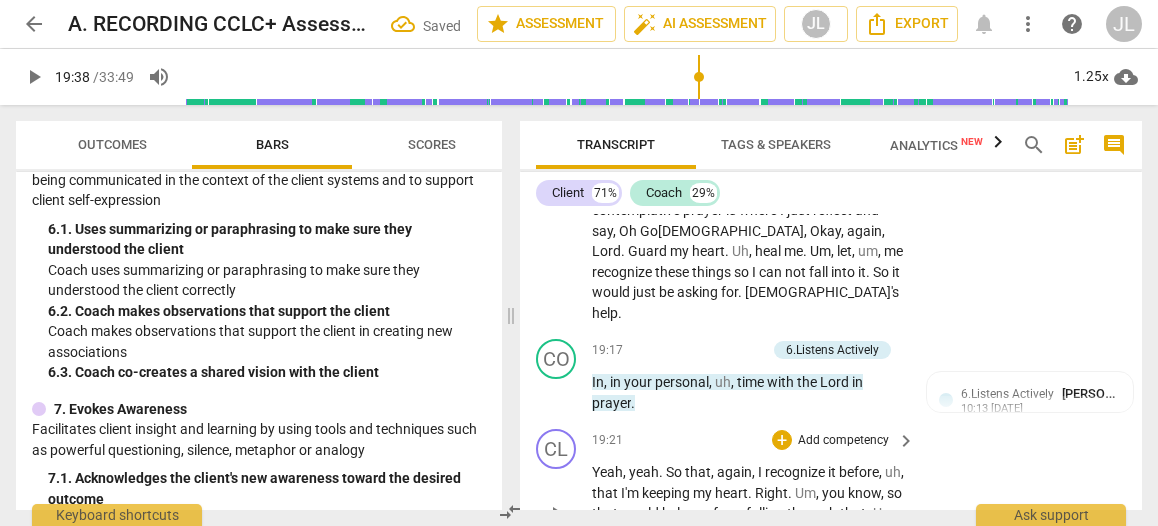 click on "where" at bounding box center [630, 534] 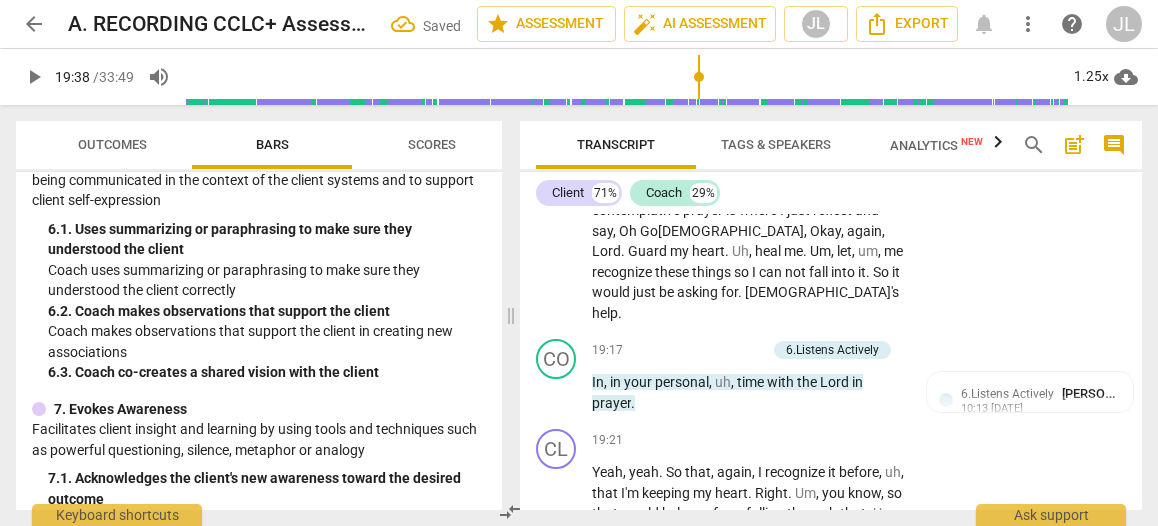 click on "play_arrow" at bounding box center [557, 614] 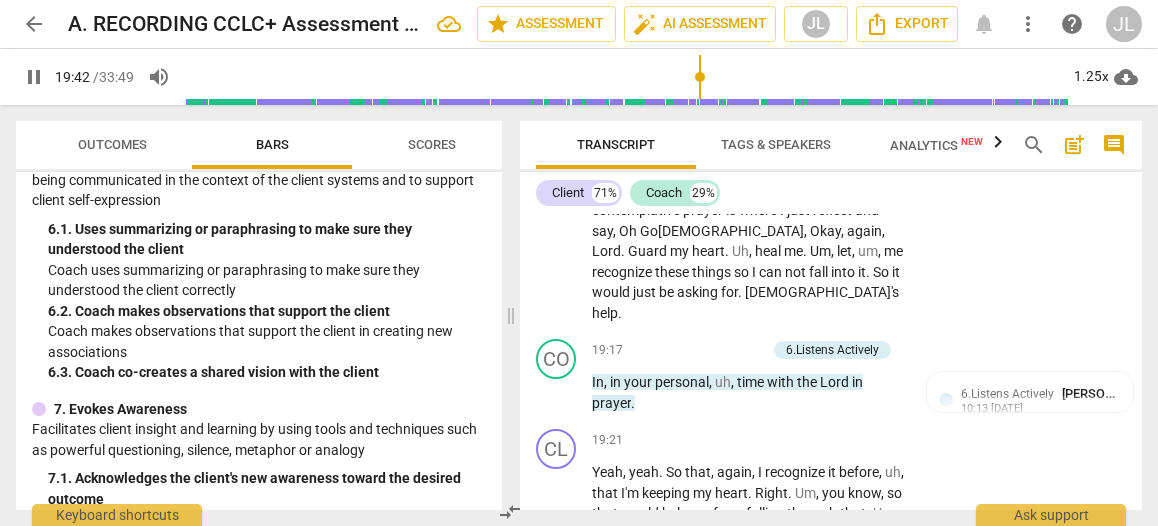 click on "pause" at bounding box center (557, 614) 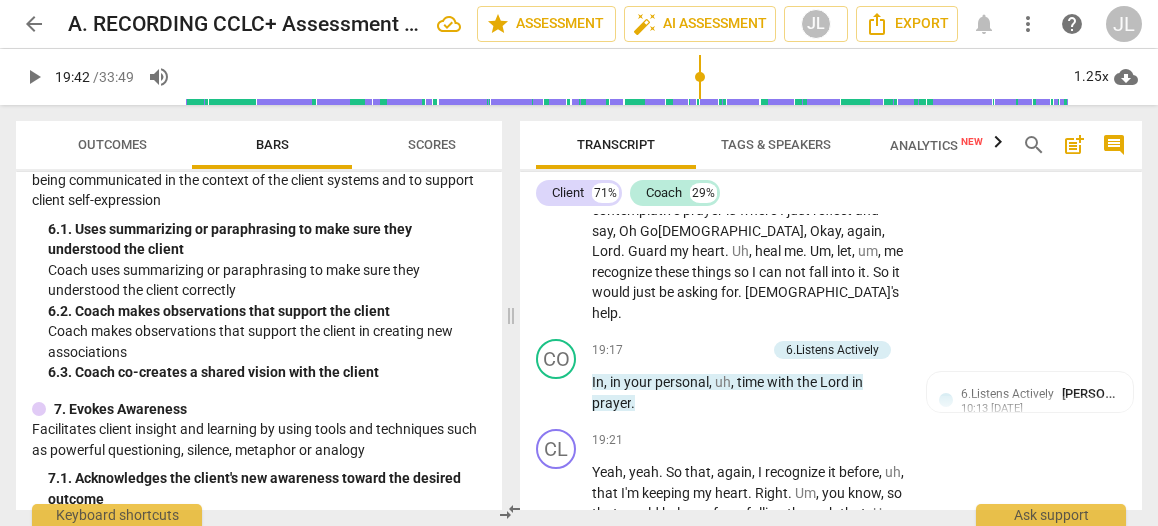 drag, startPoint x: 721, startPoint y: 433, endPoint x: 594, endPoint y: 421, distance: 127.56567 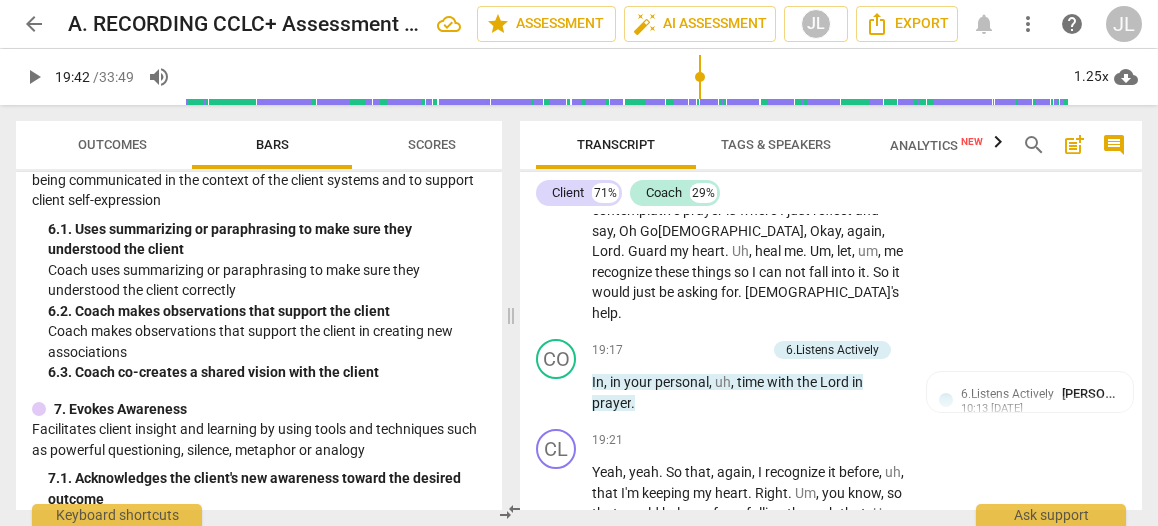 click on "Where   are   you   in   your   personal   relationship   with   the   Lord   right   now ?" at bounding box center [748, 613] 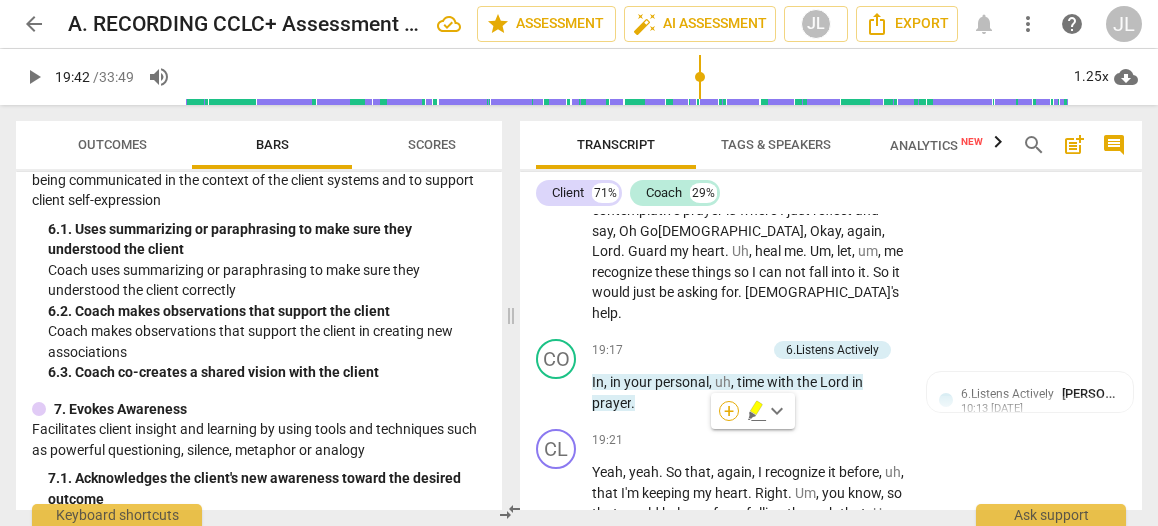 click on "+" at bounding box center [729, 411] 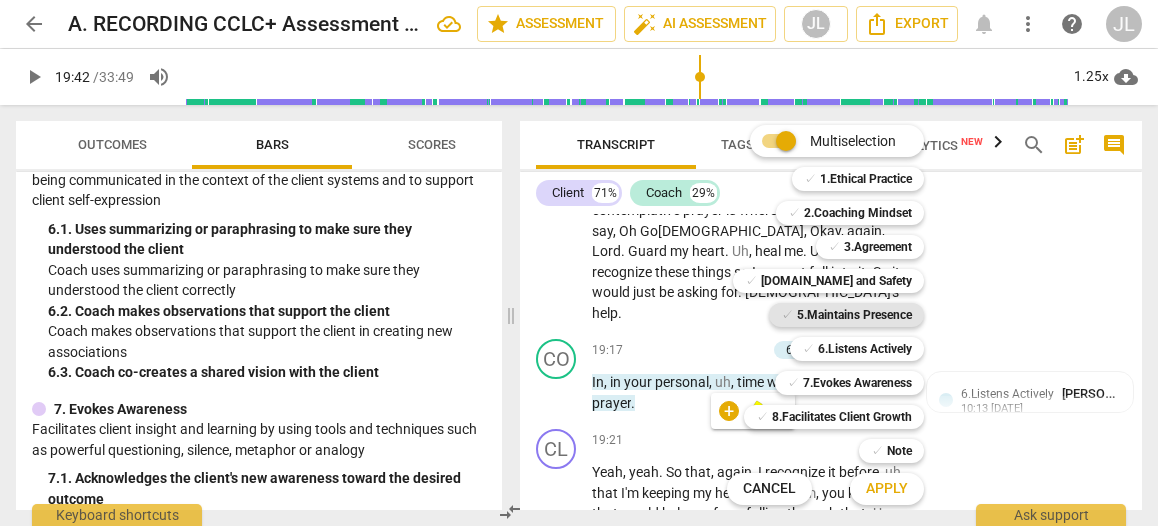 click on "5.Maintains Presence" at bounding box center (854, 315) 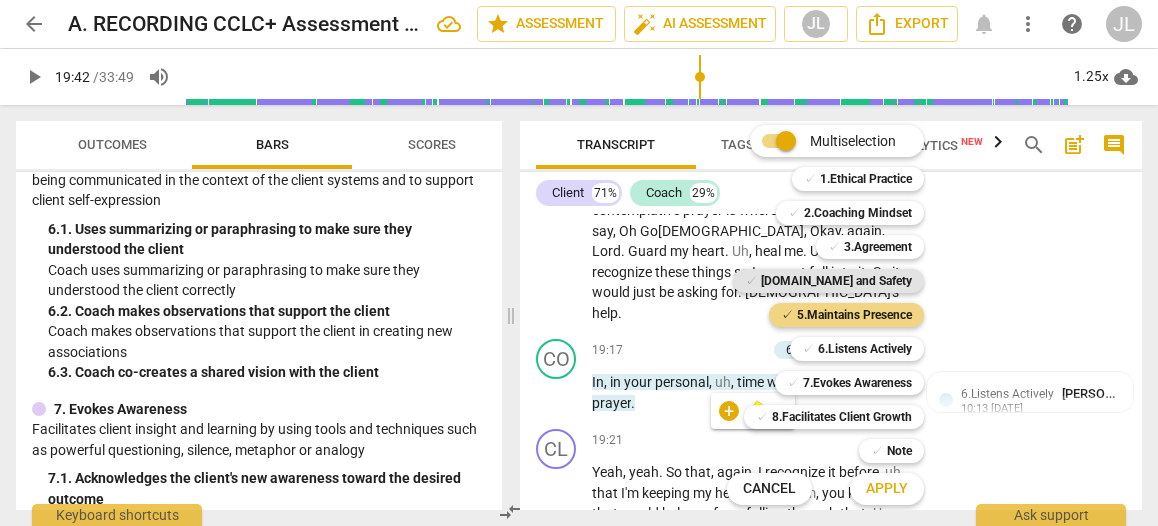 click on "[DOMAIN_NAME] and Safety" at bounding box center [836, 281] 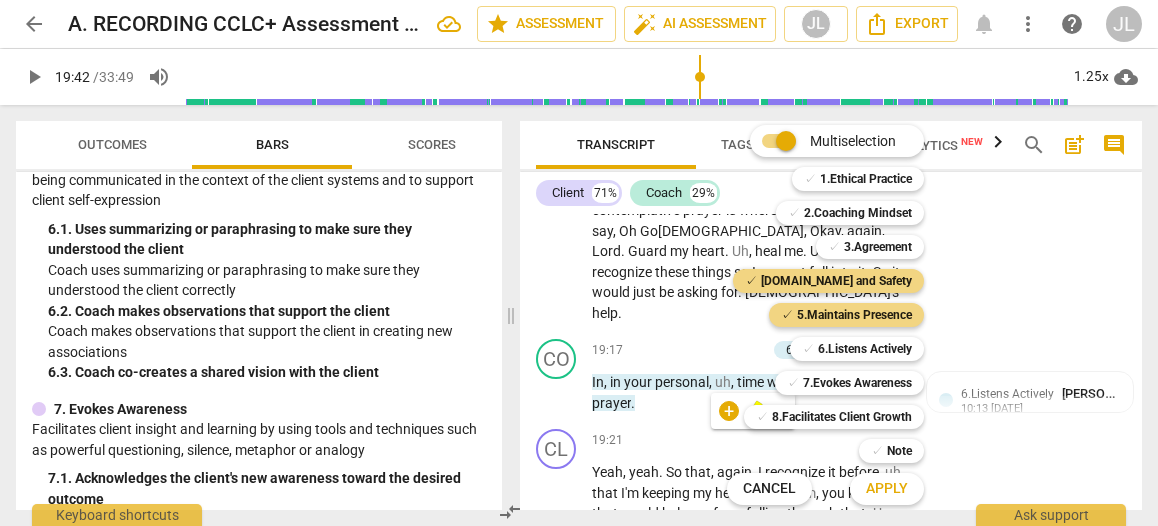 click on "Apply" at bounding box center (887, 489) 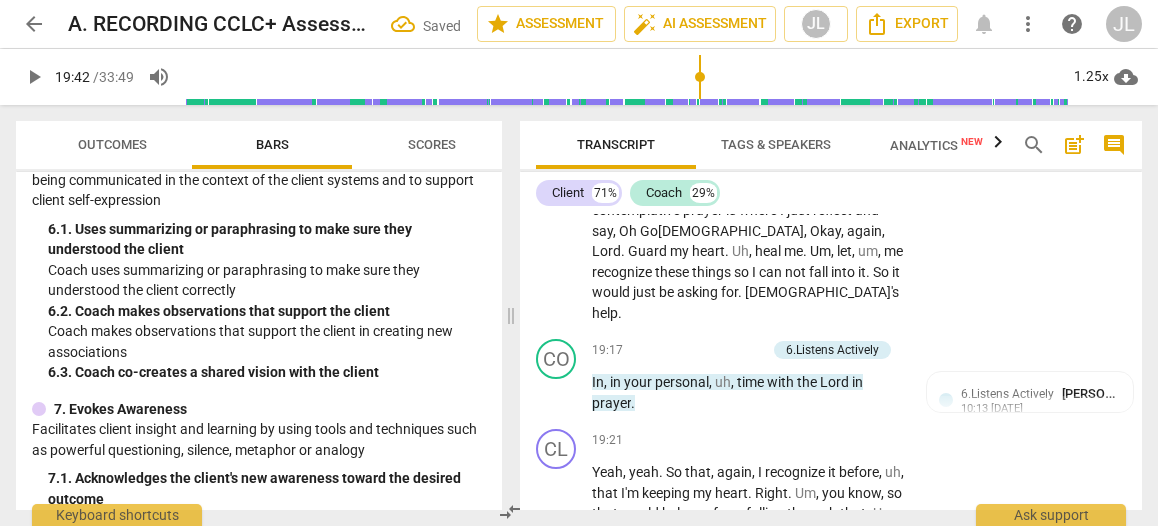 scroll, scrollTop: 11146, scrollLeft: 0, axis: vertical 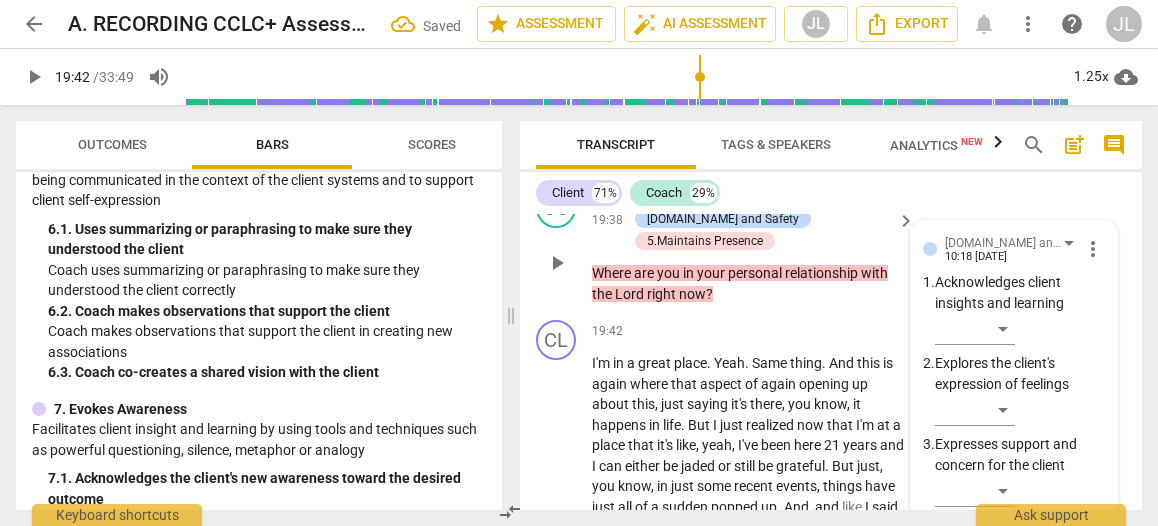 click on "Expresses support and concern for the client" at bounding box center (1020, 454) 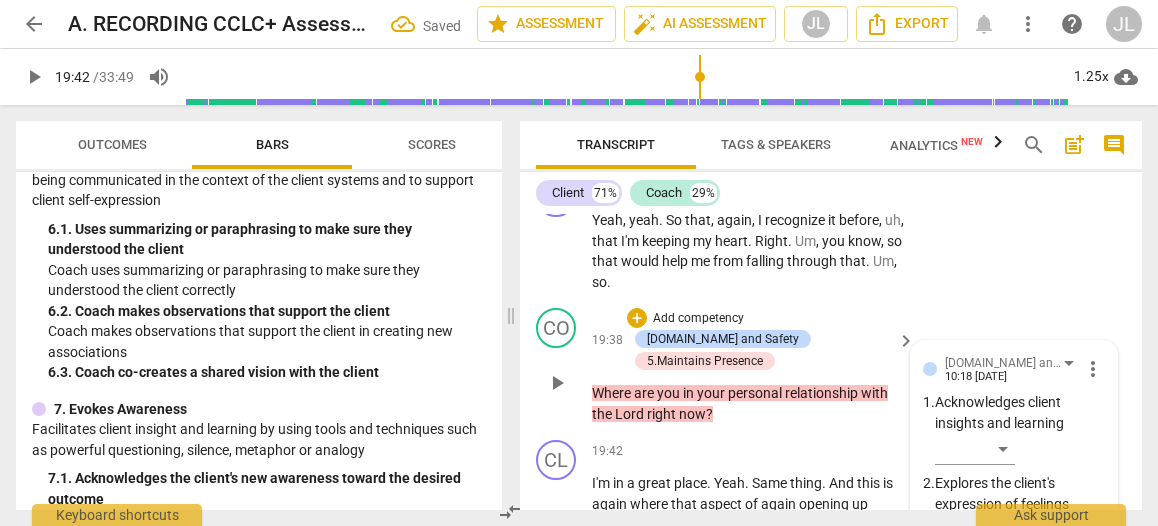 scroll, scrollTop: 10986, scrollLeft: 0, axis: vertical 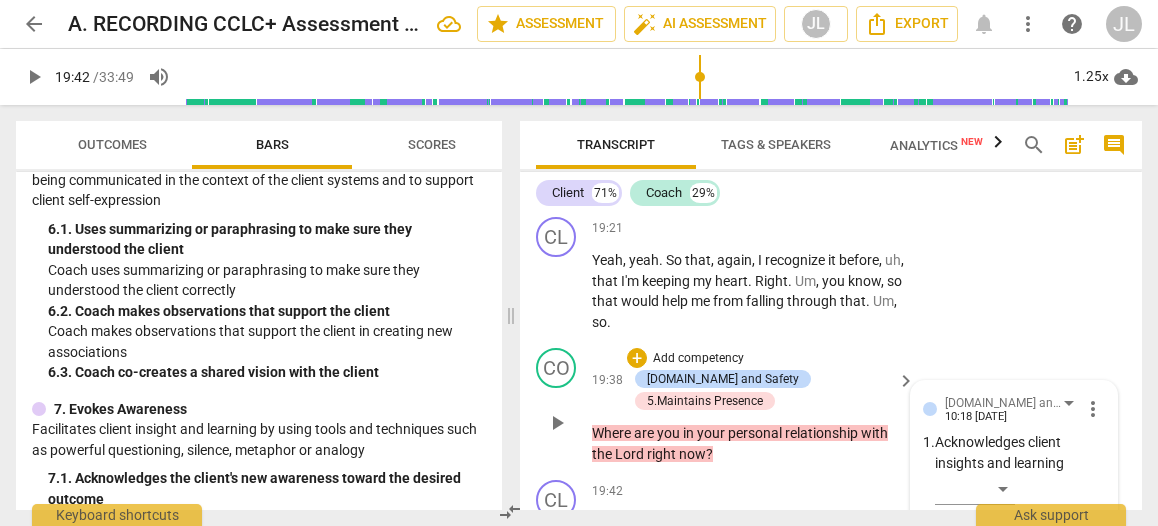 click on "​" at bounding box center [975, 570] 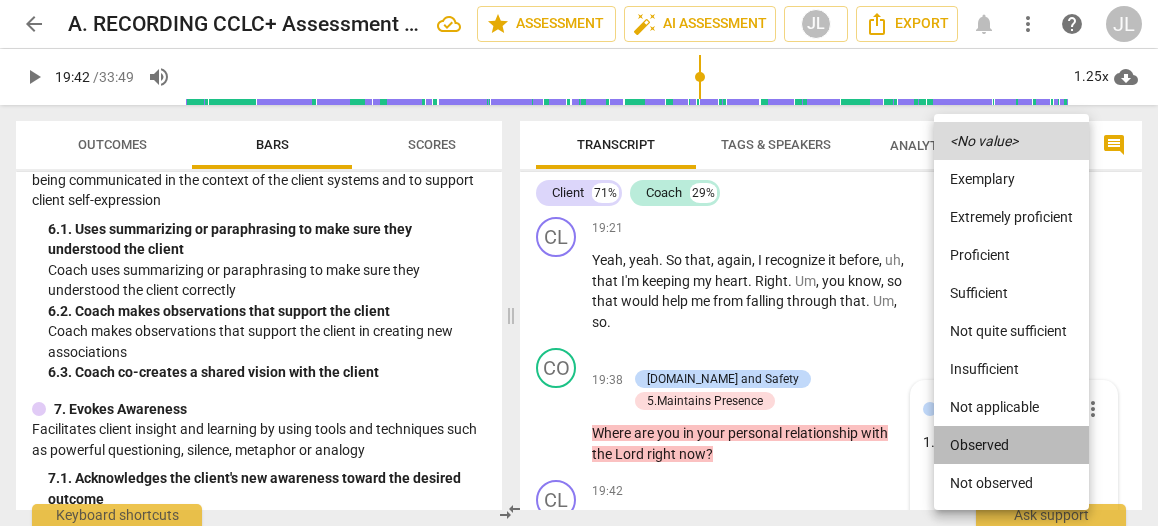 click on "Observed" at bounding box center (1011, 445) 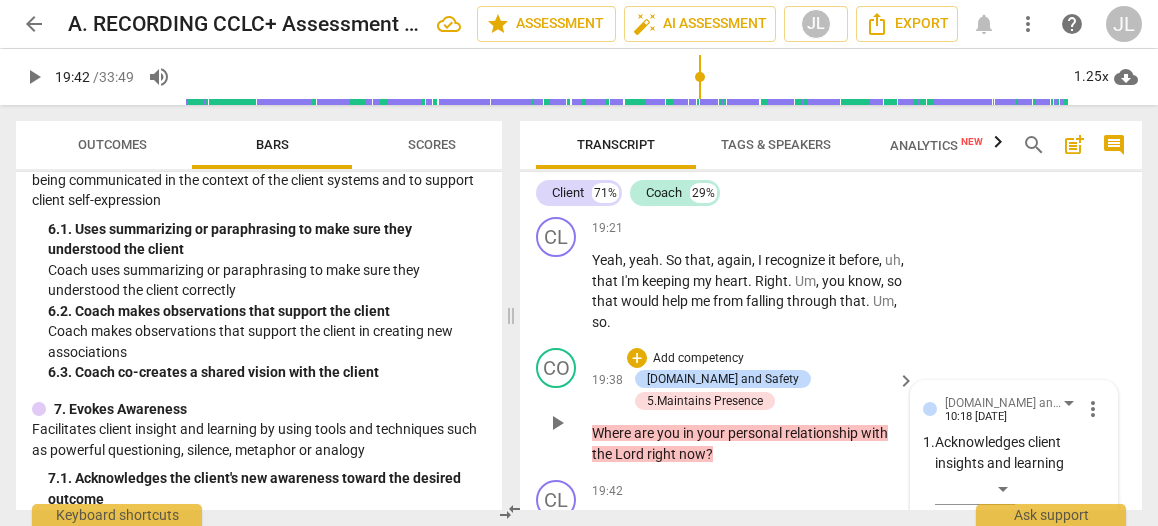click on "​" at bounding box center [1020, 655] 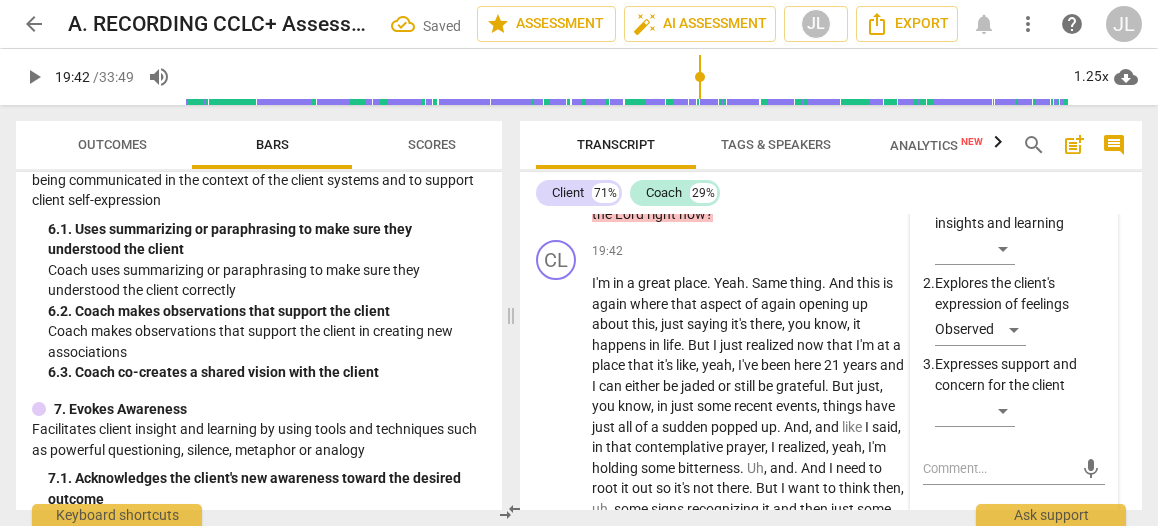 scroll, scrollTop: 11266, scrollLeft: 0, axis: vertical 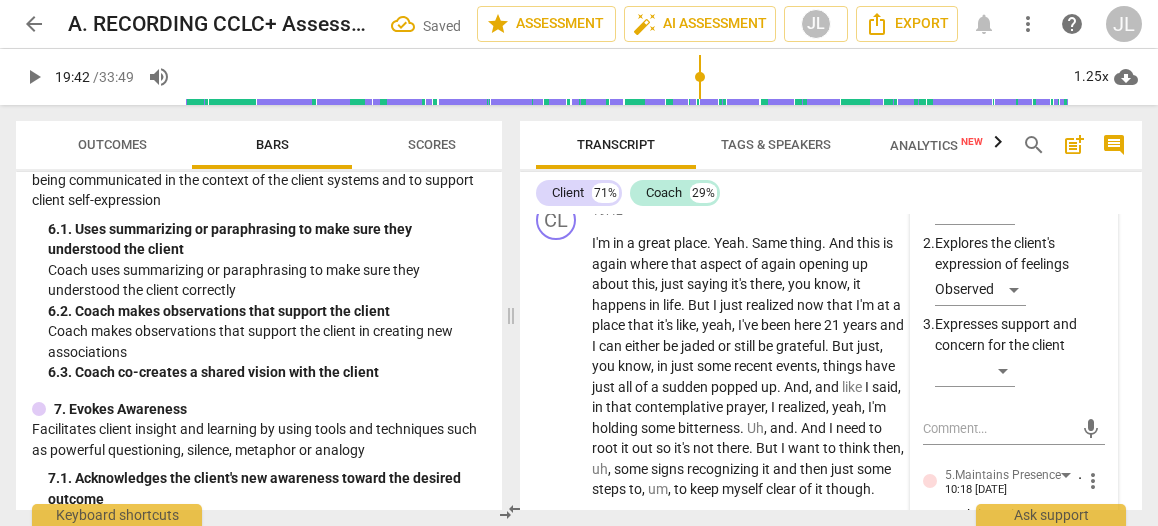 click on "​" at bounding box center (975, 562) 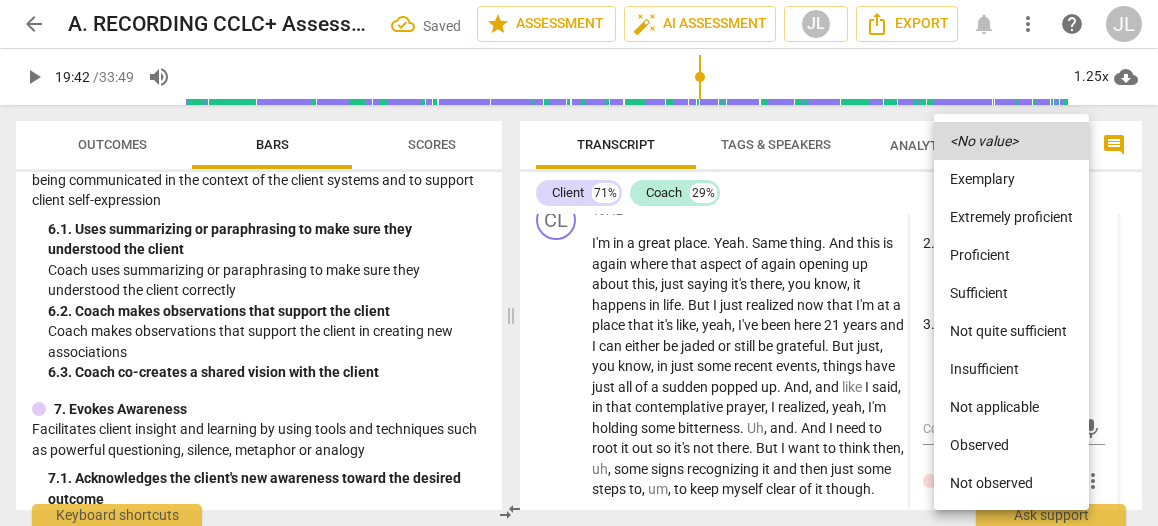 click on "Observed" at bounding box center [1011, 445] 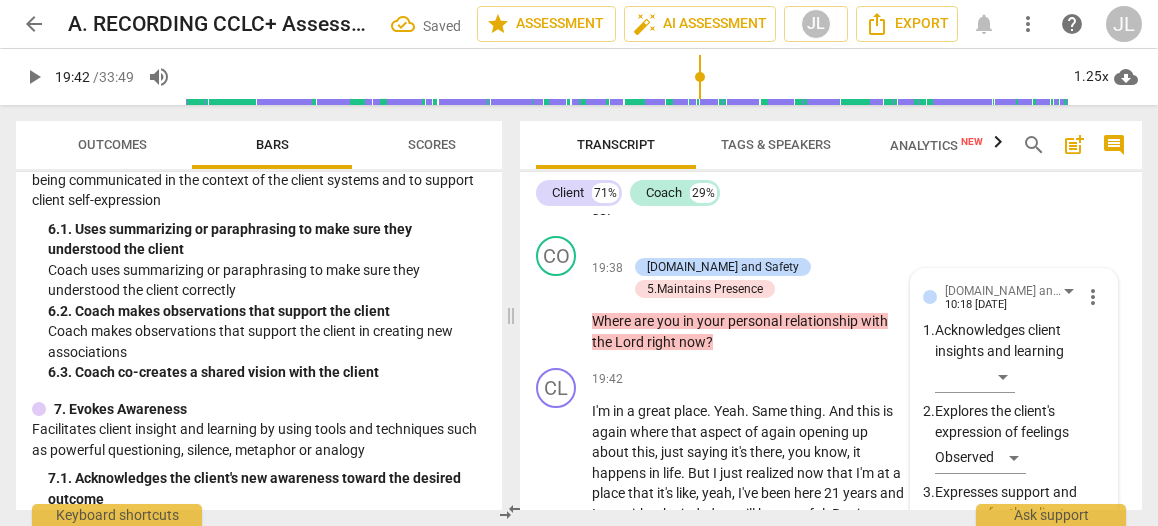 scroll, scrollTop: 11009, scrollLeft: 0, axis: vertical 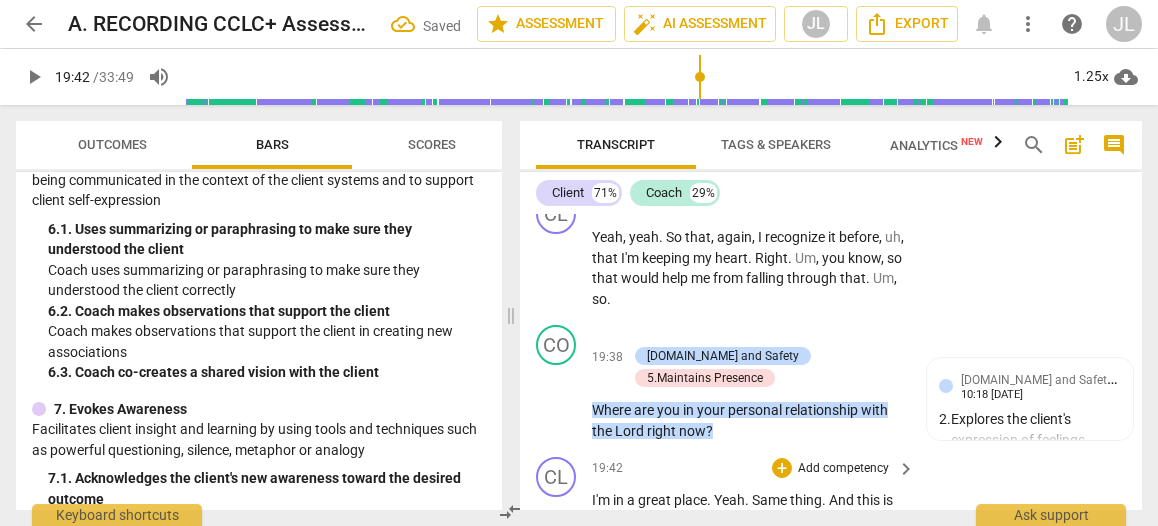 click on "play_arrow" at bounding box center [557, 624] 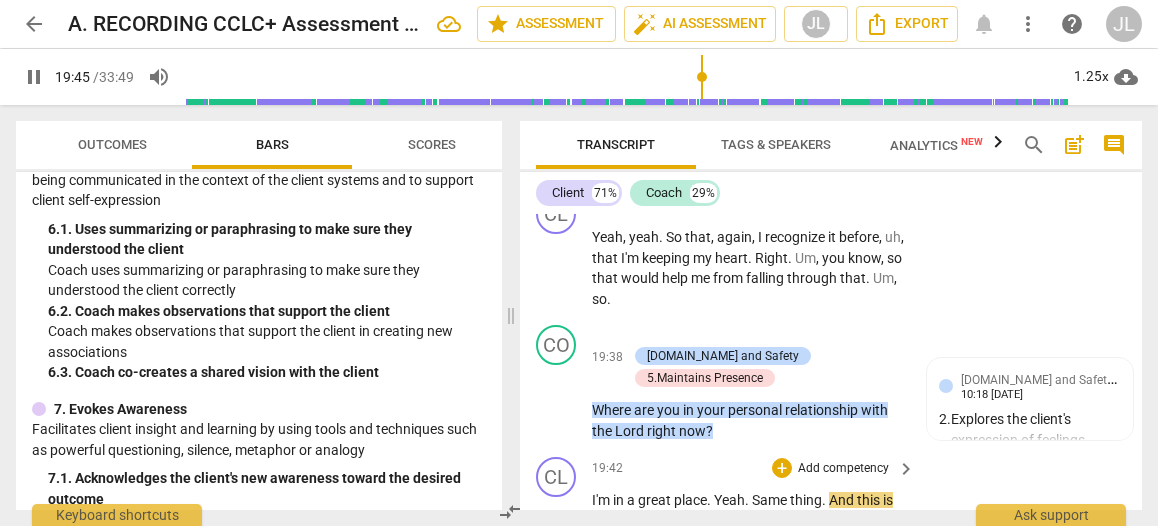 click on "pause" at bounding box center [557, 624] 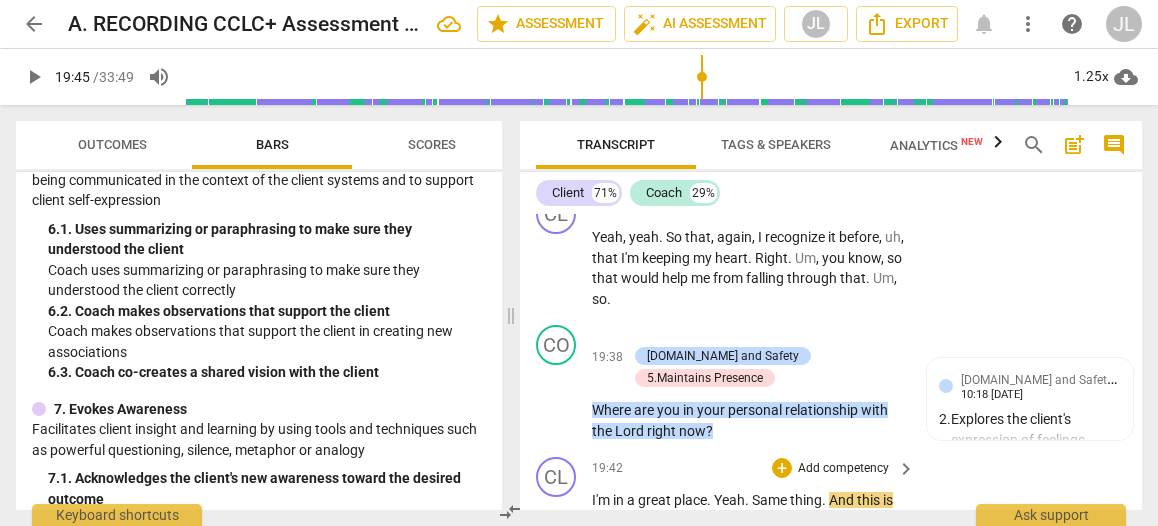 type on "1186" 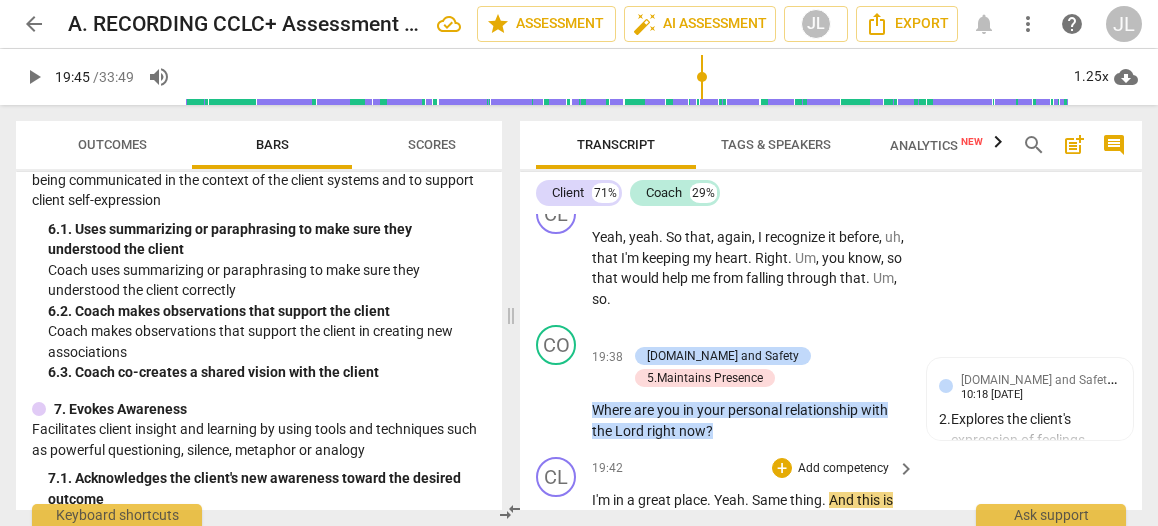 click on "." at bounding box center (710, 500) 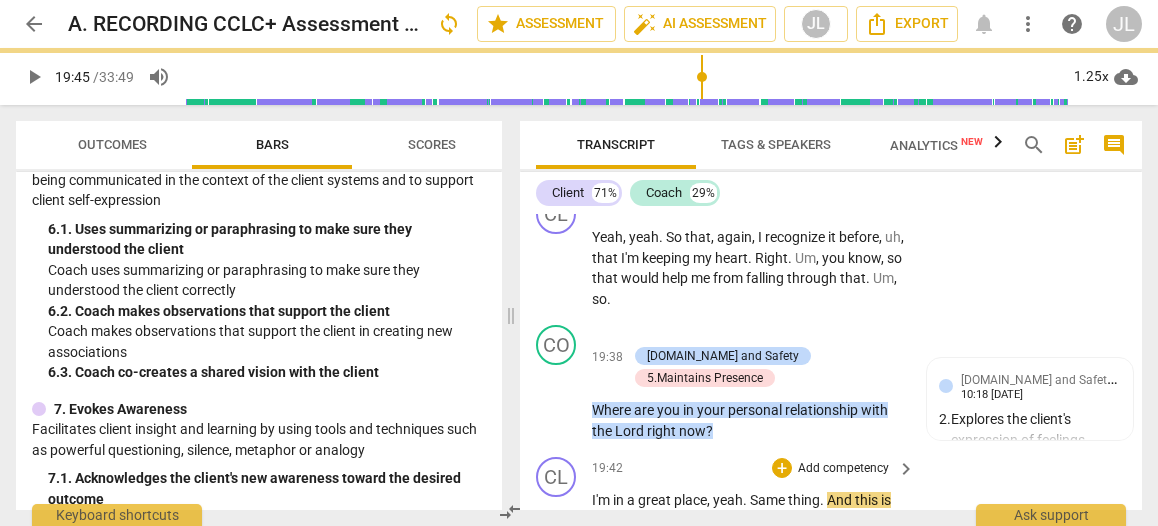 click on "great" at bounding box center [656, 500] 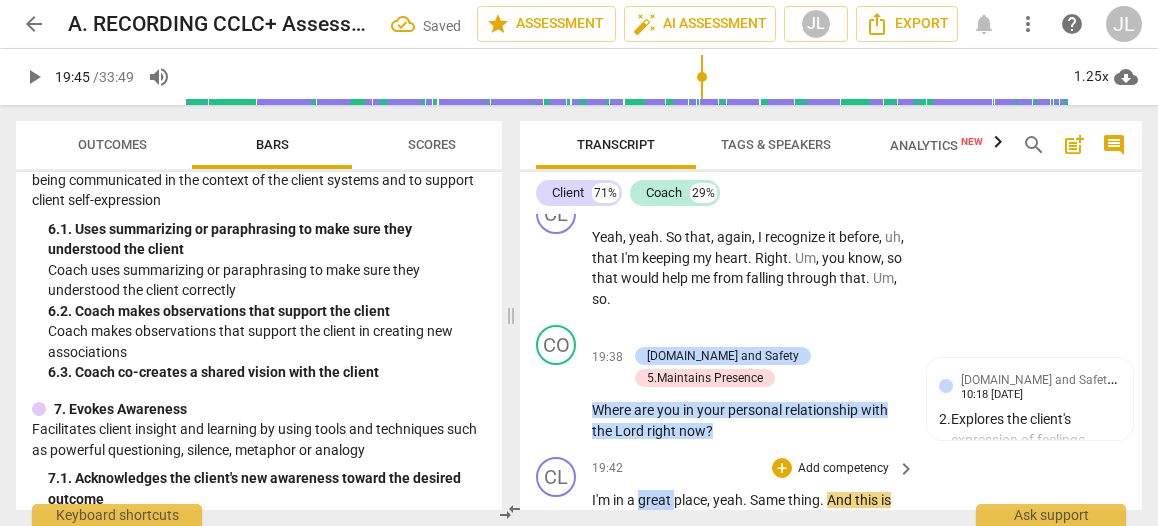 click on "great" at bounding box center (656, 500) 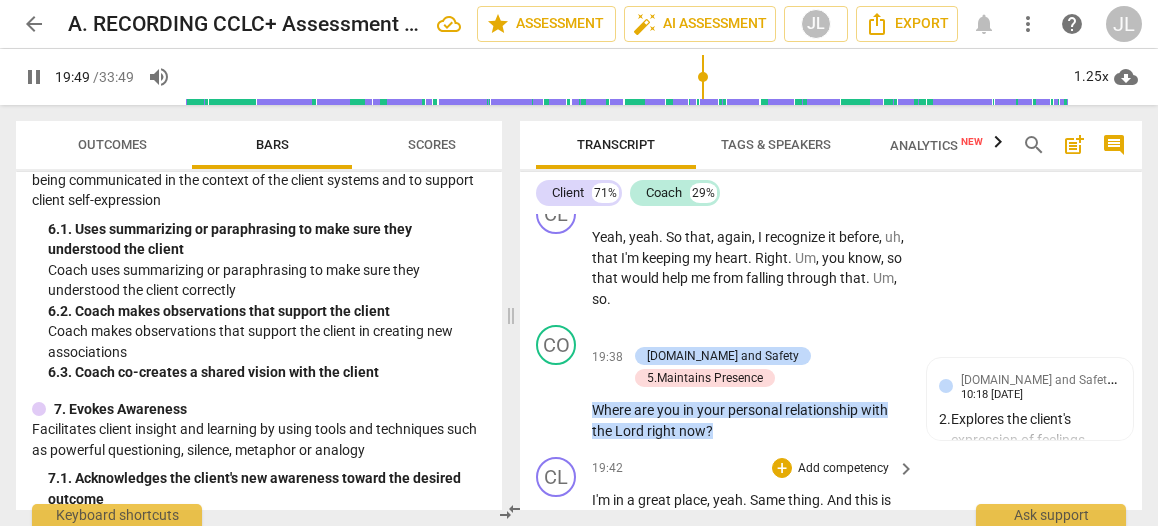 drag, startPoint x: 562, startPoint y: 427, endPoint x: 590, endPoint y: 411, distance: 32.24903 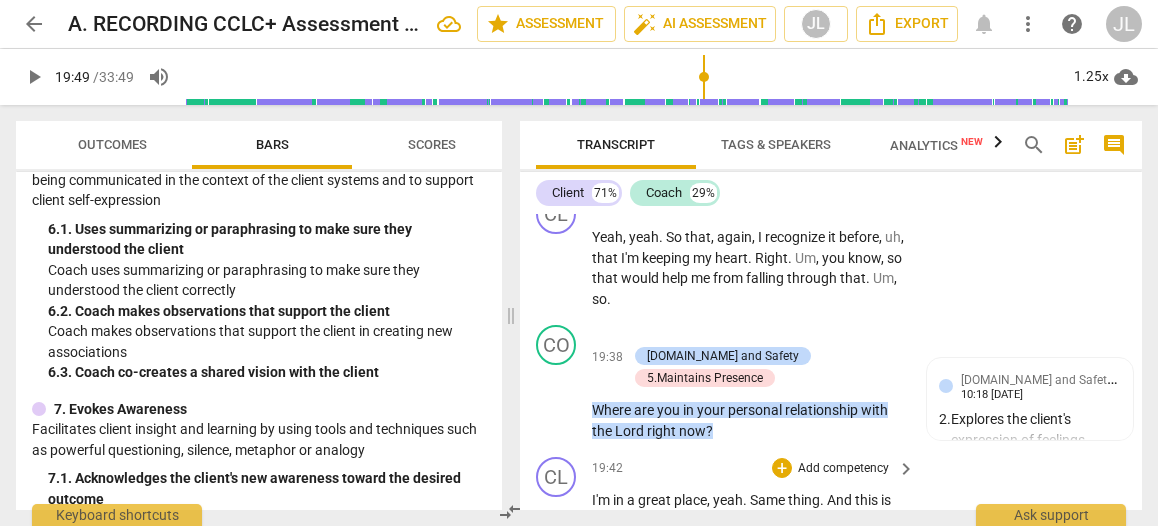 click on "play_arrow" at bounding box center [557, 624] 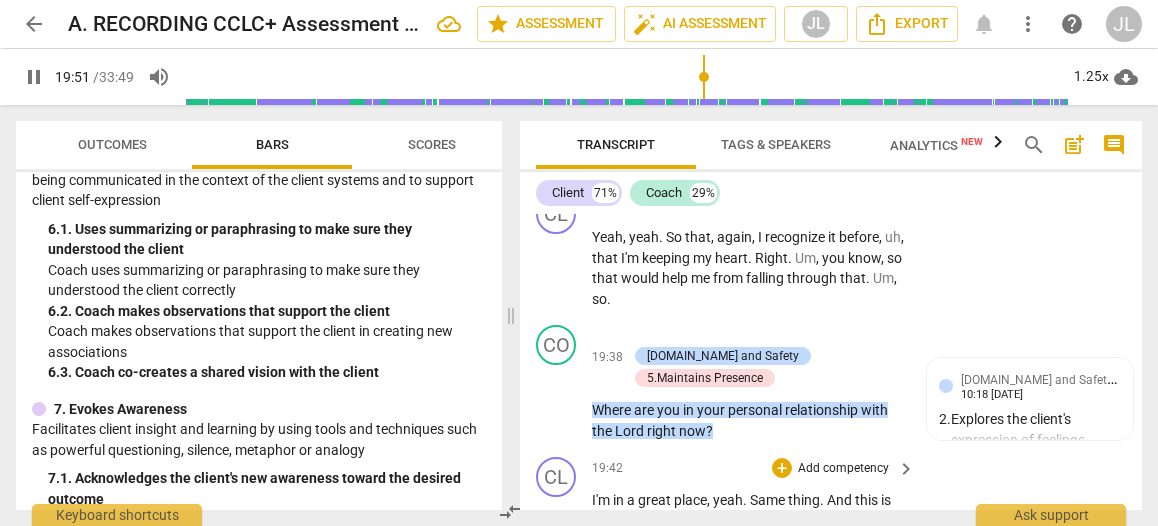 click on "pause" at bounding box center [557, 624] 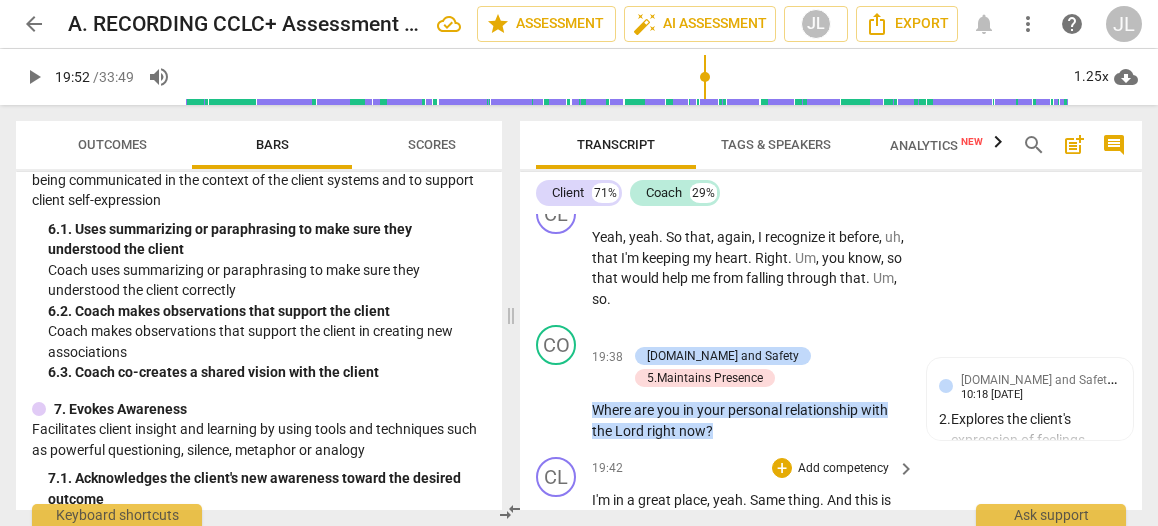 click on "play_arrow" at bounding box center [557, 624] 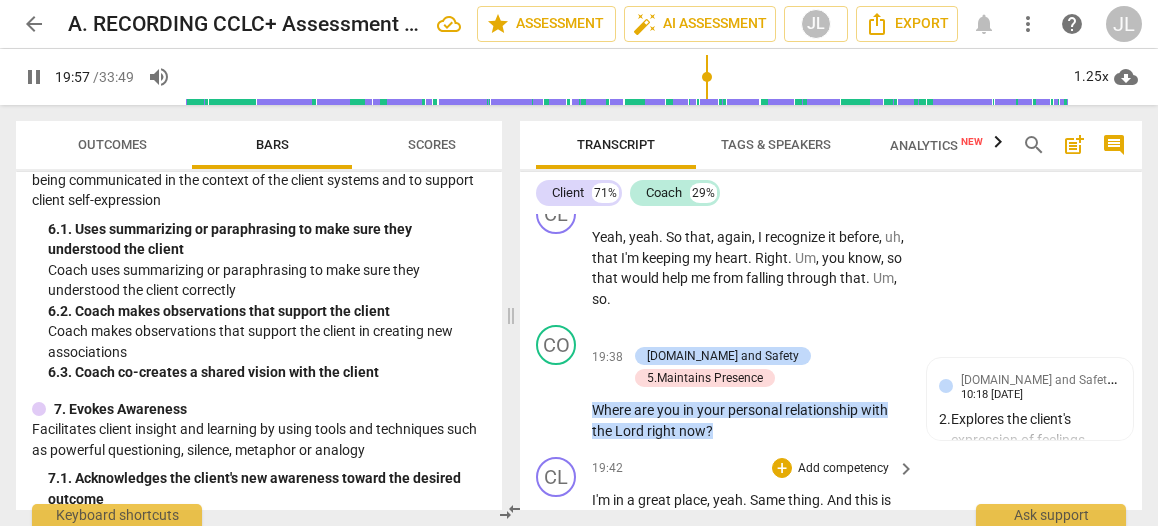 click on "yeah" at bounding box center [717, 582] 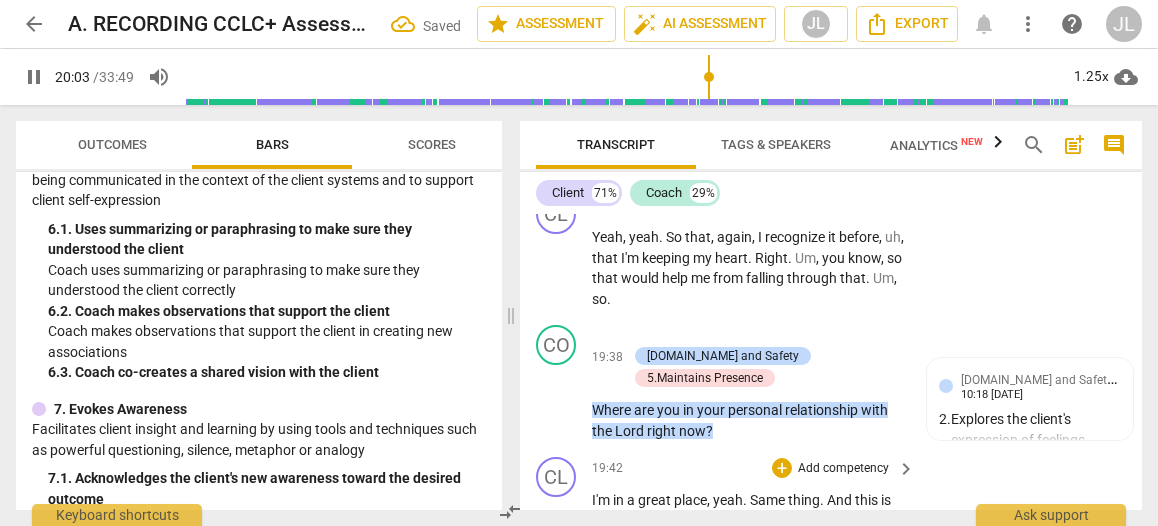 click on "pause" at bounding box center (557, 624) 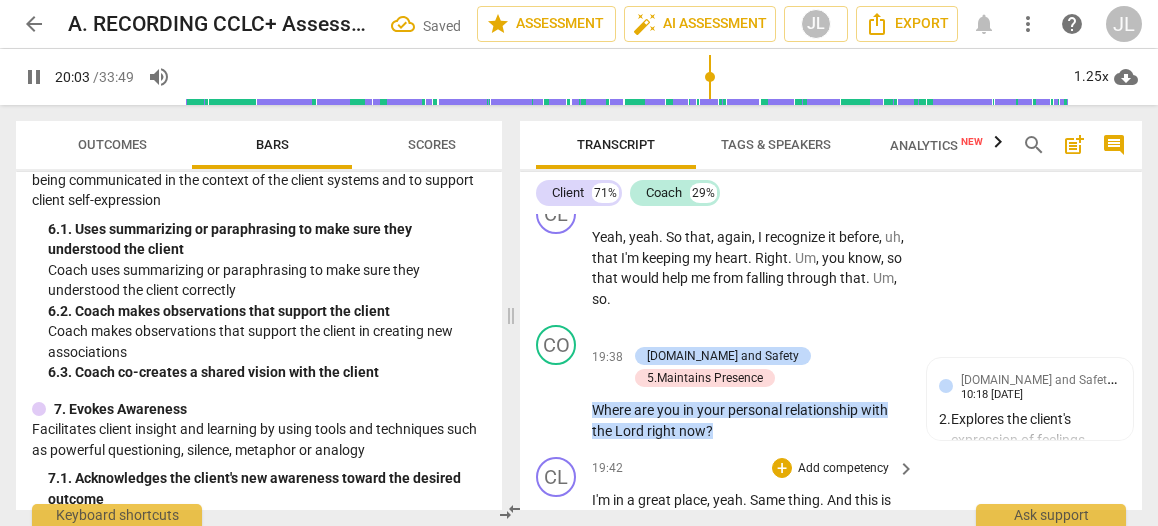 type on "1204" 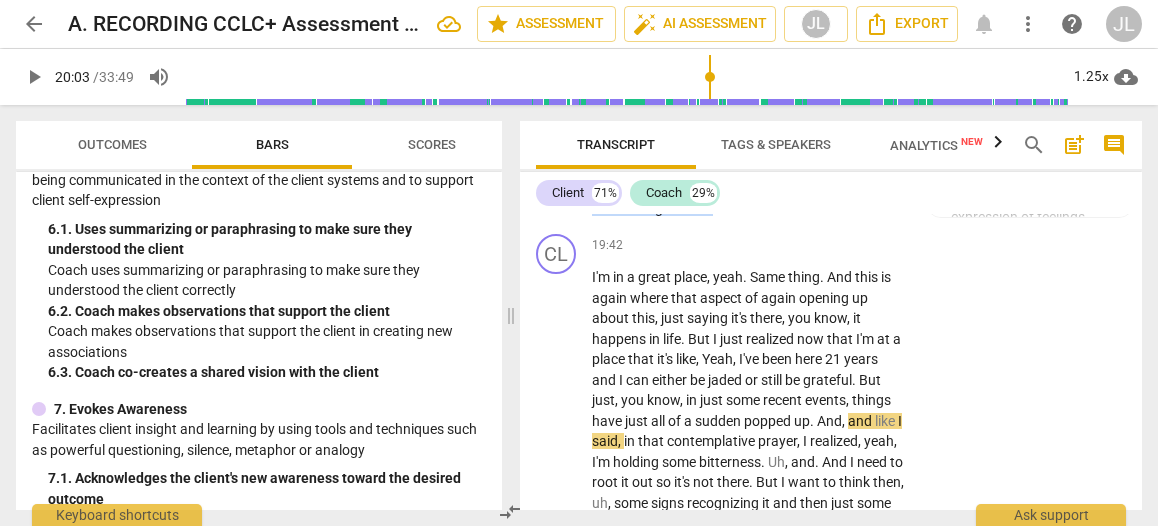scroll, scrollTop: 11098, scrollLeft: 0, axis: vertical 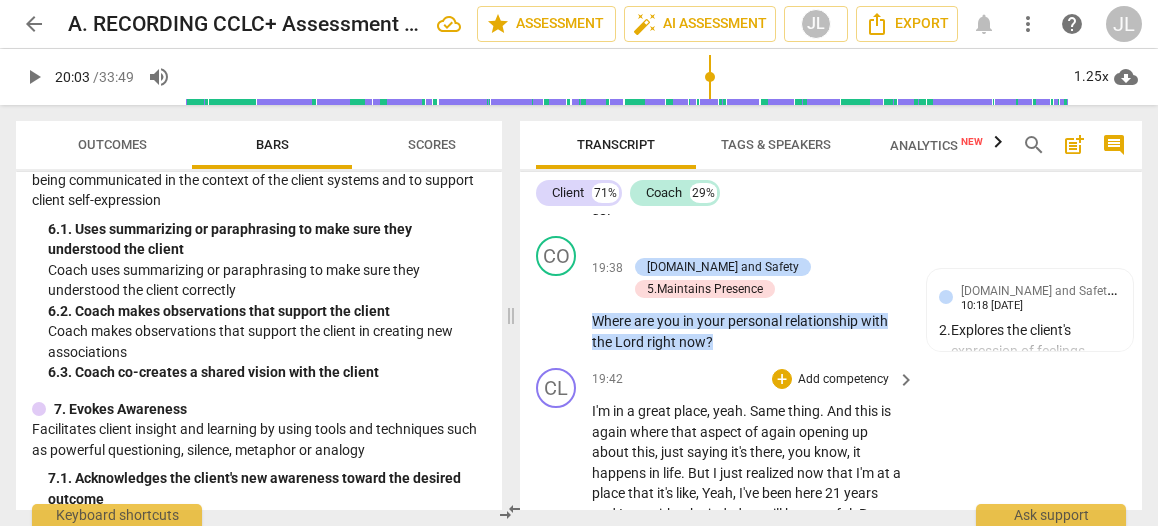 click on "." at bounding box center (813, 555) 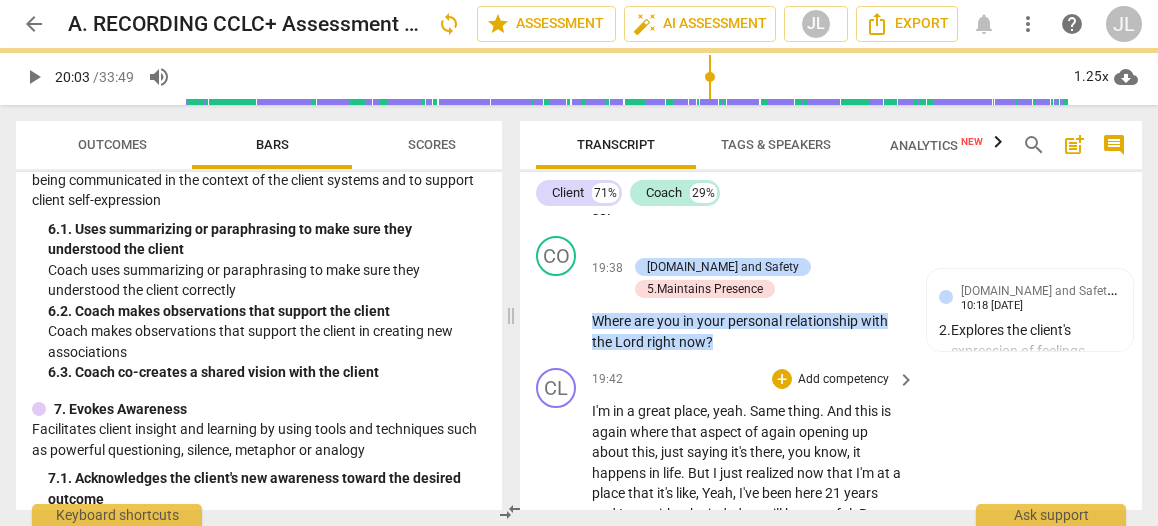 click on "play_arrow" at bounding box center (557, 535) 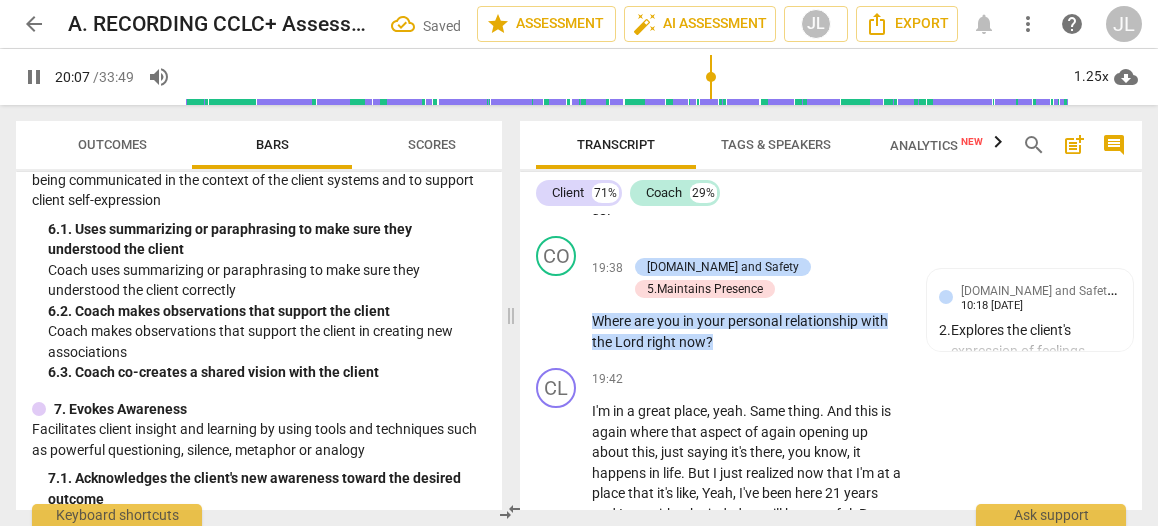 click on "yeah" at bounding box center [879, 575] 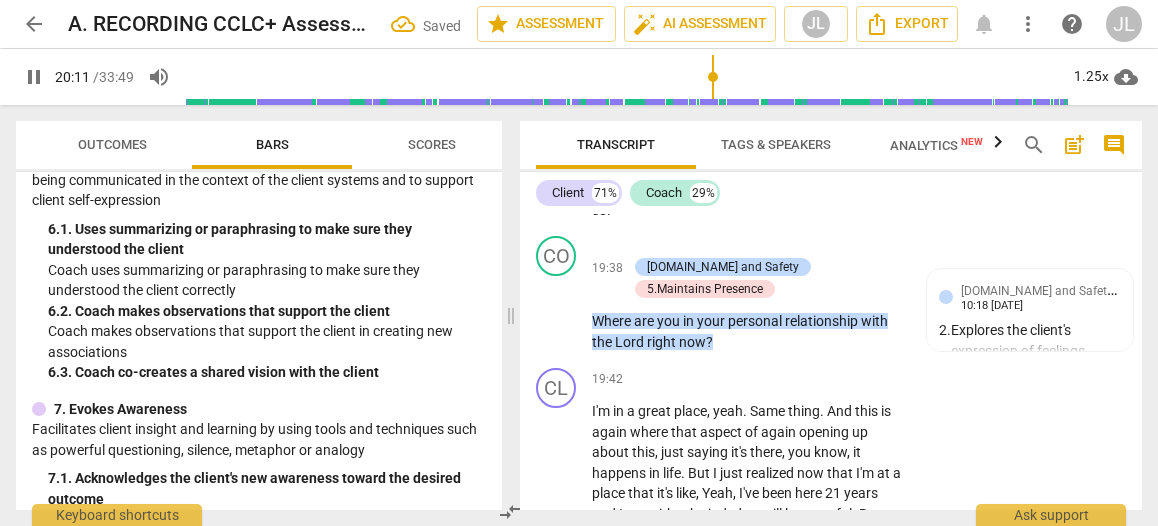 click on "." at bounding box center (818, 596) 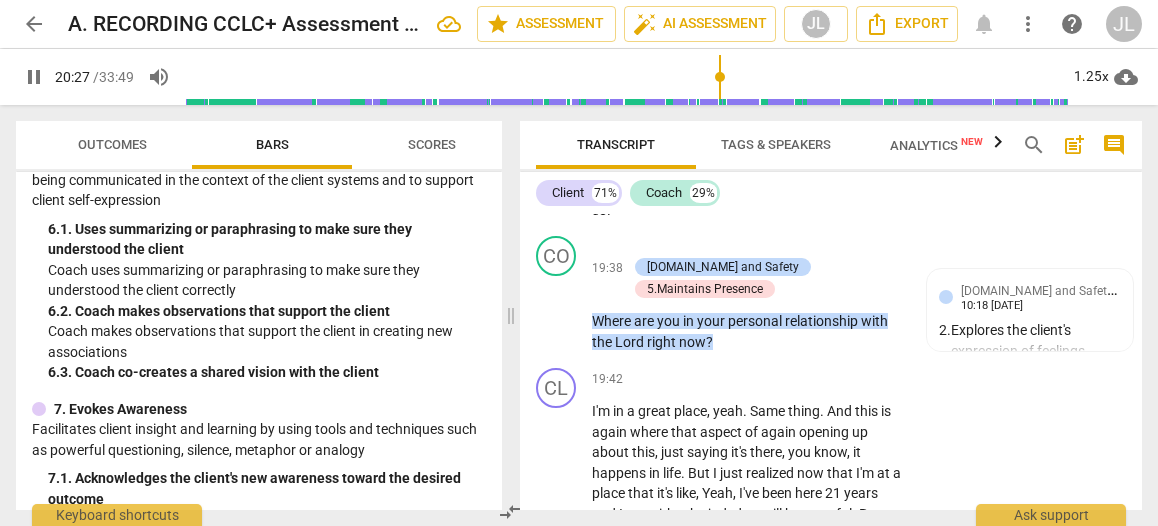 scroll, scrollTop: 11416, scrollLeft: 0, axis: vertical 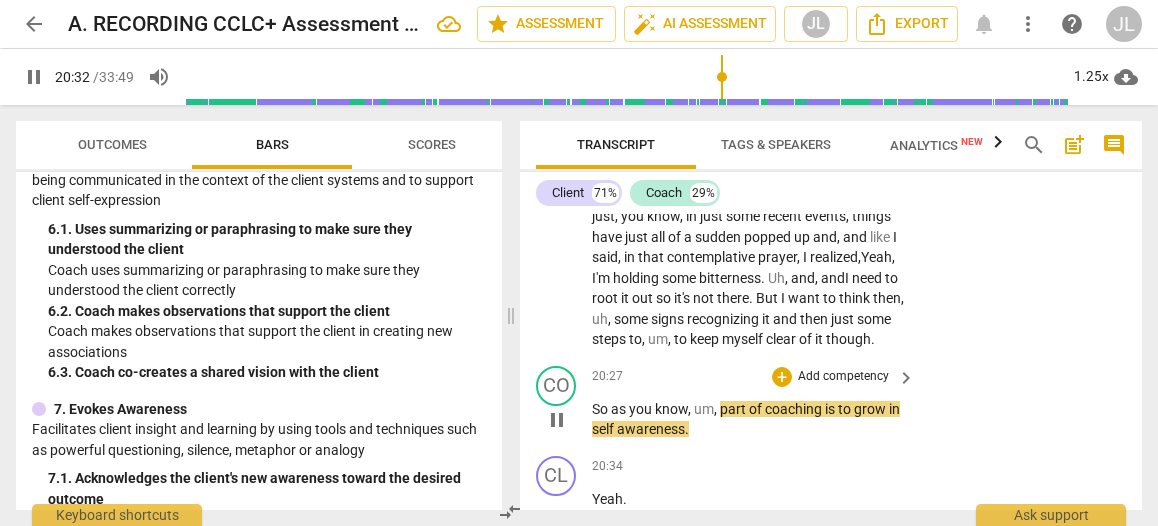 click on "pause" at bounding box center (557, 420) 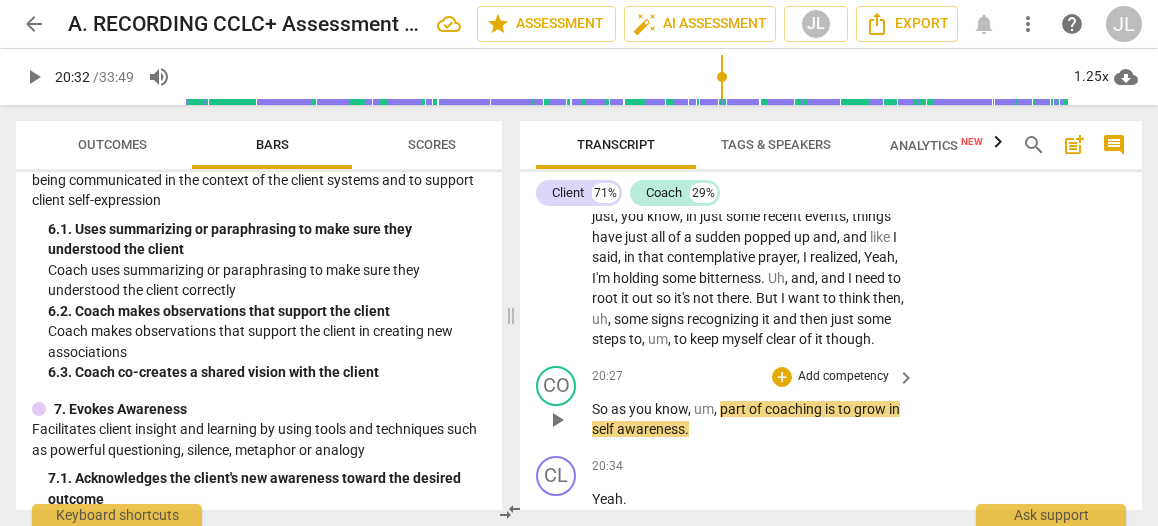 type on "1233" 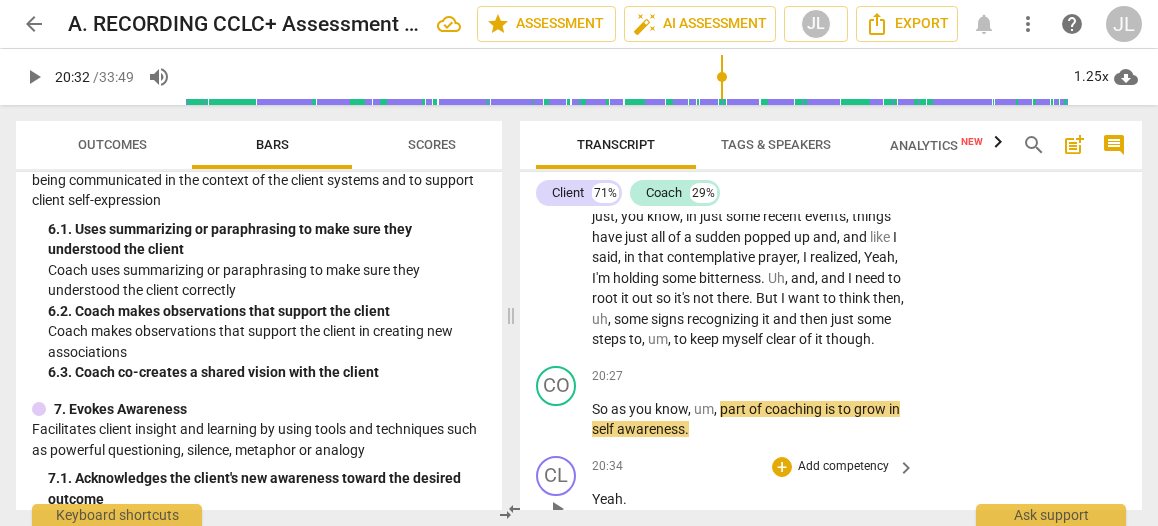 click on "Yeah" at bounding box center (607, 499) 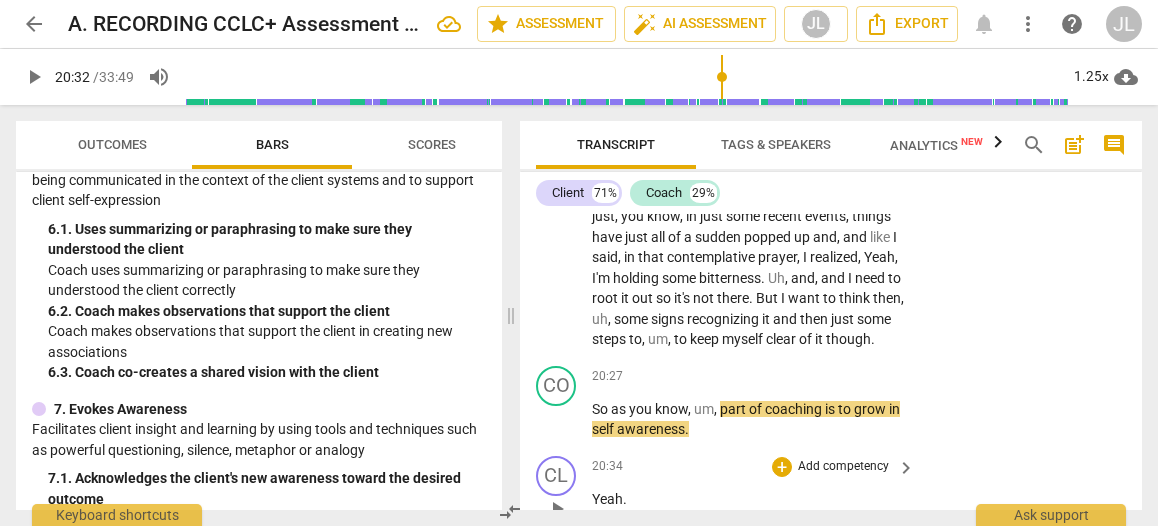 scroll, scrollTop: 11328, scrollLeft: 0, axis: vertical 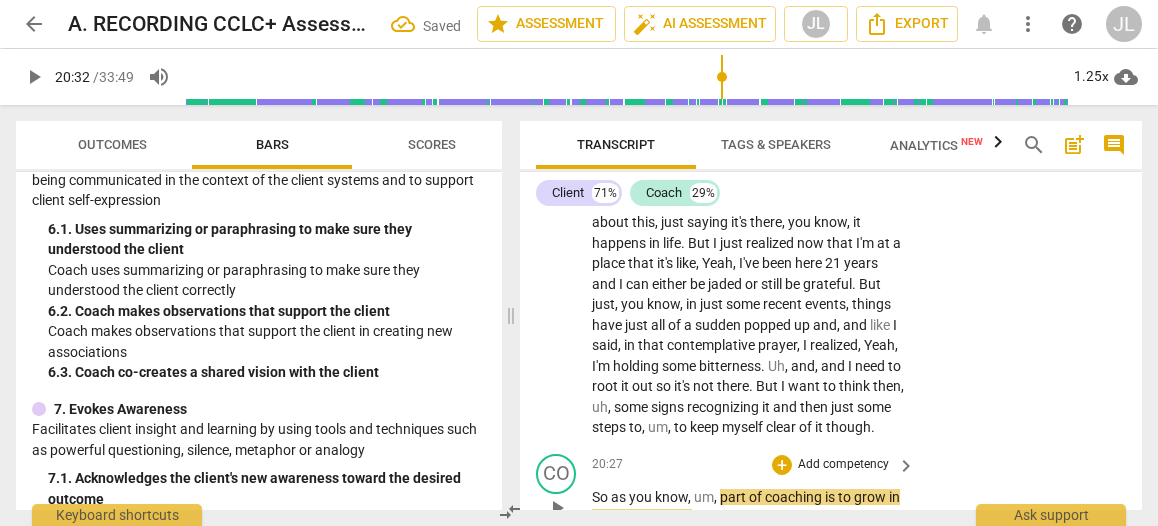 click on "Yeah" at bounding box center [707, 517] 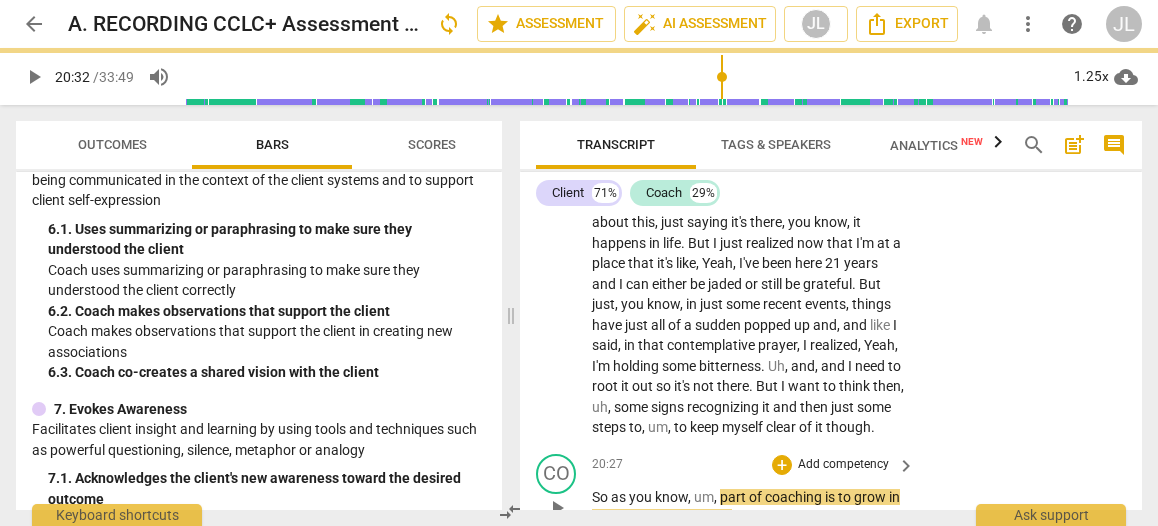 click on "So   as   you   know ,   um ,   part   of   coaching   is   to   grow   in   self   awareness .  (Client:  Yeah ." at bounding box center [748, 507] 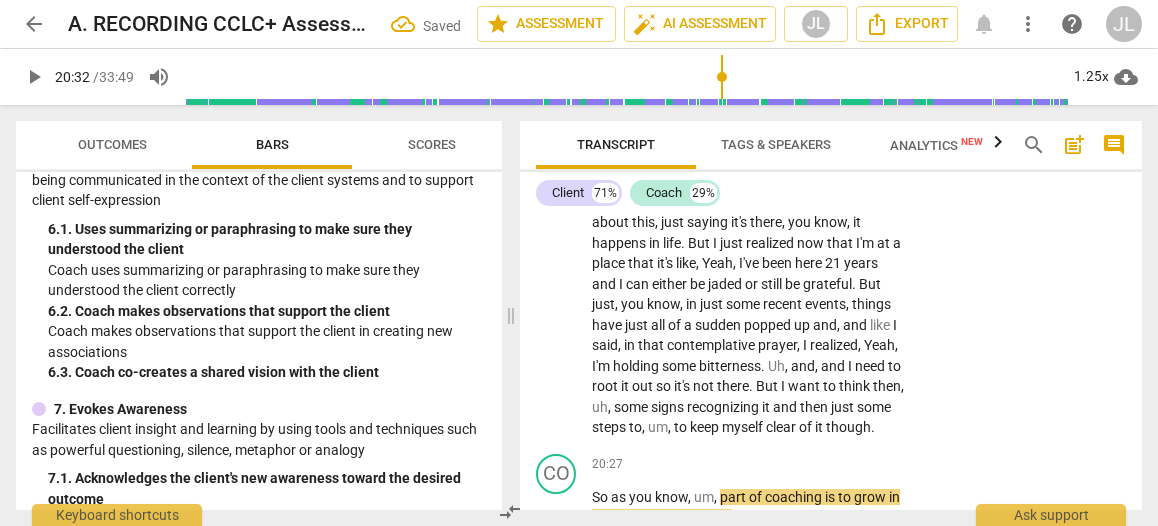 click on "Uh" at bounding box center (600, 587) 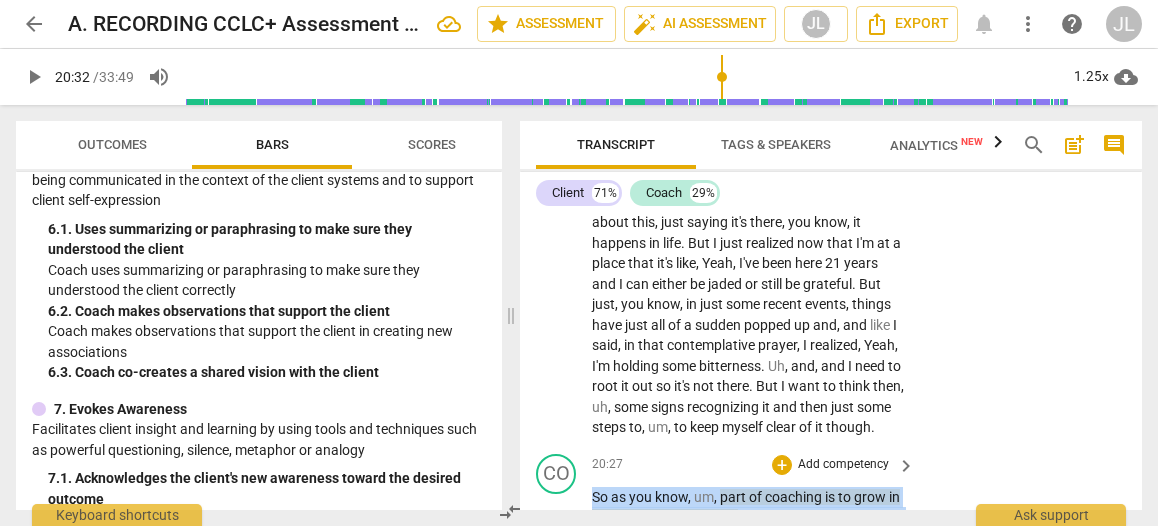 drag, startPoint x: 822, startPoint y: 347, endPoint x: 590, endPoint y: 306, distance: 235.59499 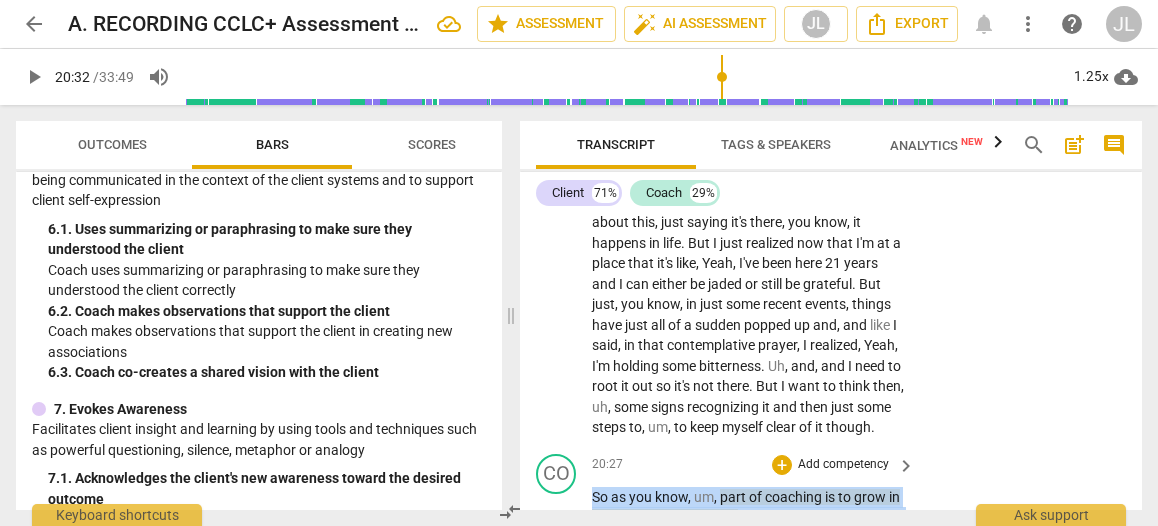 click on "CO play_arrow pause 20:27 + Add competency keyboard_arrow_right So   as   you   know ,   um ,   part   of   coaching   is   to   grow   in   self   awareness .   (Client :   Yeah)   [GEOGRAPHIC_DATA] ,   where   are   you   at   in   terms   of   self   awareness ?" at bounding box center (831, 501) 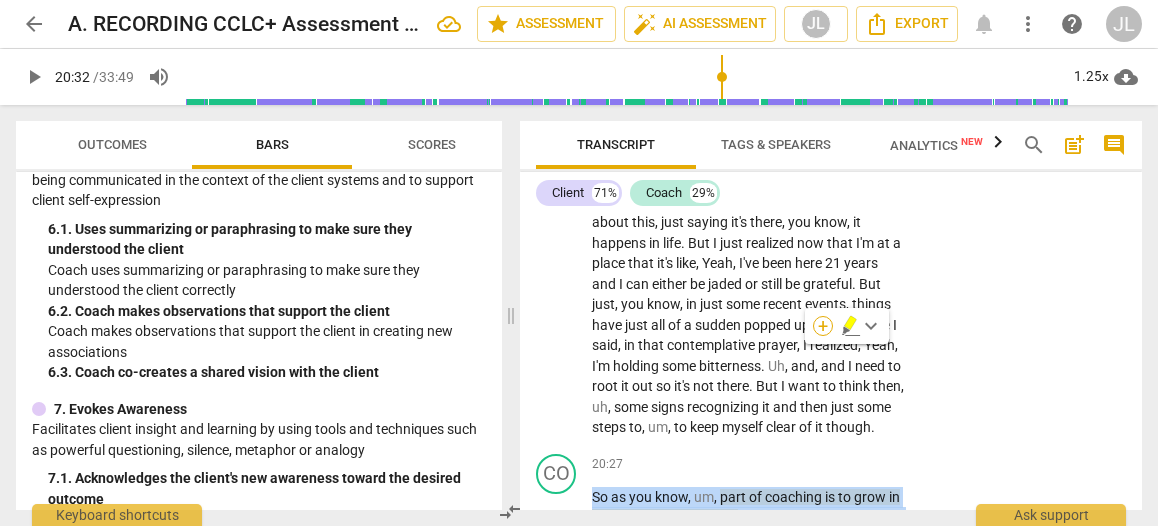 click on "+" at bounding box center (823, 326) 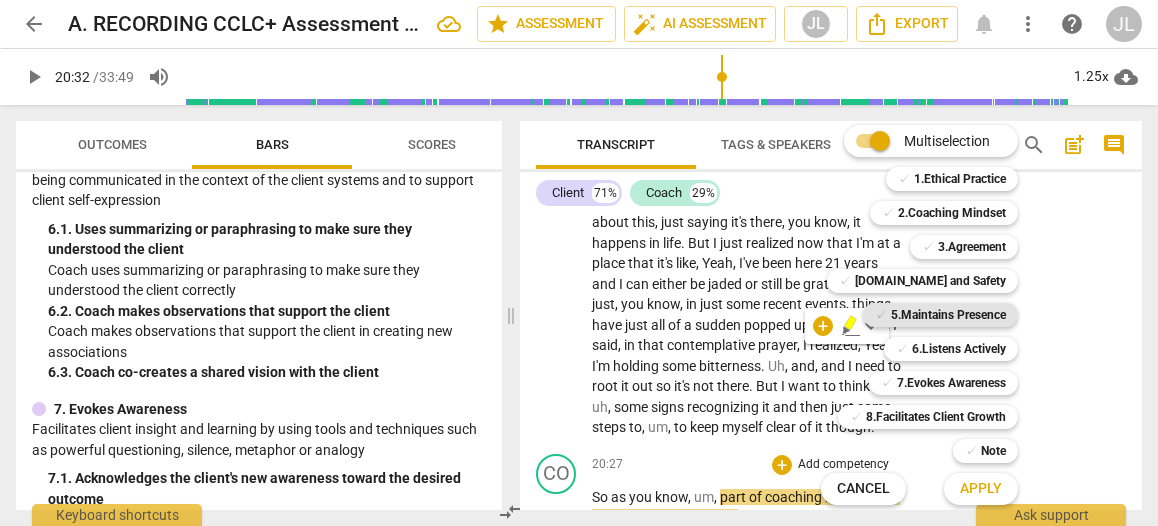 click on "5.Maintains Presence" at bounding box center (948, 315) 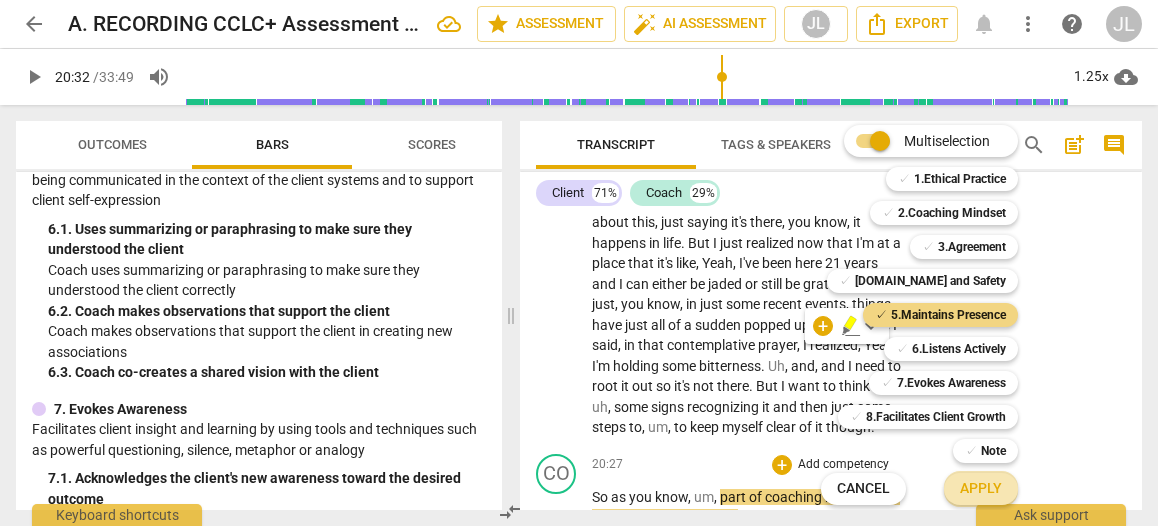 click on "Apply" at bounding box center (981, 489) 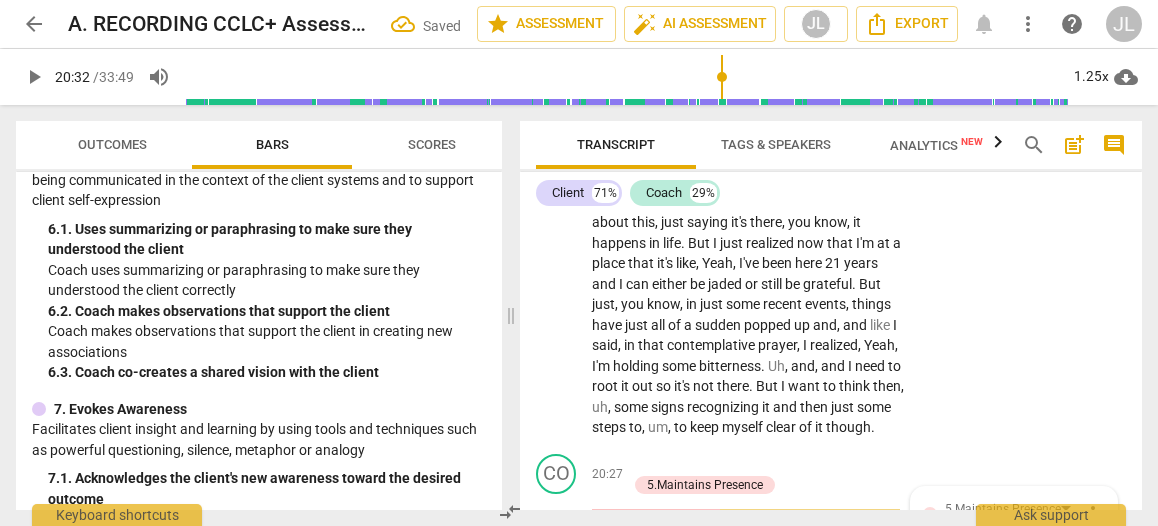scroll, scrollTop: 11614, scrollLeft: 0, axis: vertical 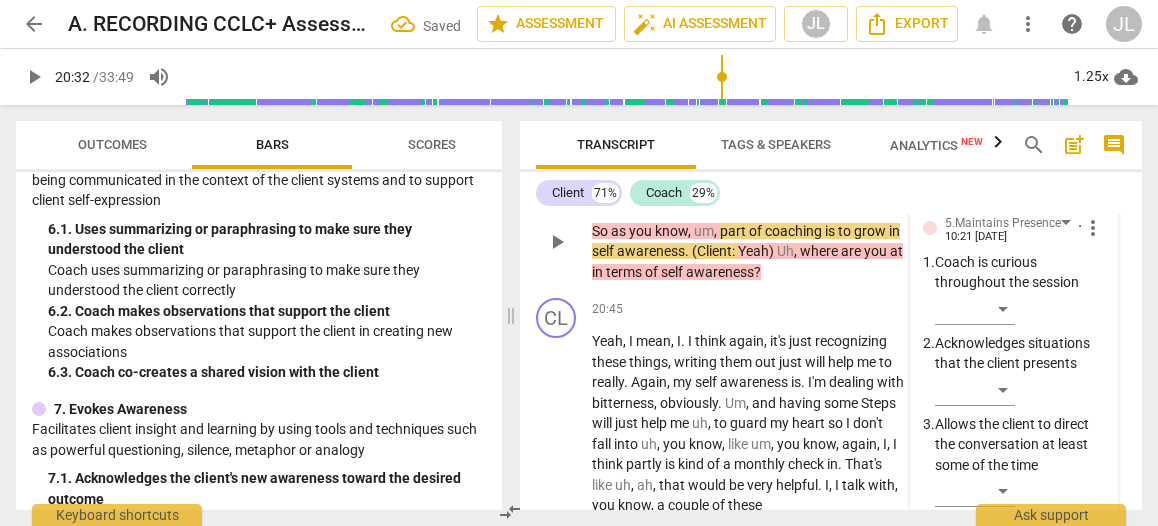 click on "​" at bounding box center (1020, 495) 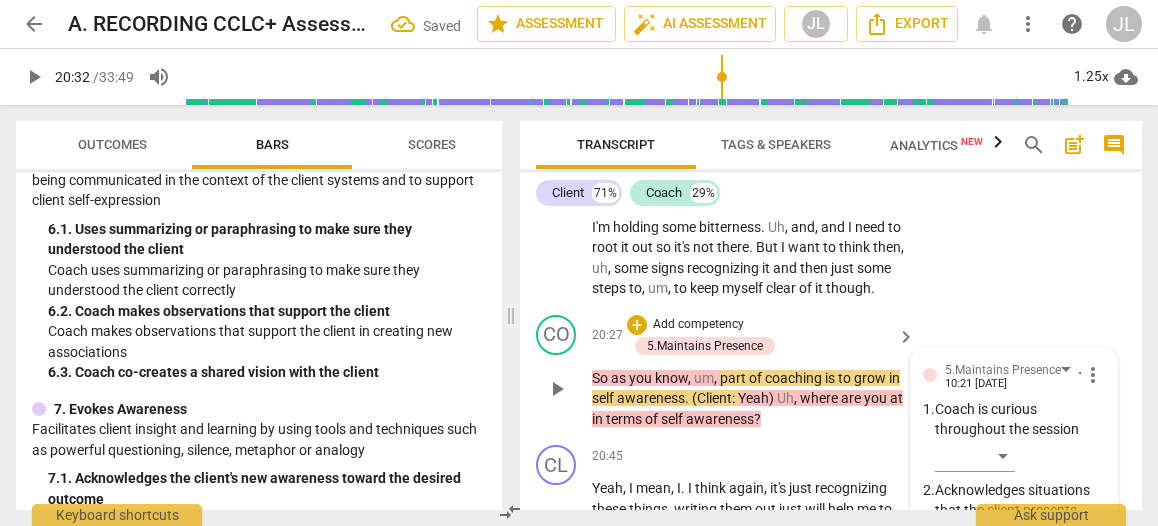 scroll, scrollTop: 11454, scrollLeft: 0, axis: vertical 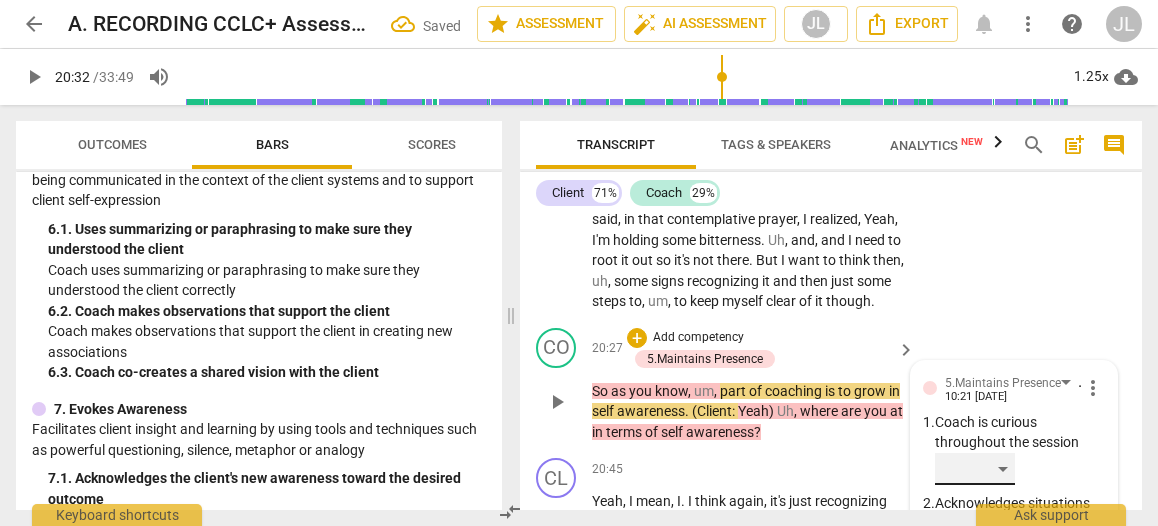 click on "​" at bounding box center [975, 469] 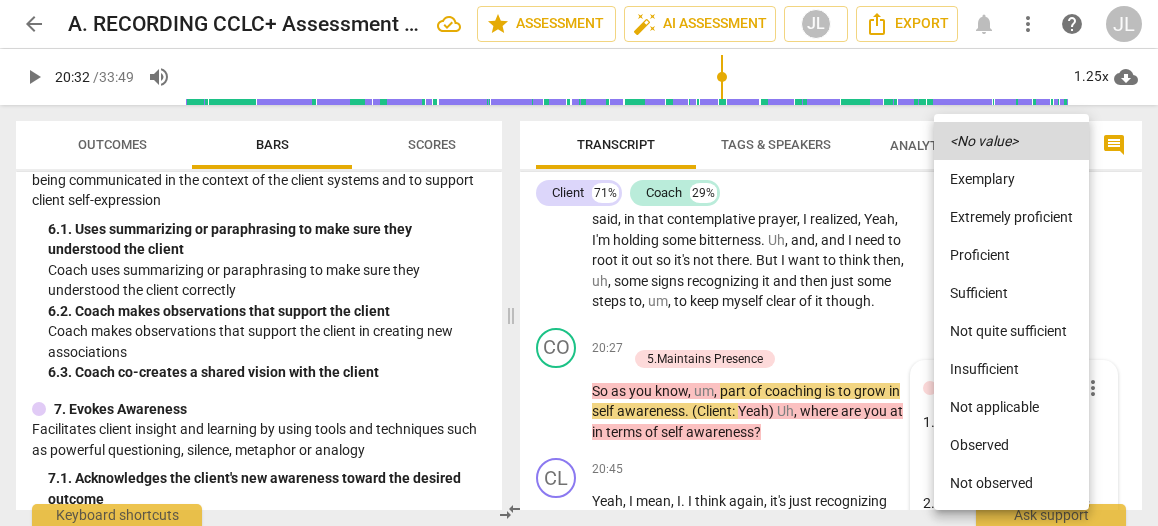 click on "Observed" at bounding box center [1011, 445] 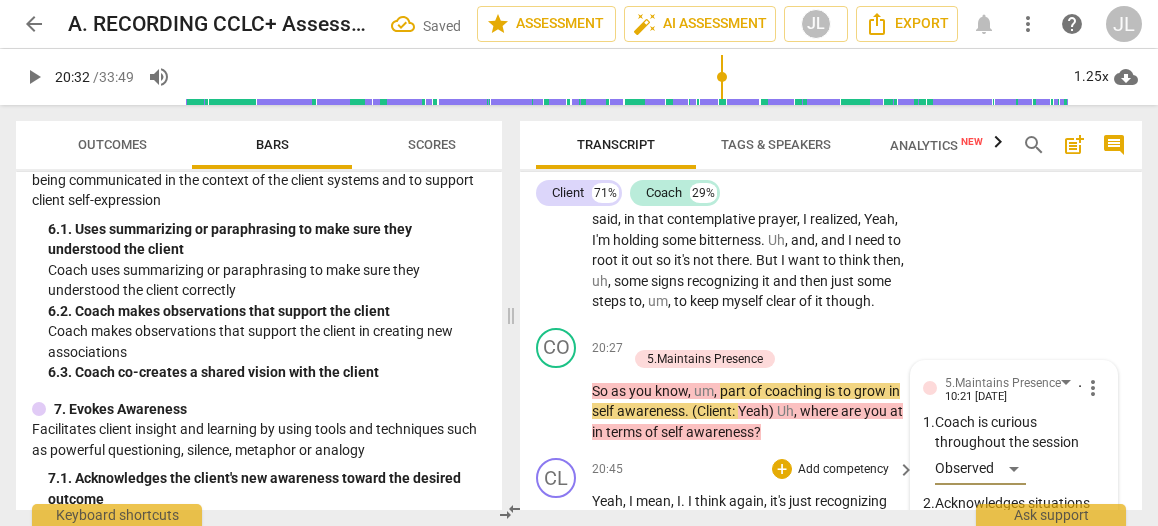 click on "." at bounding box center [684, 501] 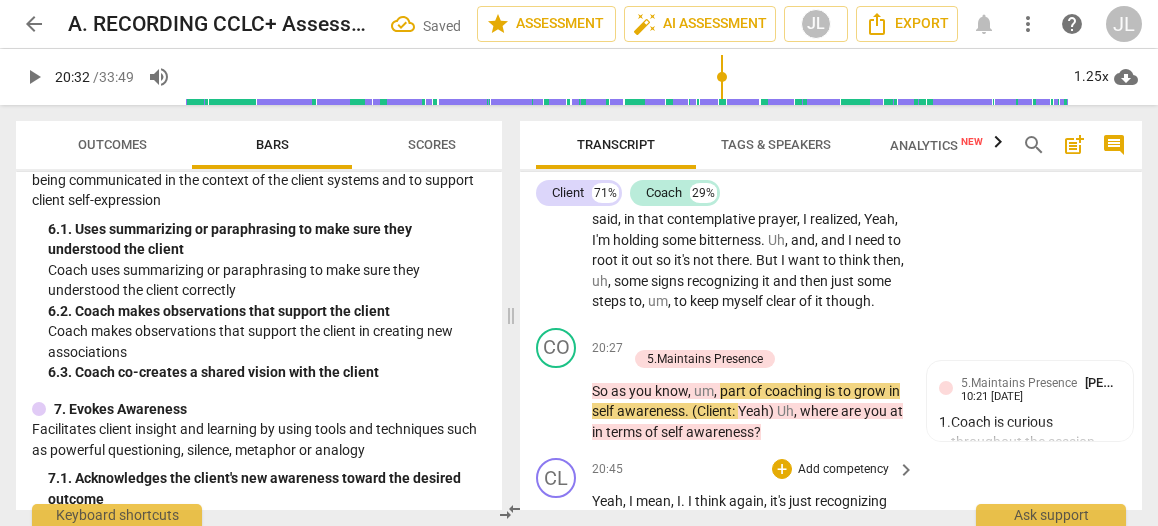 type 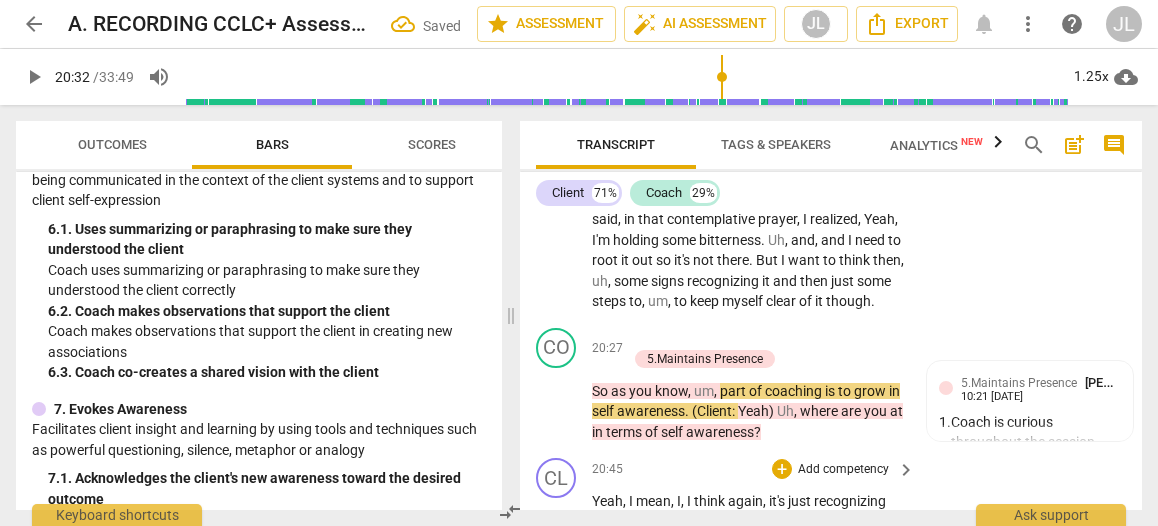 click on "play_arrow" at bounding box center [557, 625] 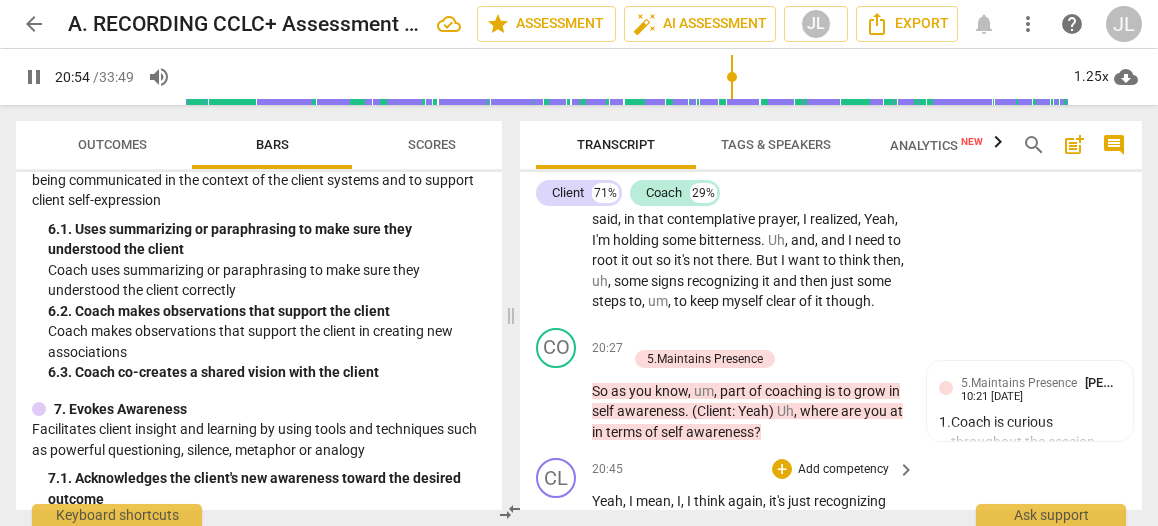 click on "pause" at bounding box center (557, 625) 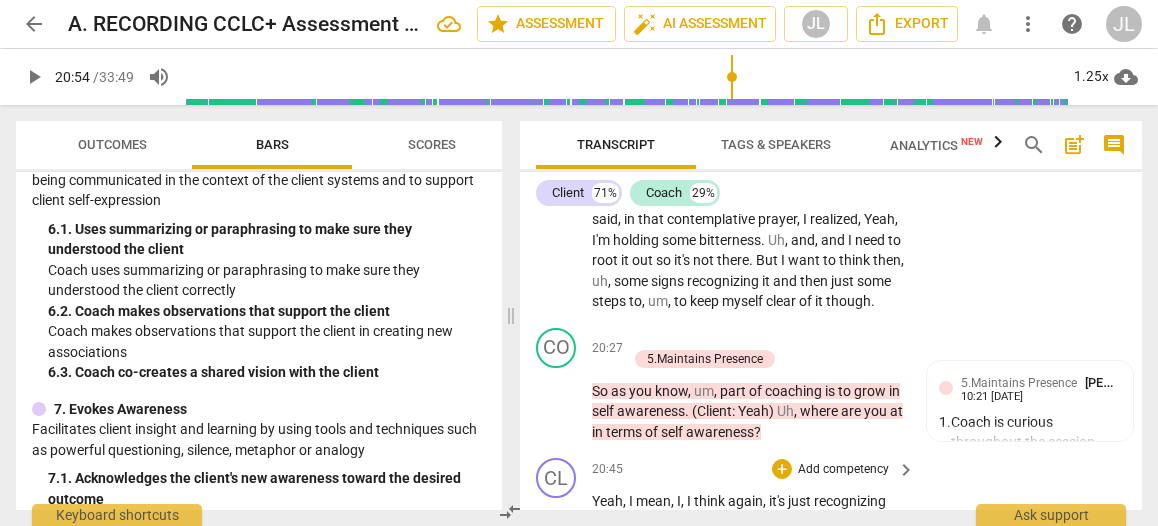 click on "play_arrow" at bounding box center (557, 625) 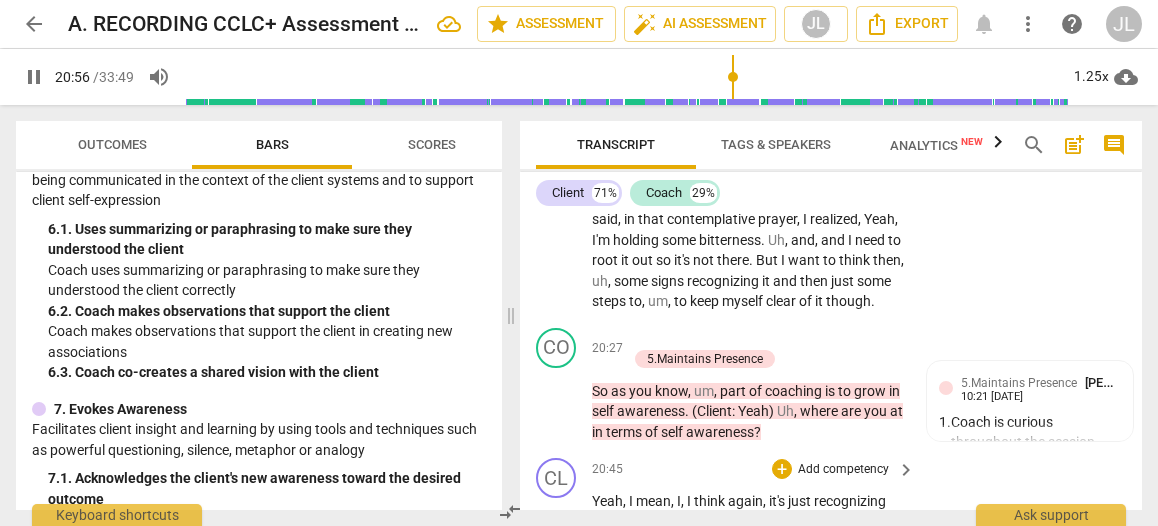 click on "." at bounding box center (804, 542) 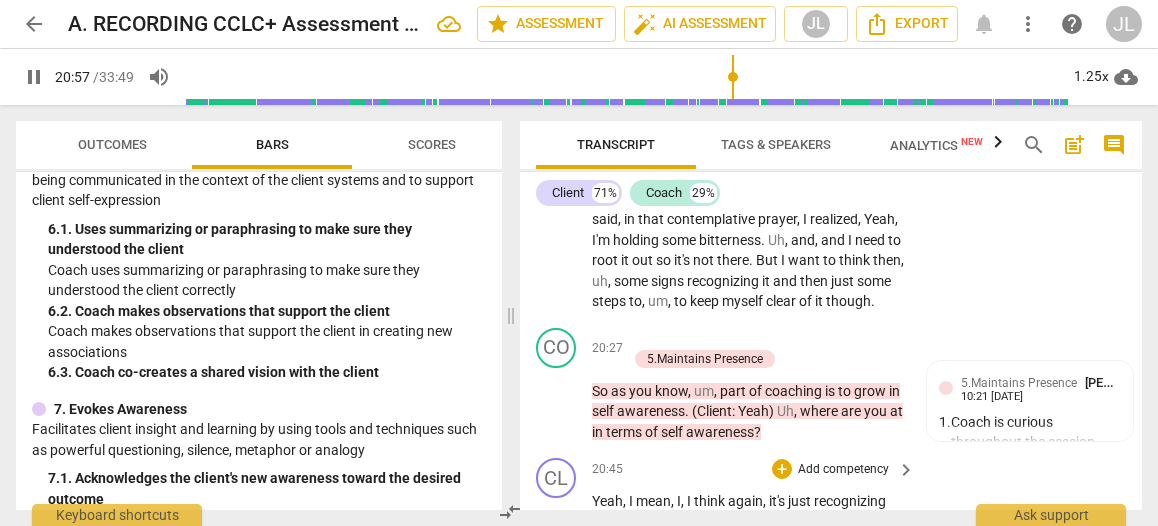 type 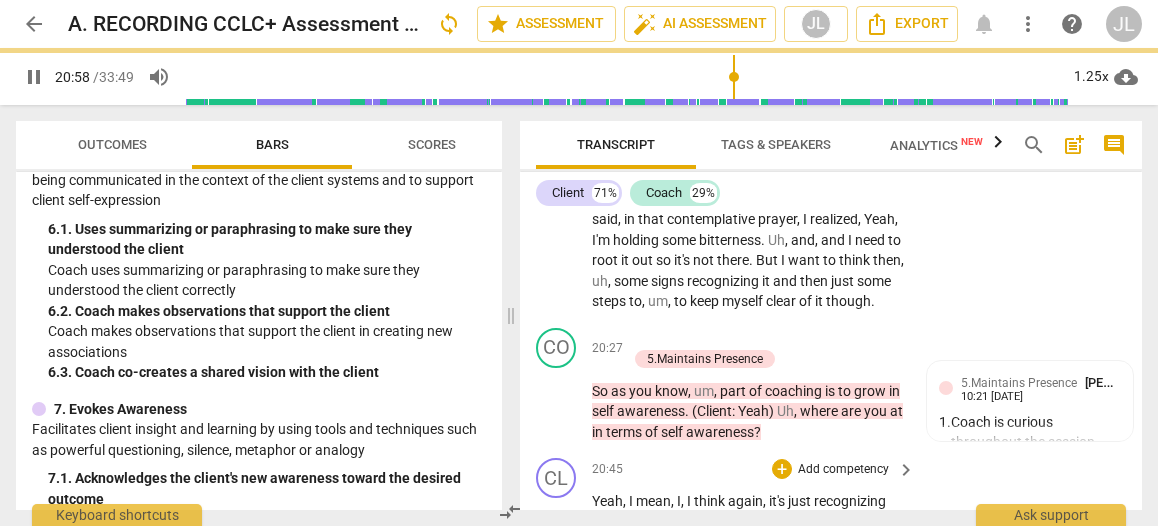 click on "pause" at bounding box center [557, 625] 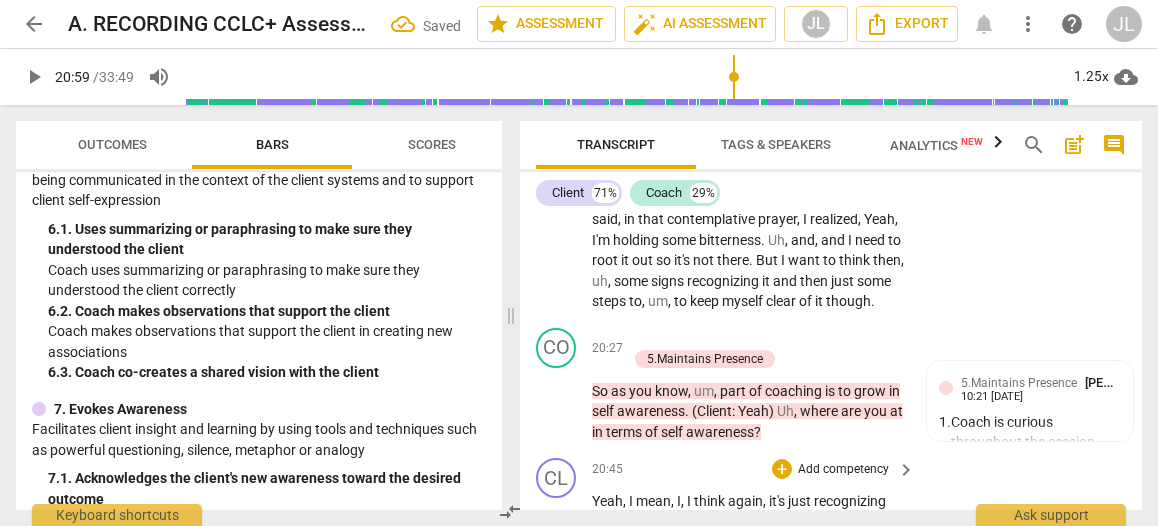 click on "i'm" at bounding box center [814, 542] 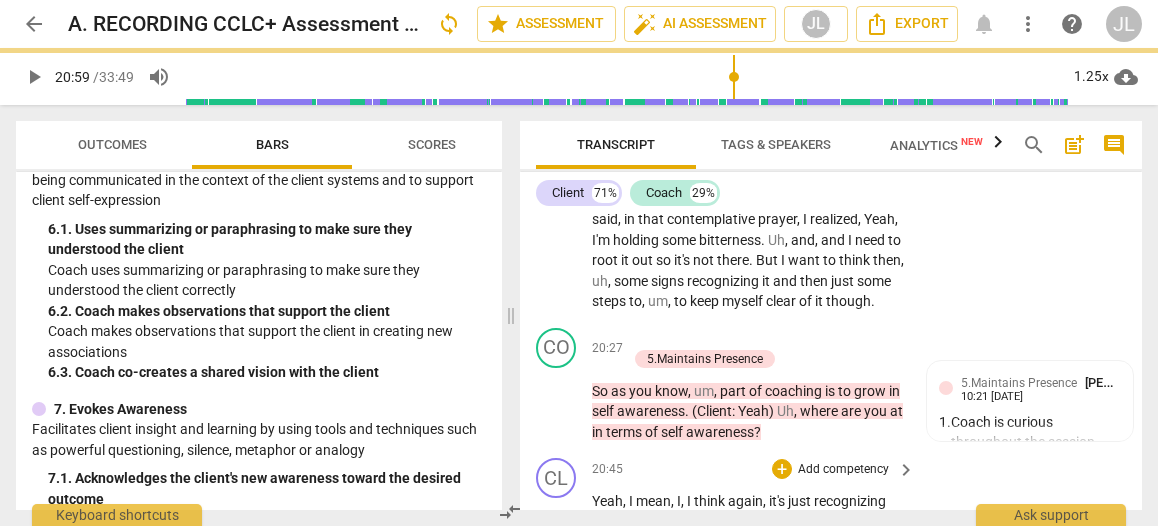 click on "play_arrow" at bounding box center (557, 625) 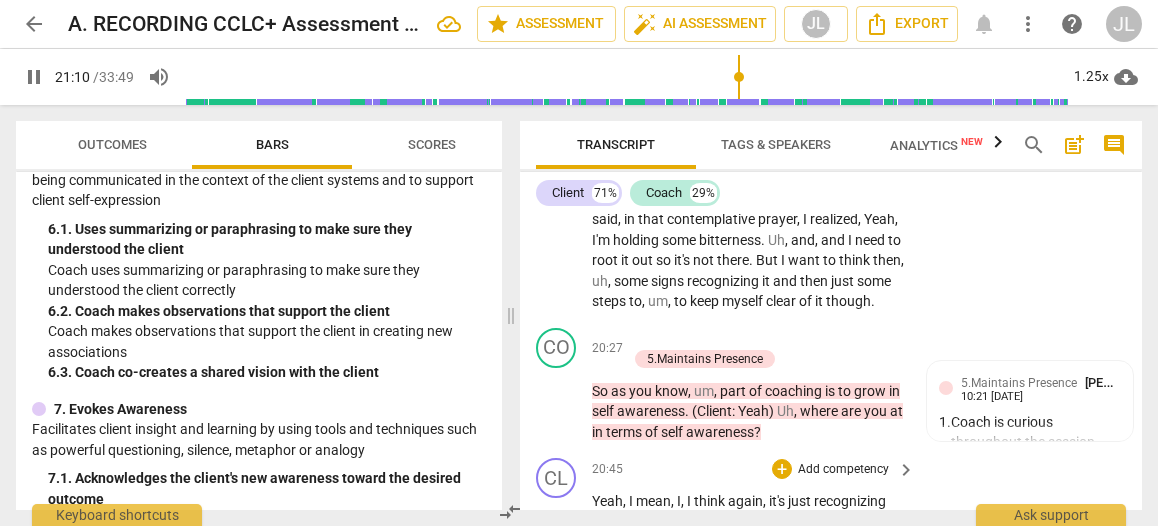 click on "." at bounding box center [841, 624] 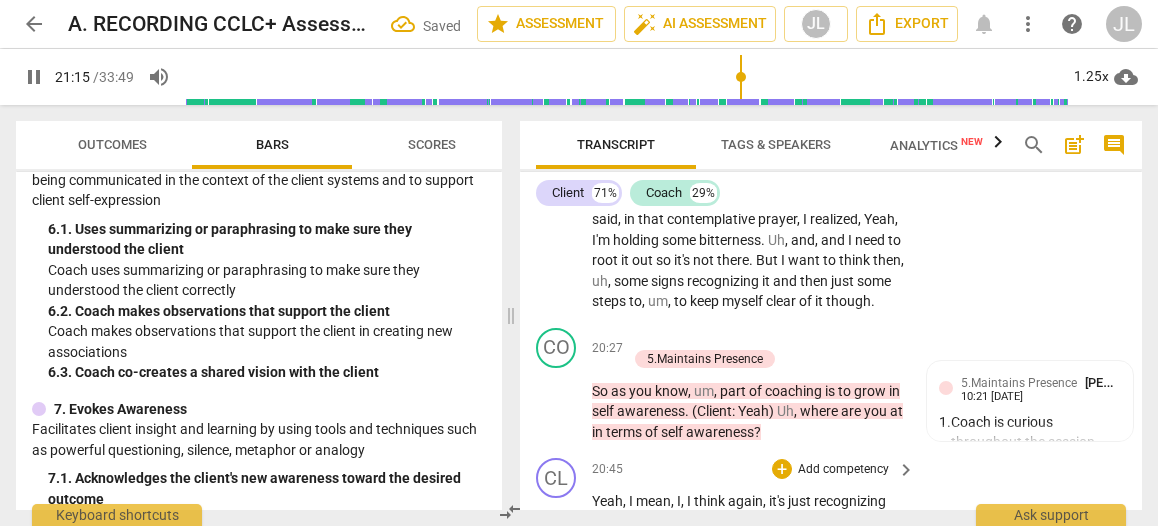 click on "pause" at bounding box center [557, 625] 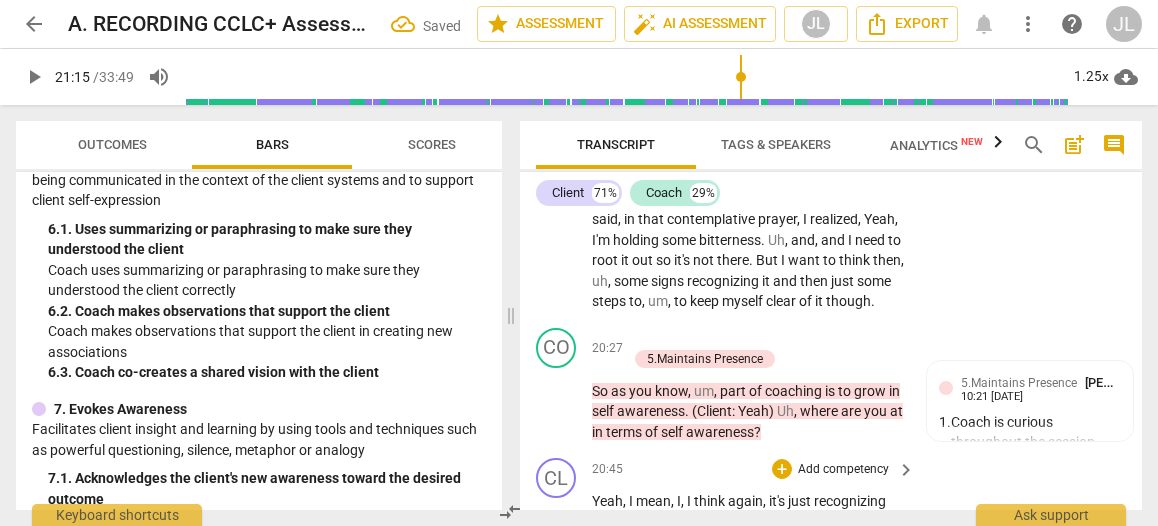 type on "1276" 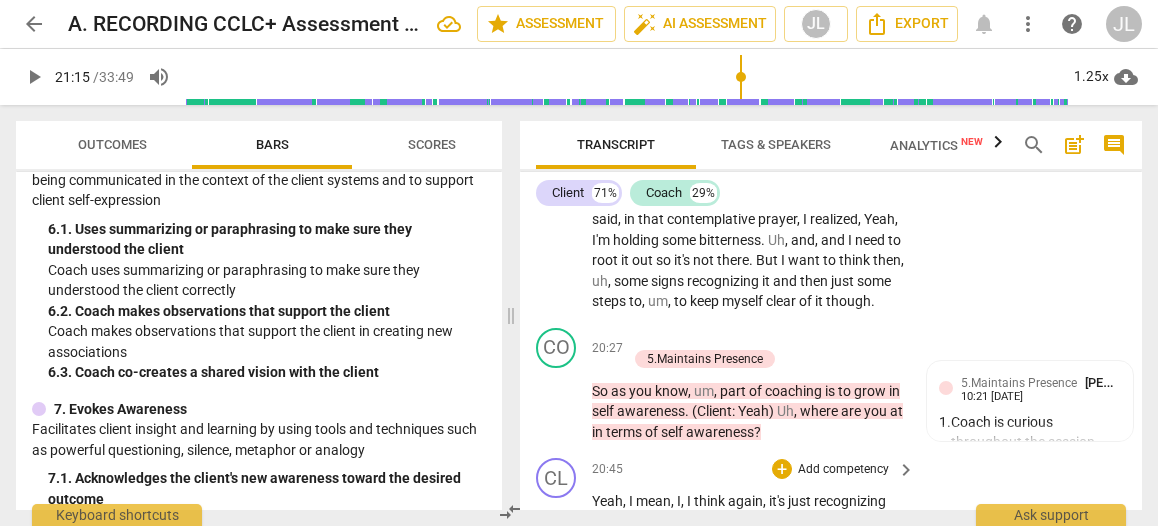 click on "listen" at bounding box center [635, 686] 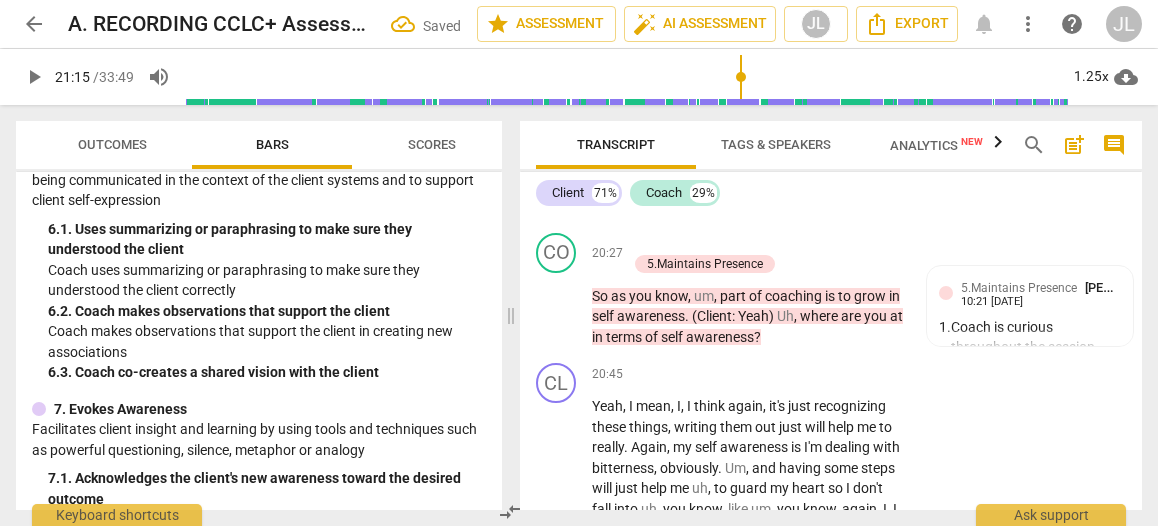 scroll, scrollTop: 11593, scrollLeft: 0, axis: vertical 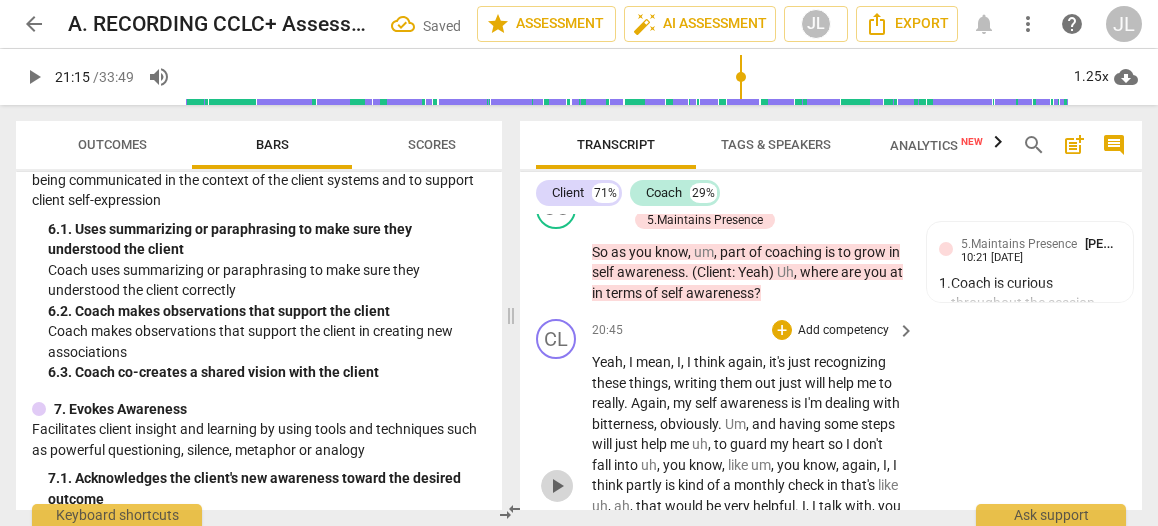 click on "play_arrow" at bounding box center (557, 486) 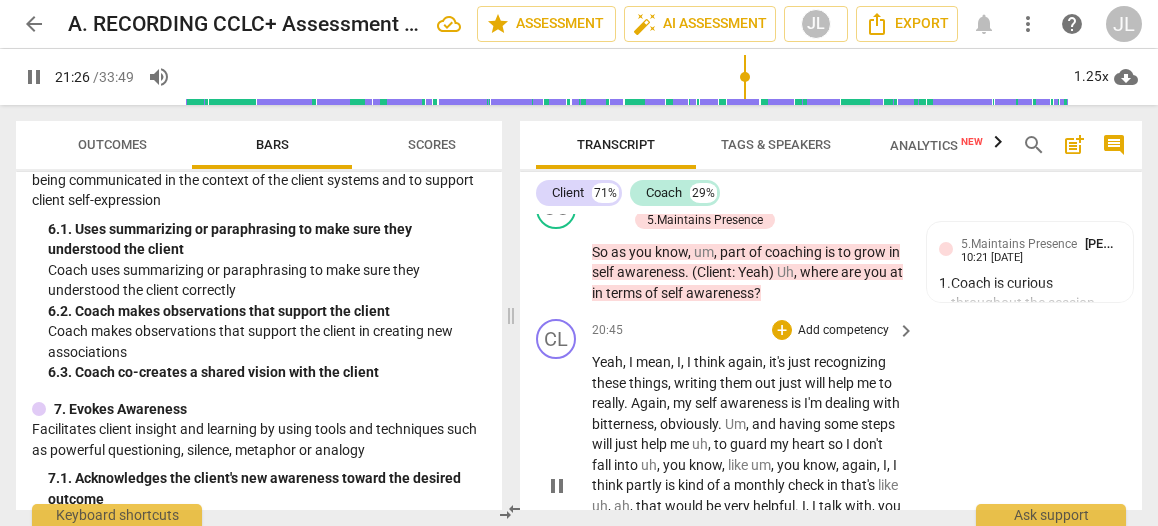 scroll, scrollTop: 11949, scrollLeft: 0, axis: vertical 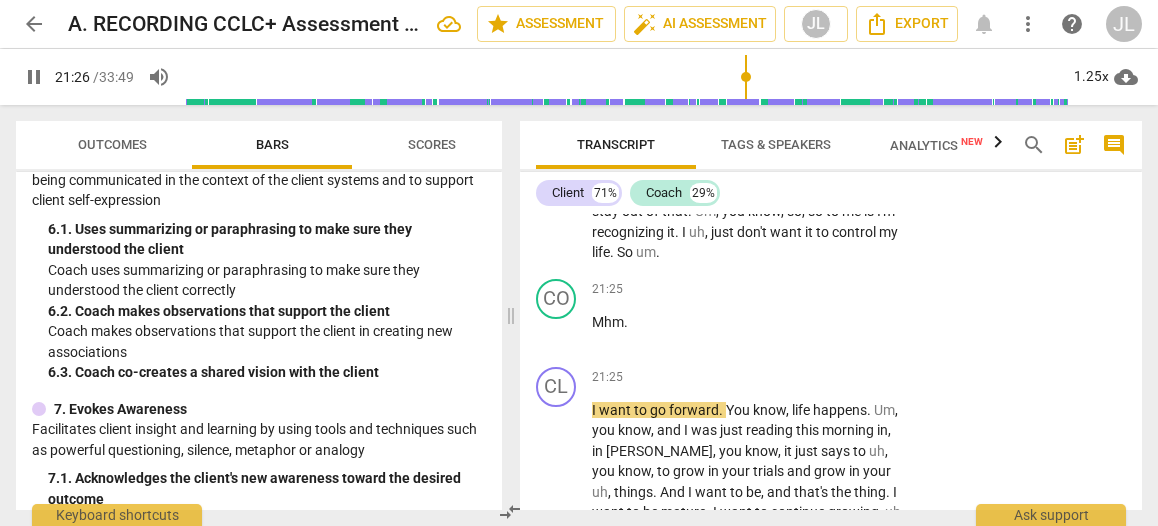 click on "play_arrow pause" at bounding box center (566, 523) 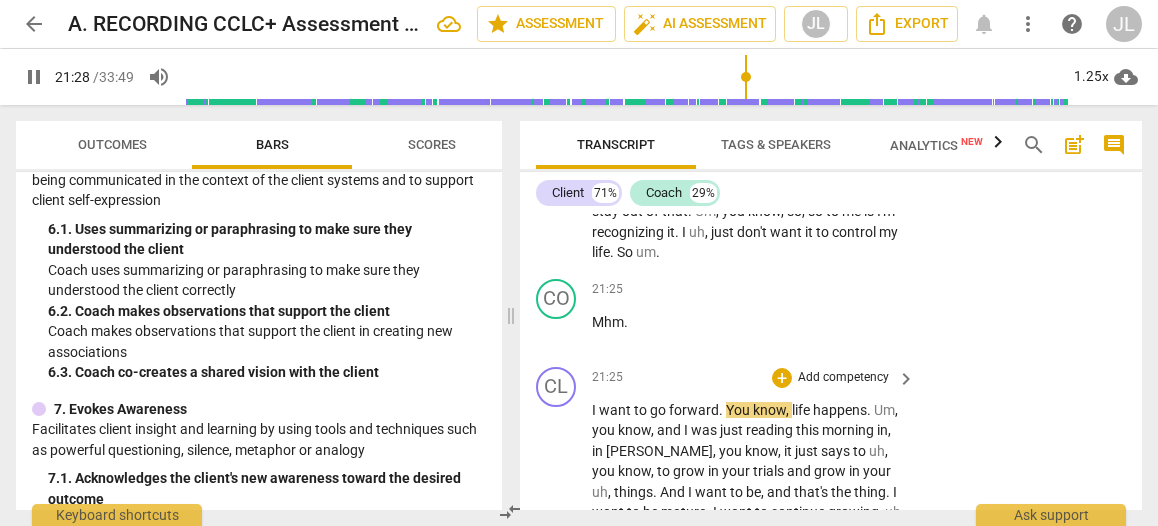 drag, startPoint x: 558, startPoint y: 334, endPoint x: 796, endPoint y: 319, distance: 238.47221 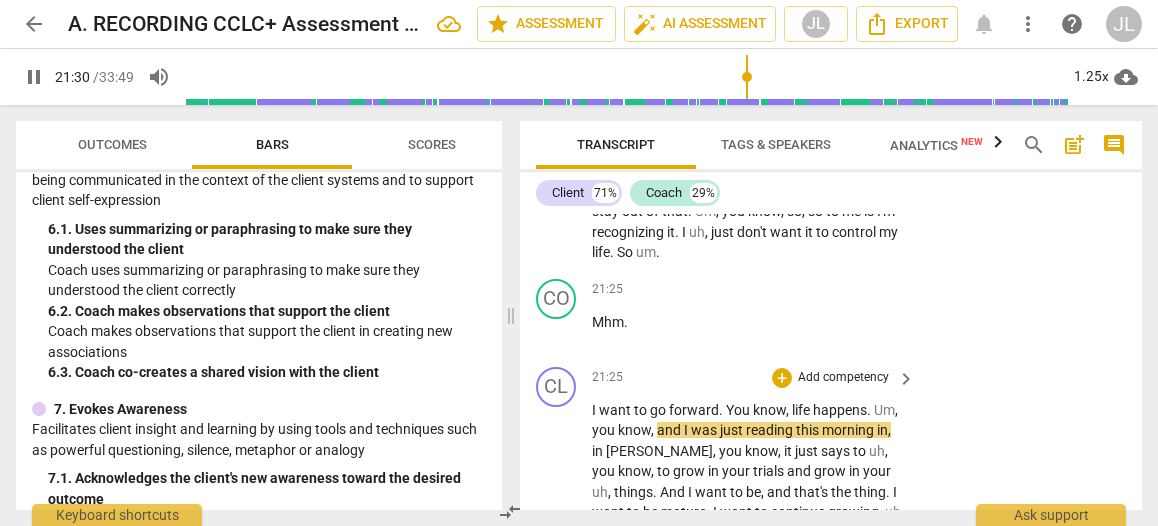 click on "pause" at bounding box center [557, 523] 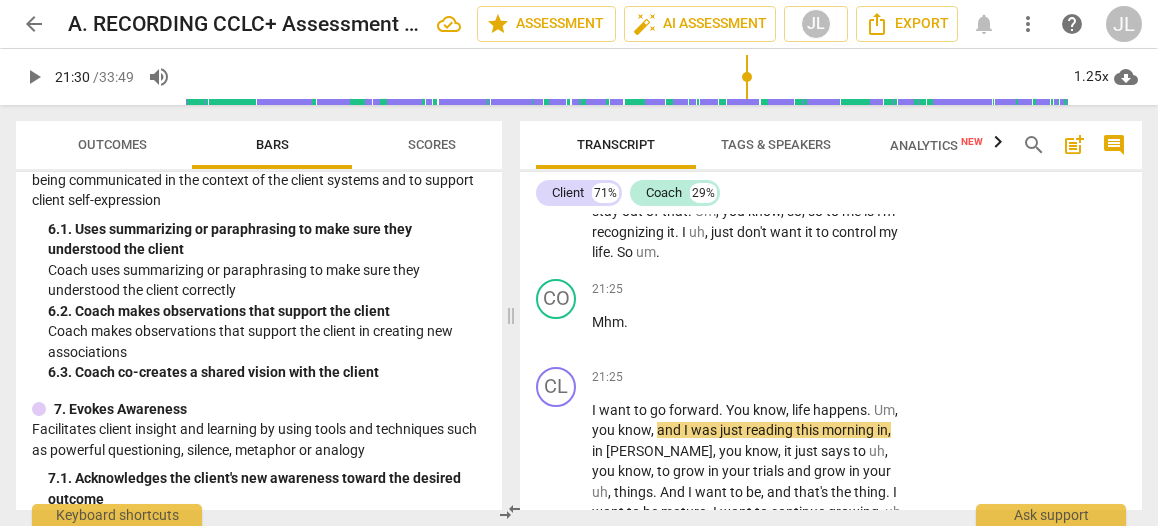 scroll, scrollTop: 11726, scrollLeft: 0, axis: vertical 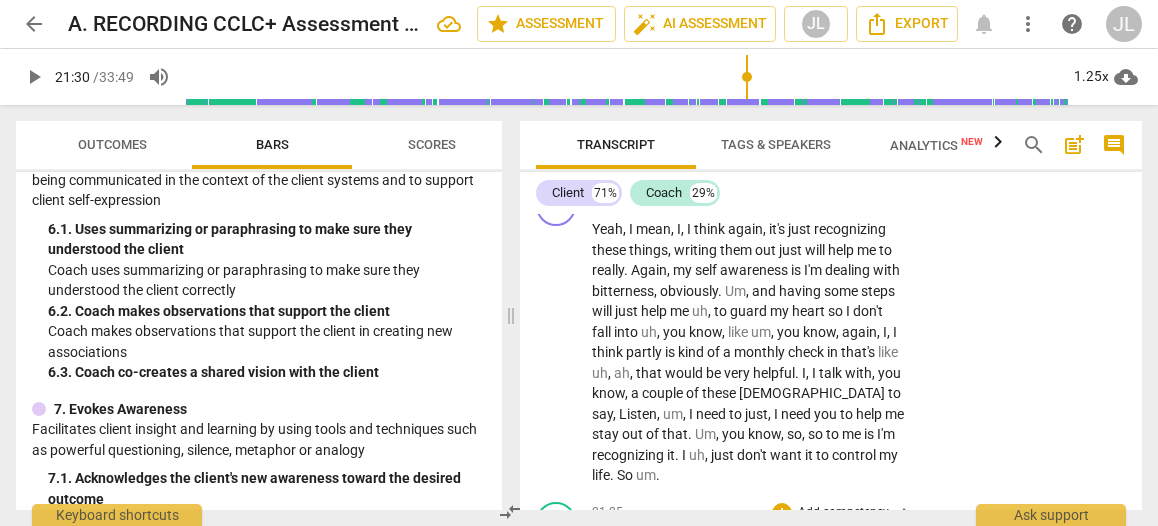 drag, startPoint x: 630, startPoint y: 358, endPoint x: 572, endPoint y: 361, distance: 58.077534 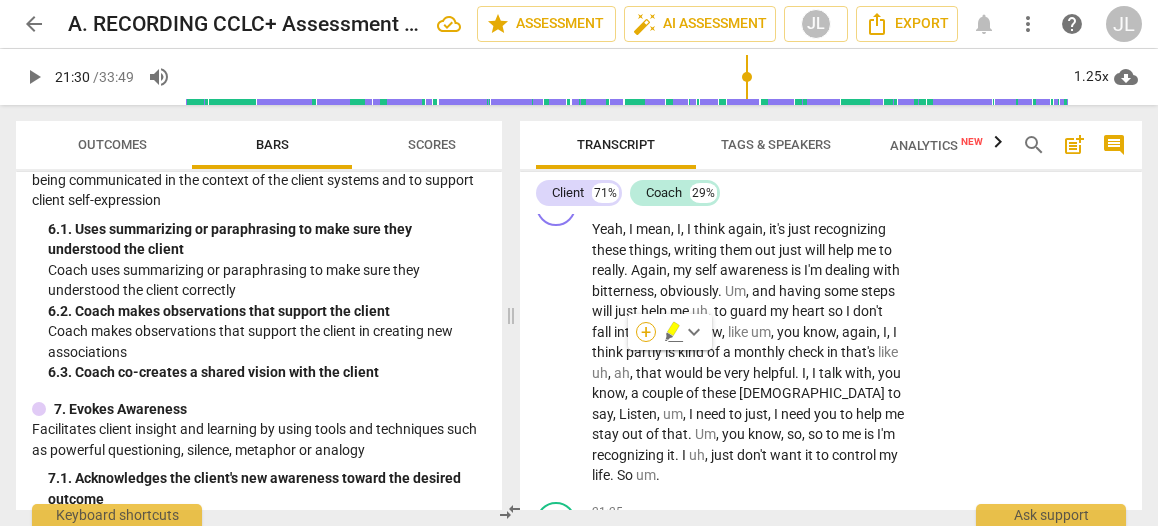 click on "+" at bounding box center (646, 332) 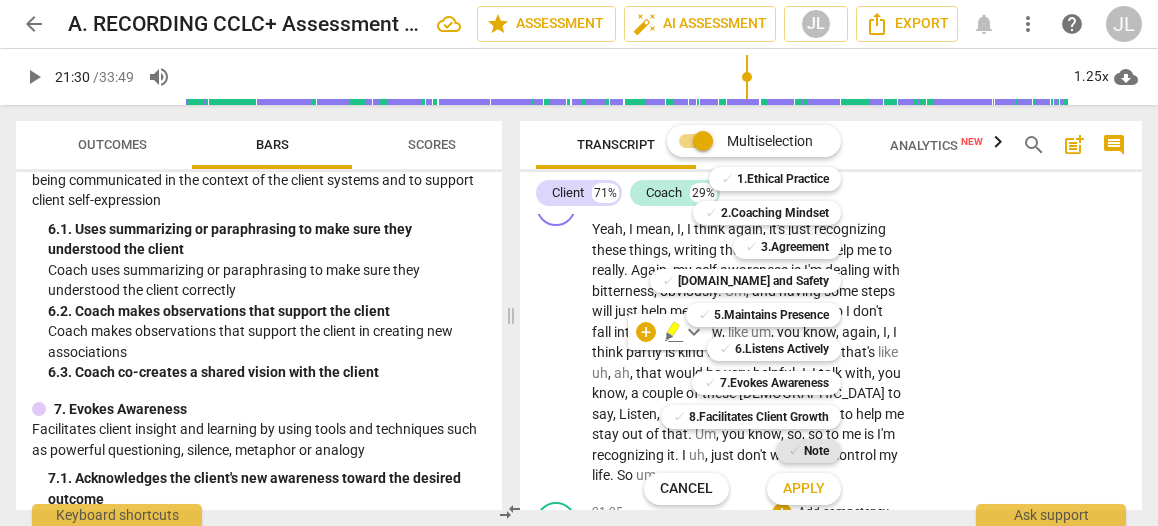 click on "Note" at bounding box center (816, 451) 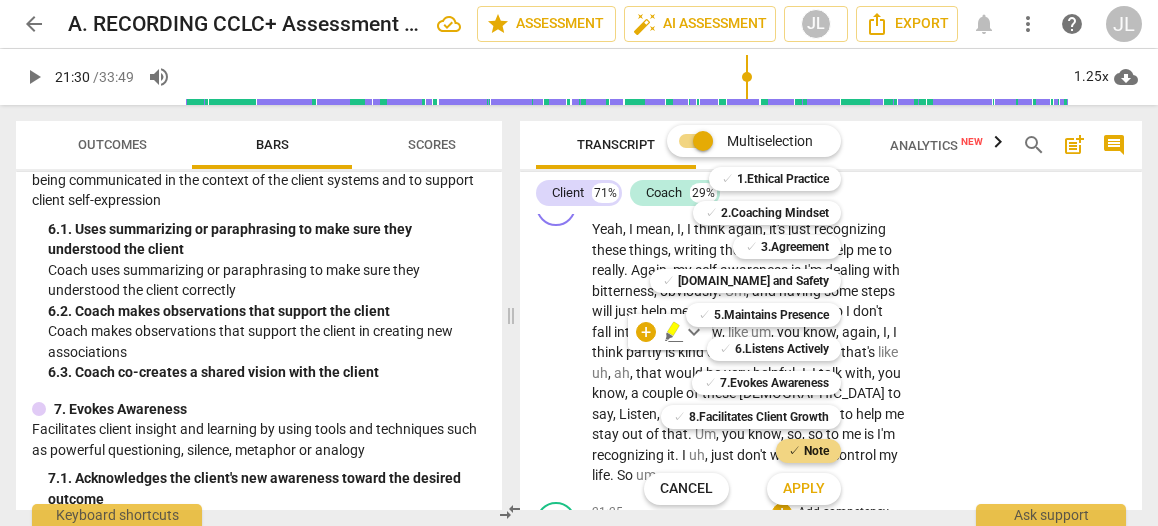 click on "Apply" at bounding box center [804, 489] 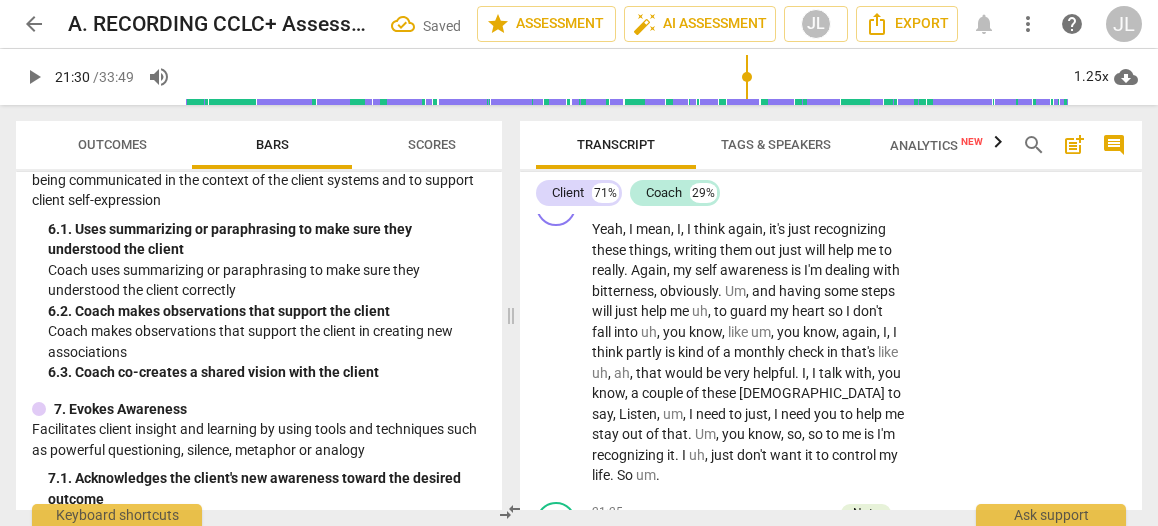 type on "v" 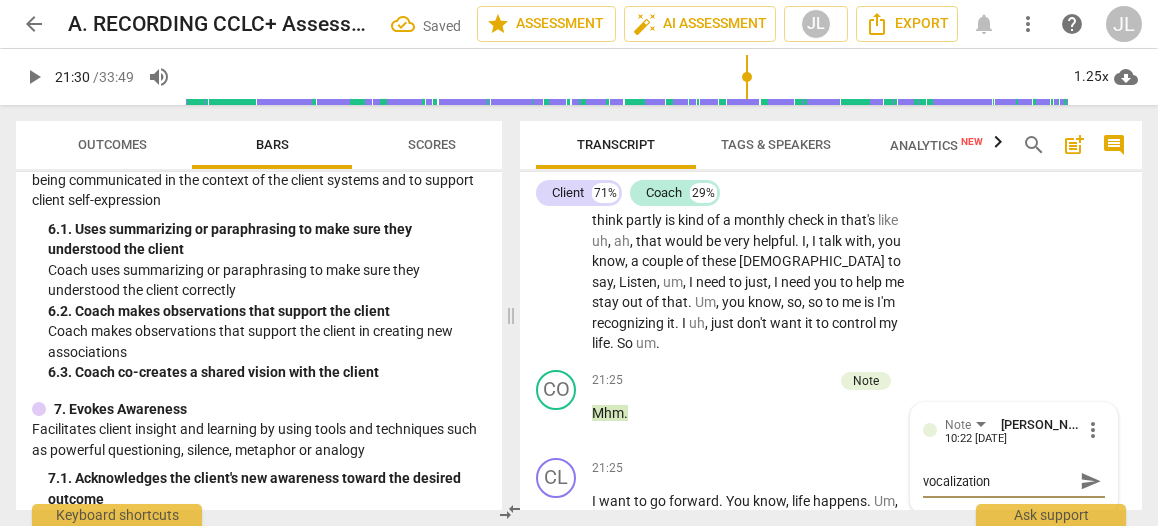 scroll, scrollTop: 11903, scrollLeft: 0, axis: vertical 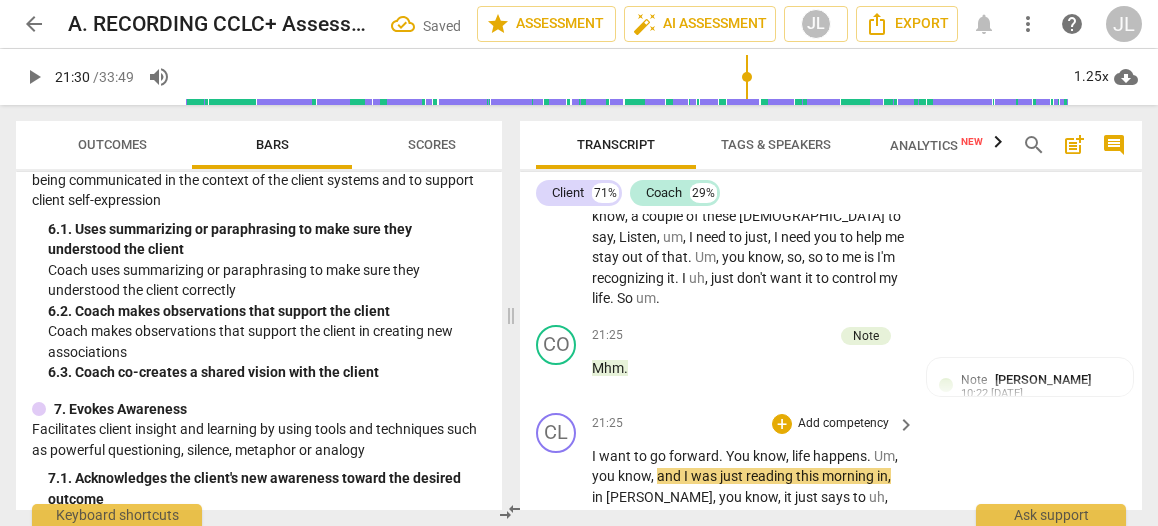 click on "." at bounding box center (722, 456) 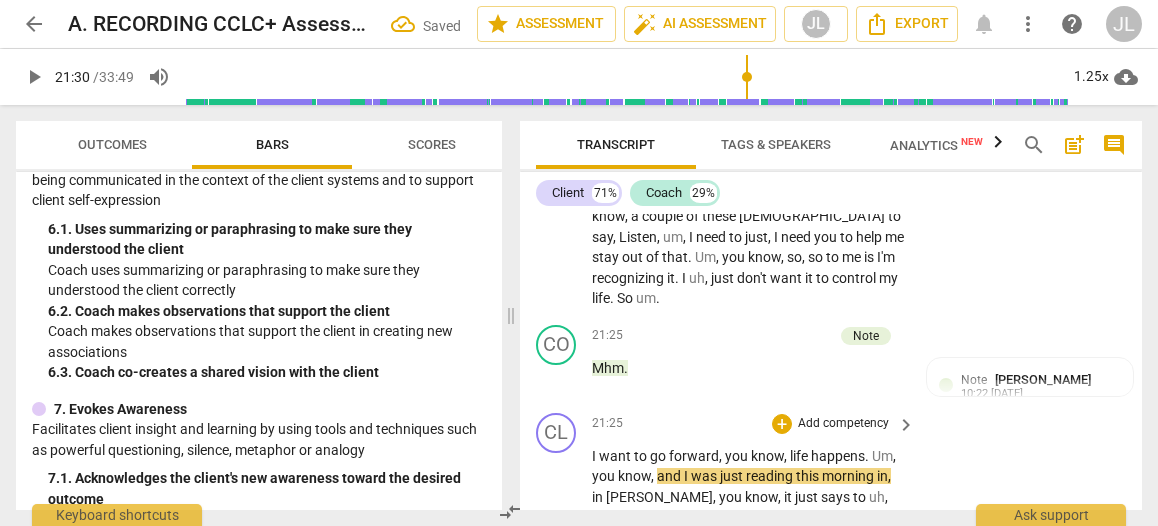click on "play_arrow" at bounding box center (557, 569) 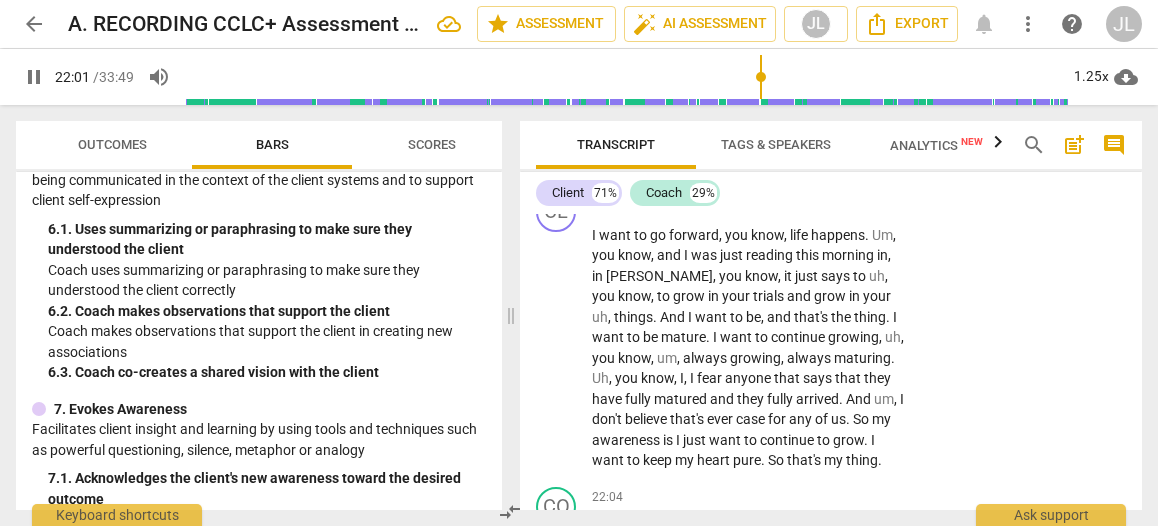 scroll, scrollTop: 12169, scrollLeft: 0, axis: vertical 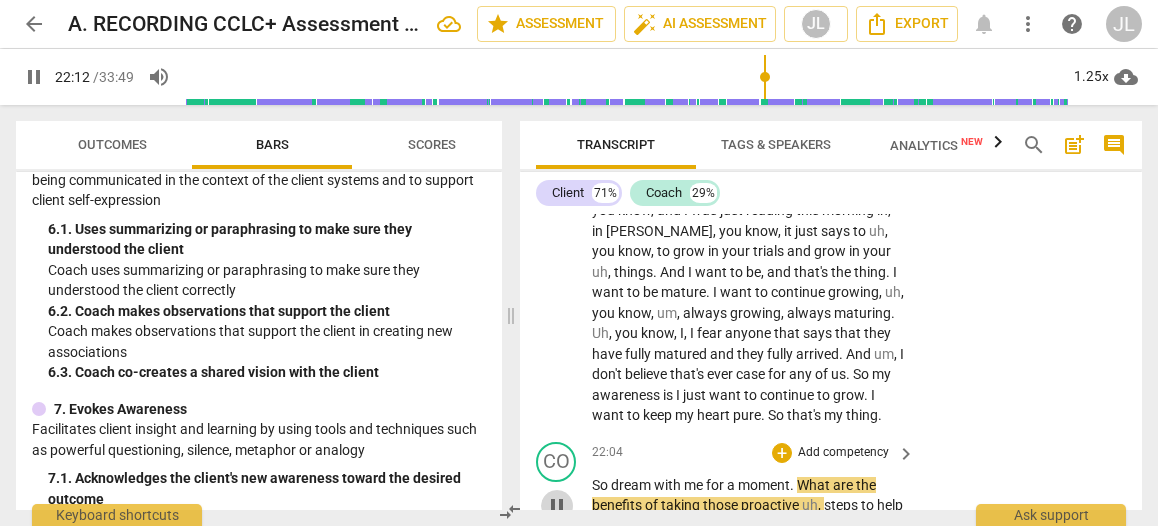 click on "pause" at bounding box center [557, 506] 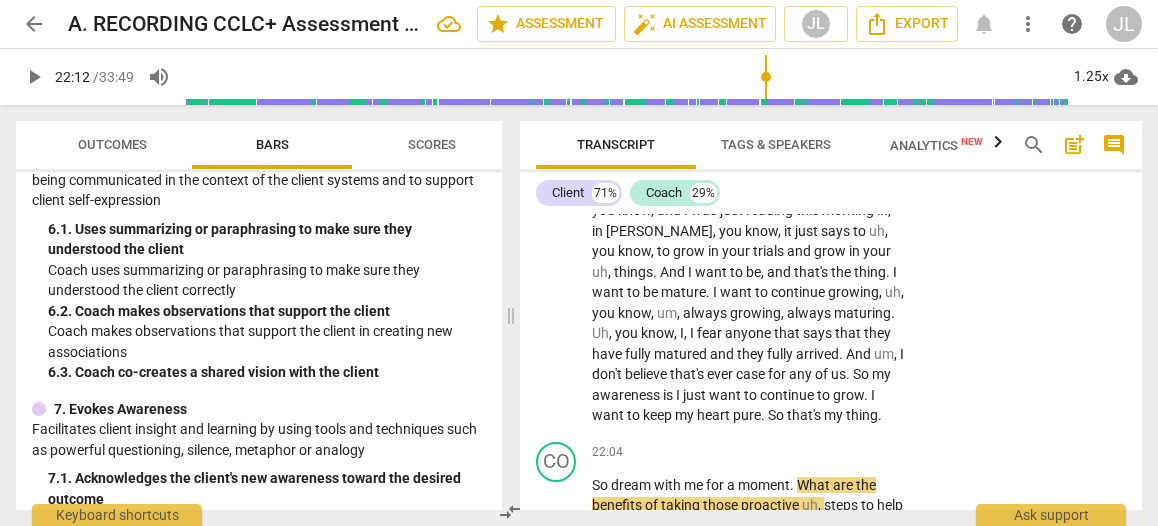 click on "CL play_arrow pause 22:20 + Add competency keyboard_arrow_right Yeah ,   the   dreaming   again .   It   just   helps   me   to   minister ,   uh ,   again   because   my   mindset   is   I ,   I   try   to   look   at   everybody   equally   and   just   say   how   can   I   help ?   How   can   I   serve ?   I'm   uh ,   here   for   that .   I'm   here   to   help   them   to   recognize   their   [DEMOGRAPHIC_DATA]   calling .   Um ,   um .   But   if   I   have   bitterness   towards   them ,   I   know   it's ,   it's ,   you   know ,   I   may   not   outwardly   show   it ,   but   inwardly   I   might   have   something .   So   I   think   the ,   the   this   will   help   me   keep   at   a   pure   place   and ,   and   know   that ,   you   know ,   sure ,   I've   probably   done   some   things   that   have   failed   them ,   uh ,   you   know ,   intentionally   or   unintentionally .   But   also   knowing   that   you   know   what ,   I'm ,   I'm   here .   God's   called   me   here .   I   have   a" at bounding box center (831, 804) 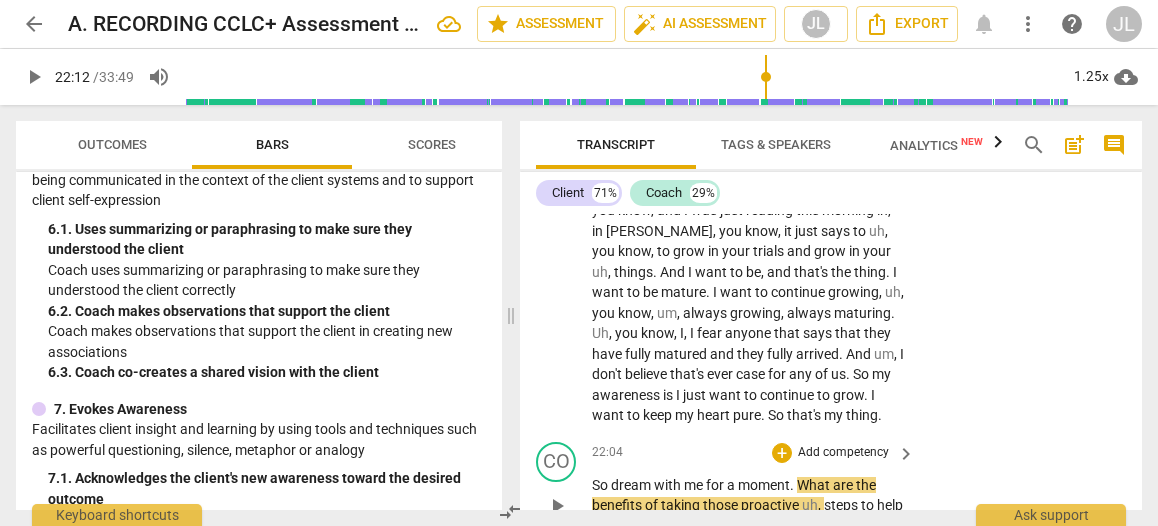 click on "play_arrow" at bounding box center [557, 506] 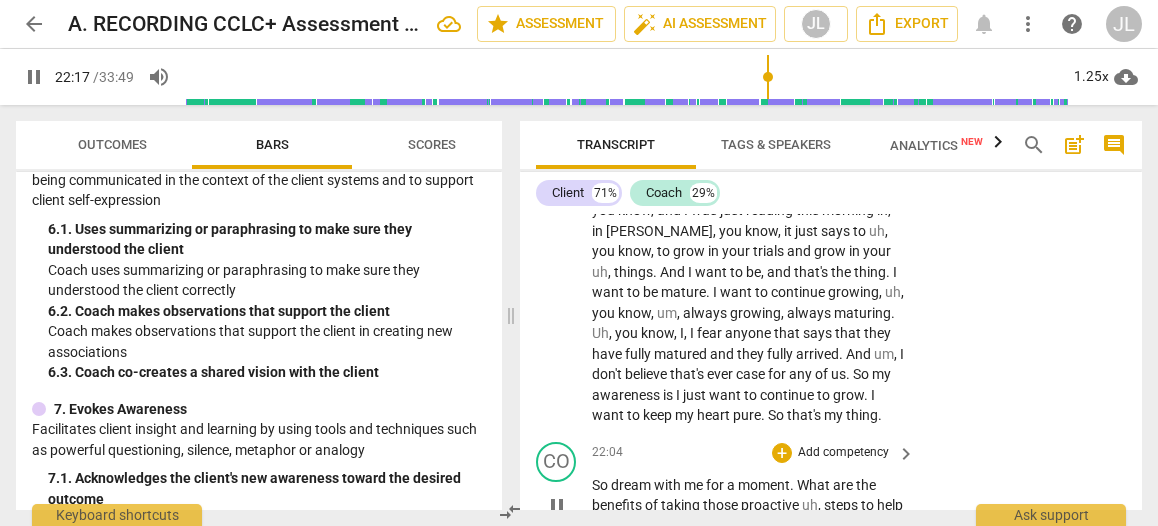 click on "dream" at bounding box center [632, 485] 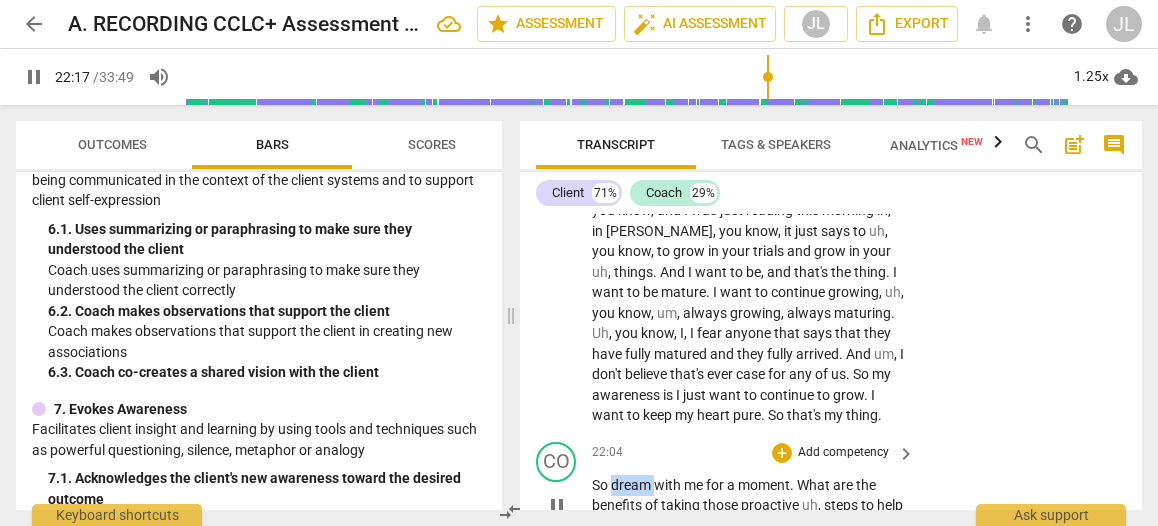 click on "dream" at bounding box center [632, 485] 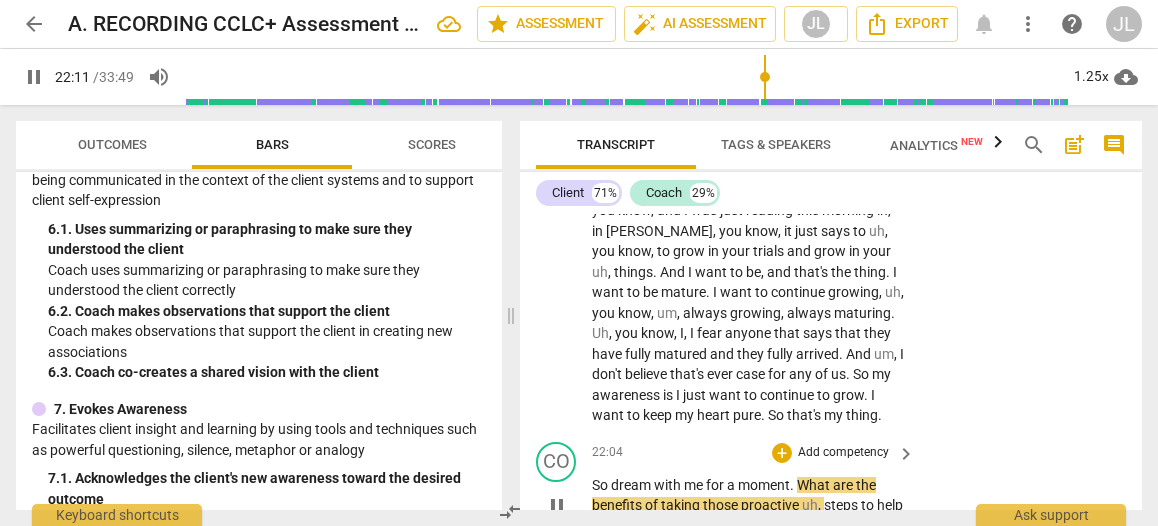 click on "pause" at bounding box center (557, 506) 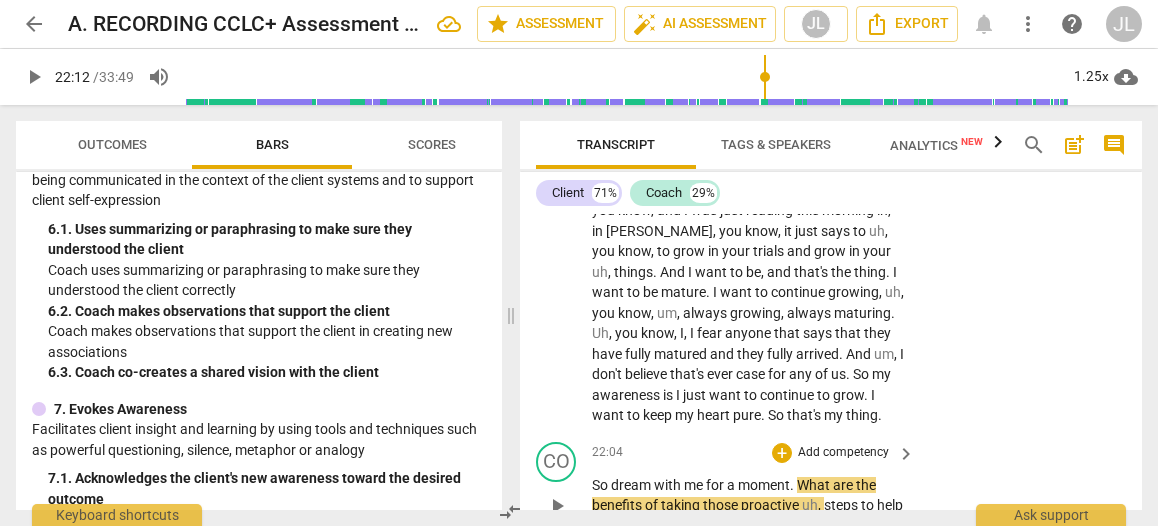type on "1332" 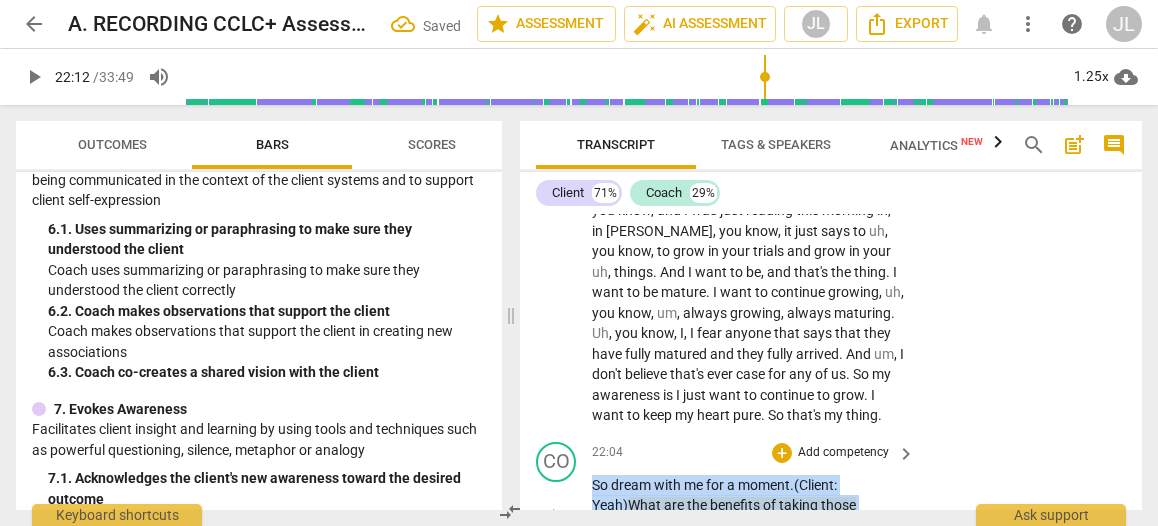 drag, startPoint x: 747, startPoint y: 361, endPoint x: 591, endPoint y: 304, distance: 166.08733 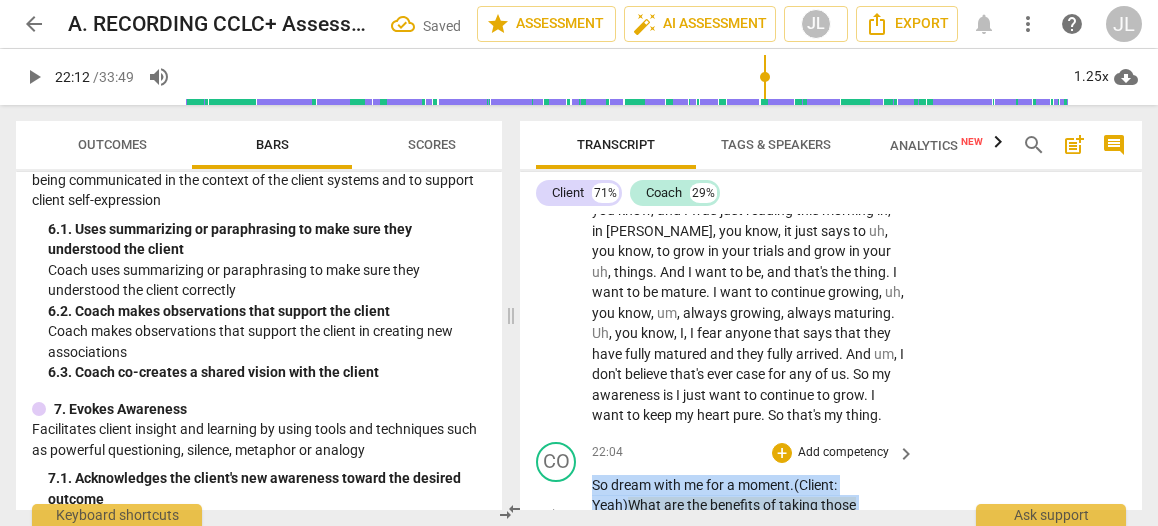click on "CO play_arrow pause 22:04 + Add competency keyboard_arrow_right So   dream   with   me   for   a   moment .  (Client: Yeah)  What   are   the   benefits   of   taking   those   proactive   uh ,   steps   to   help   prevent   bitterness ,   uh ,   from   uh ,   taking   root ?" at bounding box center (831, 499) 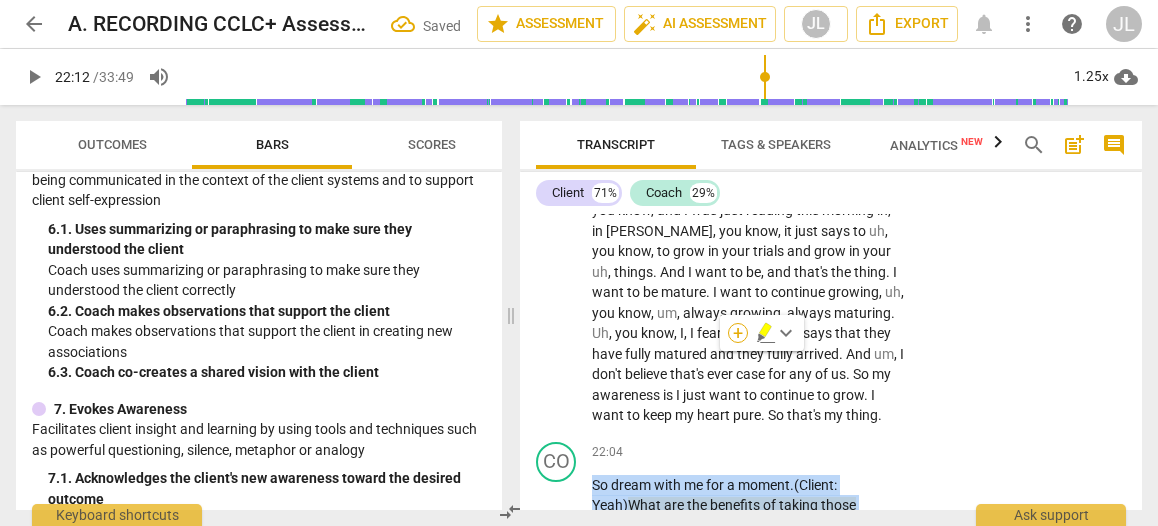 click on "+" at bounding box center (738, 333) 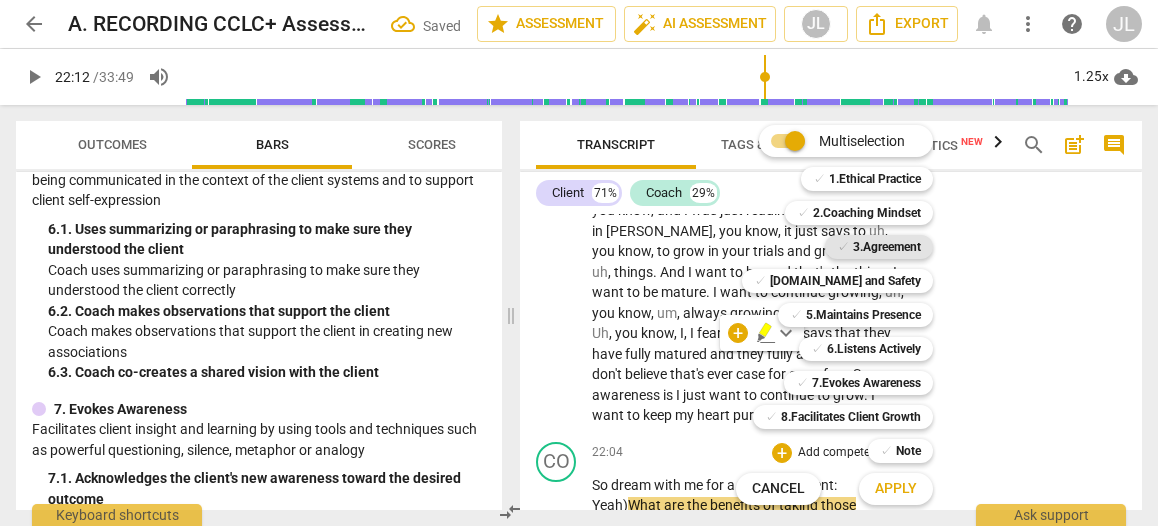 click on "3.Agreement" at bounding box center [887, 247] 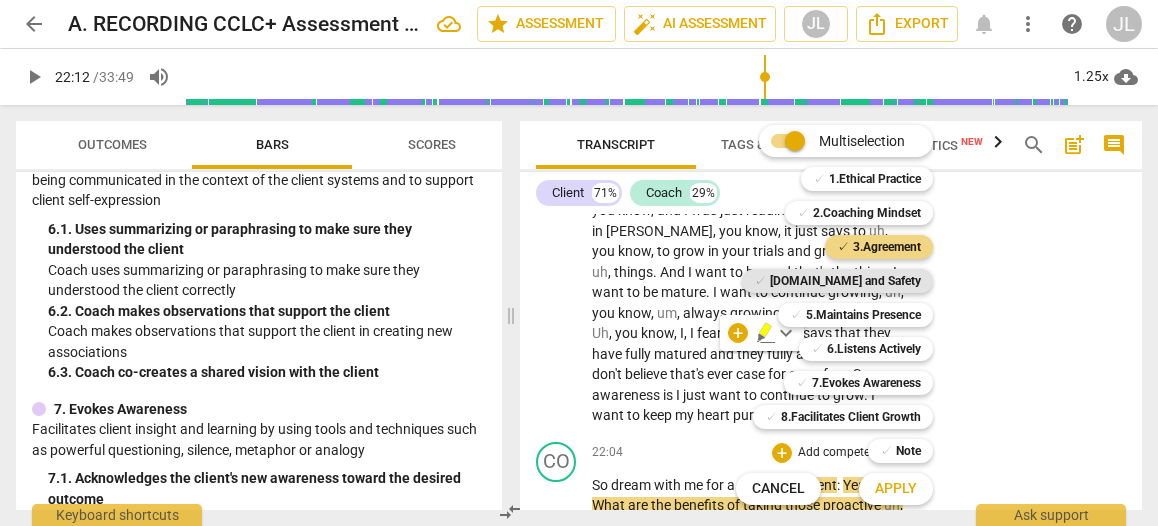 click on "[DOMAIN_NAME] and Safety" at bounding box center (845, 281) 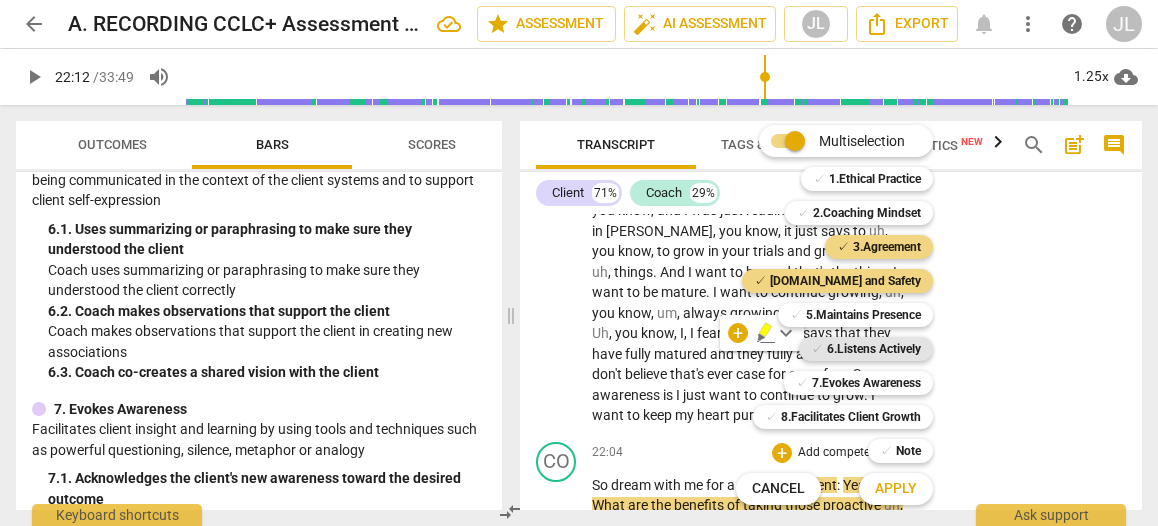 click on "6.Listens Actively" at bounding box center (874, 349) 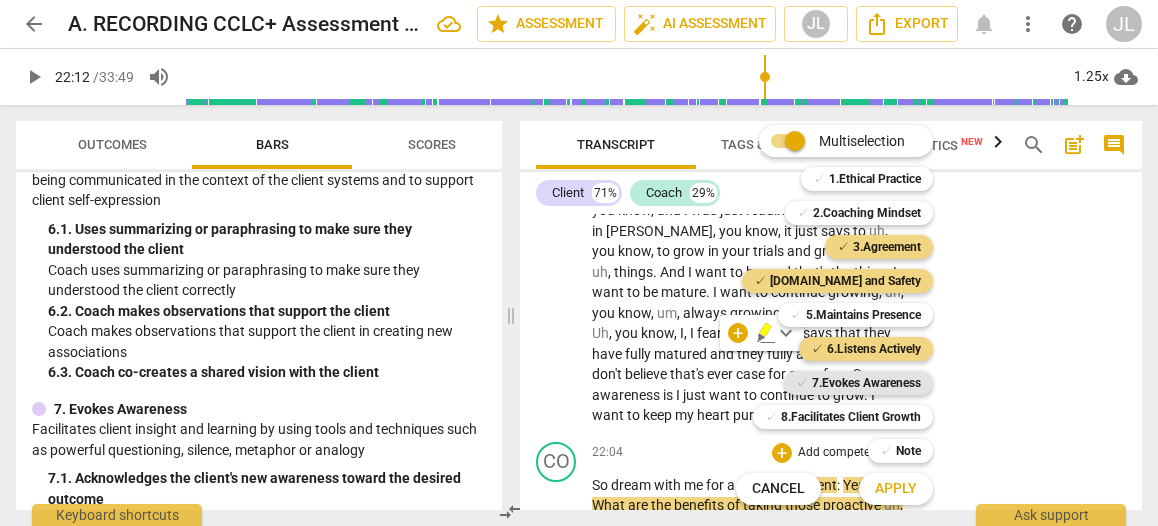click on "7.Evokes Awareness" at bounding box center [866, 383] 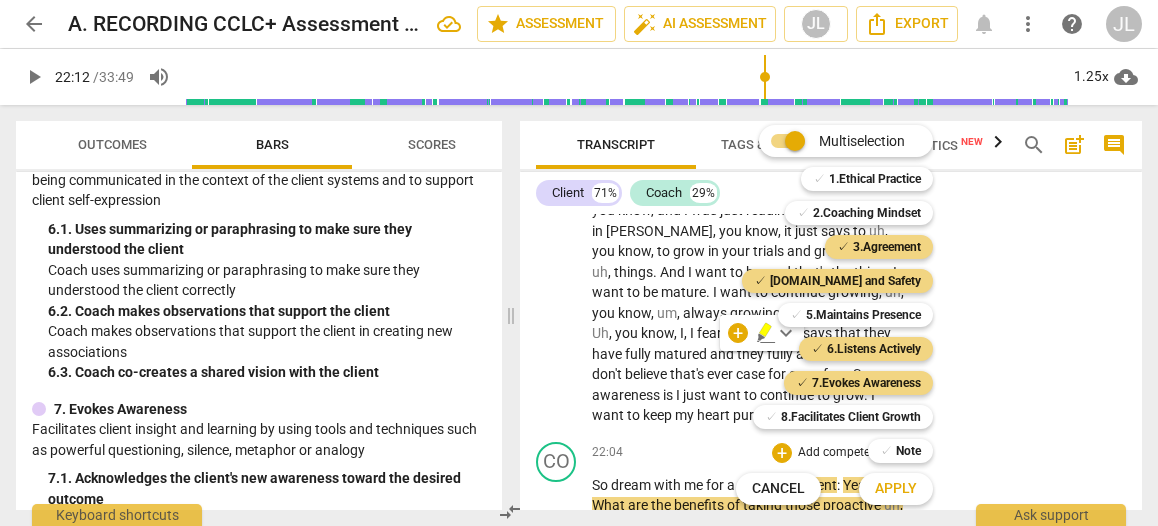 click on "Apply" at bounding box center (896, 489) 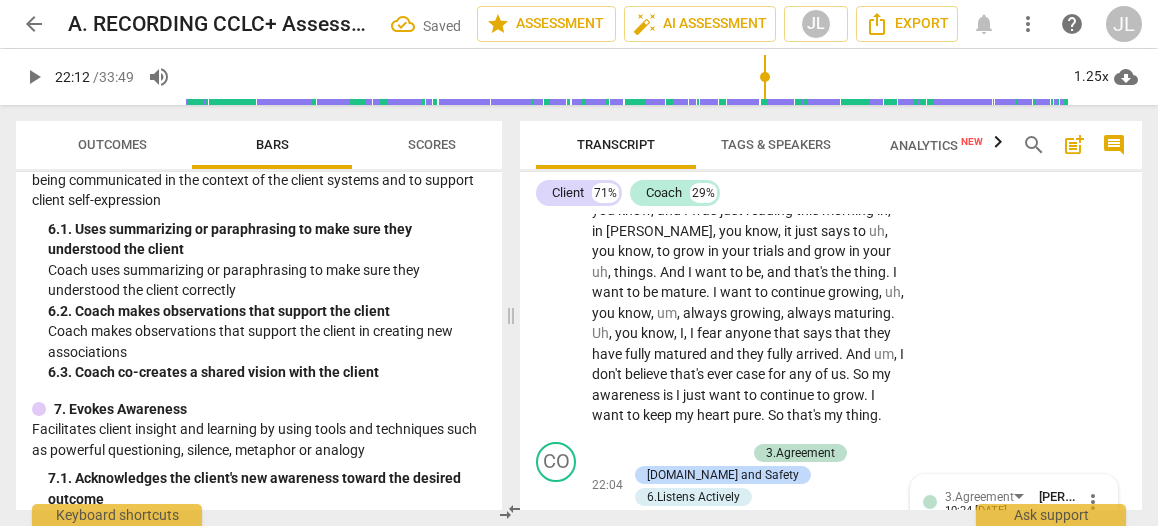 scroll, scrollTop: 12524, scrollLeft: 0, axis: vertical 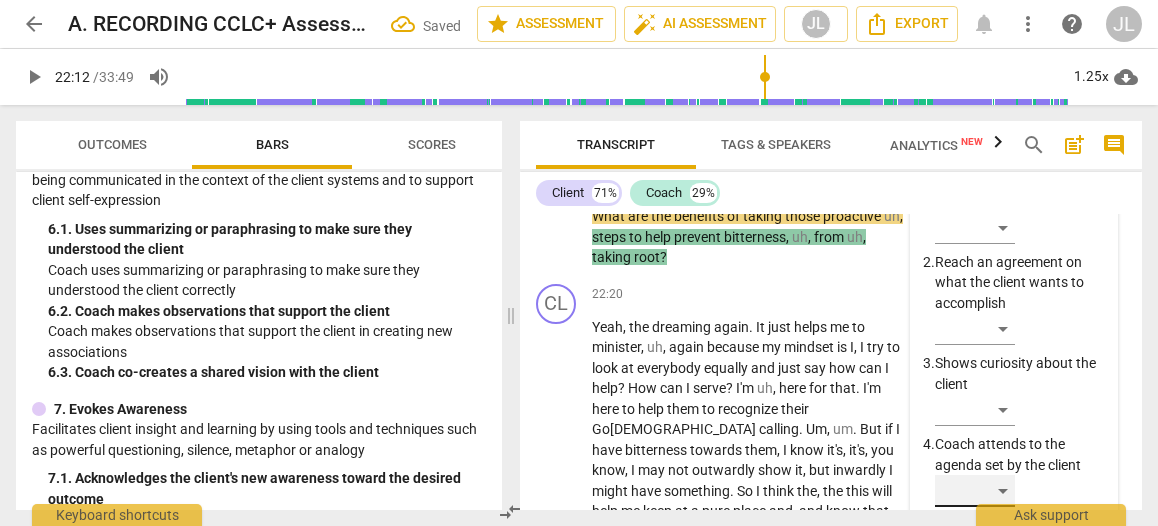 click on "​" at bounding box center [975, 491] 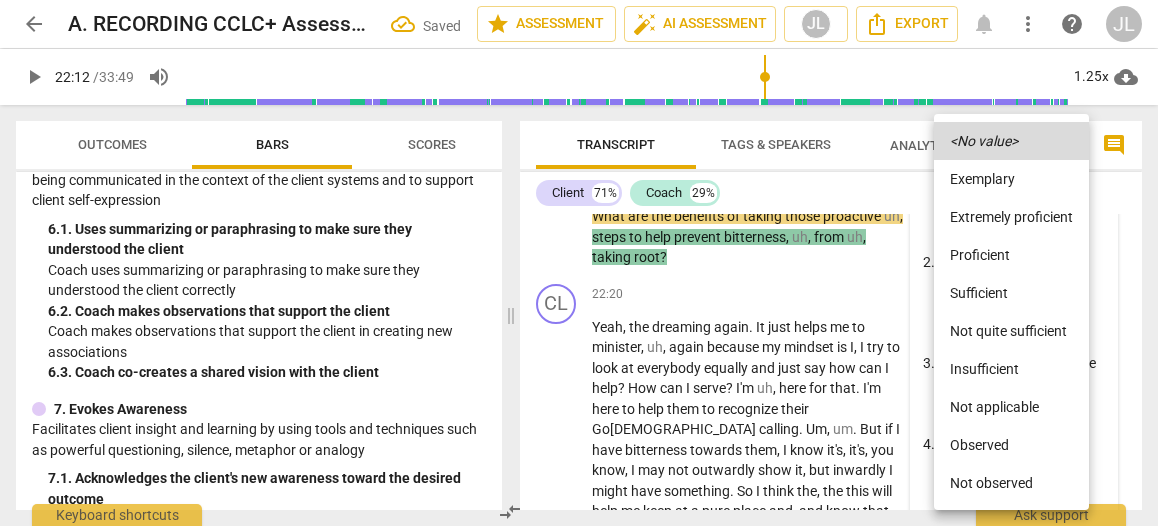 click on "Observed" at bounding box center (1011, 445) 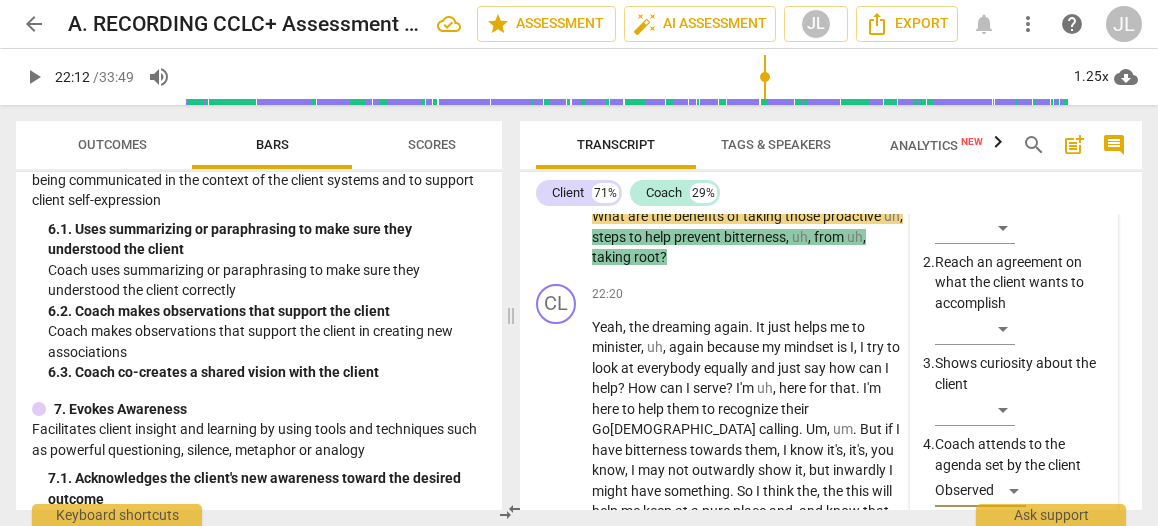 click on "Acknowledges client insights and learning" at bounding box center (1020, 645) 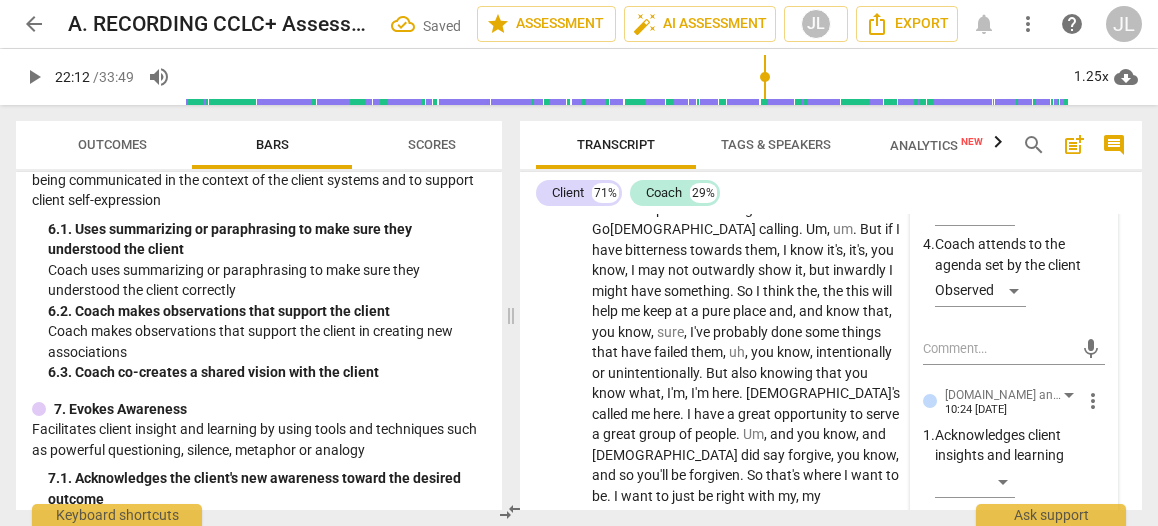 scroll, scrollTop: 12764, scrollLeft: 0, axis: vertical 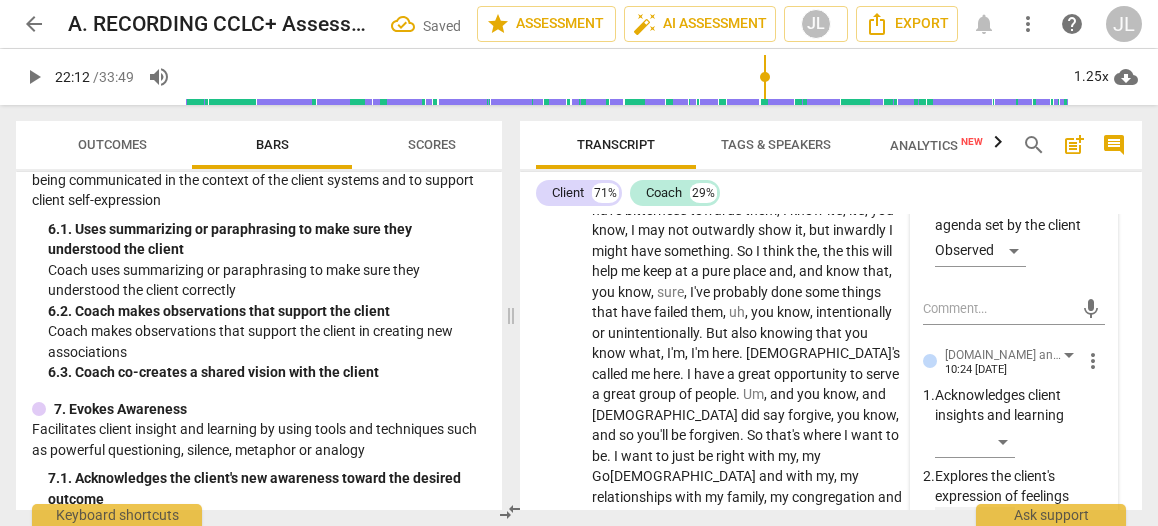 click on "​" at bounding box center (975, 523) 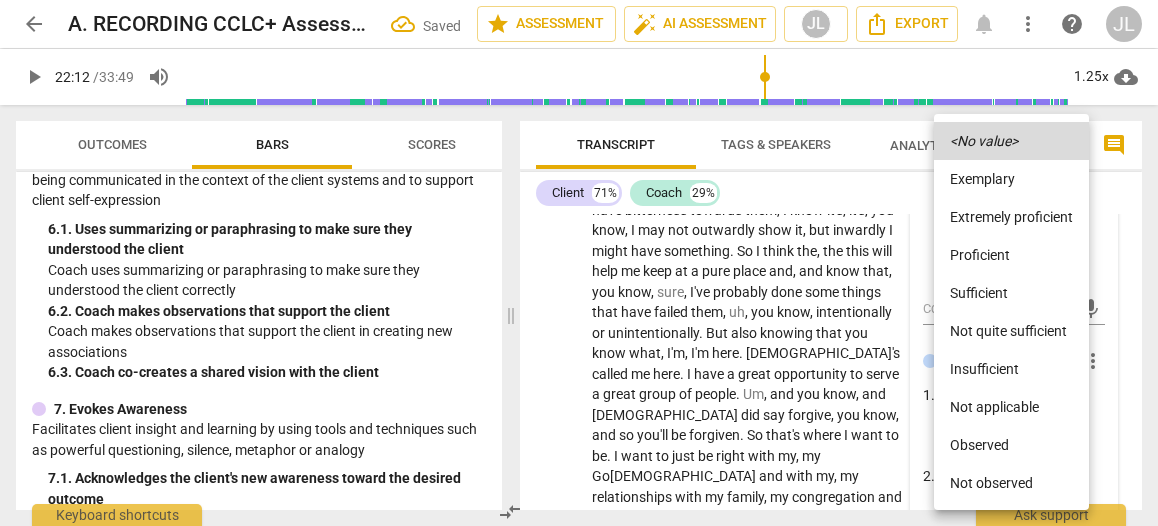 click on "Observed" at bounding box center (1011, 445) 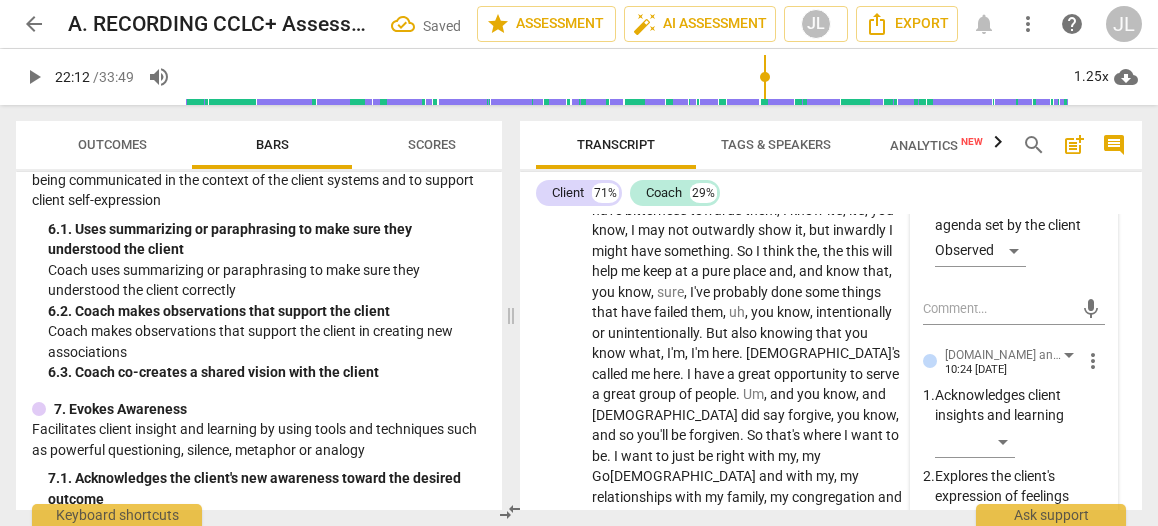 click on "3.Agreement [PERSON_NAME] 10:24 0[DATE]ore_vert 1.  Invites the client to identify outcome ​ 2.  Reach an agreement on what the client wants to accomplish ​ 3.  Shows curiosity about the client ​ 4.  Coach attends to the agenda set by the client Observed mic [DOMAIN_NAME] and Safety [PERSON_NAME] 10:24 0[DATE]ore_vert 1.  Acknowledges client insights and learning ​ 2.  Explores the client's expression of feelings Observed 3.  Expresses support and concern for the client ​ mic 6.Listens Actively [PERSON_NAME] 10:24 0[DATE]ore_vert 1.  Uses summarizing or paraphrasing to make sure they understood the client ​ 2.  Coach makes observations that support the client ​ 3.  Coach co-creates a shared vision with the client ​ mic 7.Evokes Awareness [PERSON_NAME] 10:24 0[DATE]ore_vert 1.  Acknowledges the client's new awareness toward the desired outcome ​ 2.  Supports the client in viewing from new perspectives ​ 3.  ​ mic" at bounding box center [1014, 680] 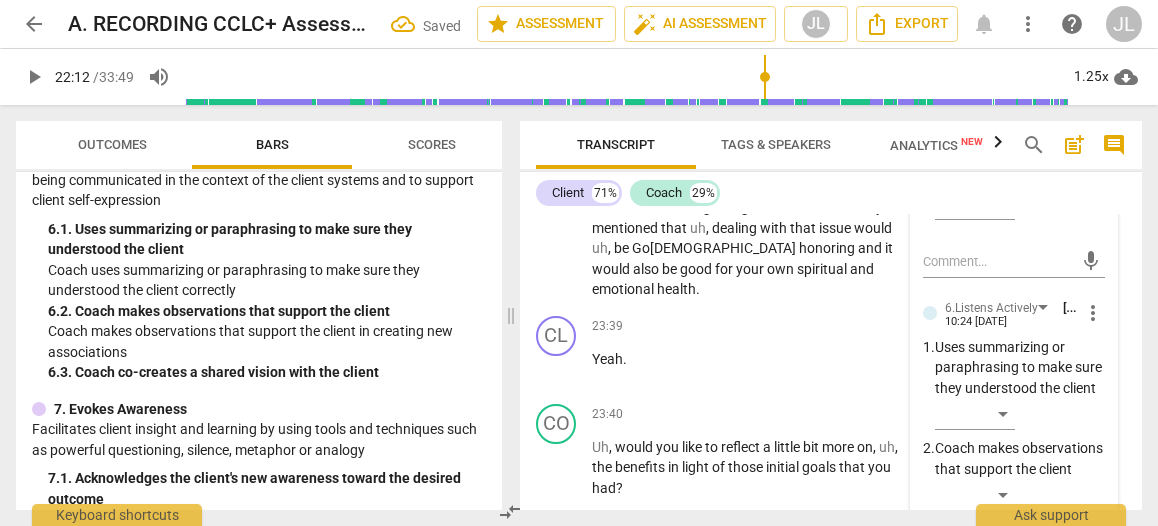scroll, scrollTop: 13204, scrollLeft: 0, axis: vertical 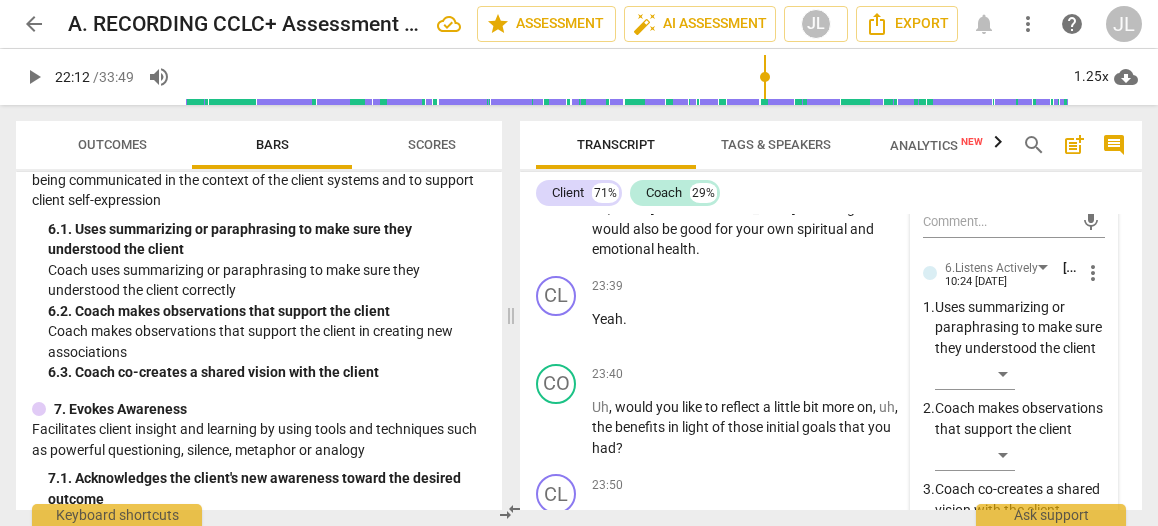click on "​" at bounding box center (975, 536) 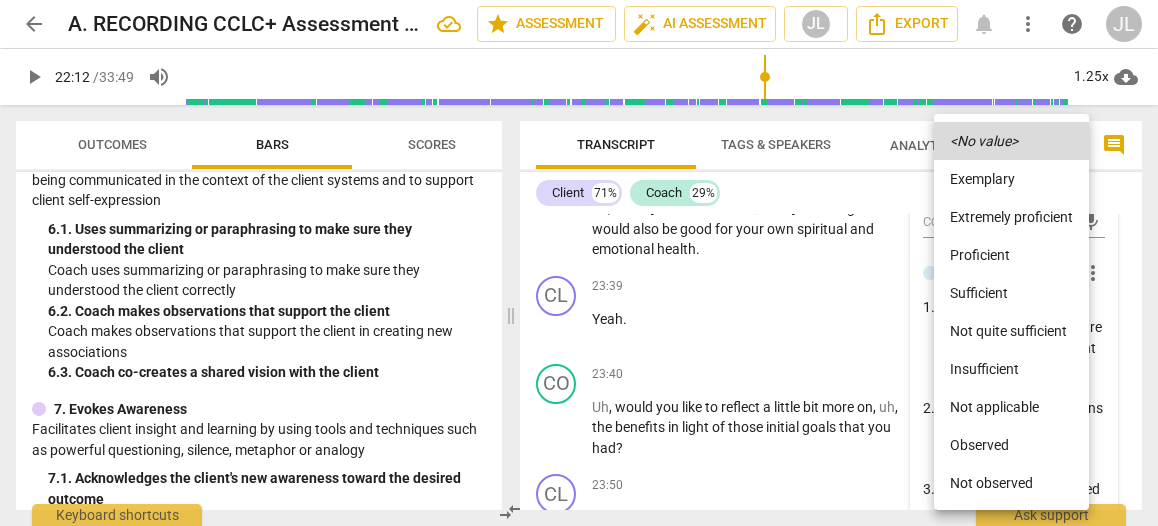 click on "Observed" at bounding box center (1011, 445) 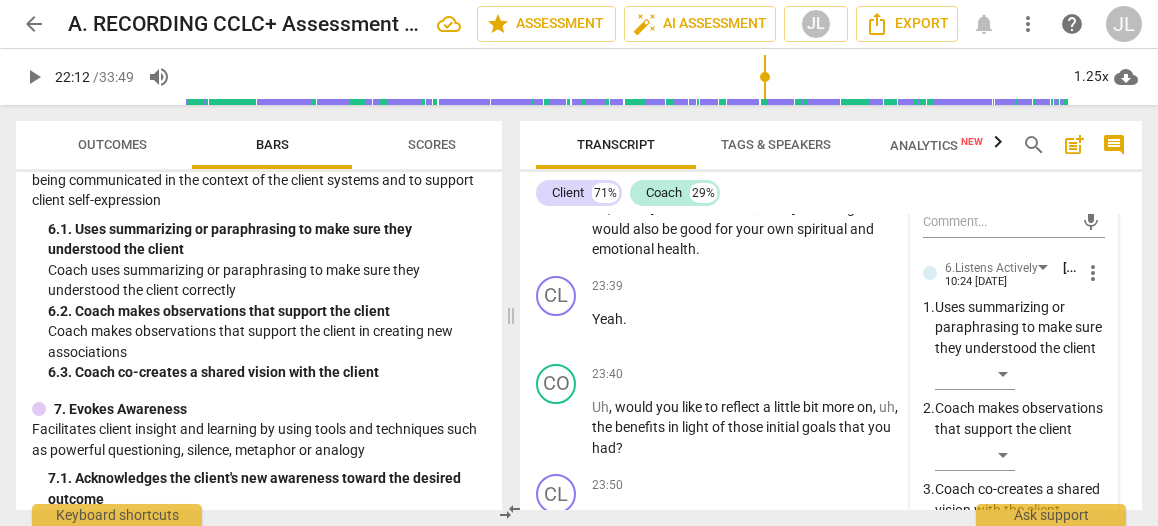 click on "Observed" at bounding box center [1020, 540] 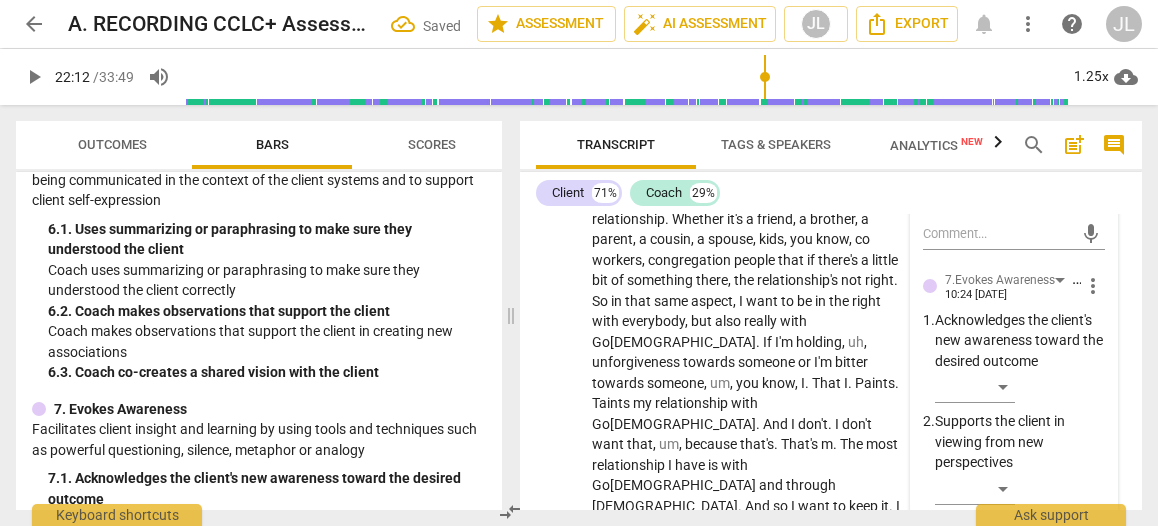 scroll, scrollTop: 13604, scrollLeft: 0, axis: vertical 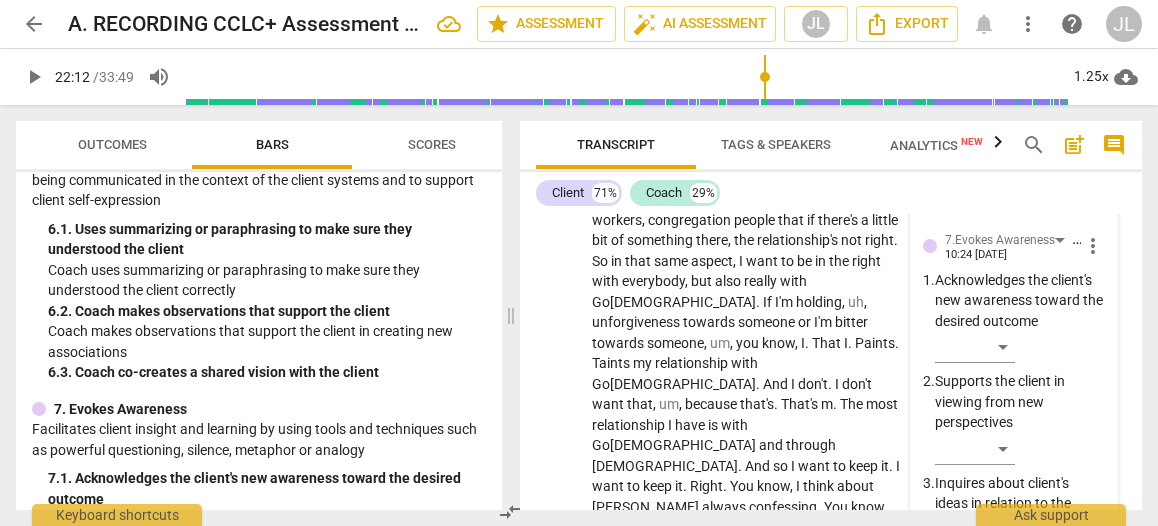click on "​" at bounding box center (975, 550) 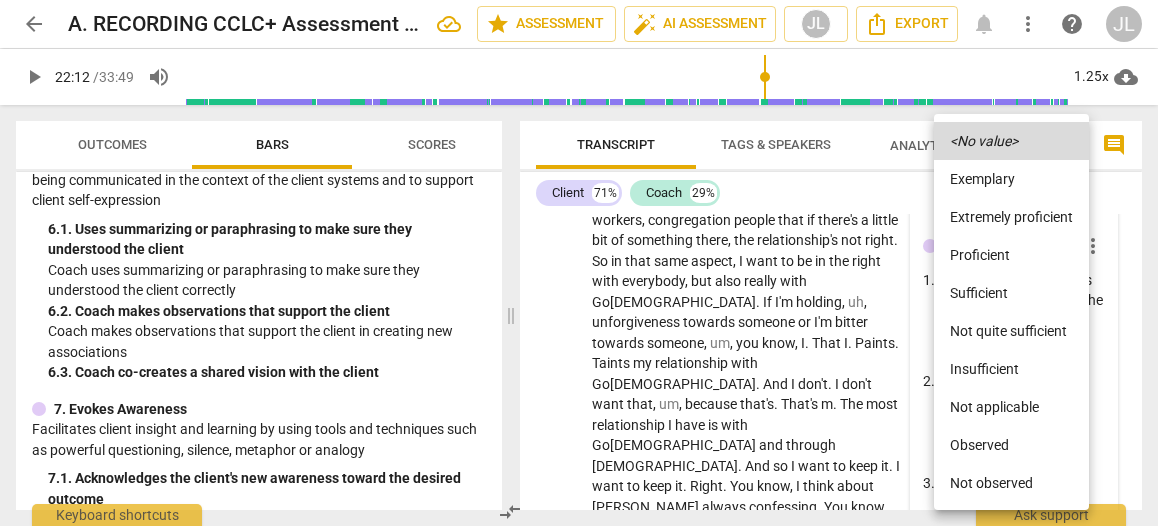 click on "Observed" at bounding box center (1011, 445) 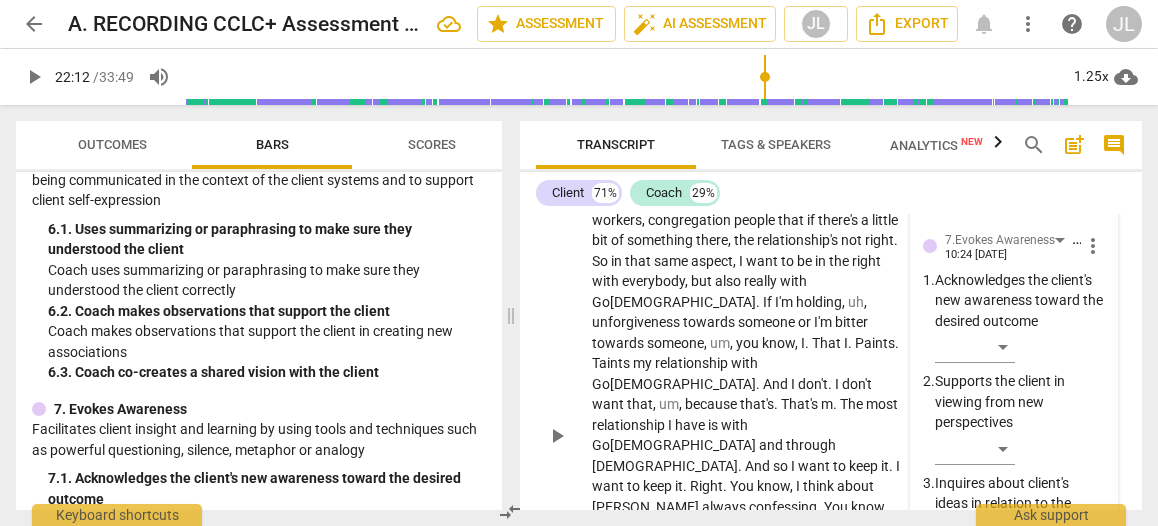 click on "CL play_arrow pause 23:50 + Add competency keyboard_arrow_right Yeah .   I   mean ,   again ,   because   my   thing   is   if   as   you .   As   we   know ,   as   humans   any   relate   that   if   there's   something   there ,   it   just   does .   It's   not   a   good   relationship .   Whether   it's   a   friend ,   a   brother ,   a   parent ,   a   cousin ,   a   spouse ,   kids ,   you   know ,   co   workers ,   congregation   people   that   if   there's   a   little   bit   of   something   there ,   the   relationship's   not   right .   So   in   that   same   aspect ,   I   want   to   be   in   the   right   with   everybody ,   but   also   really   with   [DEMOGRAPHIC_DATA] .   If   I'm   holding ,   uh ,   unforgiveness   towards   someone   or   I'm   bitter   towards   someone ,   um ,   you   know ,   I .   That   I .   Paints .   Taints   my   relationship   with   [DEMOGRAPHIC_DATA] .   And   I   don't .   I   don't   want   that ,   um ,   because   that's .   That's   m .   The   most   relationship   I" at bounding box center (831, 418) 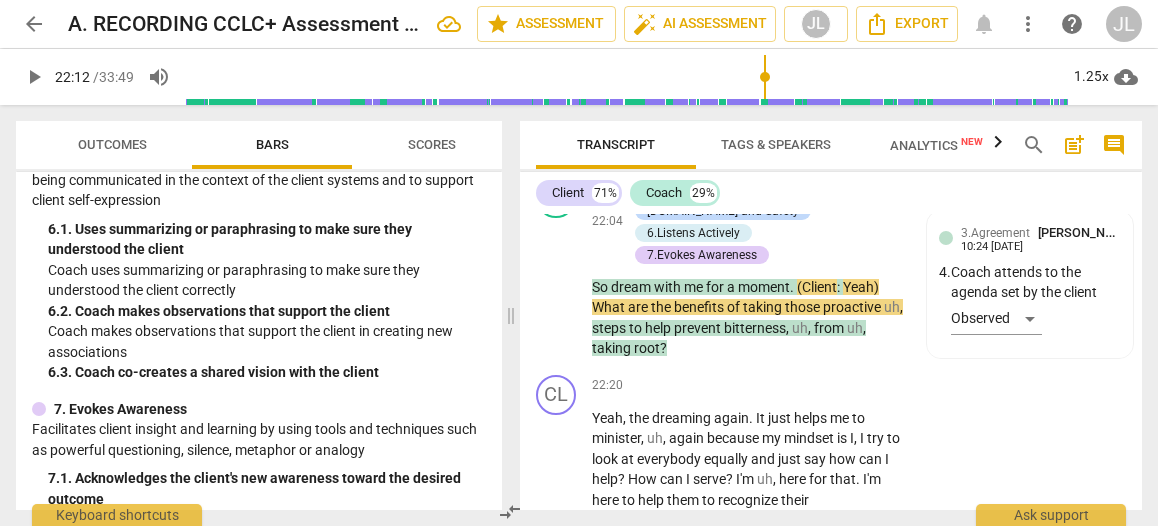 scroll, scrollTop: 12344, scrollLeft: 0, axis: vertical 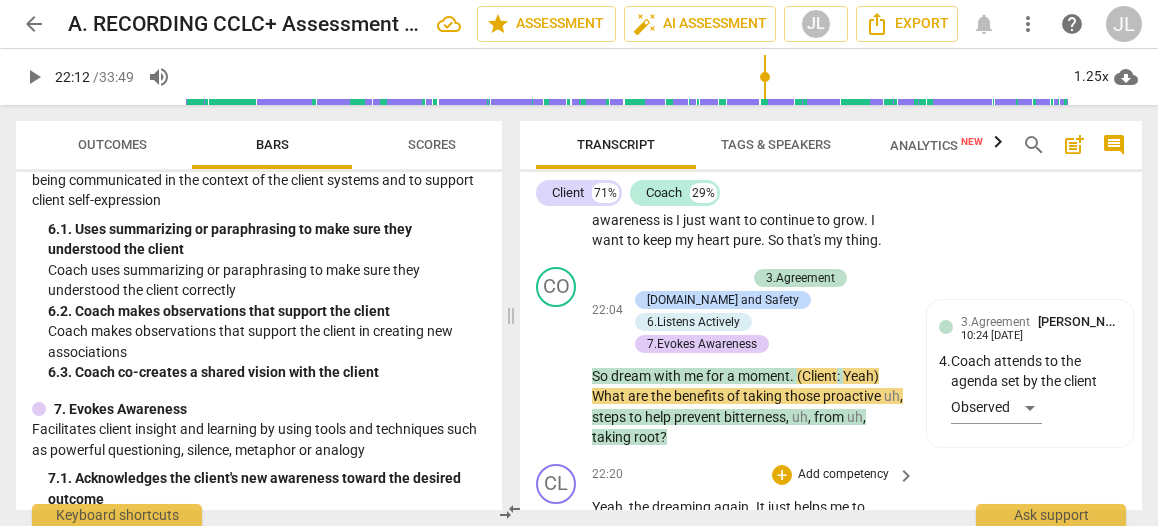 click on "play_arrow" at bounding box center [557, 733] 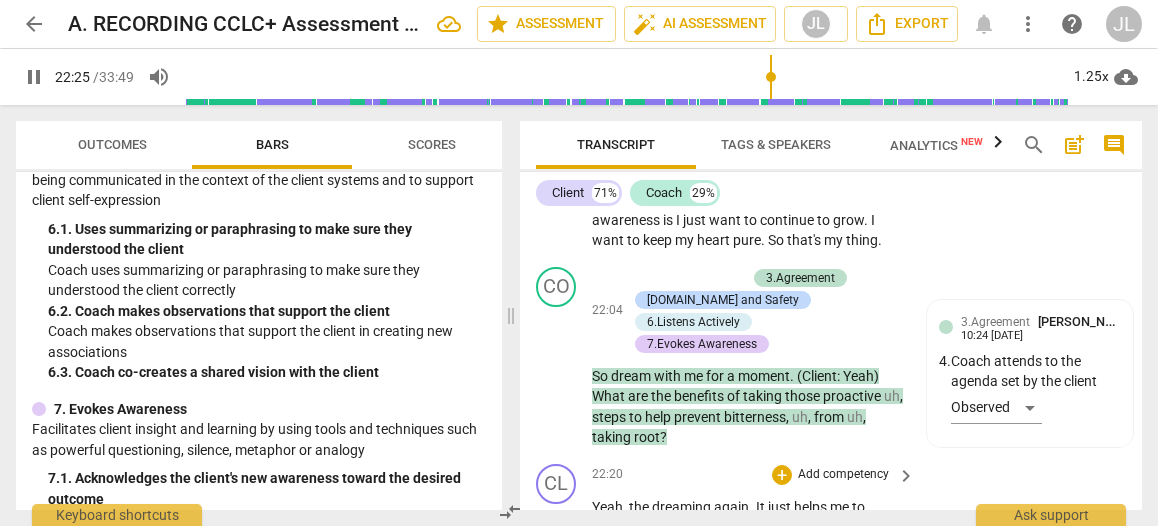 click on "." at bounding box center [752, 507] 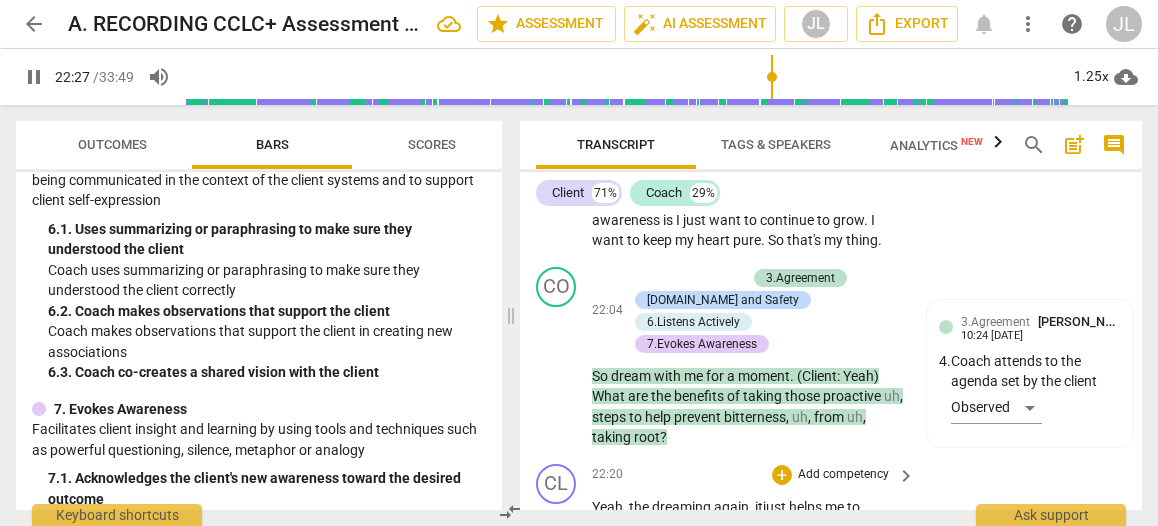 click on "dreaming" at bounding box center [683, 507] 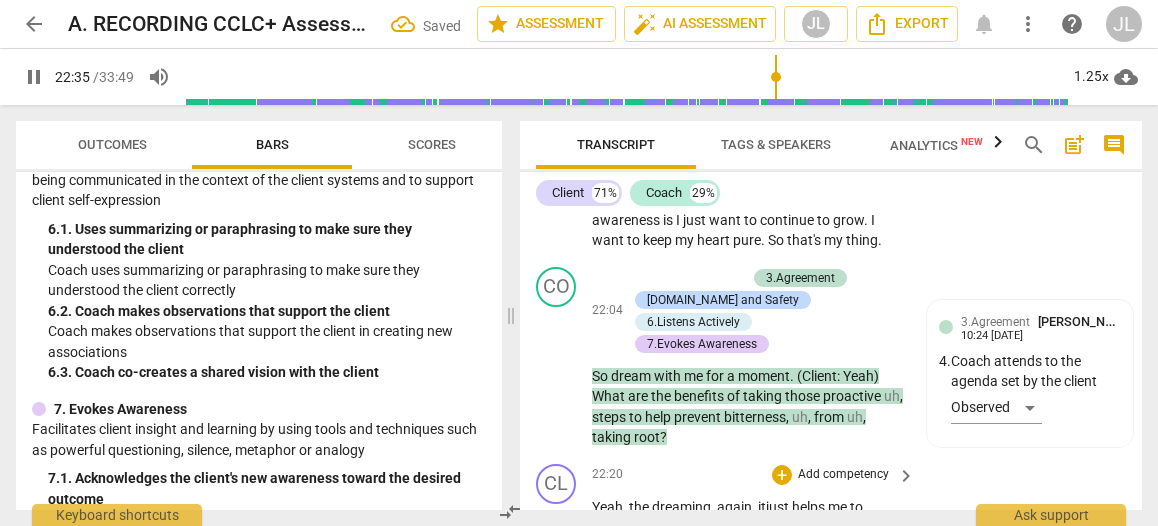 click on "calling" at bounding box center [779, 609] 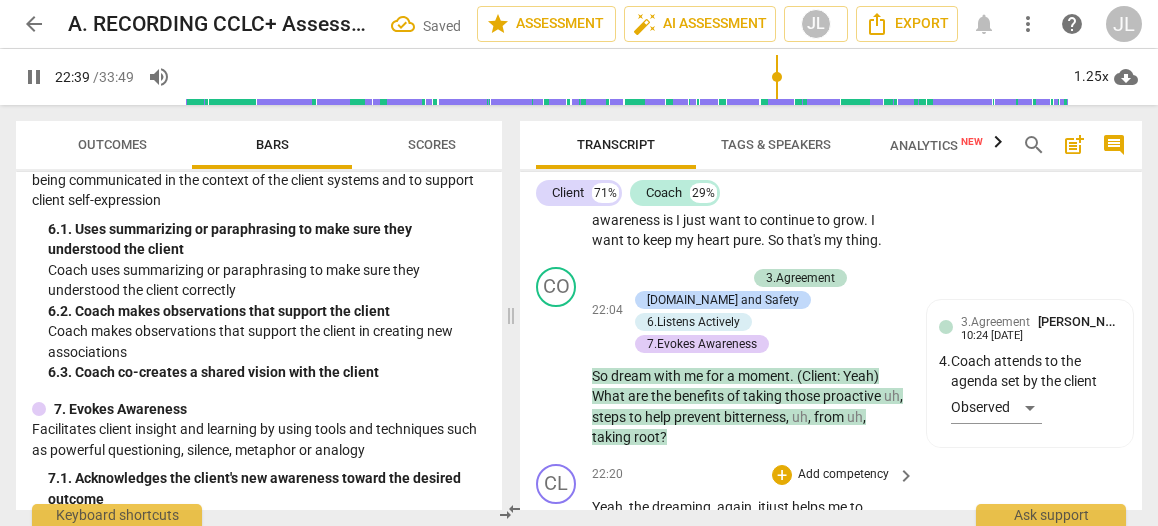 click on "." at bounding box center [839, 609] 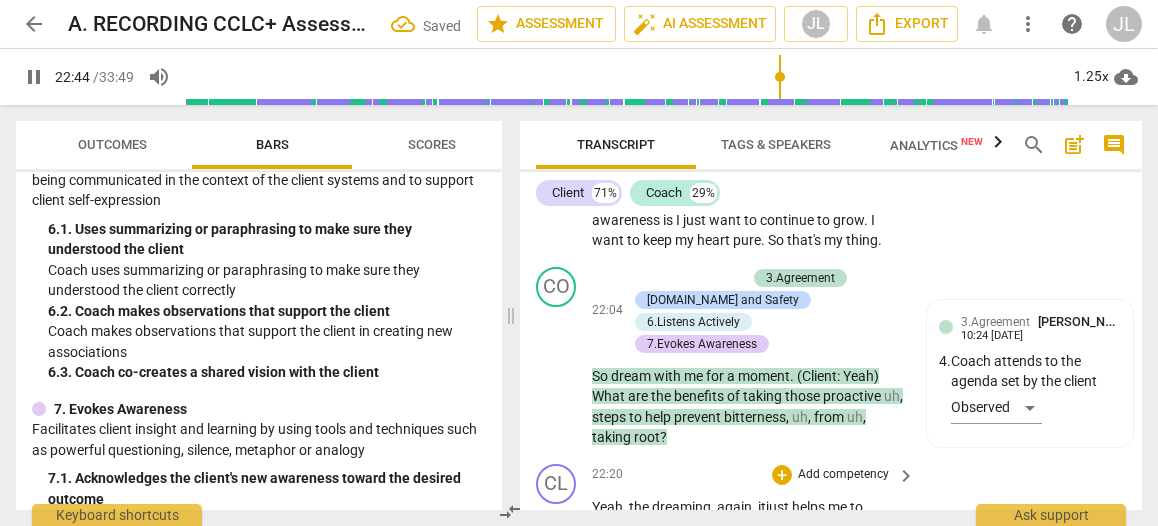 click on "pause" at bounding box center (557, 733) 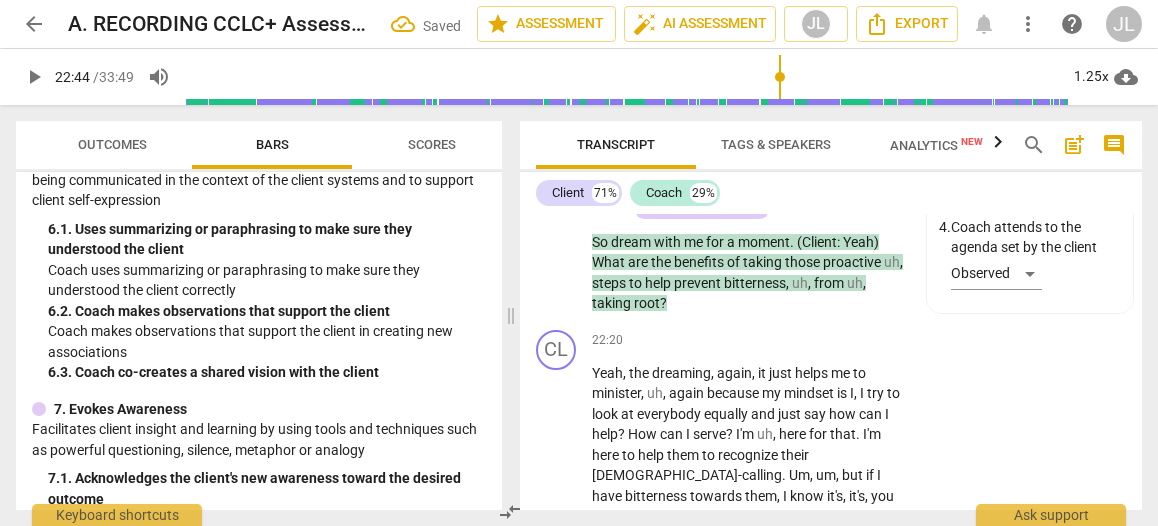 scroll, scrollTop: 12566, scrollLeft: 0, axis: vertical 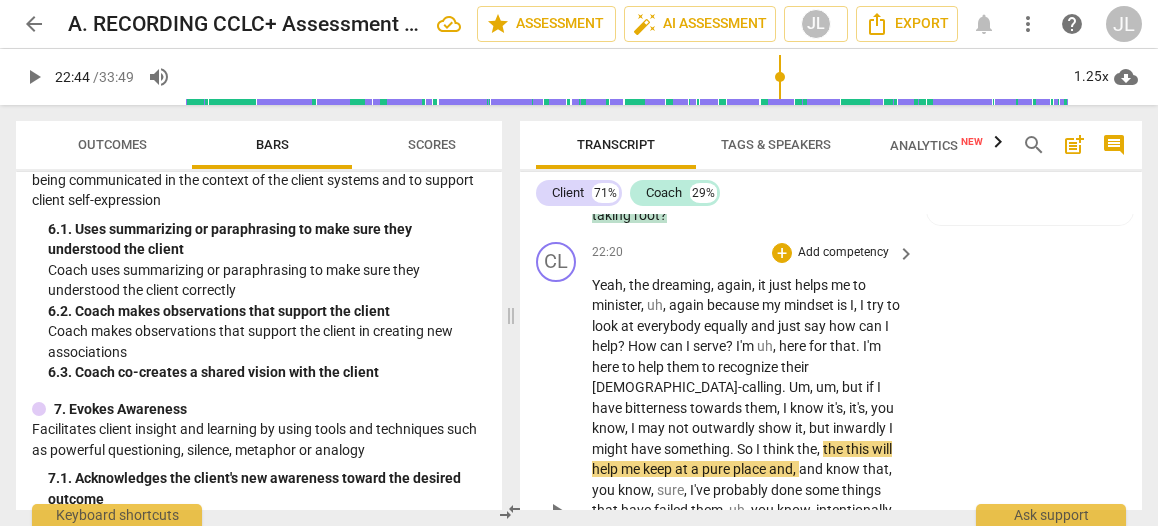 click on "play_arrow" at bounding box center (557, 511) 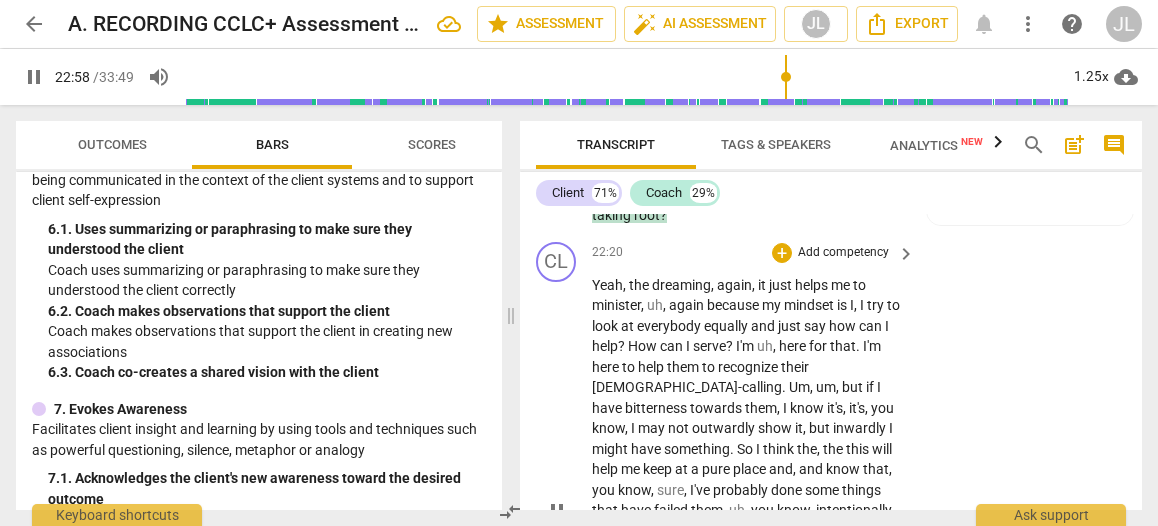 click on "pause" at bounding box center [557, 511] 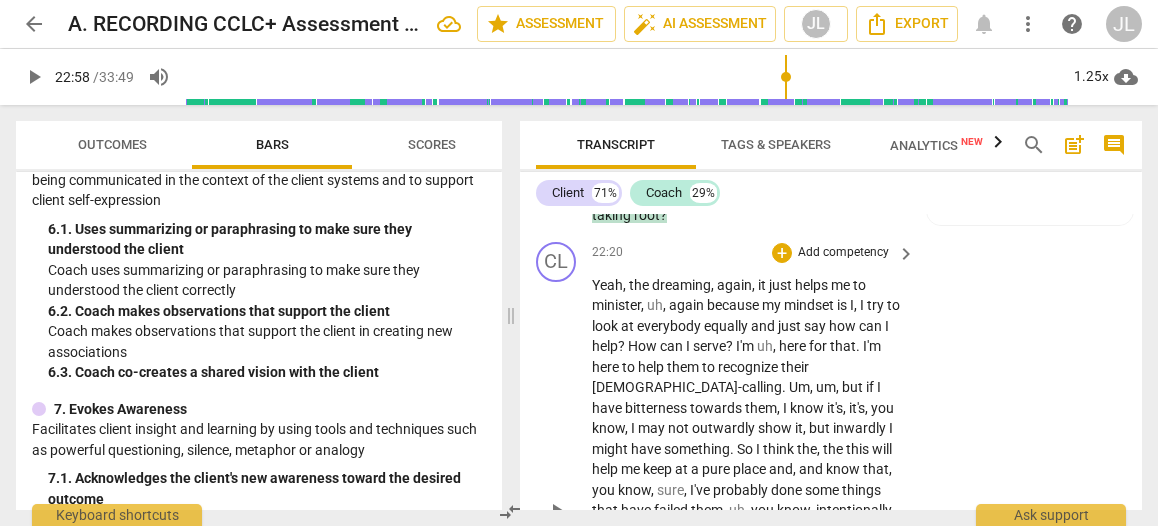 click on "," at bounding box center (664, 551) 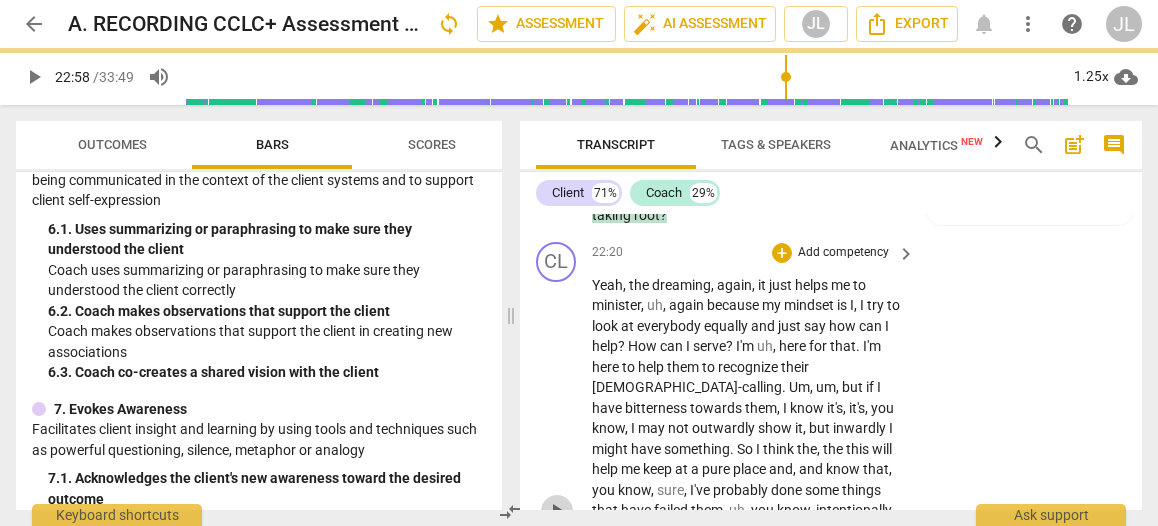 click on "play_arrow" at bounding box center (557, 511) 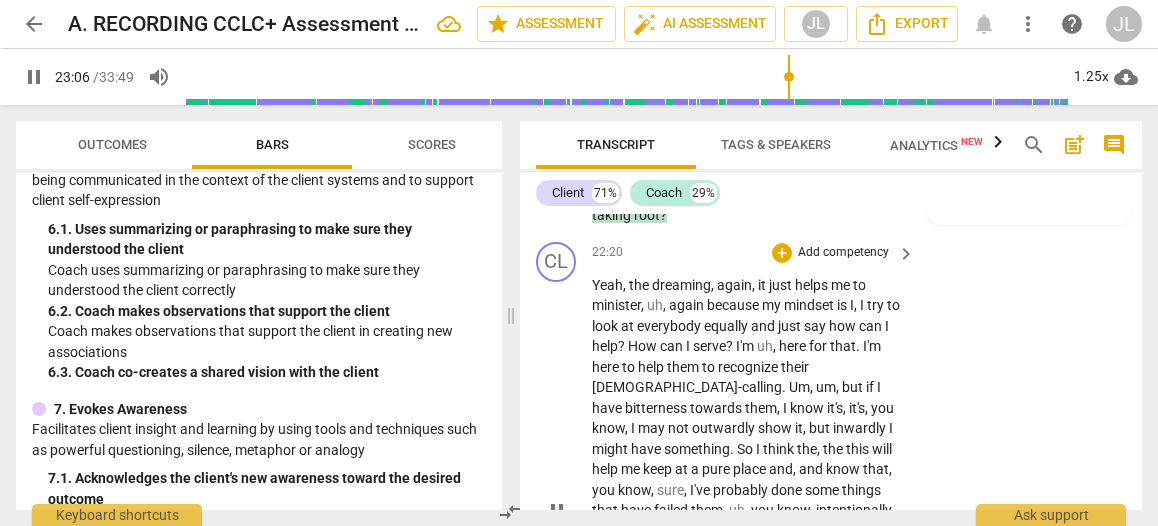 click on "pause" at bounding box center [557, 511] 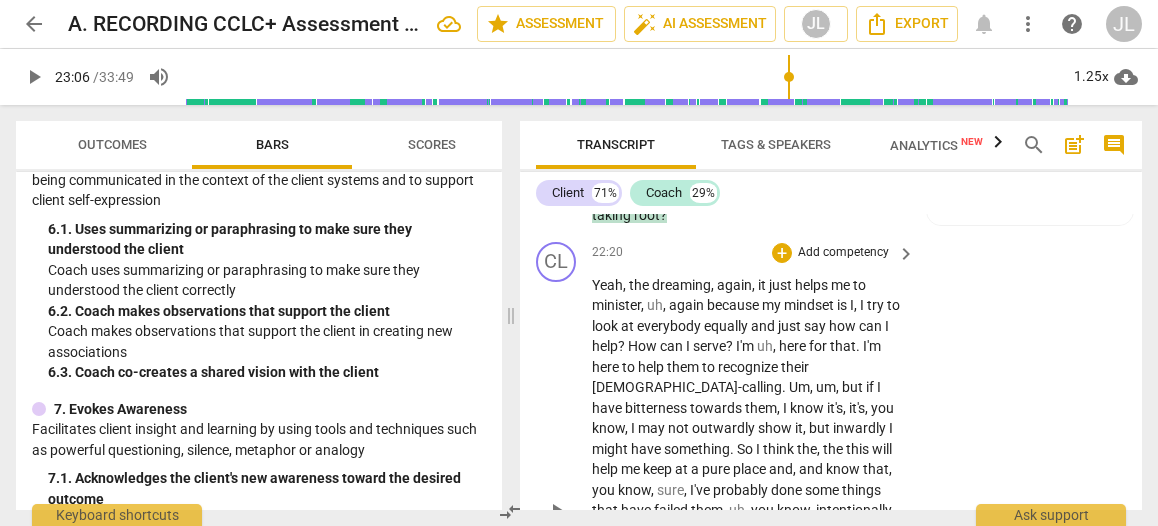click on "and" at bounding box center [605, 633] 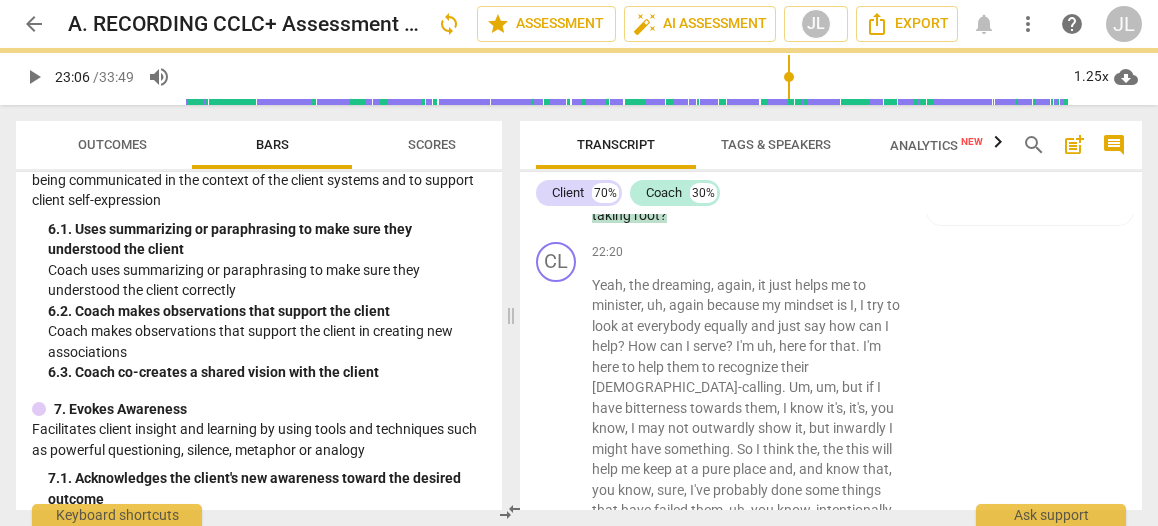scroll, scrollTop: 12635, scrollLeft: 0, axis: vertical 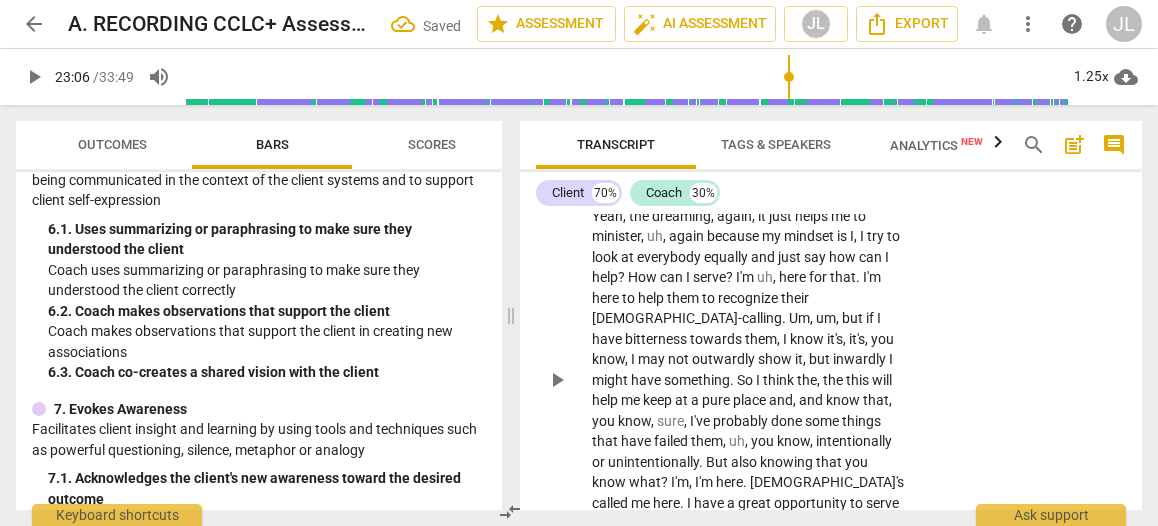 click on "Yeah ,   the   dreaming ,   again ,   it   just   helps   me   to   minister ,   uh ,   again   because   my   mindset   is   I ,   I   try   to   look   at   everybody   equally   and   just   say   how   can   I   help ?   How   can   I   serve ?   I'm   uh ,   here   for   that .   I'm   here   to   help   them   to   recognize   their   [DEMOGRAPHIC_DATA]-calling .   Um ,   um ,   but   if   I   have   bitterness   towards   them ,   I   know   it's ,   it's ,   you   know ,   I   may   not   outwardly   show   it ,   but   inwardly   I   might   have   something .   So   I   think   the ,   the   this   will   help   me   keep   at   a   pure   place   and ,   and   know   that ,   you   know ,   sure ,   I've   probably   done   some   things   that   have   failed   them ,   uh ,   you   know ,   intentionally   or   unintentionally .   But   also   knowing   that   you   know   what ?   I'm ,   I'm   here .   God's   called   me   here .   I   have   a   great   opportunity   to   serve   a   great   group   of   ." at bounding box center [748, 380] 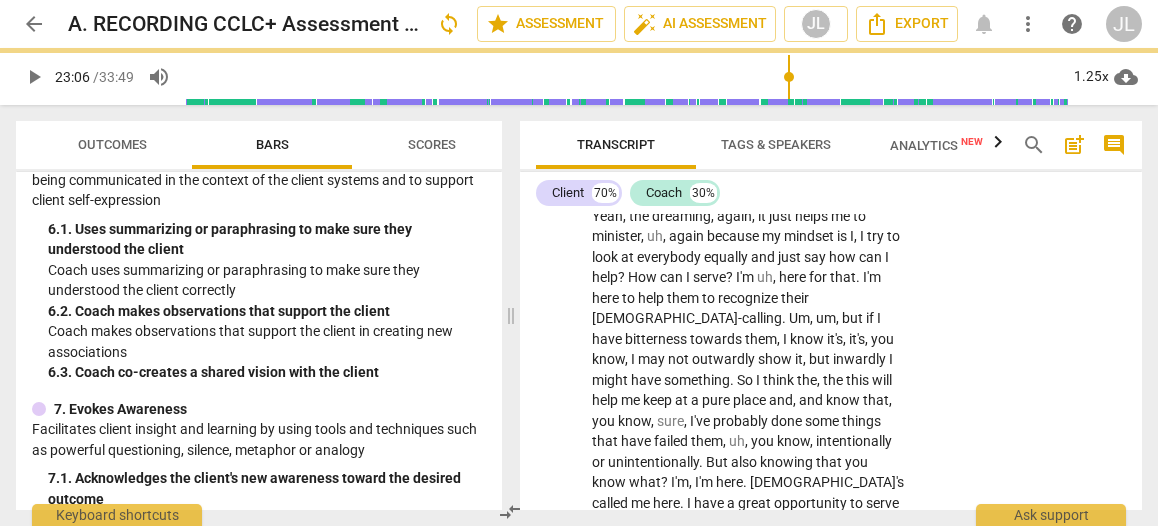 click on "And" at bounding box center [606, 613] 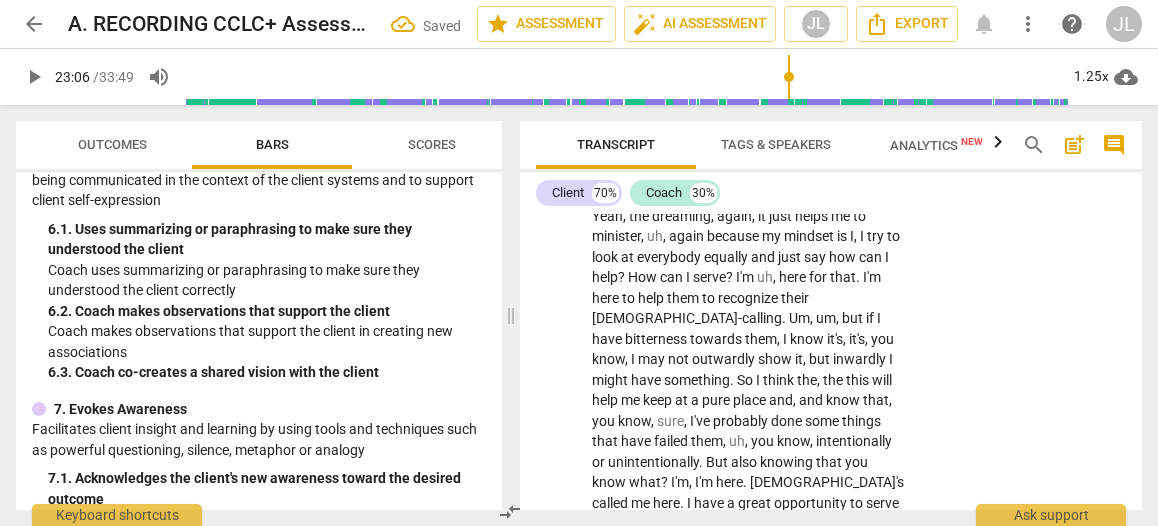 type 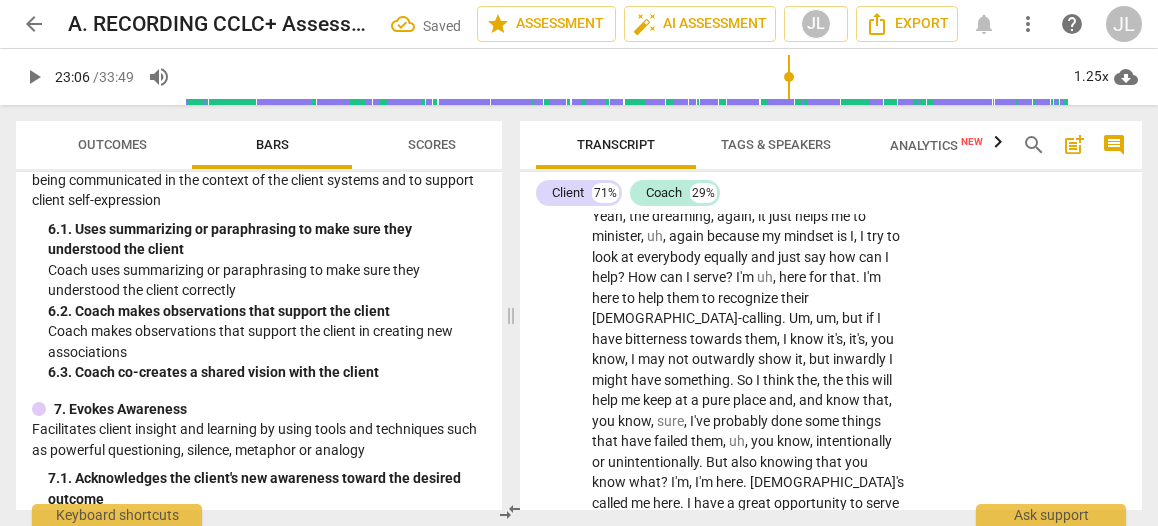 drag, startPoint x: 630, startPoint y: 383, endPoint x: 592, endPoint y: 384, distance: 38.013157 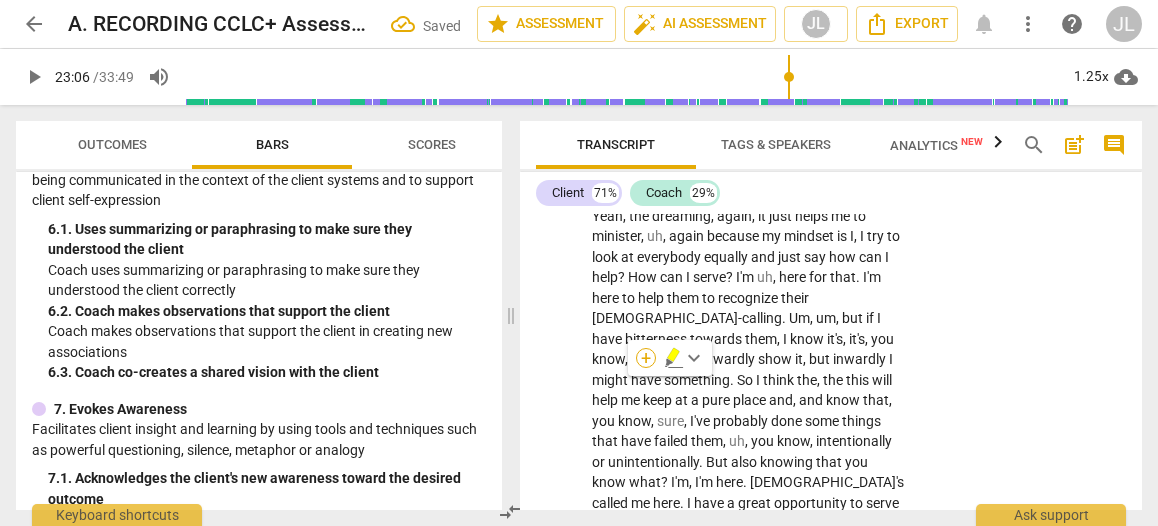 click on "+" at bounding box center (646, 358) 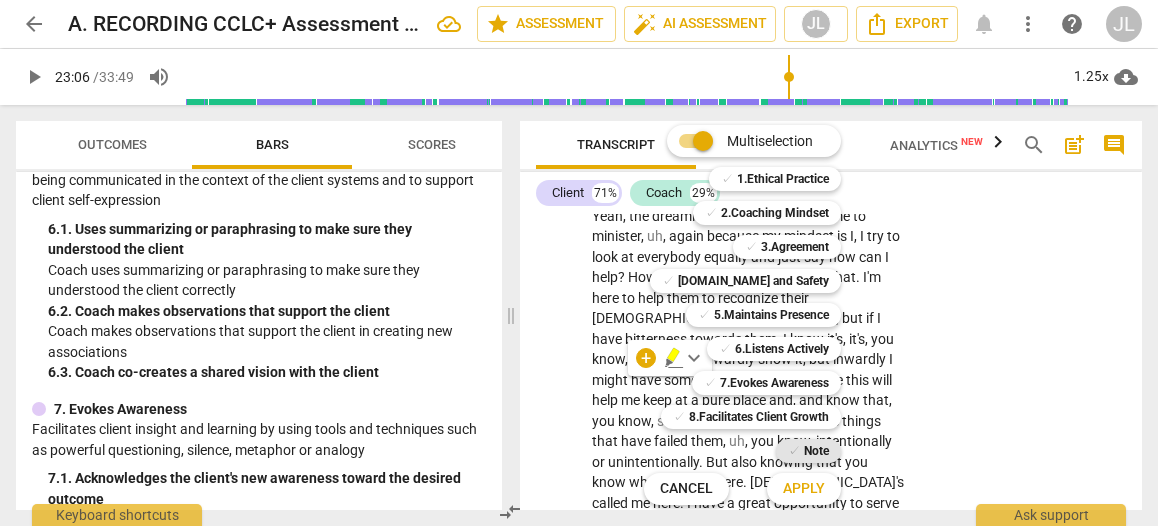 click on "Note" at bounding box center [816, 451] 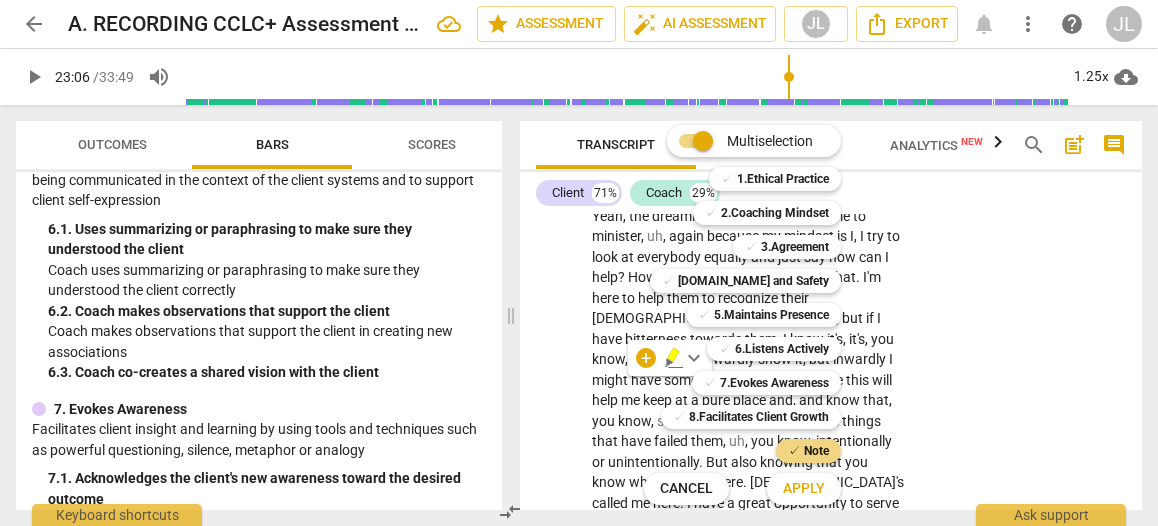 click on "Apply" at bounding box center [804, 489] 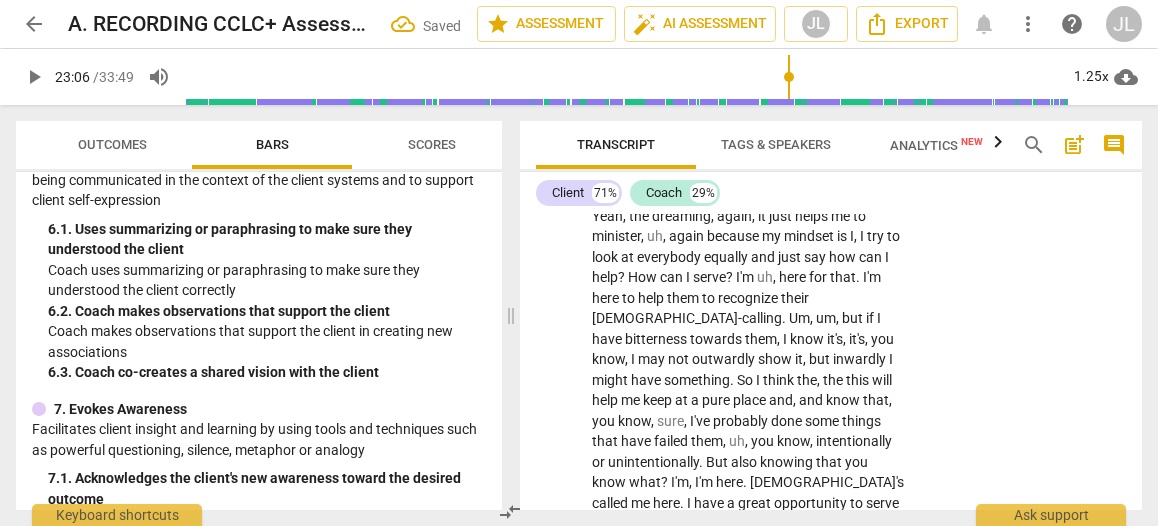 type on "v" 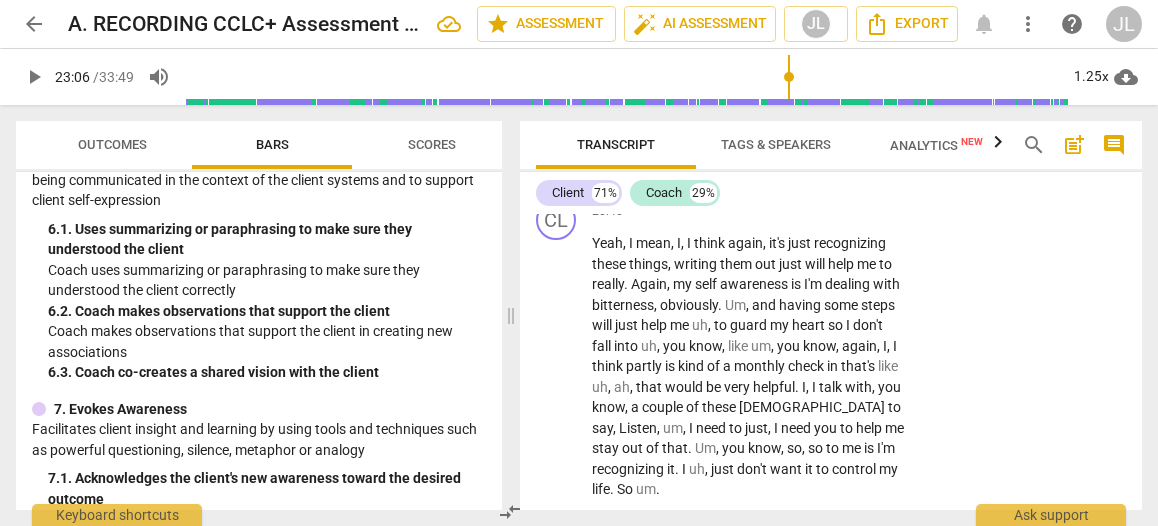 scroll, scrollTop: 11599, scrollLeft: 0, axis: vertical 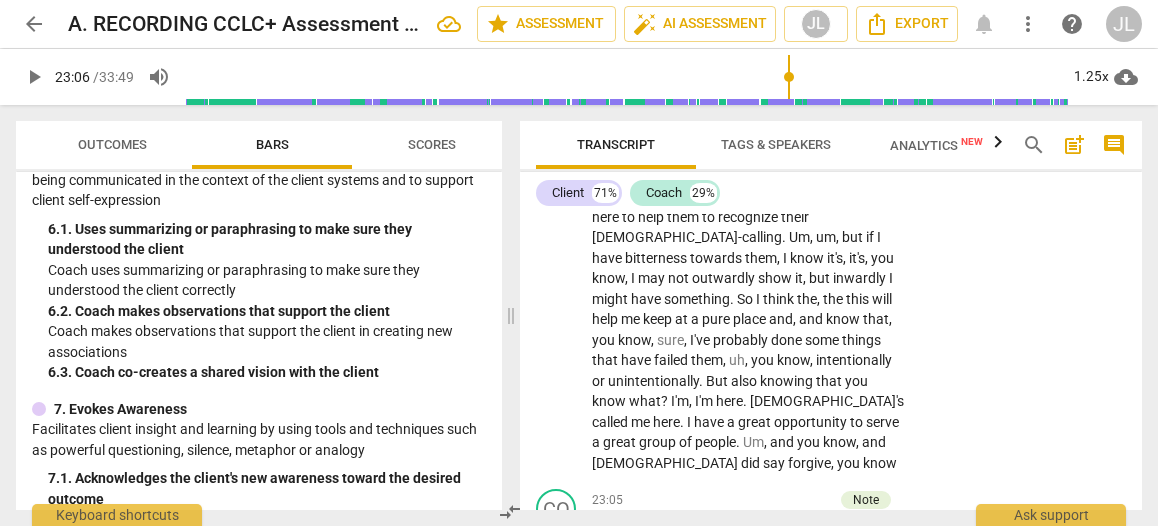click on "And" at bounding box center (606, 620) 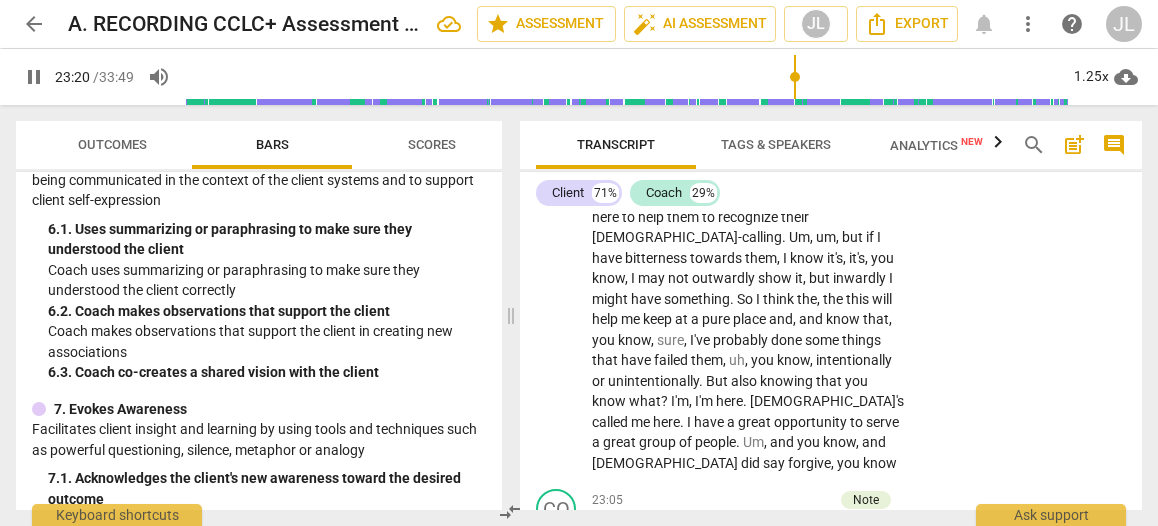 click on "." at bounding box center [642, 723] 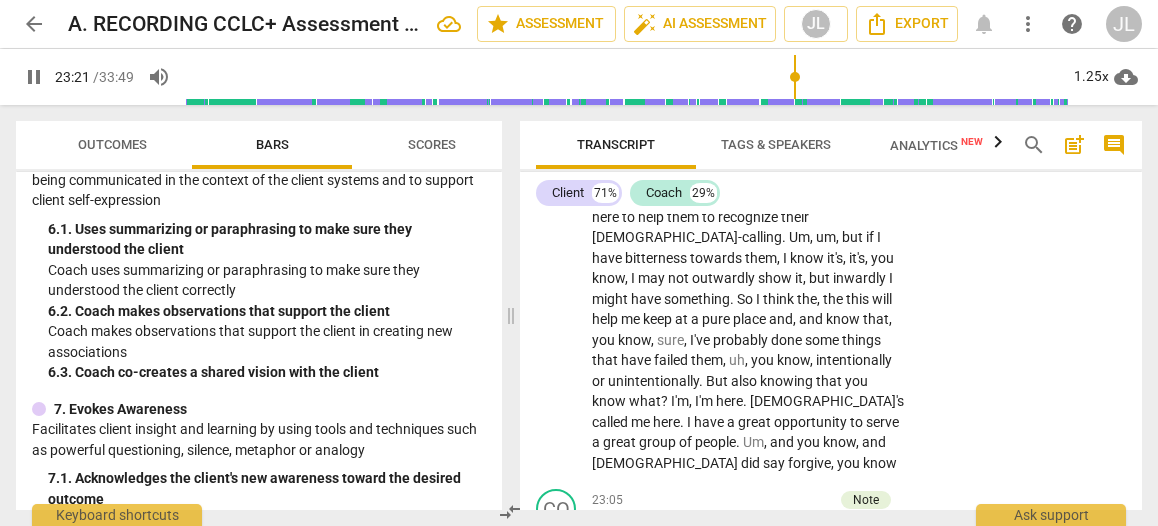 type 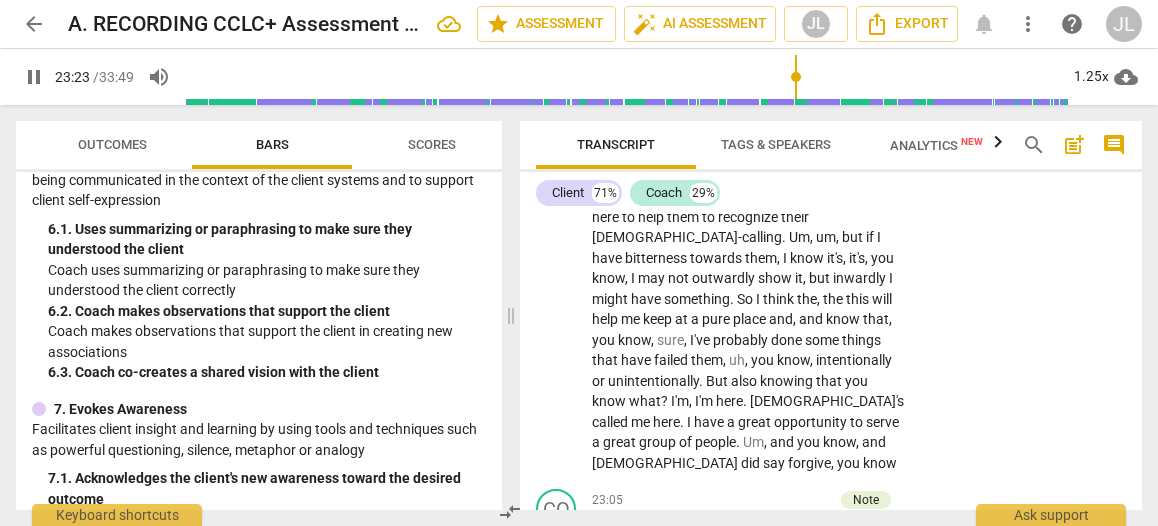 scroll, scrollTop: 13056, scrollLeft: 0, axis: vertical 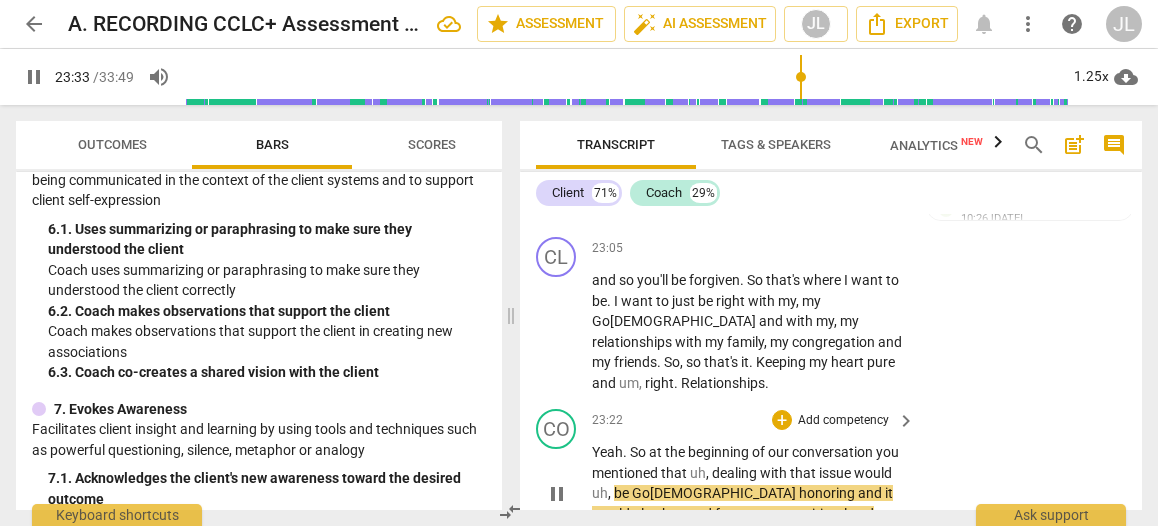click on "pause" at bounding box center (557, 494) 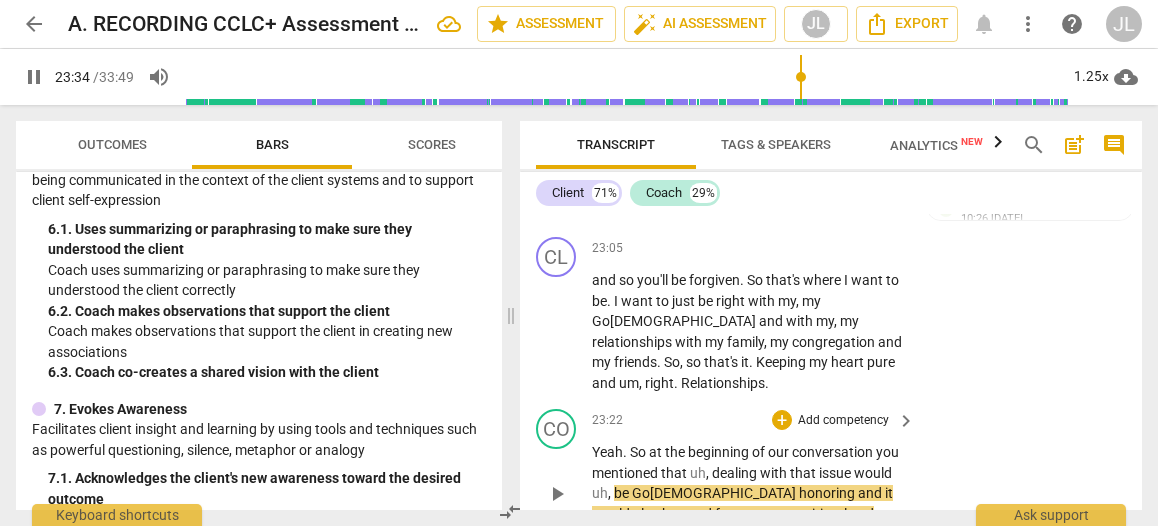 type on "1414" 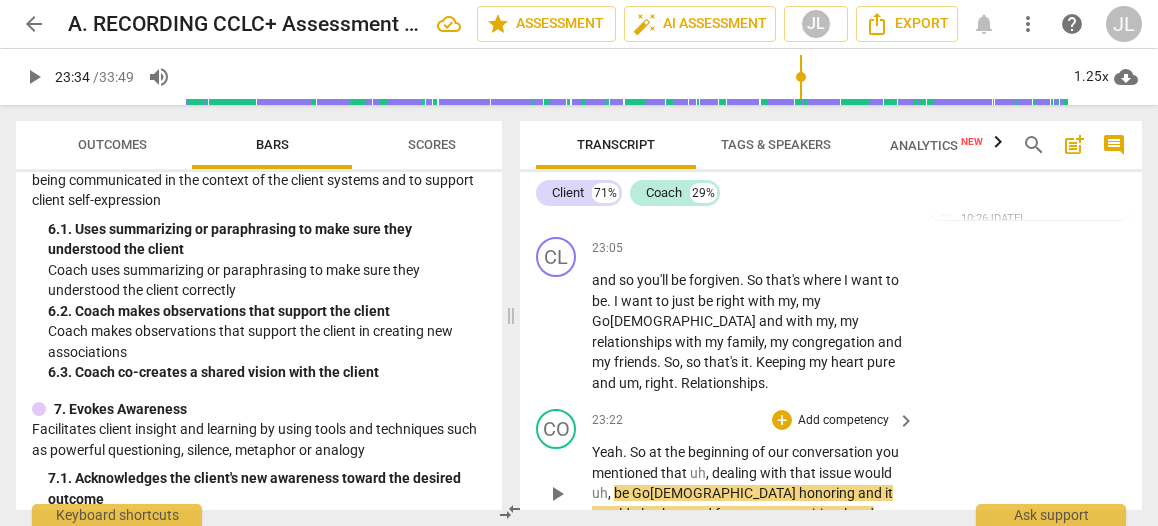click on "Yeah .   So   at   the   beginning   of   our   conversation   you   mentioned   that   uh ,   dealing   with   that   issue   would   uh ,   be   God   honoring   and   it   would   also   be   good   for   your   own   spiritual   and   emotional   health ." at bounding box center (748, 493) 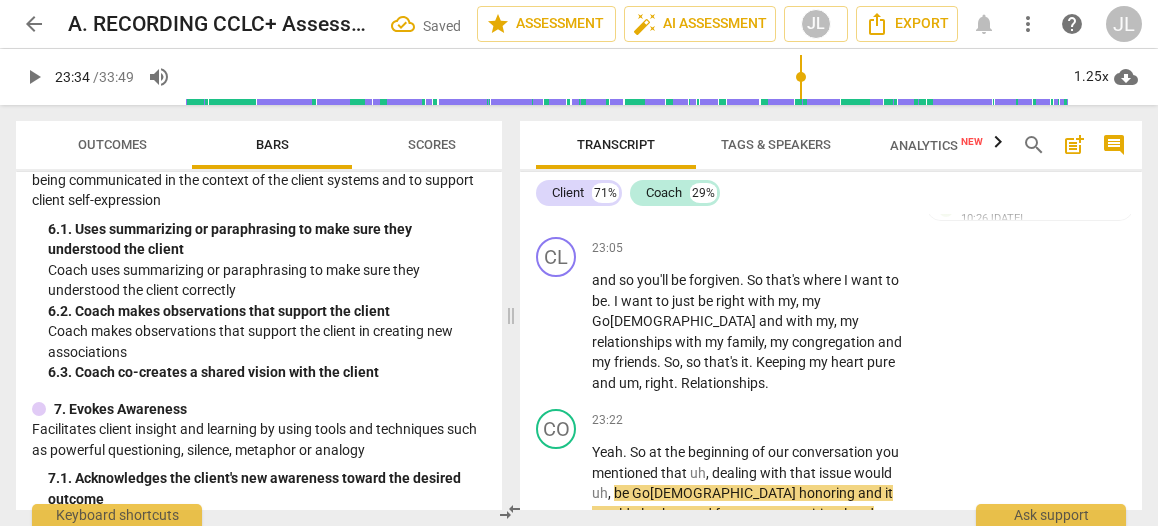 click on "Yeah" at bounding box center [607, 604] 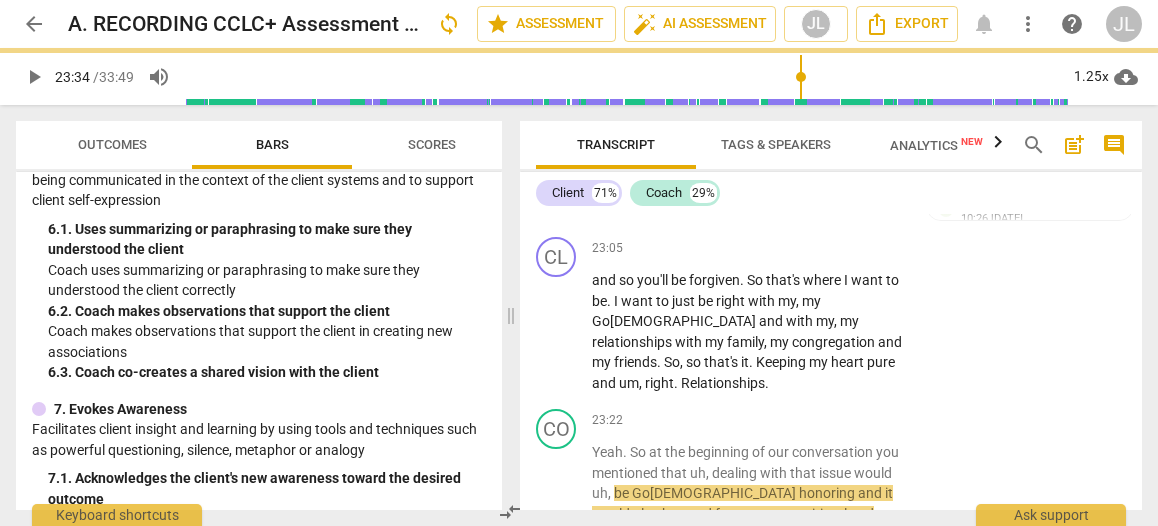 scroll, scrollTop: 12988, scrollLeft: 0, axis: vertical 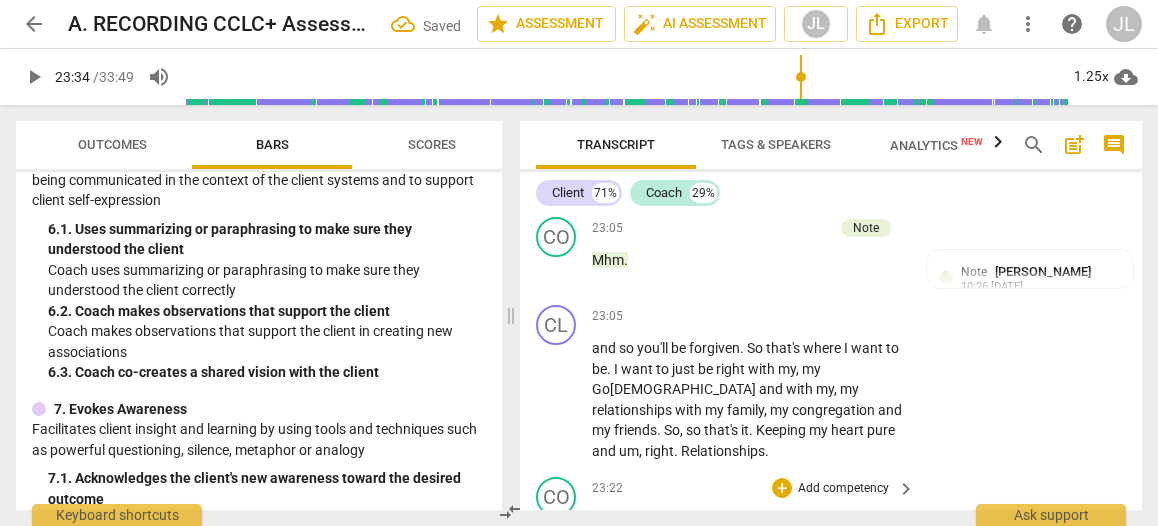 click on "Yeah .   So   at   the   beginning   of   our   conversation   you   mentioned   that   uh ,   dealing   with   that   issue   would   uh ,   be   God   honoring   and   it   would   also   be   good   for   your   own   spiritual   and   emotional   health .   (Client :   Yeah ." at bounding box center (748, 561) 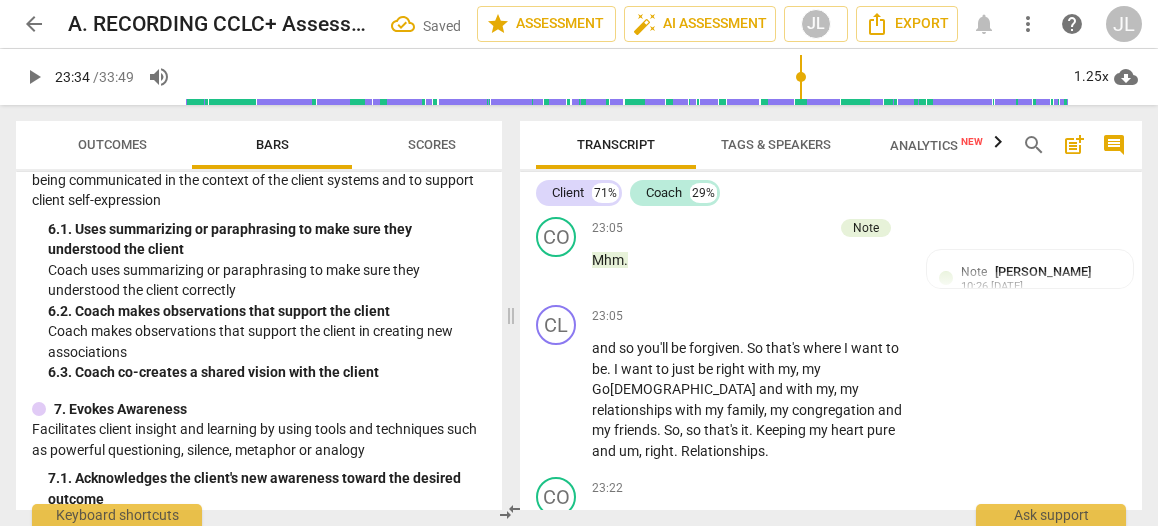 click on "Uh" at bounding box center [600, 672] 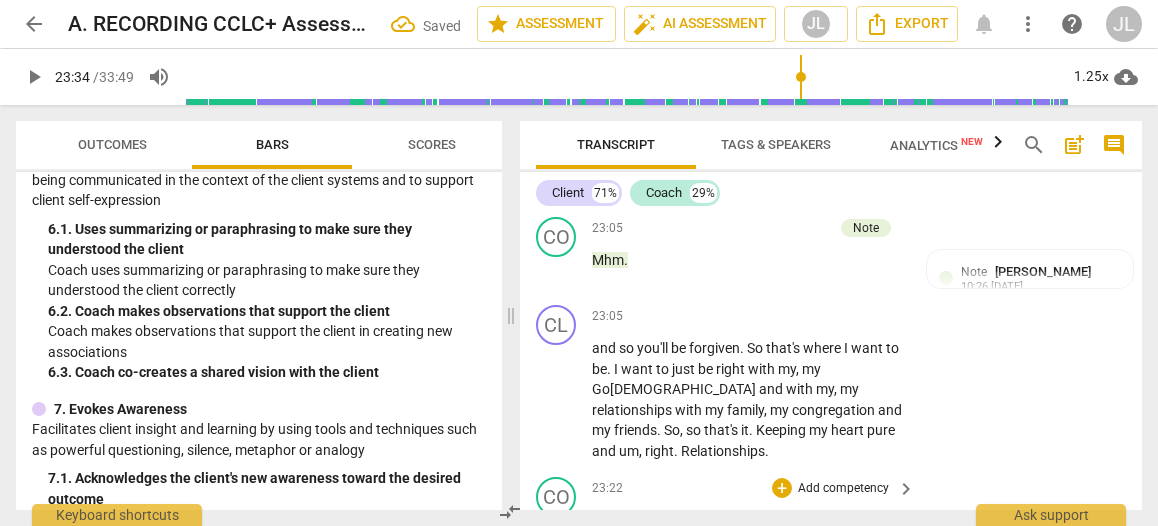 click on "play_arrow" at bounding box center [557, 582] 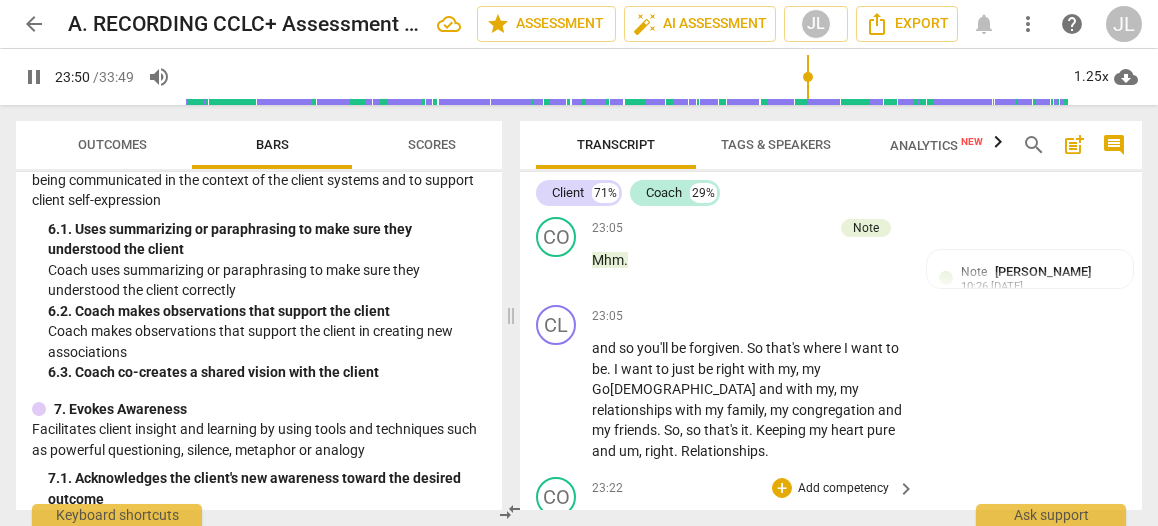 click on "pause" at bounding box center (557, 582) 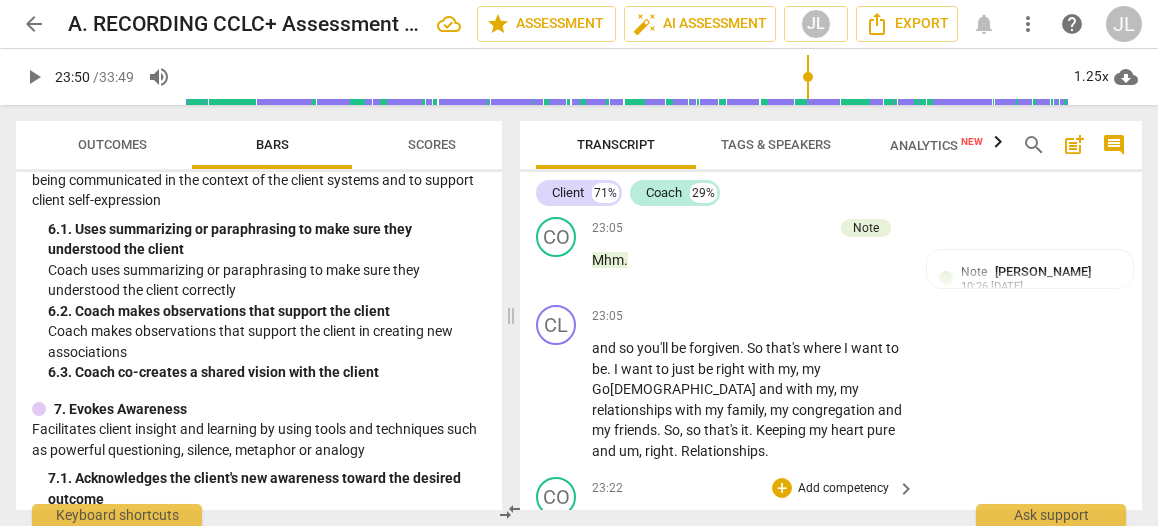type on "1431" 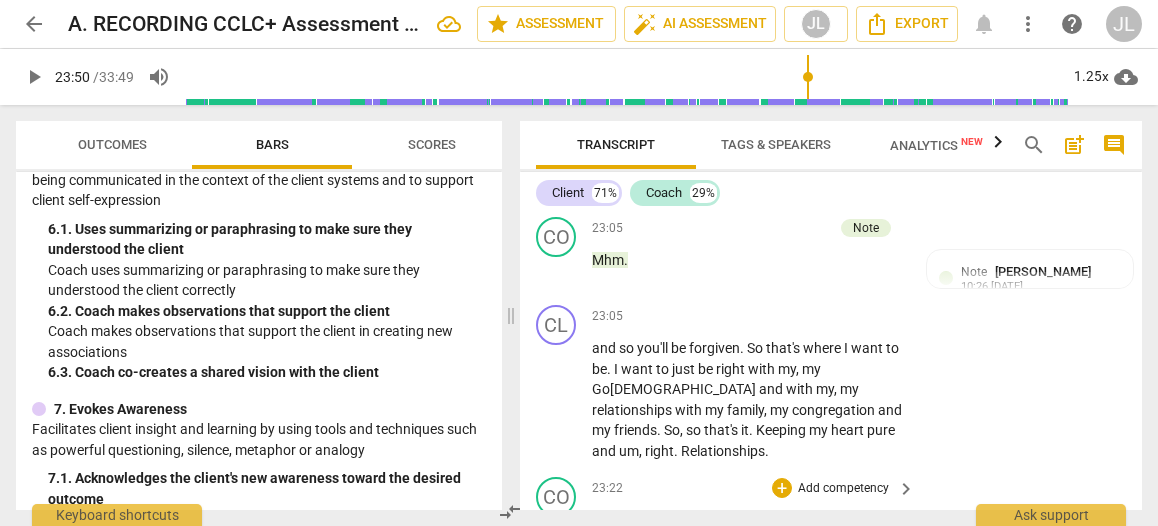 drag, startPoint x: 686, startPoint y: 419, endPoint x: 592, endPoint y: 277, distance: 170.29387 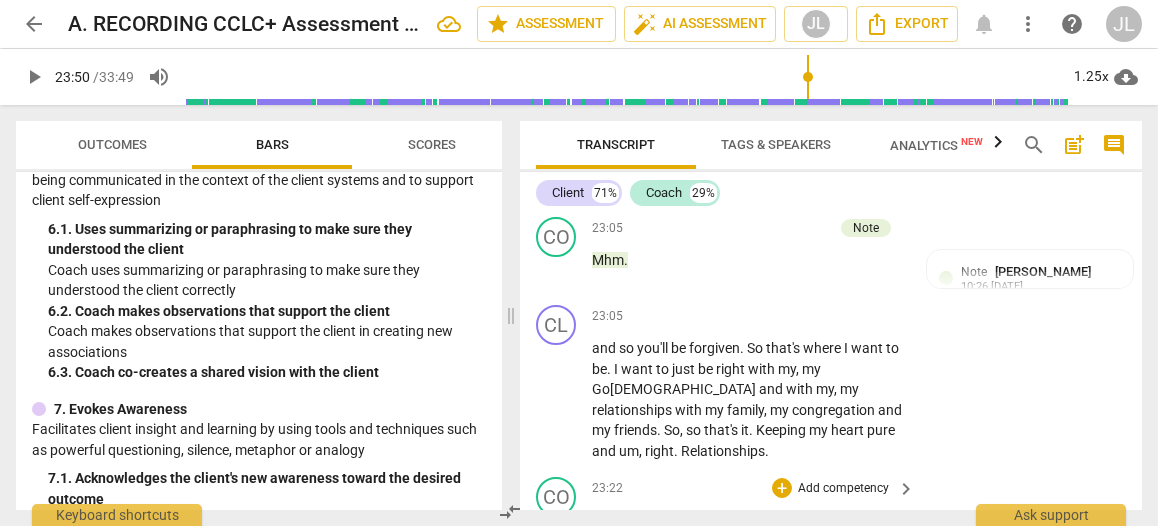 click on "23:22 + Add competency keyboard_arrow_right Yeah .   So   at   the   beginning   of   our   conversation   you   mentioned   that   uh ,   dealing   with   that   issue   would   uh ,   be   God   honoring   and   it   would   also   be   good   for   your   own   spiritual   and   emotional   health .   (Client :   Yeah)   Uh ,   would   you   like   to   reflect   a   little   bit   more   on ,   uh ,   the   benefits   in   light   of   those   initial   goals   that   you   had ?" at bounding box center (754, 565) 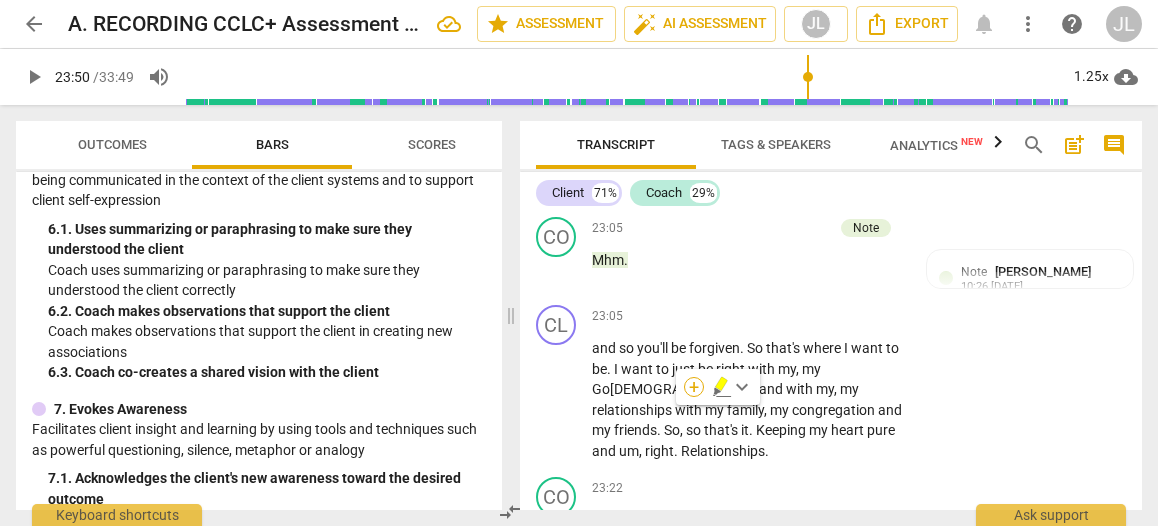 click on "+" at bounding box center [694, 387] 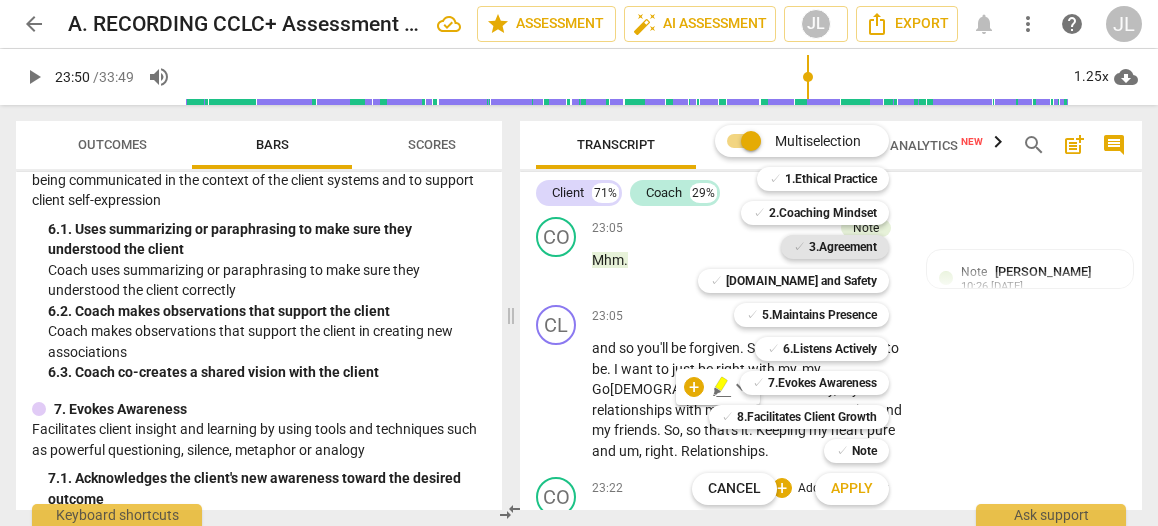 click on "3.Agreement" at bounding box center [843, 247] 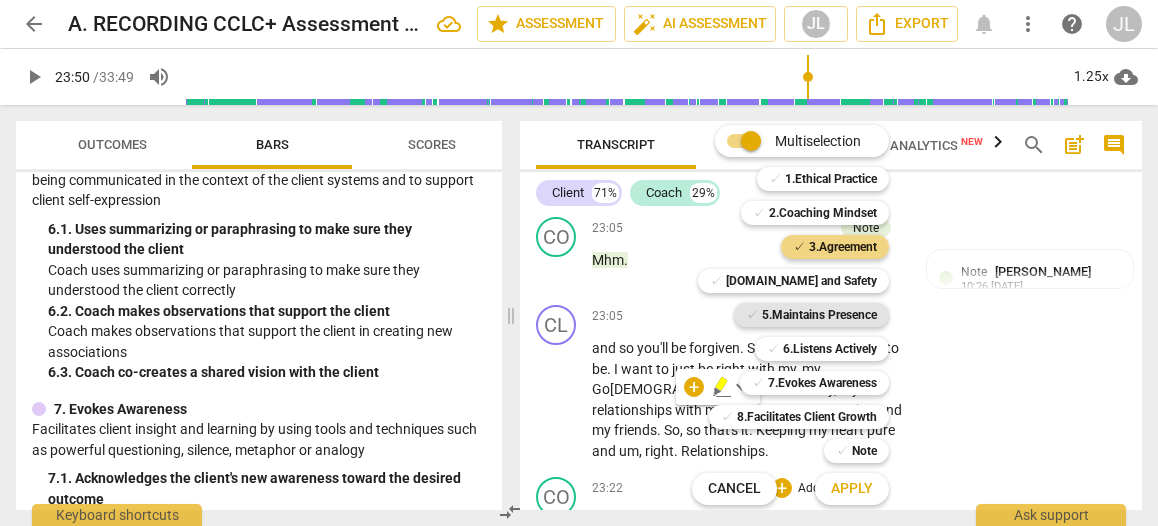 click on "5.Maintains Presence" at bounding box center (819, 315) 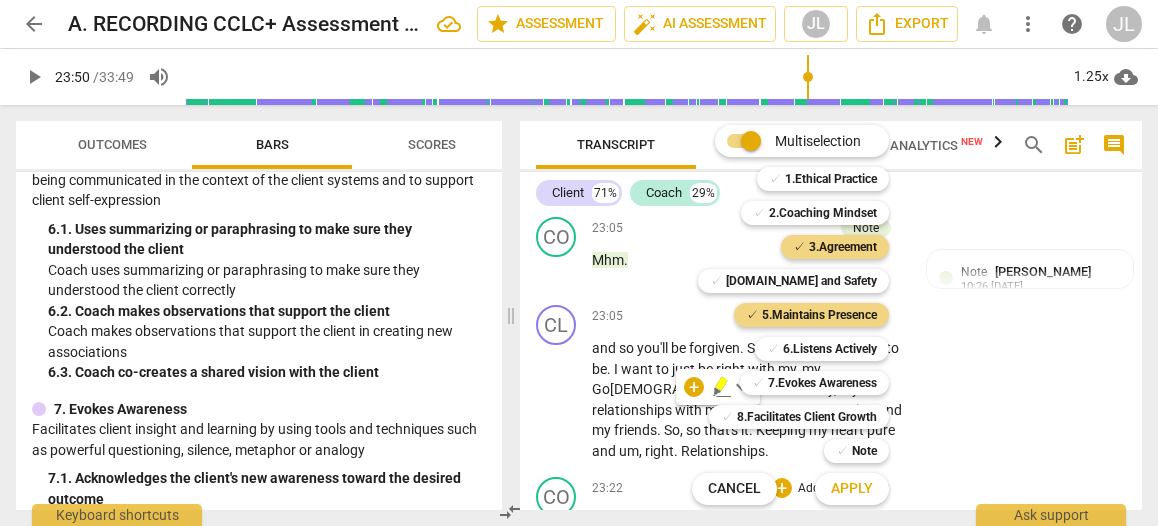 click on "Apply" at bounding box center [852, 489] 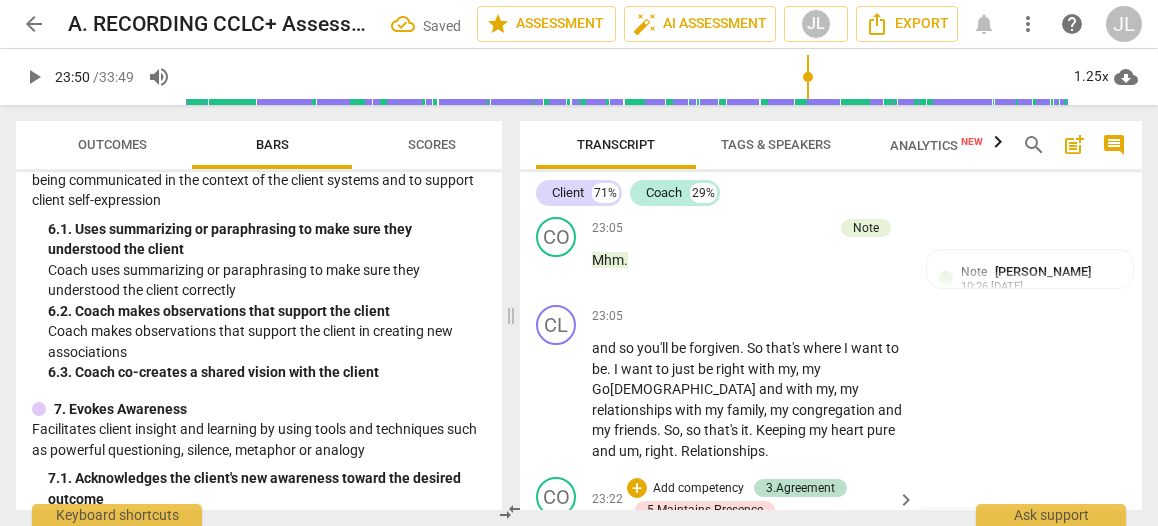 scroll, scrollTop: 13336, scrollLeft: 0, axis: vertical 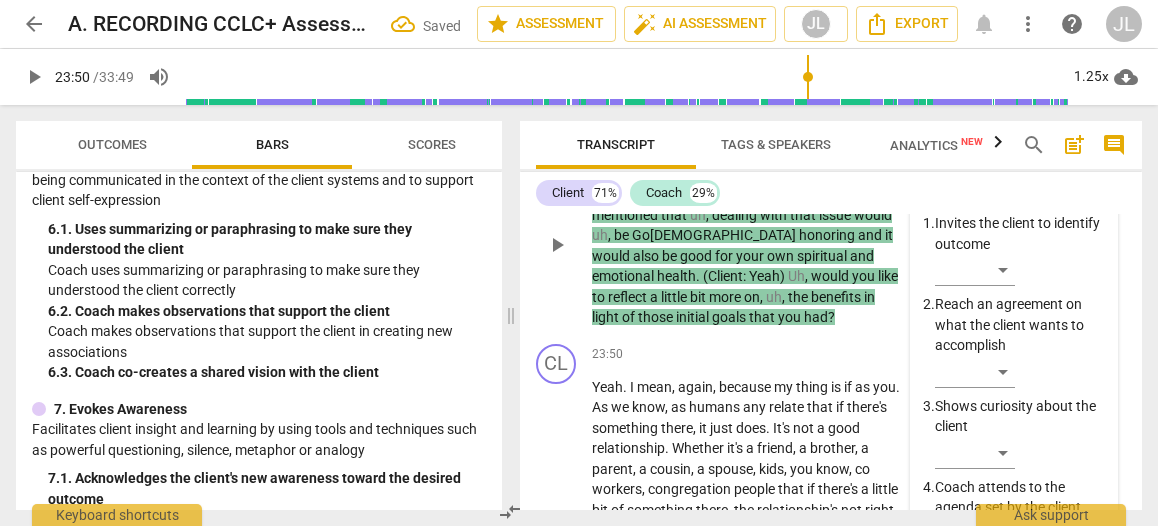 click on "​" at bounding box center [975, 534] 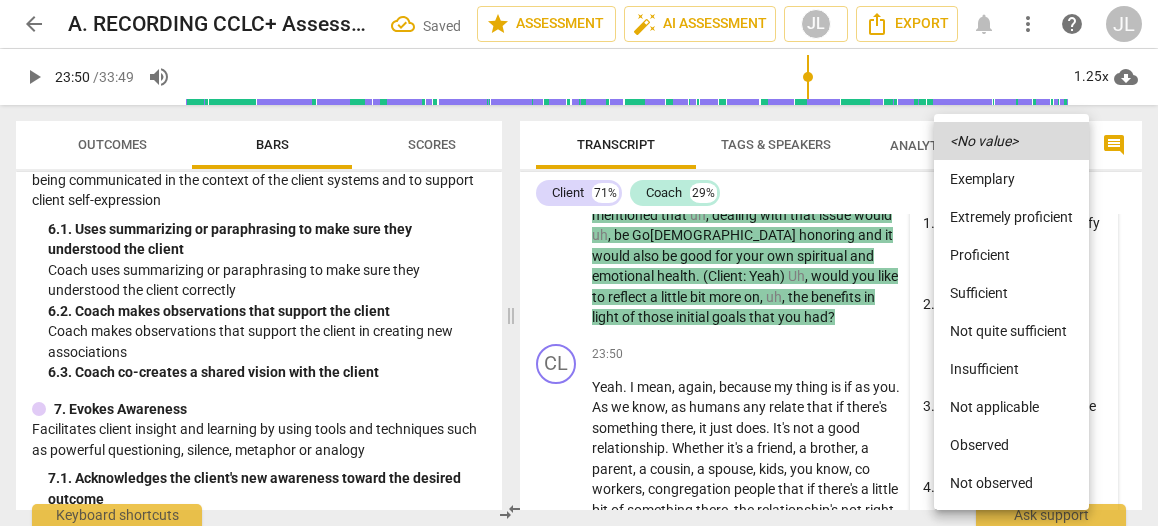 click on "Observed" at bounding box center (1011, 445) 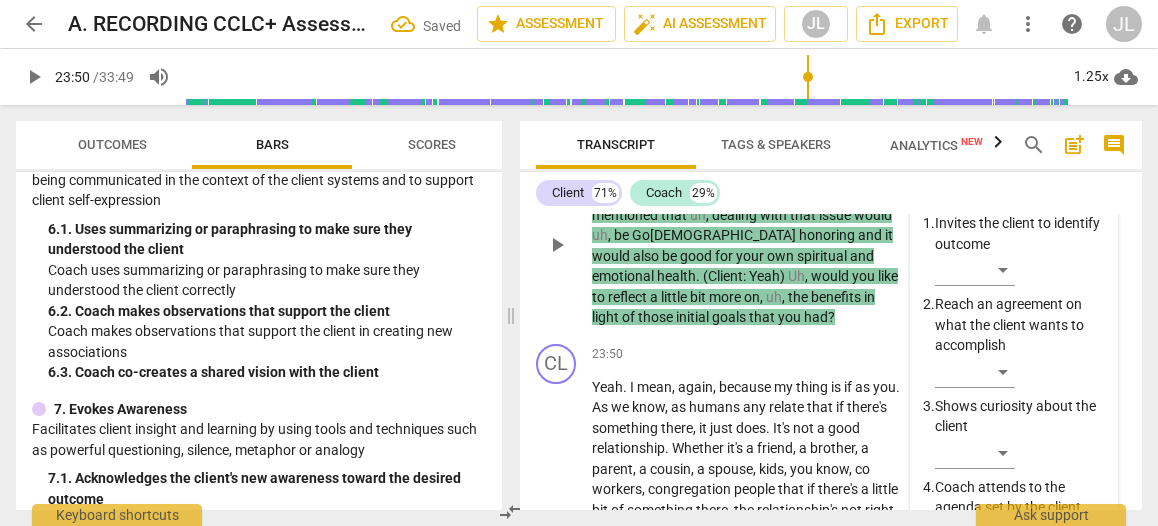 click on "​" at bounding box center (975, 724) 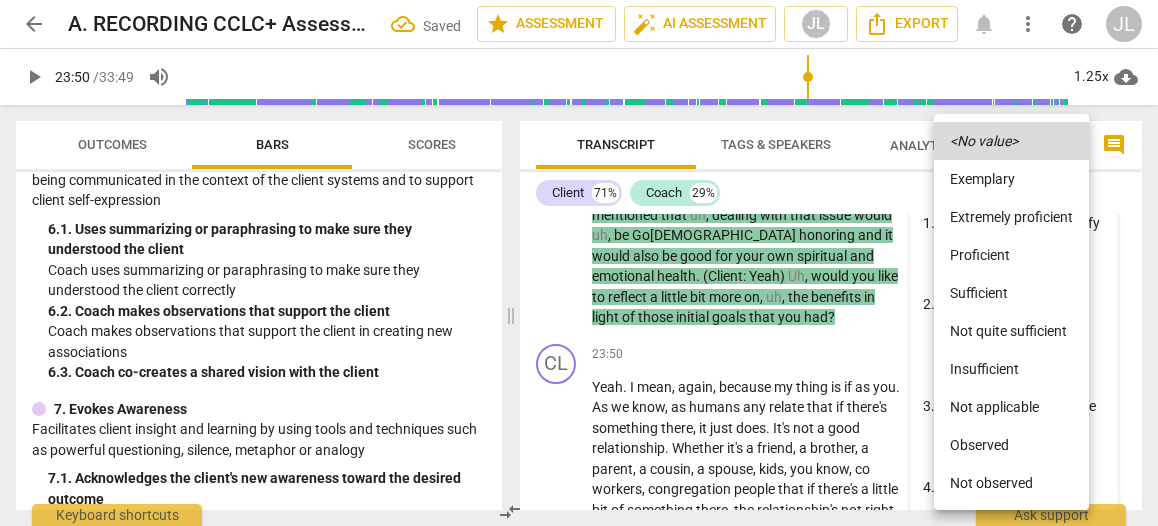 click on "Observed" at bounding box center (1011, 445) 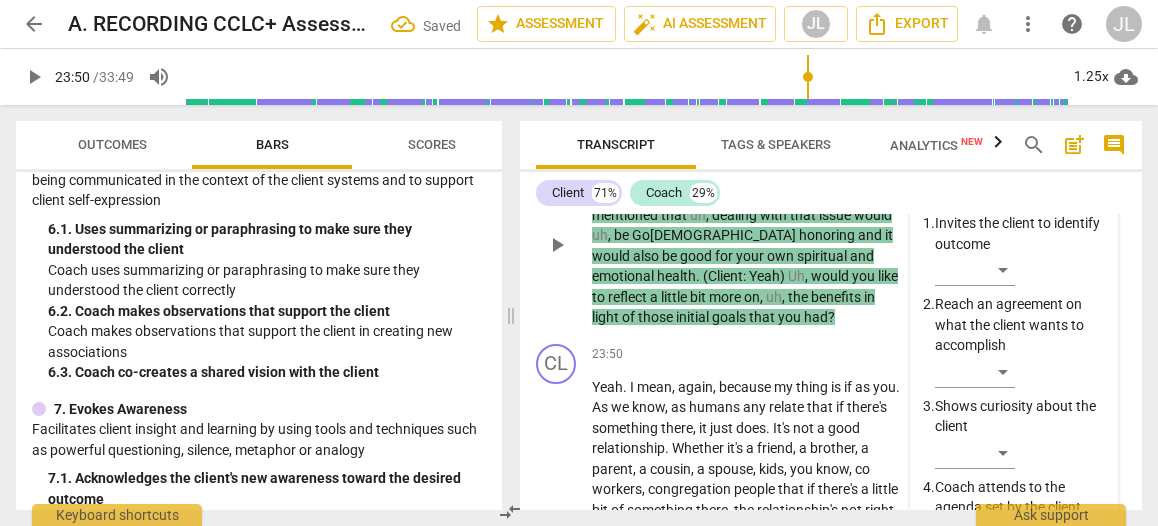 click on "Observed" at bounding box center (1020, 728) 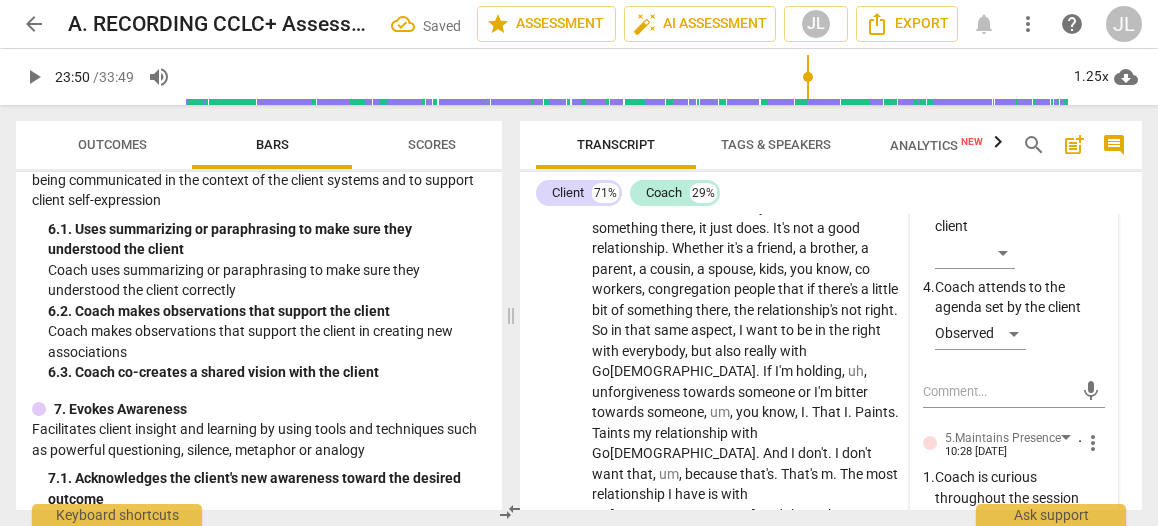 scroll, scrollTop: 13576, scrollLeft: 0, axis: vertical 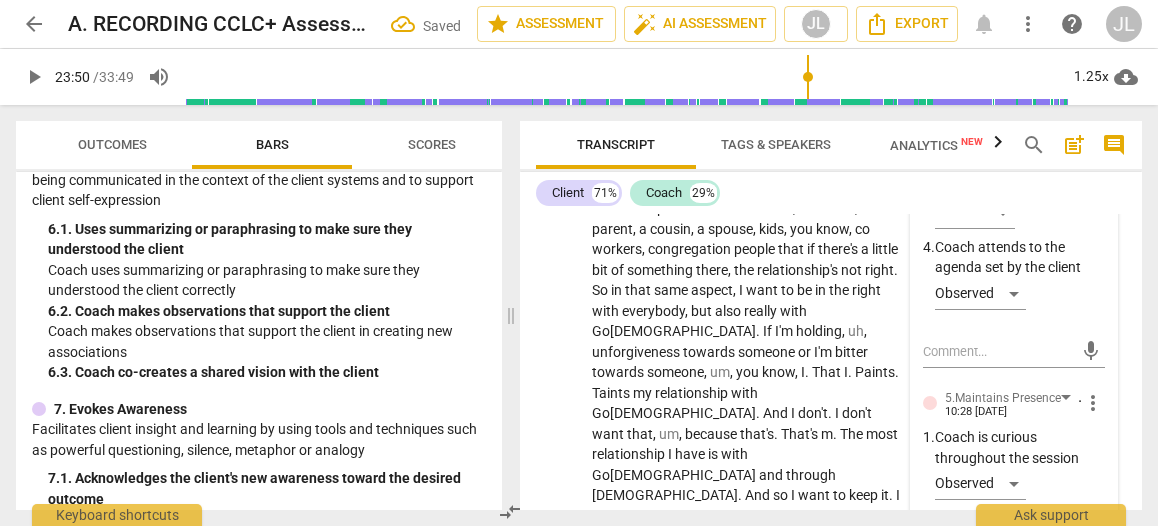 click on "​" at bounding box center [975, 667] 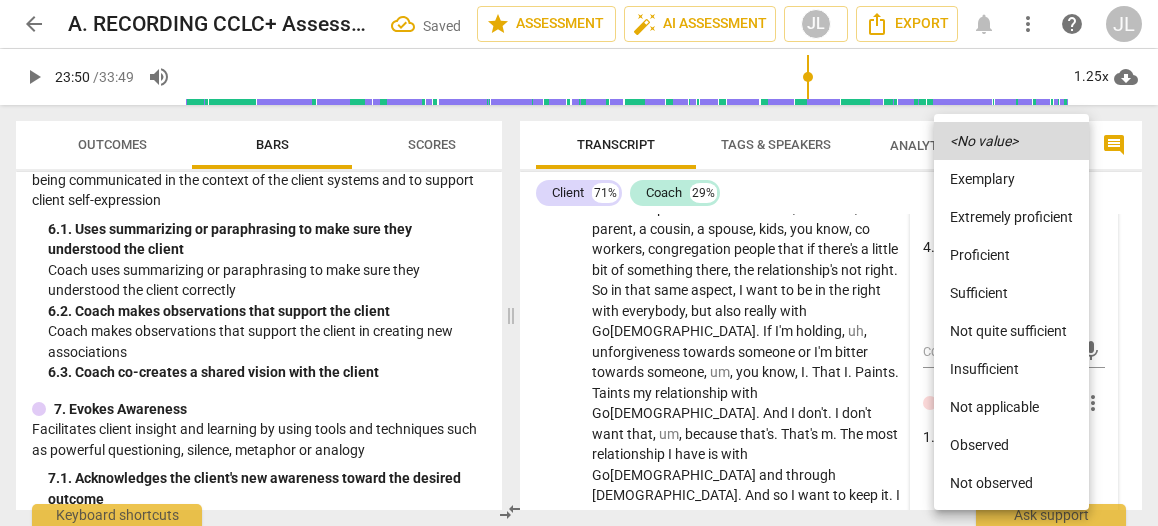 click on "Observed" at bounding box center [1011, 445] 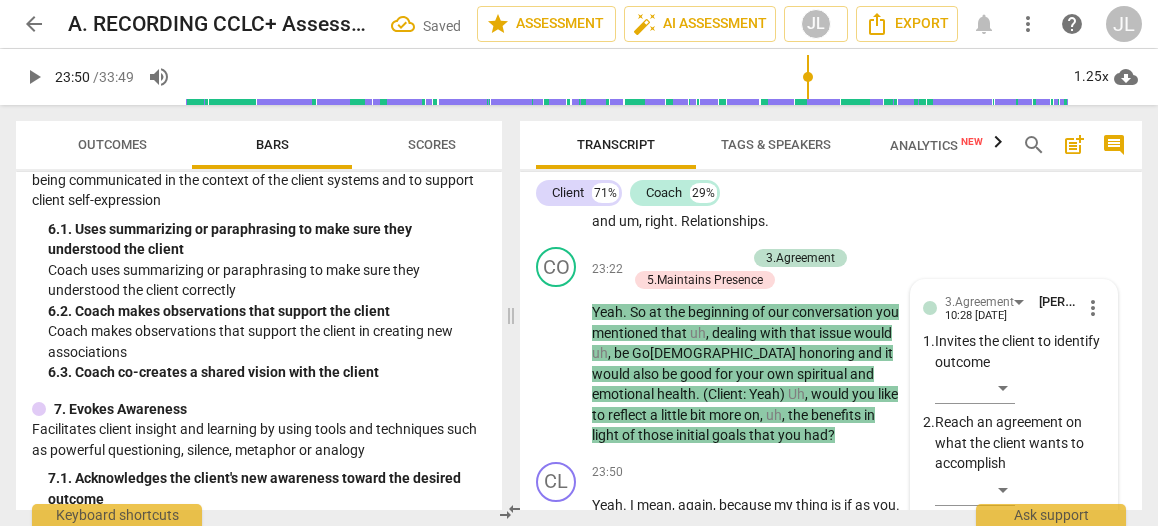 scroll, scrollTop: 13262, scrollLeft: 0, axis: vertical 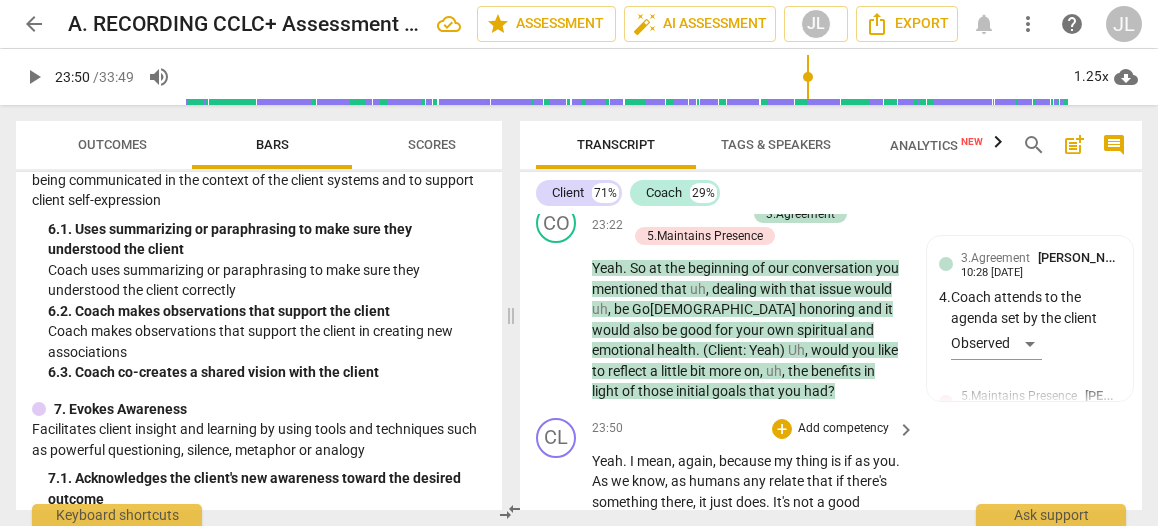 click on "." at bounding box center (898, 461) 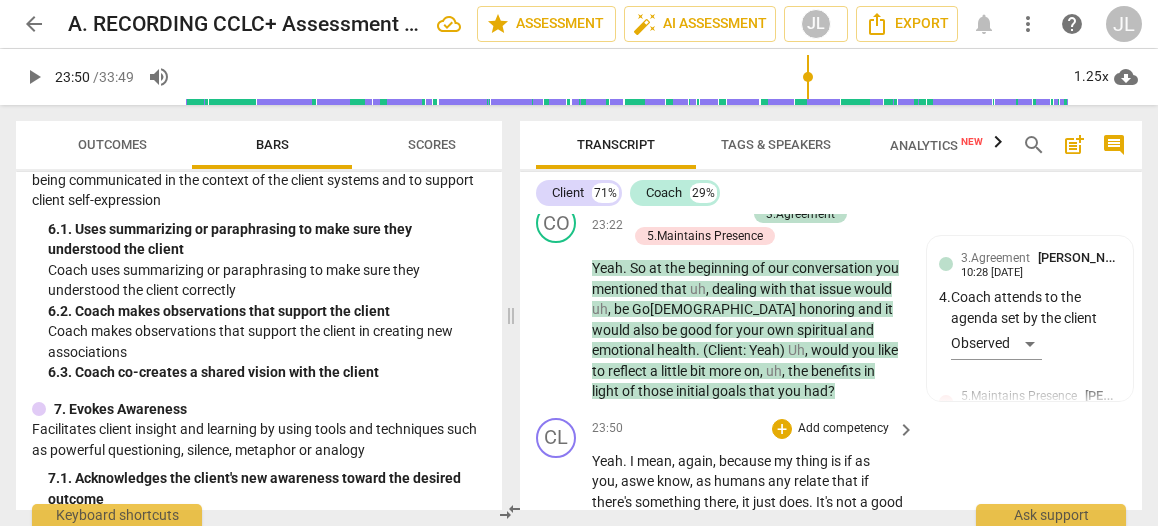 click on "play_arrow" at bounding box center [557, 779] 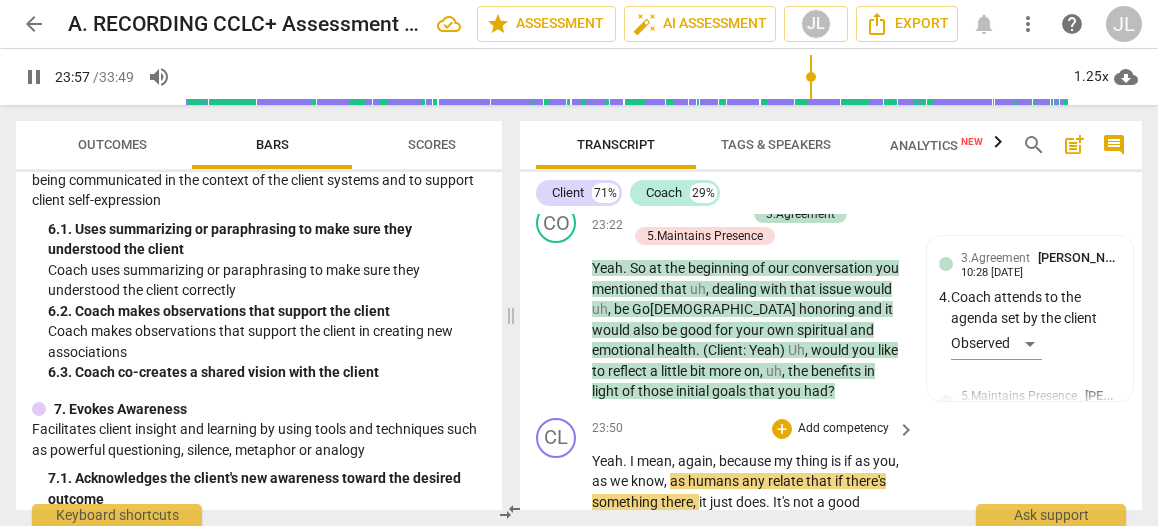 click on "pause" at bounding box center [557, 779] 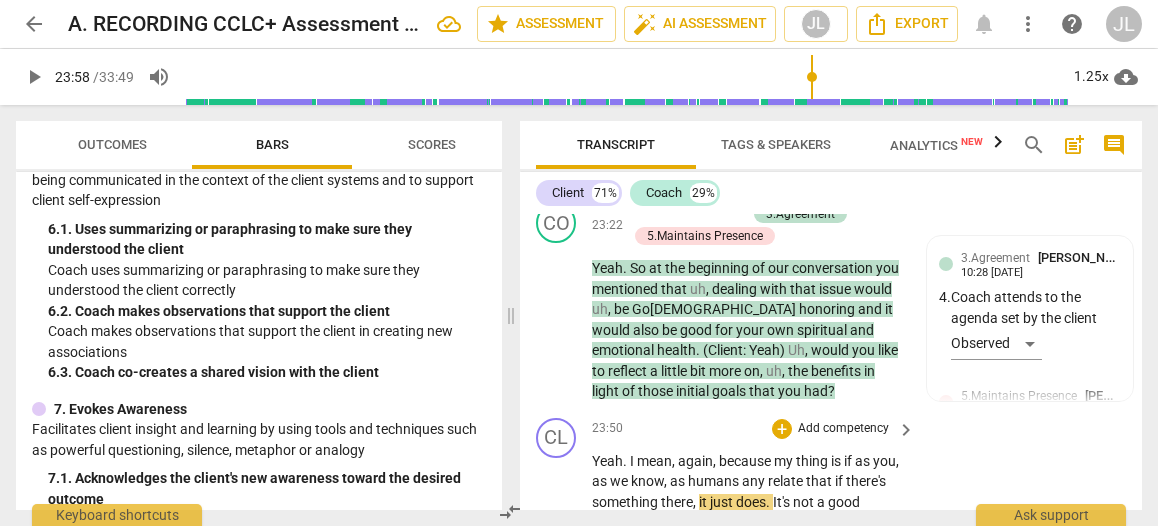type on "1438" 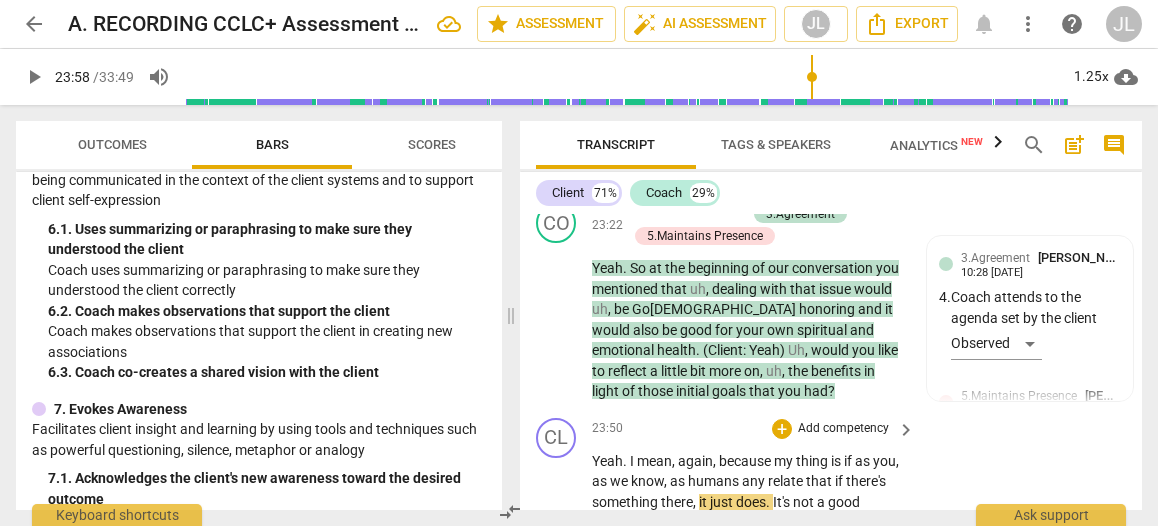 click on "humans" at bounding box center [715, 481] 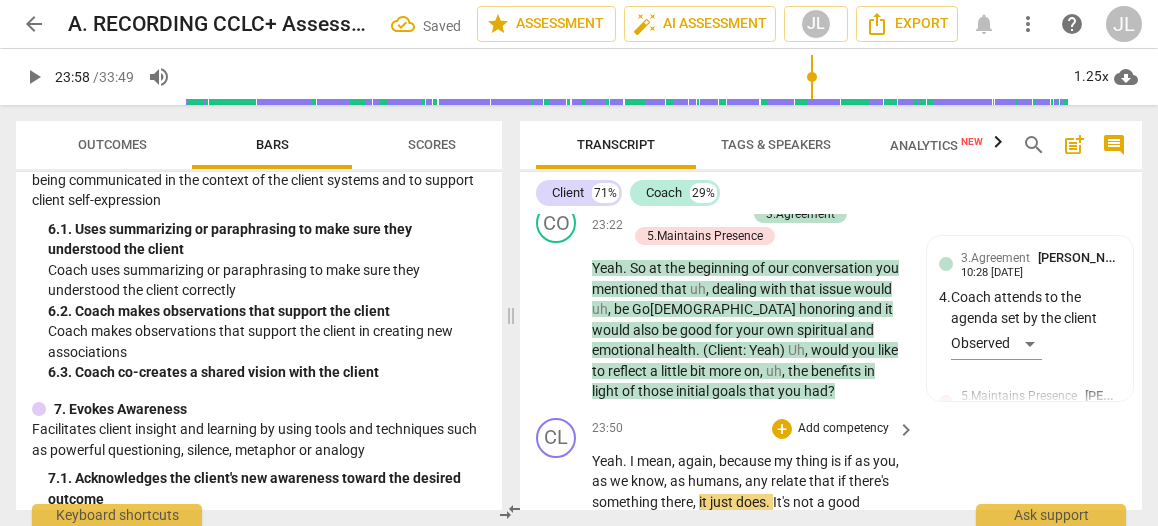 click on "relate" at bounding box center (790, 481) 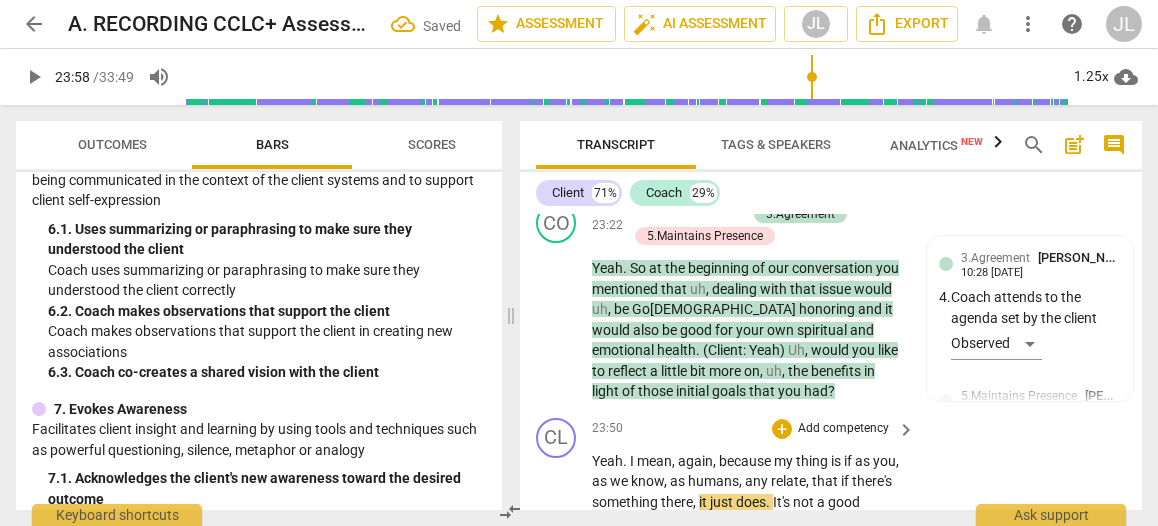 click on "play_arrow" at bounding box center [557, 779] 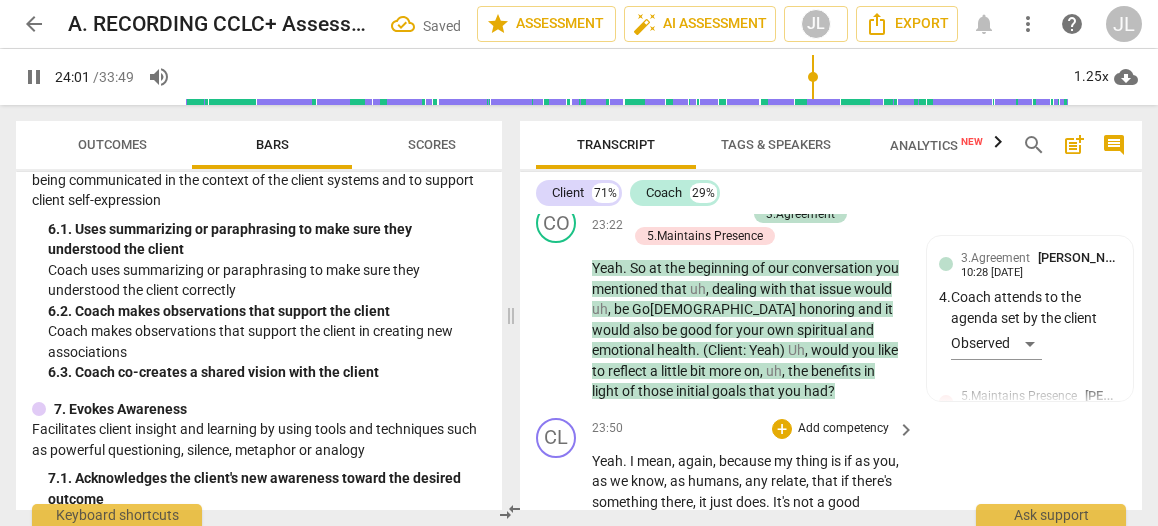 click on "pause" at bounding box center (557, 779) 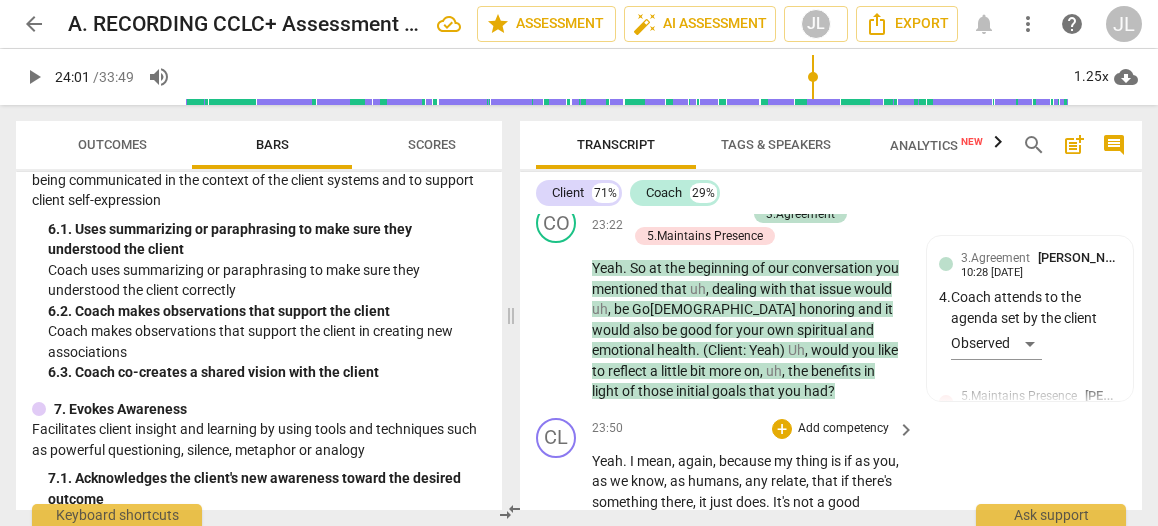 click on "." at bounding box center (769, 502) 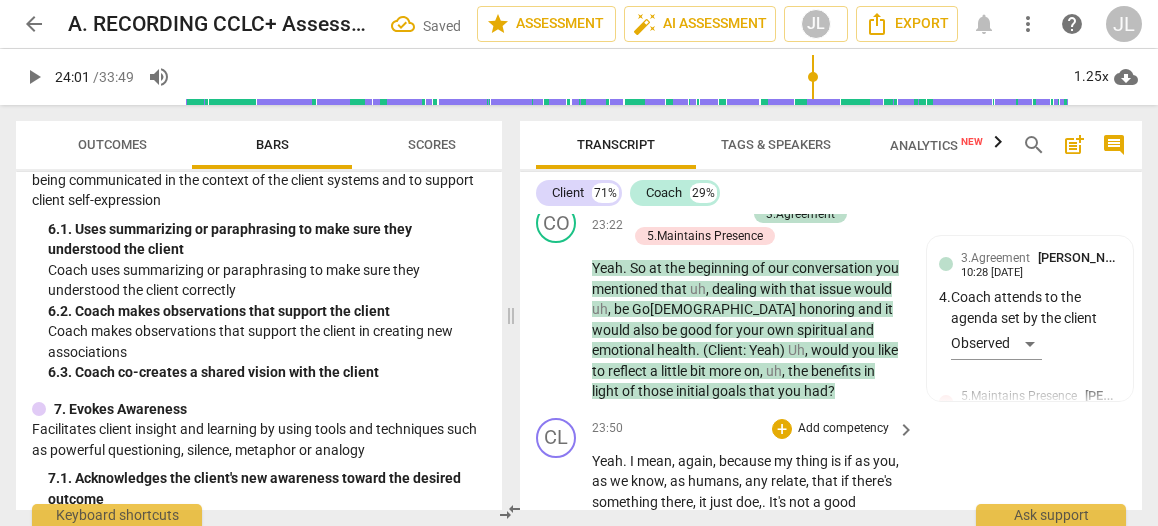 click on "play_arrow" at bounding box center (557, 779) 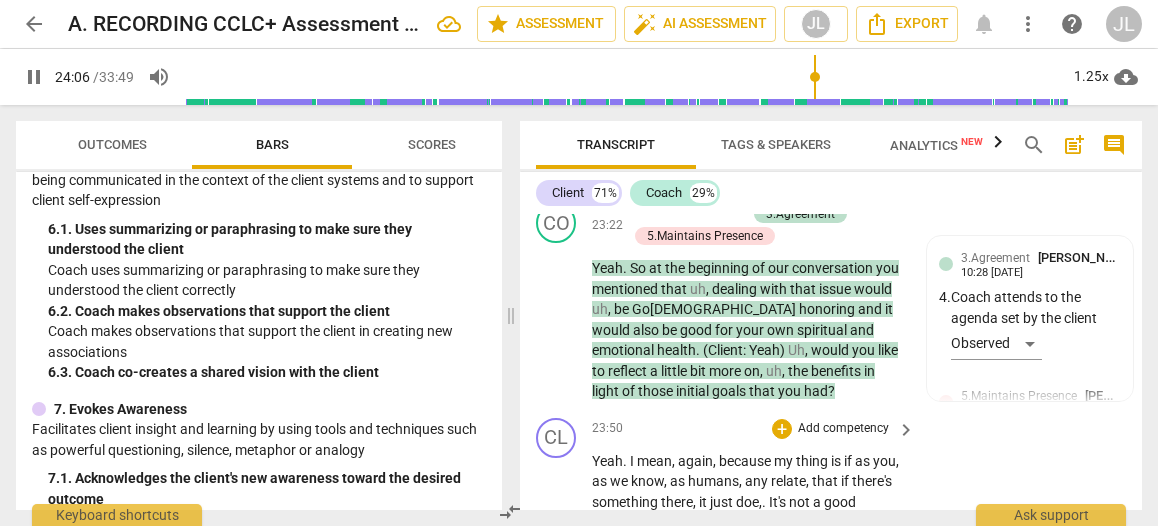 click on "pause" at bounding box center (557, 779) 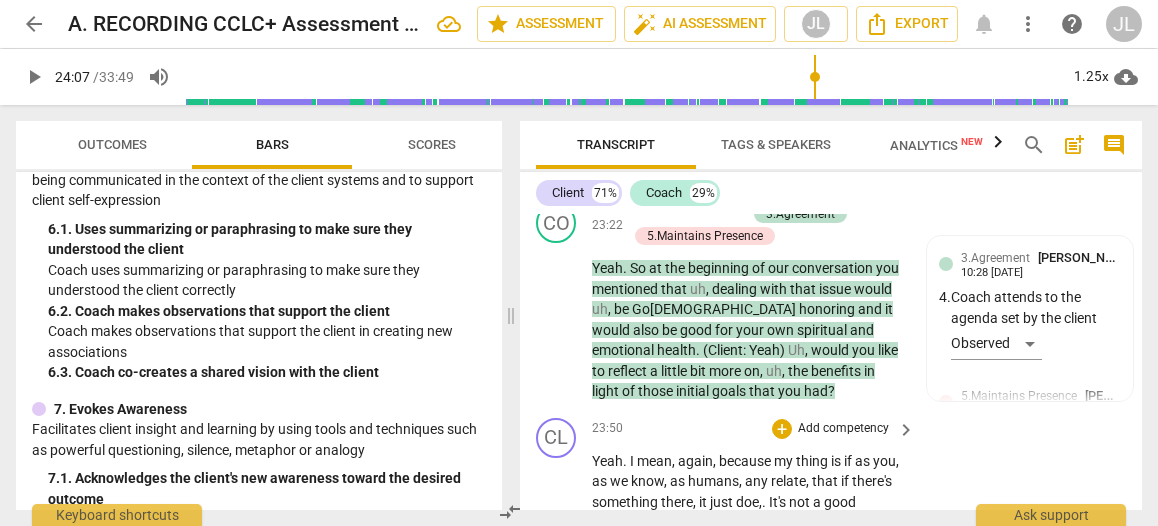type on "1447" 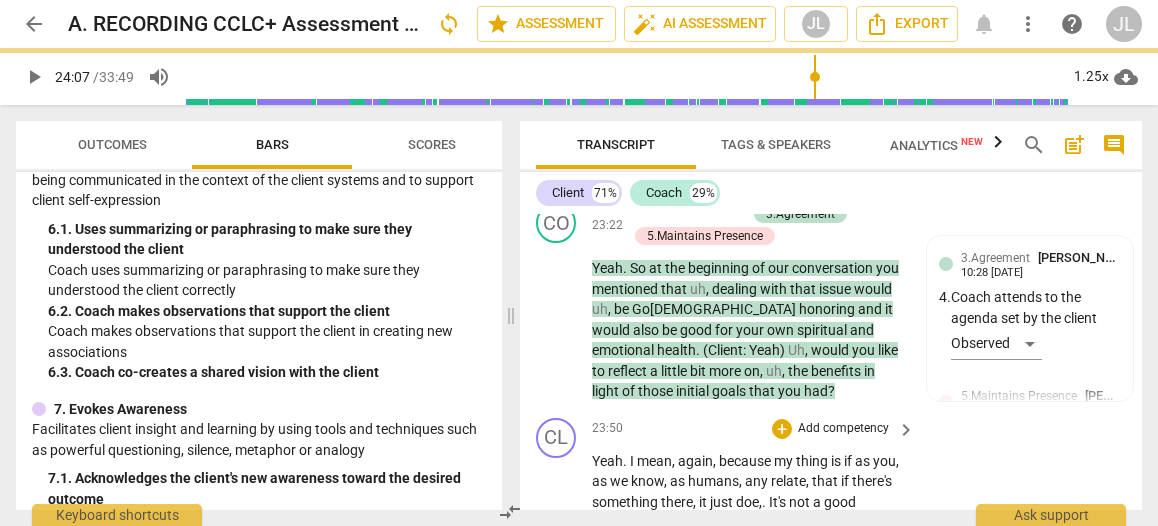 click on "play_arrow" at bounding box center [557, 779] 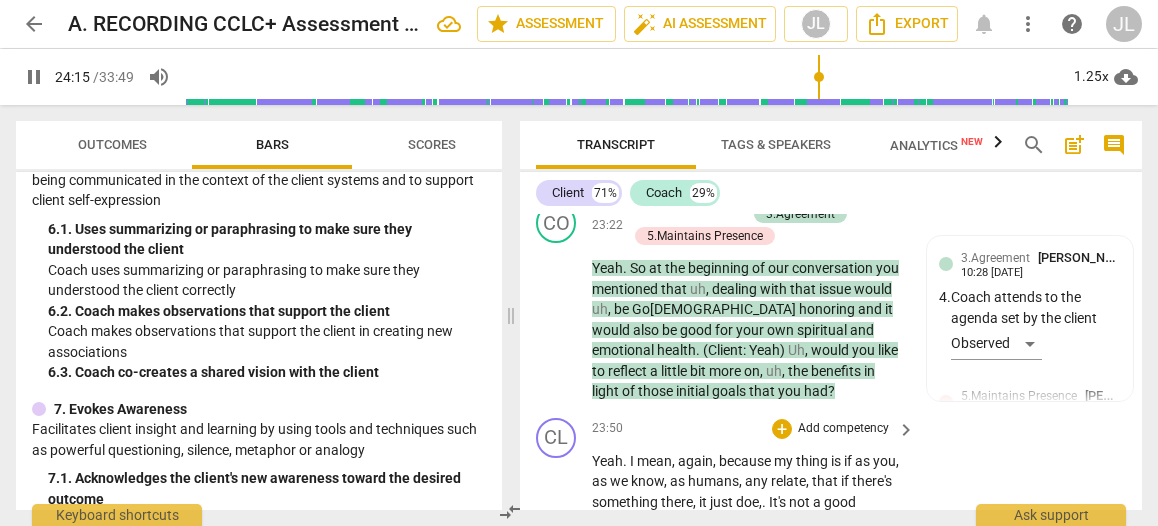 click on "pause" at bounding box center (557, 779) 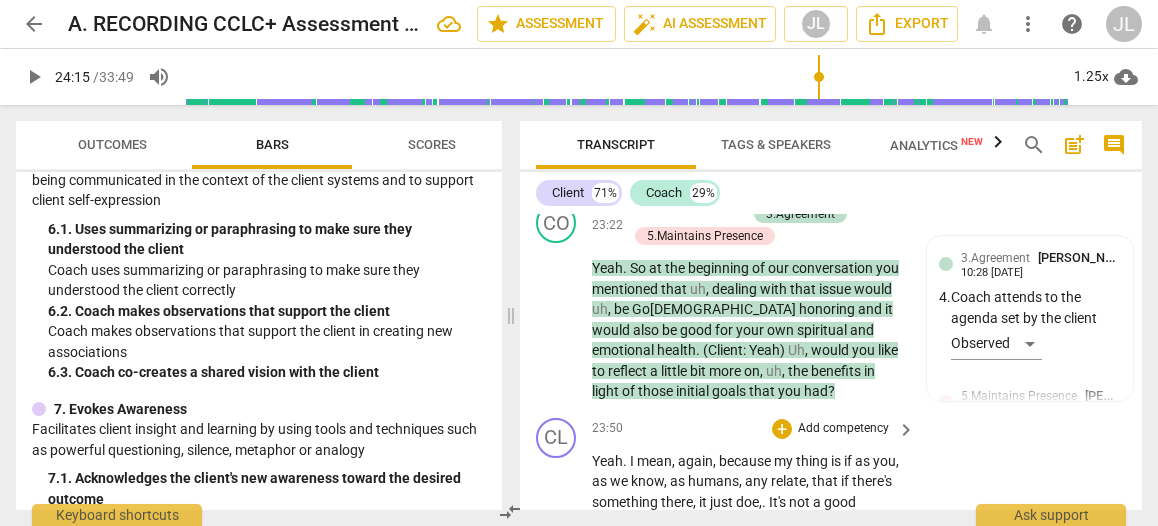click on "people" at bounding box center [756, 563] 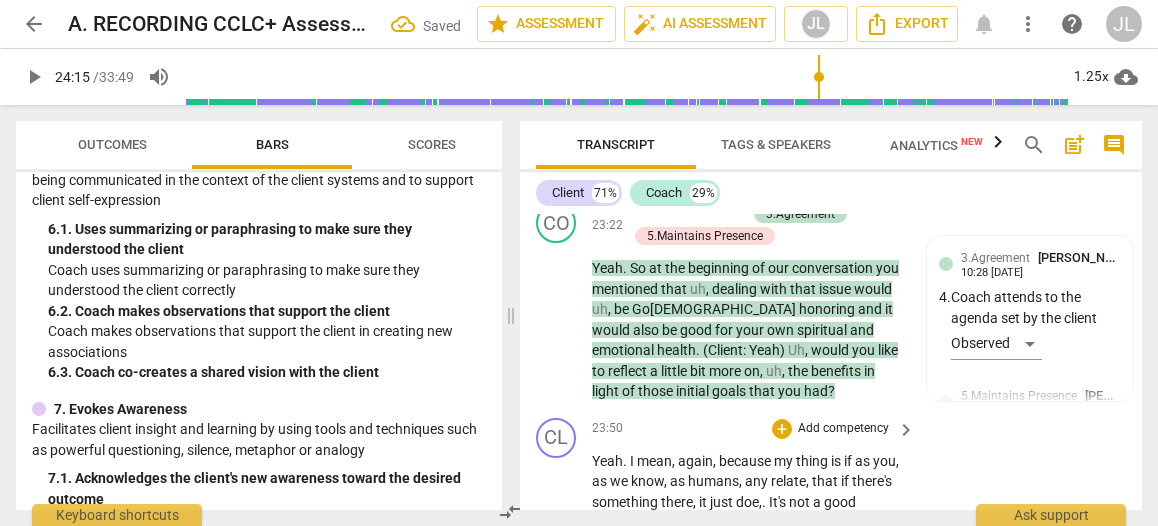 click on "play_arrow" at bounding box center (557, 779) 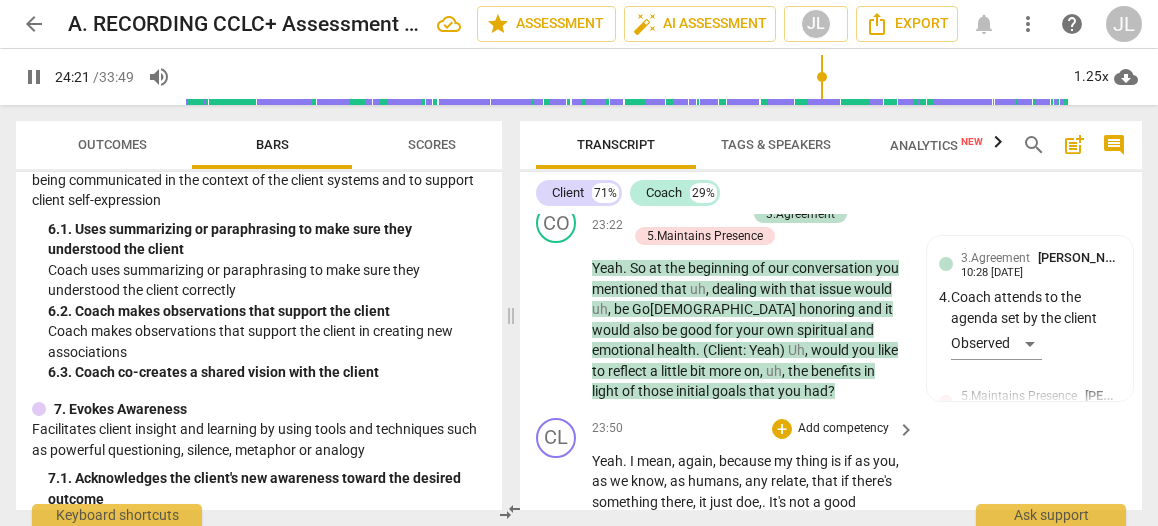 click on "pause" at bounding box center (557, 779) 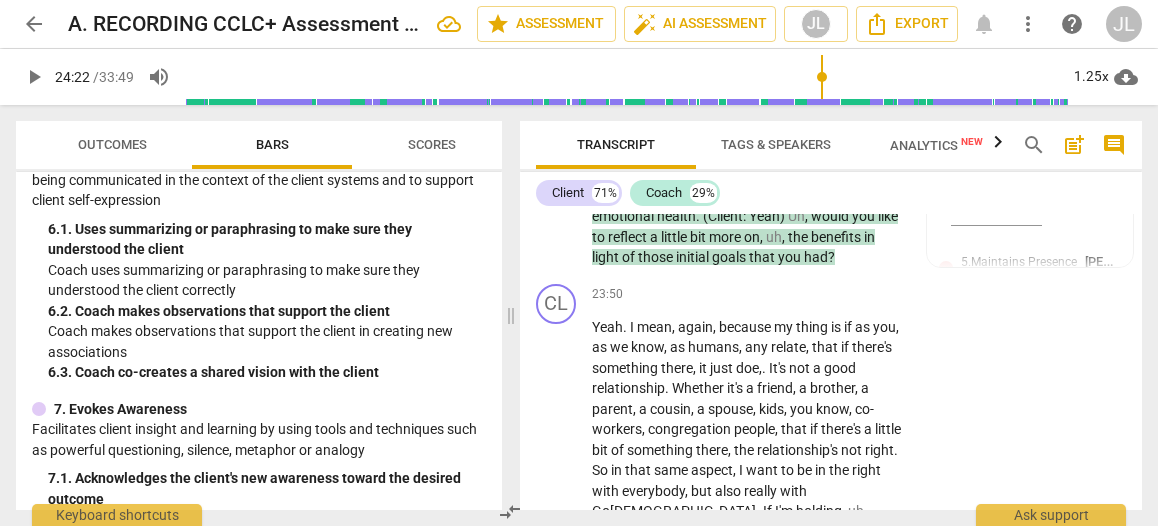 scroll, scrollTop: 13440, scrollLeft: 0, axis: vertical 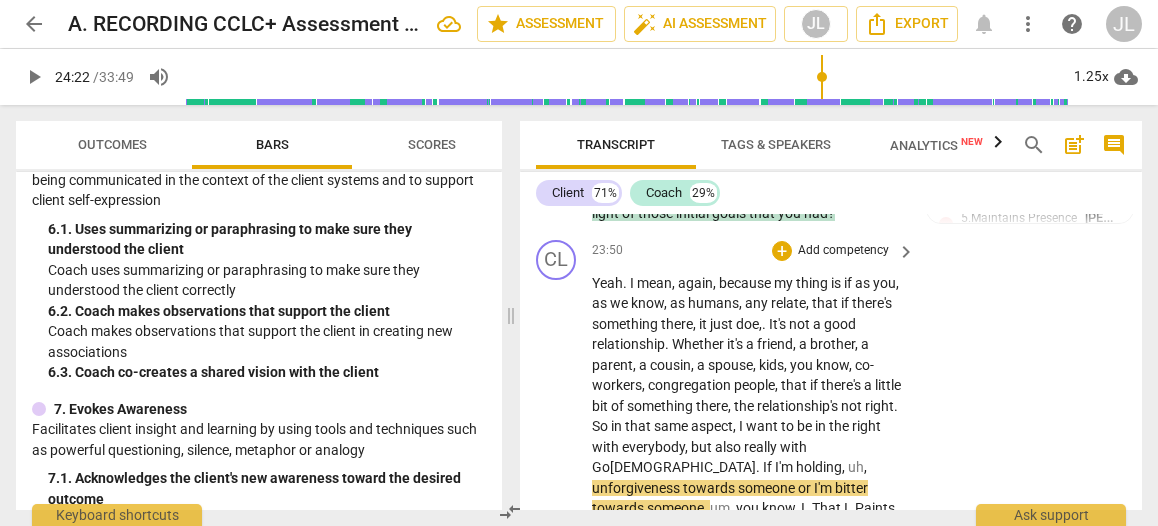 click on "play_arrow" at bounding box center [557, 601] 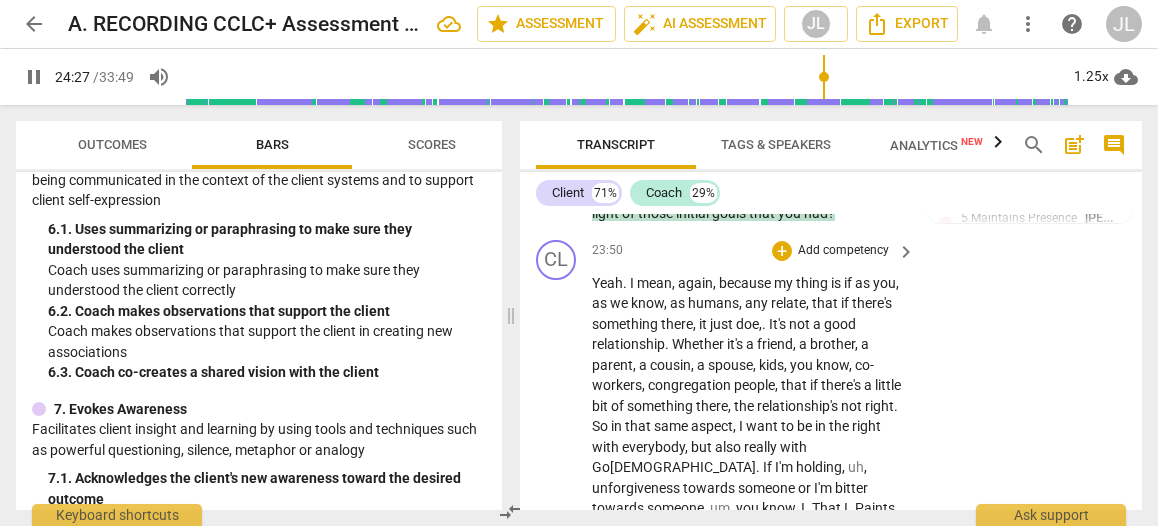 click on "pause" at bounding box center [557, 601] 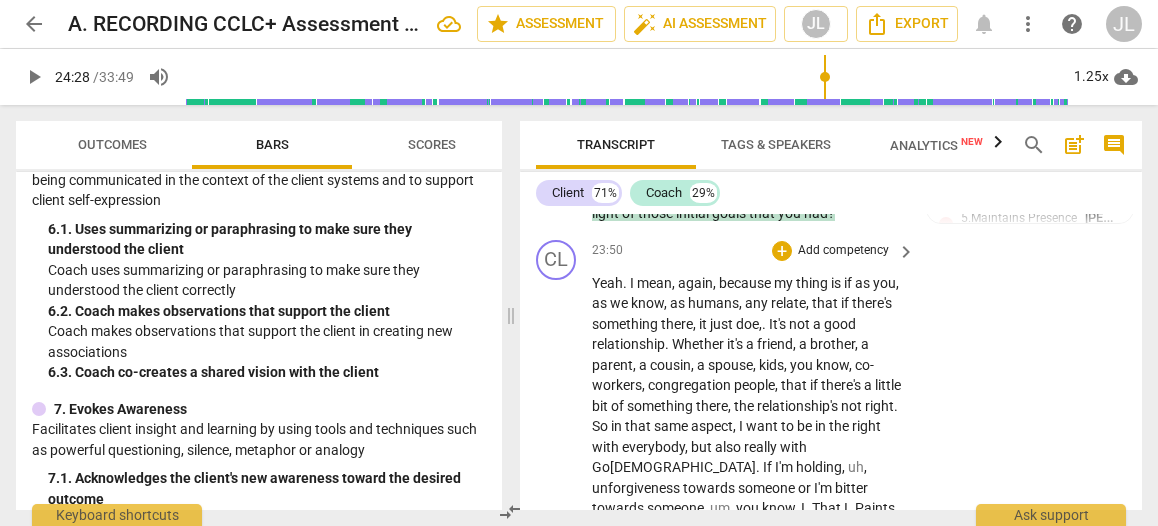 click on "." at bounding box center [851, 508] 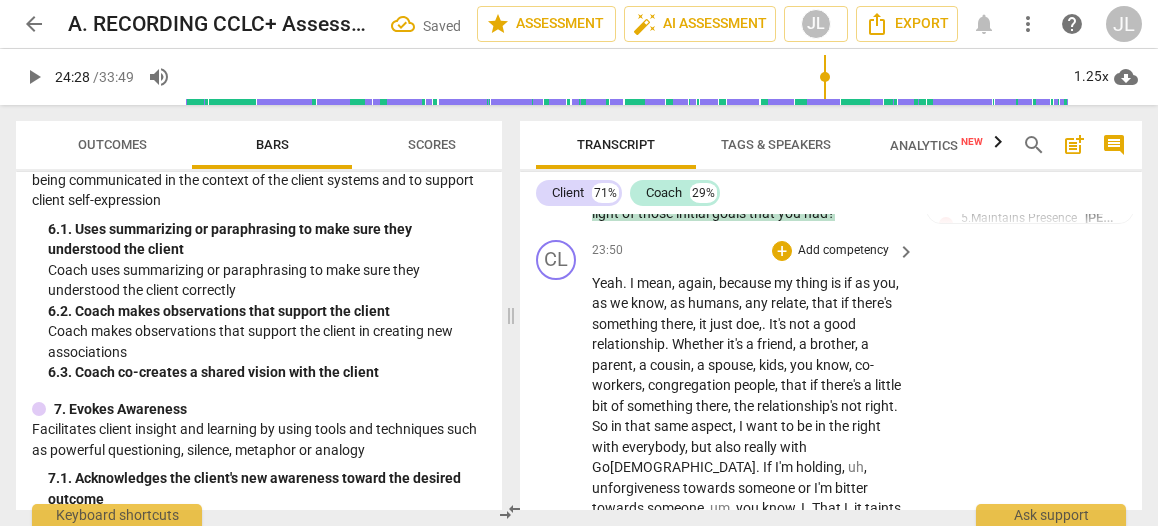 click on "play_arrow" at bounding box center [557, 601] 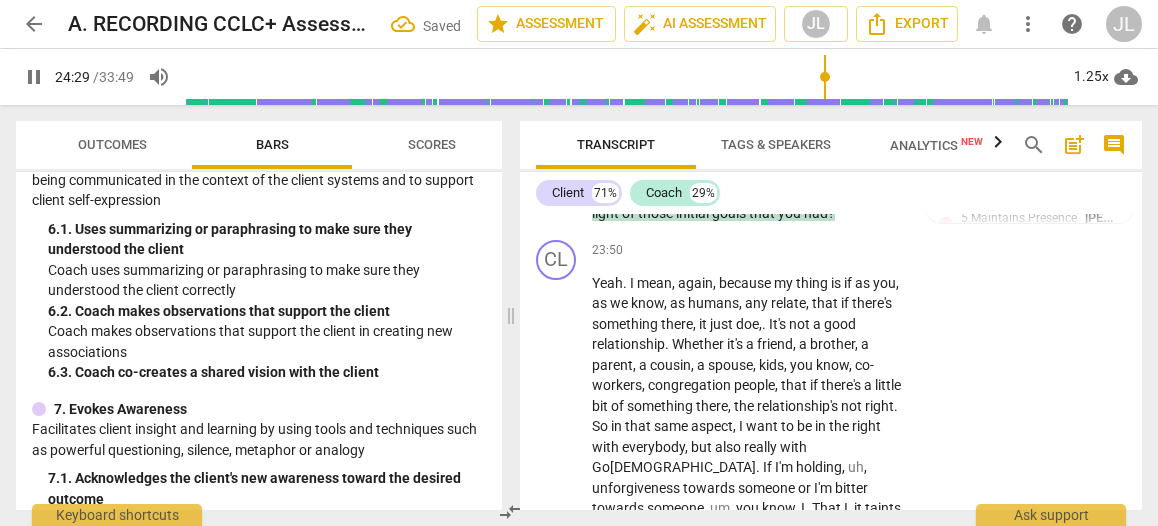 click on "." at bounding box center [831, 549] 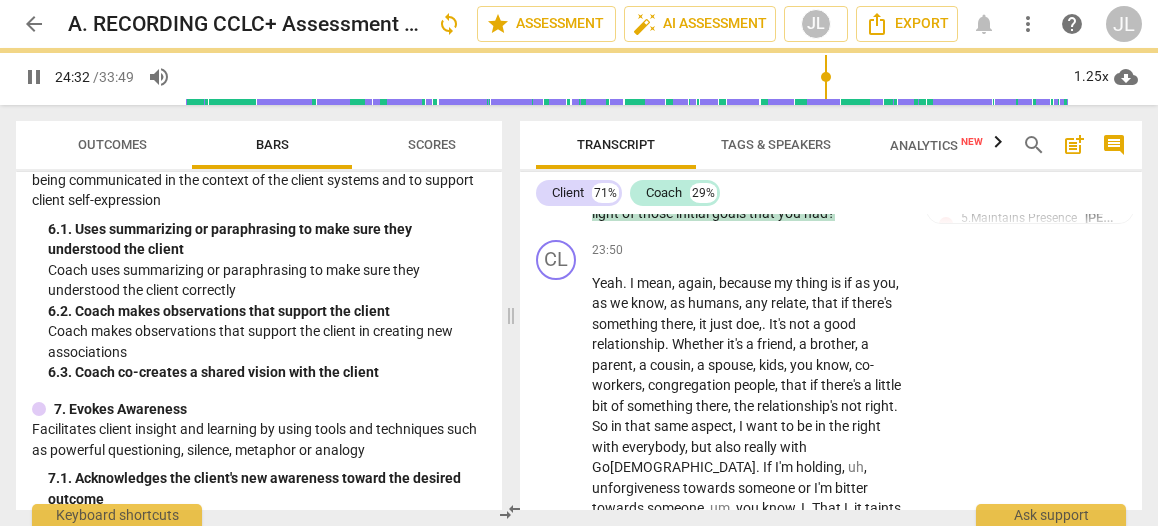 click on "pause" at bounding box center [557, 601] 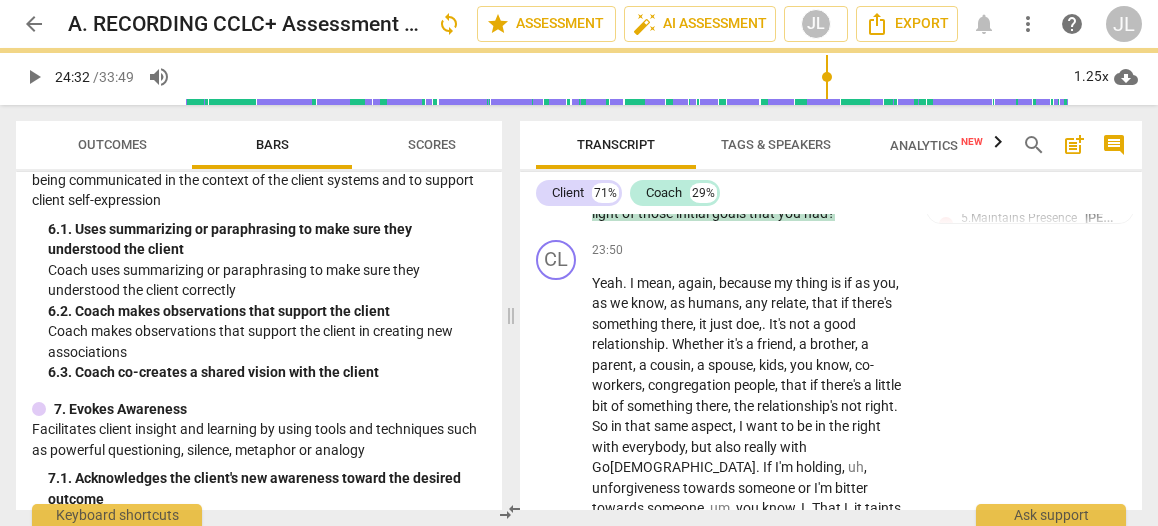 type on "1473" 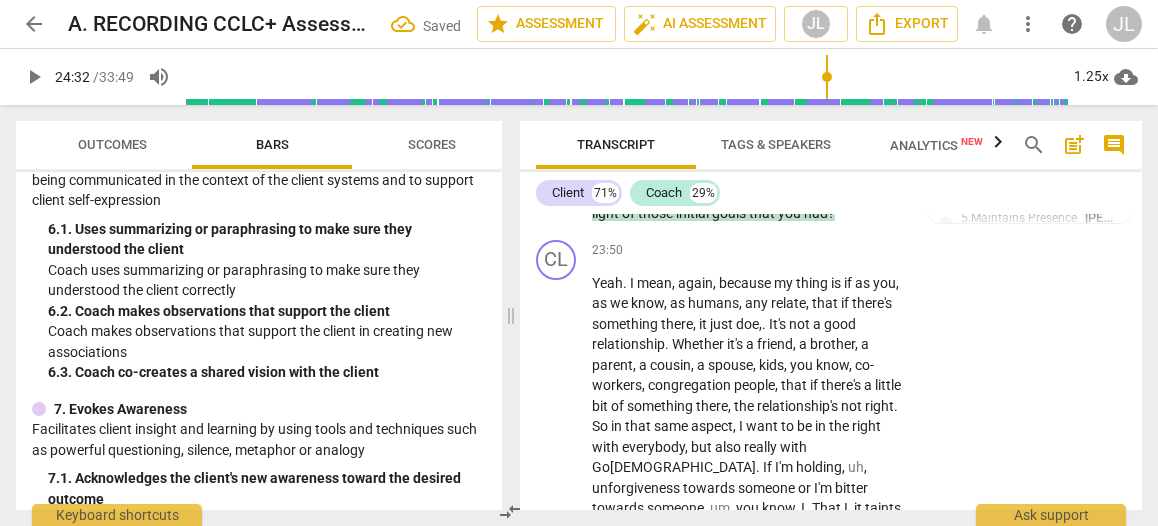 click on "because" at bounding box center (712, 570) 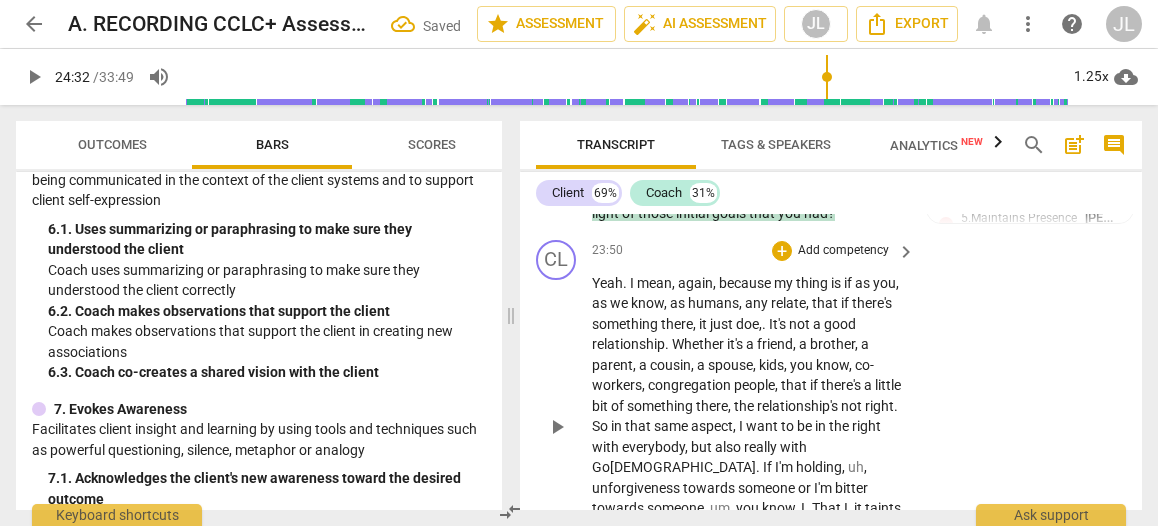 click on "Yeah .   I   mean ,   again ,   because   my   thing   is   if   as   you ,   as   we   know ,   as   humans ,   any   relate ,   that   if   there's   something   there ,   it   just   doe , .   It's   not   a   good   relationship .   Whether   it's   a   friend ,   a   brother ,   a   parent ,   a   cousin ,   a   spouse ,   kids ,   you   know ,   co-workers ,   congregation   people ,   that   if   there's   a   little   bit   of   something   there ,   the   relationship's   not   right .   So   in   that   same   aspect ,   I   want   to   be   in   the   right   with   everybody ,   but   also   really   with   Go[DEMOGRAPHIC_DATA]   If   I'm   holding ,   uh ,   unforgiveness   towards   someone   or   I'm   bitter   towards   someone ,   um ,   you   know ,   I .   That   I ,   it   taints ,   it   taints   my   relationship   with   Go[DEMOGRAPHIC_DATA]   And   I   don't ,   I   don't   want   that ,   um ." at bounding box center [748, 427] 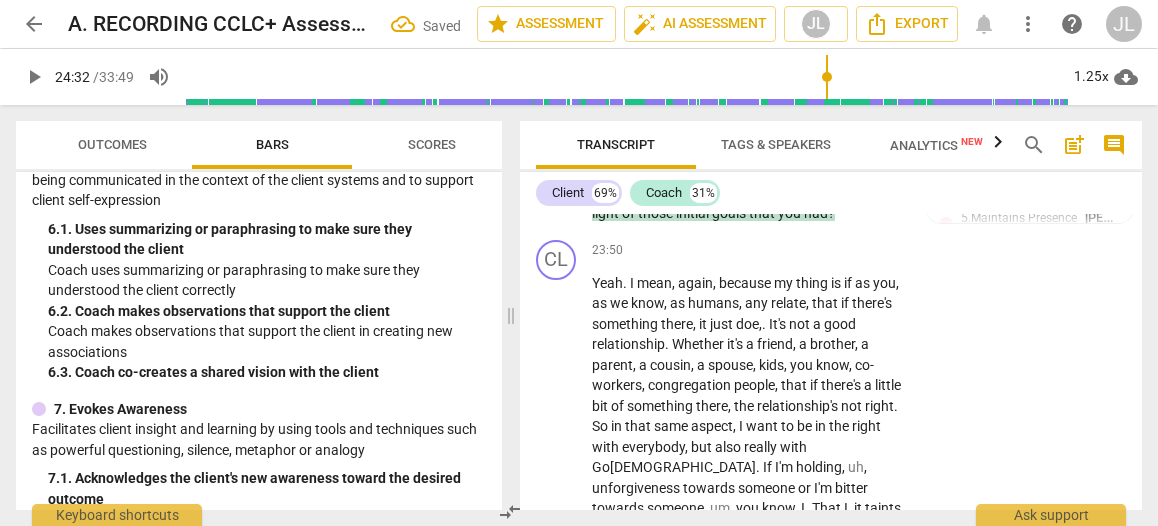 click on "Because" at bounding box center [620, 639] 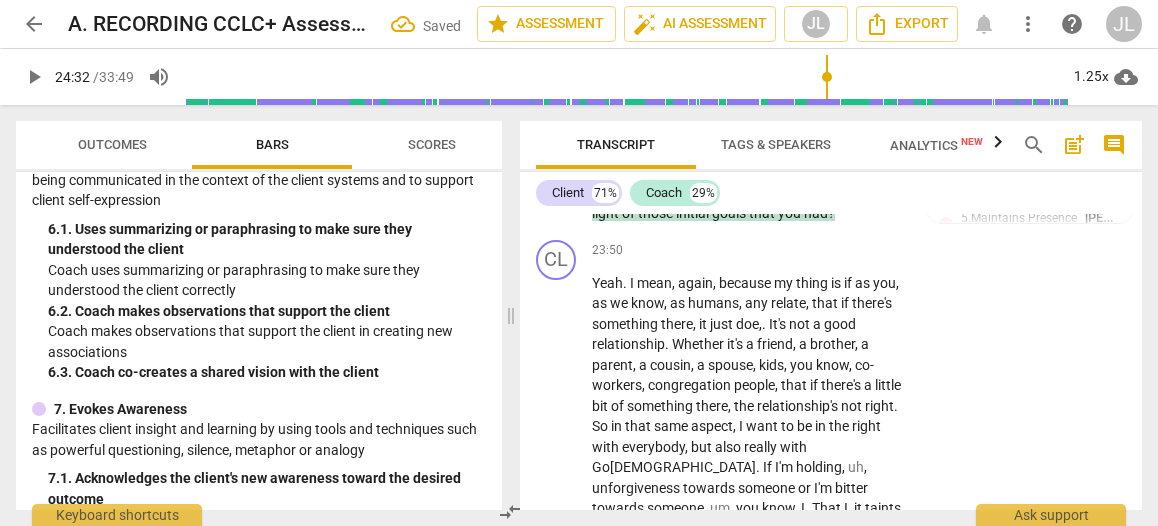 drag, startPoint x: 631, startPoint y: 371, endPoint x: 593, endPoint y: 374, distance: 38.118237 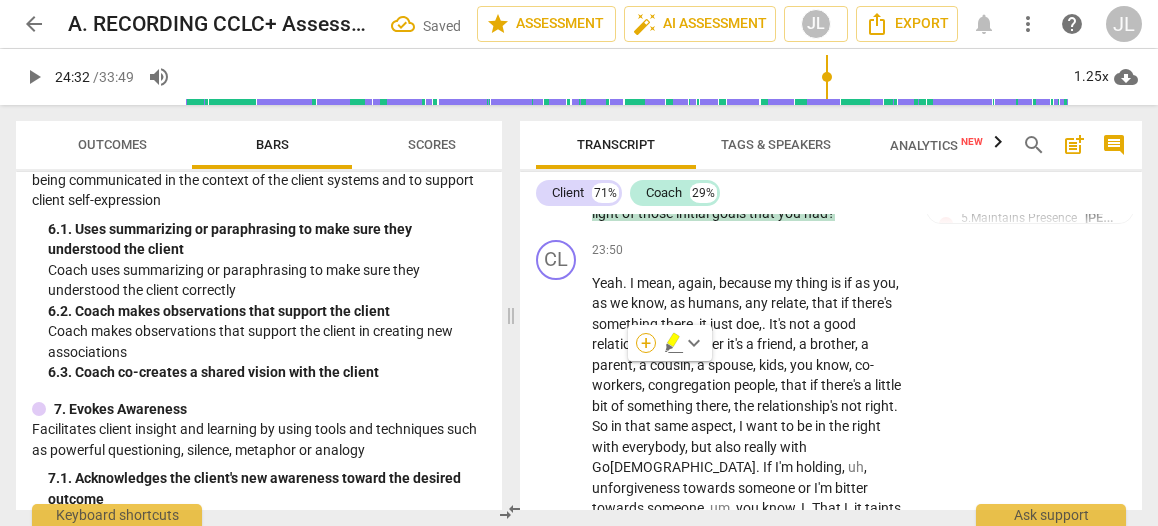 click on "+" at bounding box center (646, 343) 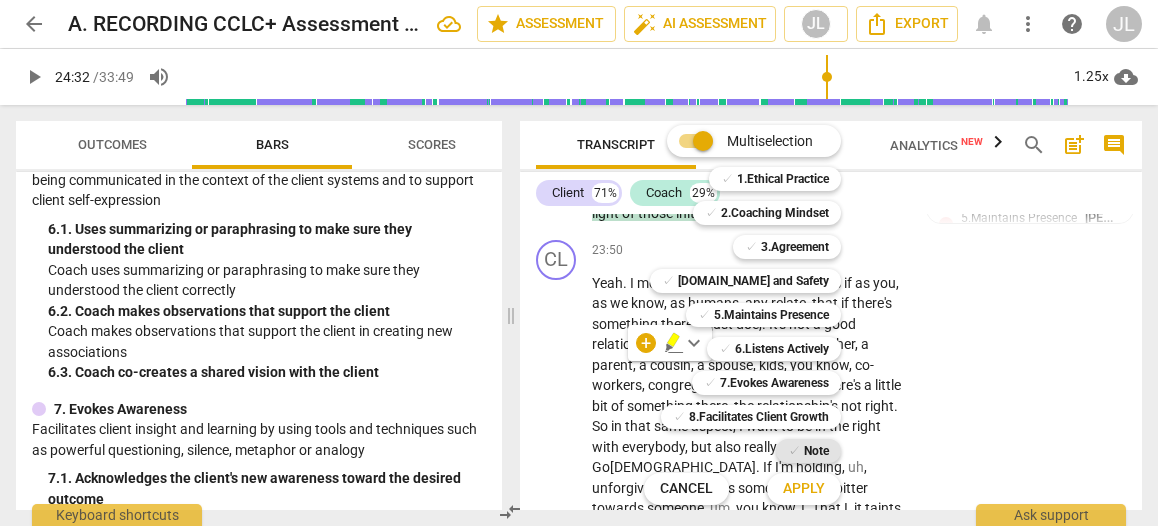 click on "Note" at bounding box center [816, 451] 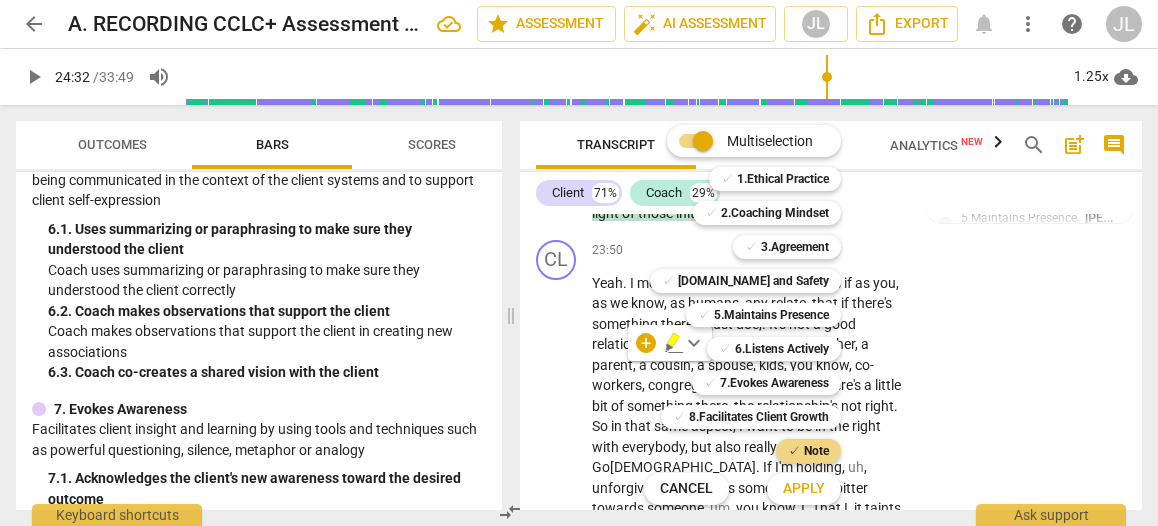 click on "Apply" at bounding box center [804, 489] 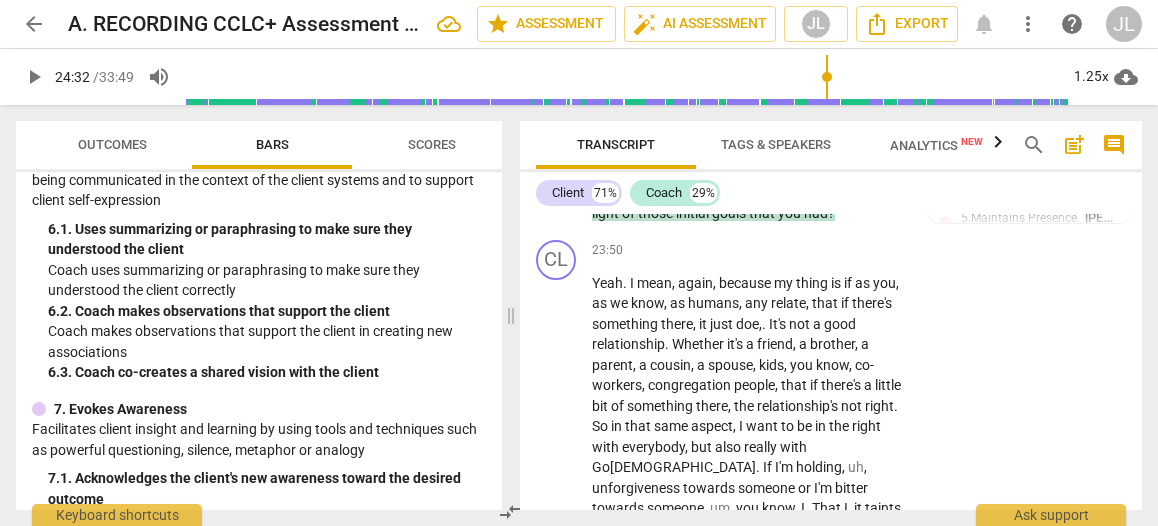 drag, startPoint x: 749, startPoint y: 455, endPoint x: 731, endPoint y: 454, distance: 18.027756 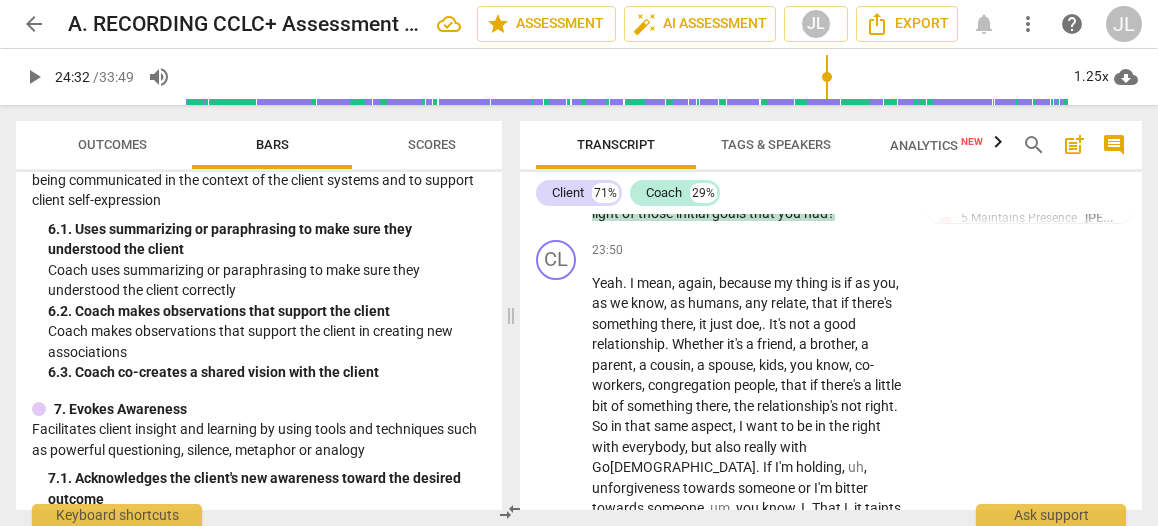 click on "Because   that's .   That's   m .   The   most   relationship   I   have   is   with   [DEMOGRAPHIC_DATA]   and   through   [DEMOGRAPHIC_DATA] .   And   so   I   want   to   keep   it .   I   want   to   keep   it .   Right .   You   know ,   I   think   about   [PERSON_NAME]   always   confessing .   You   know ,   you   read   through   his   Psalms ,   just   where   he   was   at .   And ,   uh ,   that's   something   I   do .   I   just   confess   that ,   you   know ,   how   I'm   feeling .   You   know ,   I'm   dealing   with   this ,   whatever   it   is ,   uh ,   and   I'm   honest   with   him .   And   I   just   say   again ,   [PERSON_NAME] ,   just ,   you   know ,   I   think   about   [DEMOGRAPHIC_DATA] ,   um ,   51 .   Created   me   a   clean   heart .   God   created   me   a   clean   heart .   Um ,   so   that .   That's   always   my   thing .   Created   me   a   clean   heart .   So   that's .   That's   just   a   good ,   good   prayer   right   there .   Created   me   a   clean   heart ." at bounding box center (748, 901) 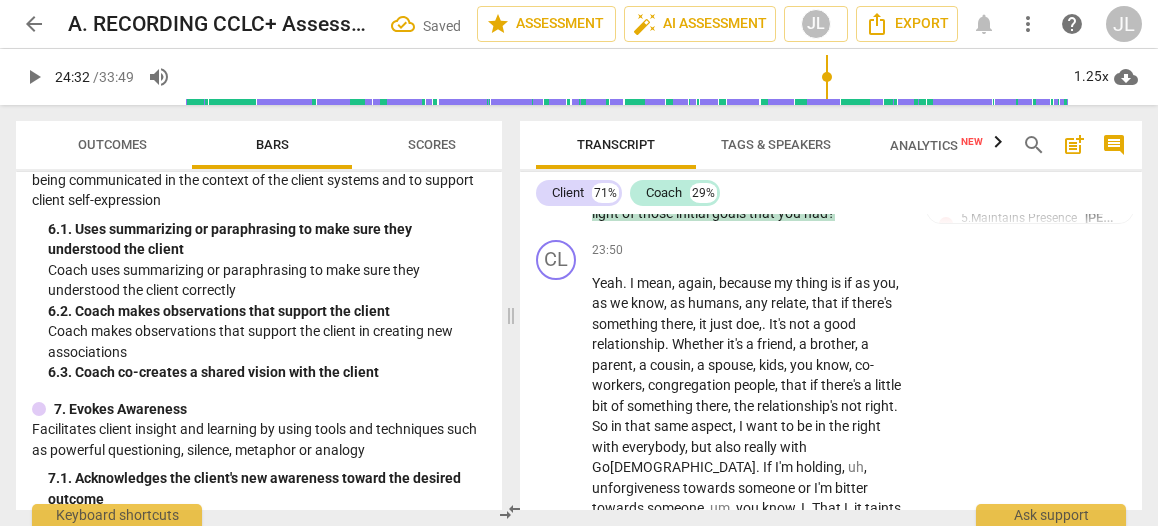 click on "Because" at bounding box center (620, 727) 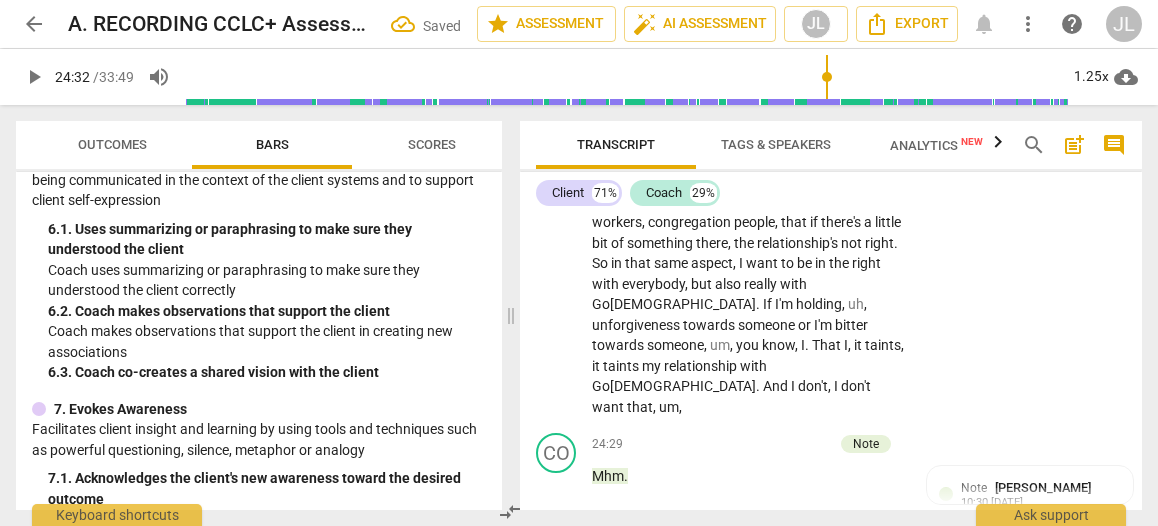 scroll, scrollTop: 13652, scrollLeft: 0, axis: vertical 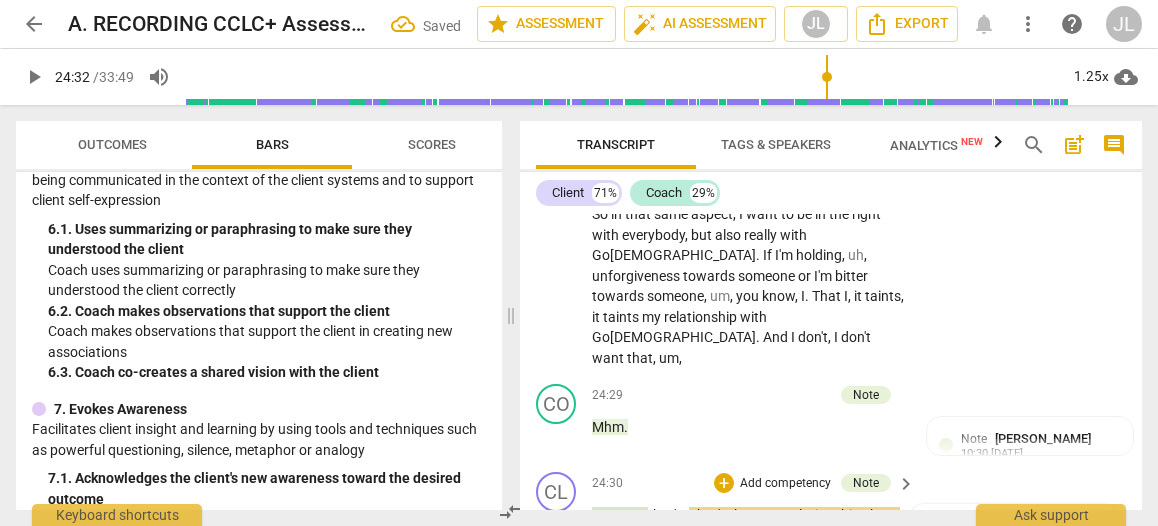 click on "." at bounding box center (685, 515) 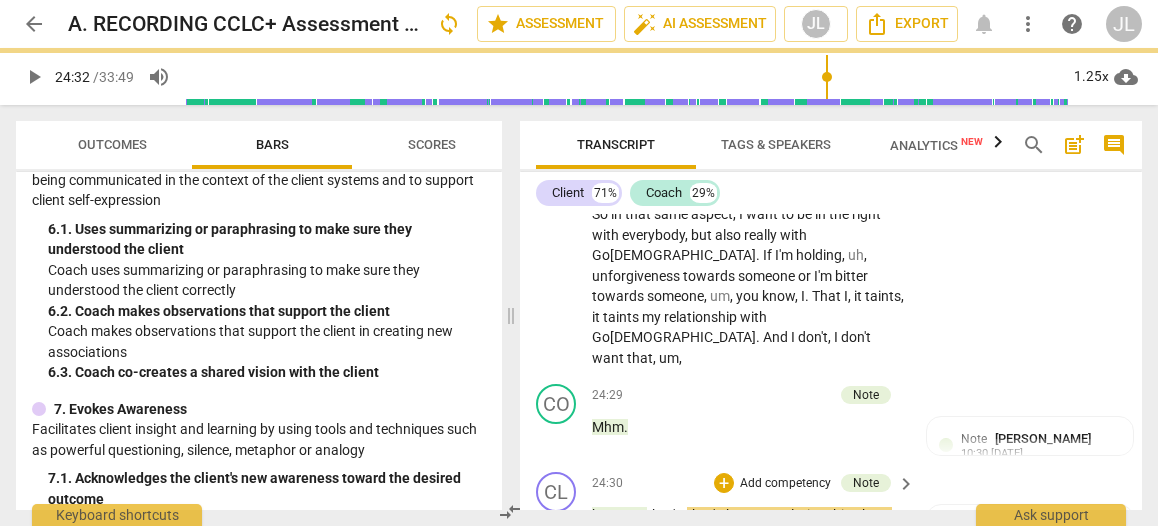 click on "play_arrow" at bounding box center (557, 680) 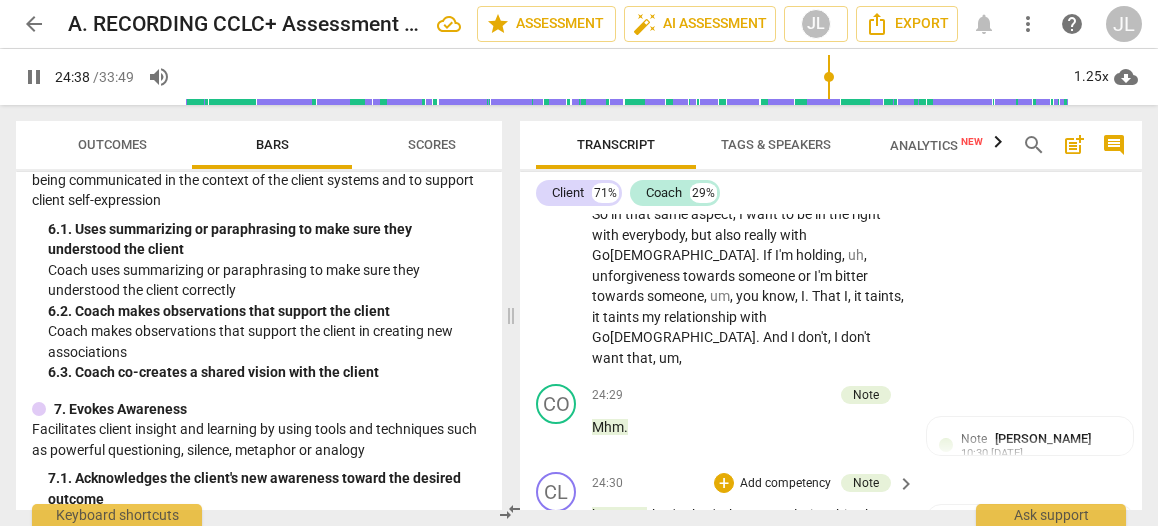 click on "pause" at bounding box center (557, 680) 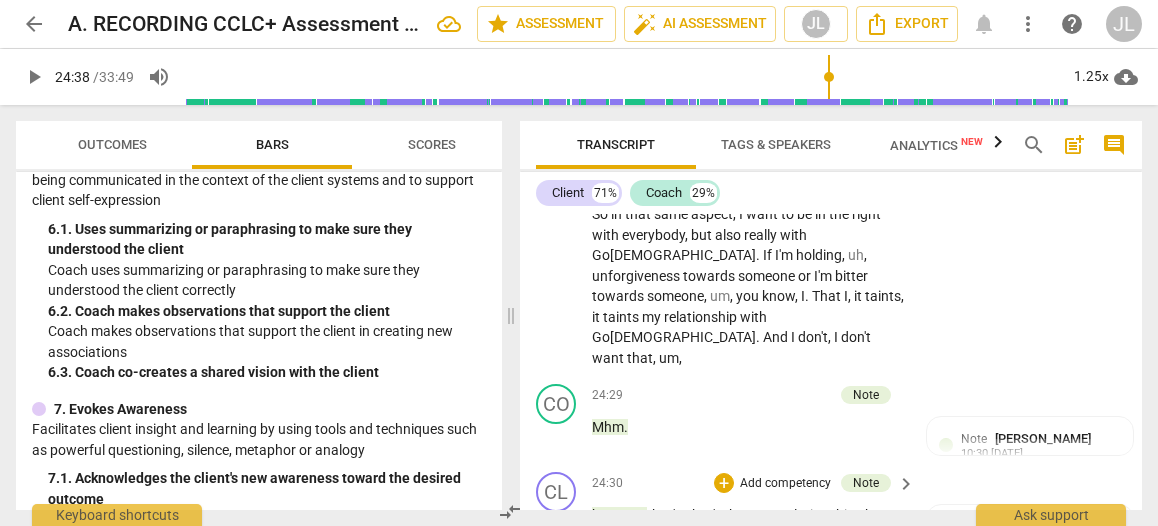 click on "." at bounding box center [892, 556] 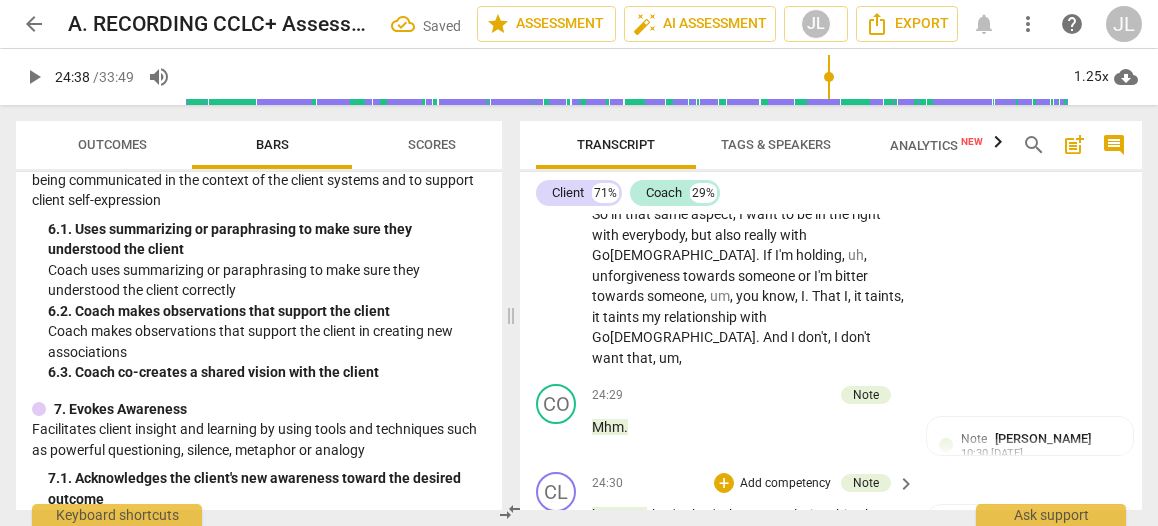 click on "." at bounding box center (686, 577) 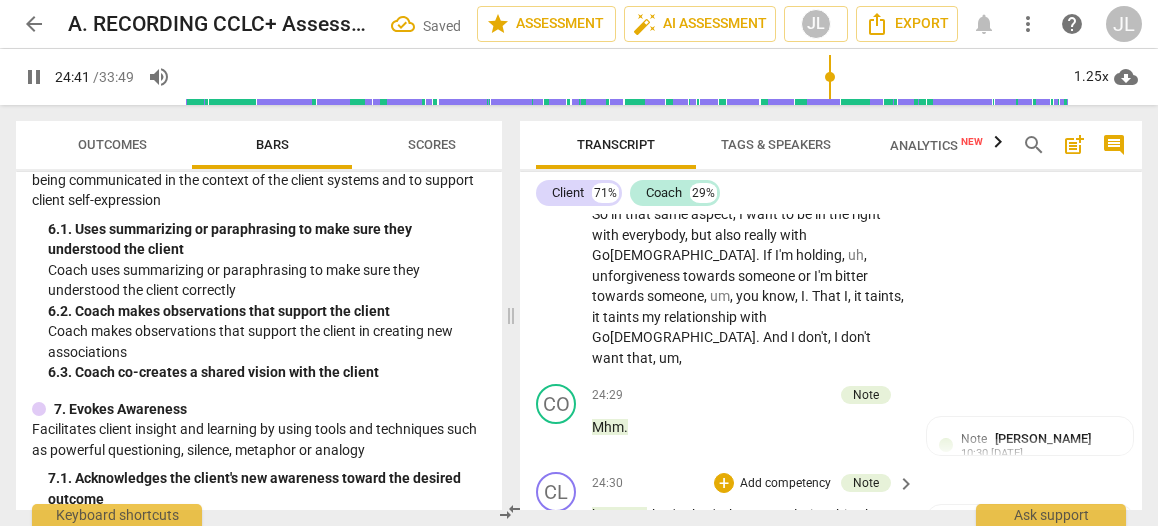 click on "." at bounding box center (820, 597) 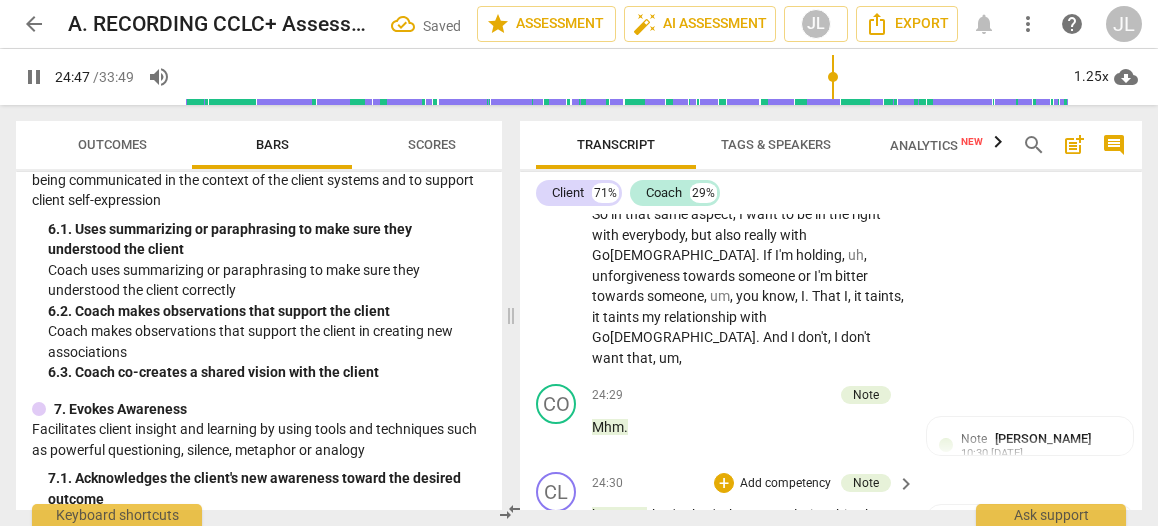 click on "pause" at bounding box center (557, 680) 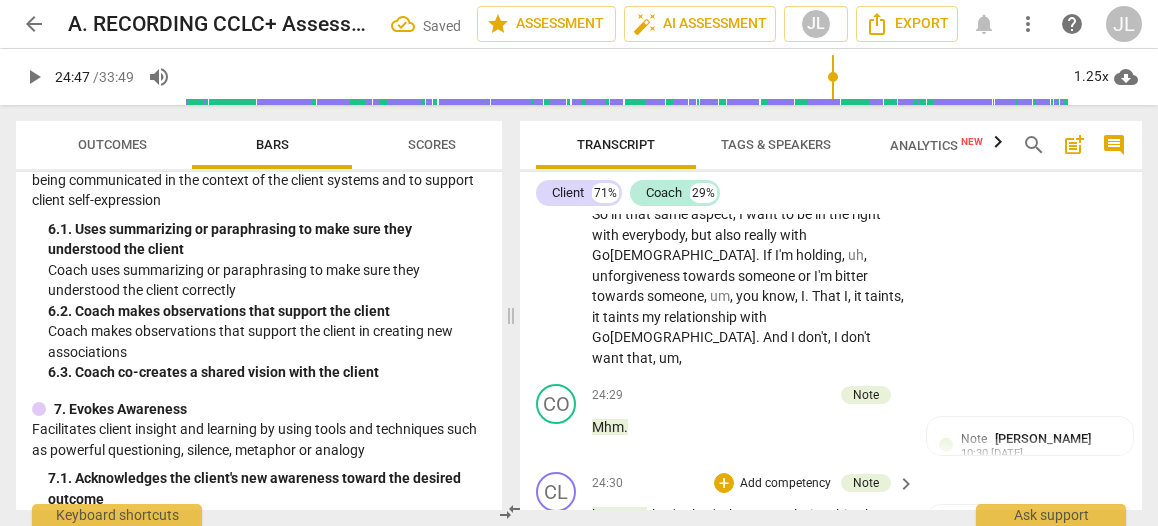 click on "through" at bounding box center [675, 618] 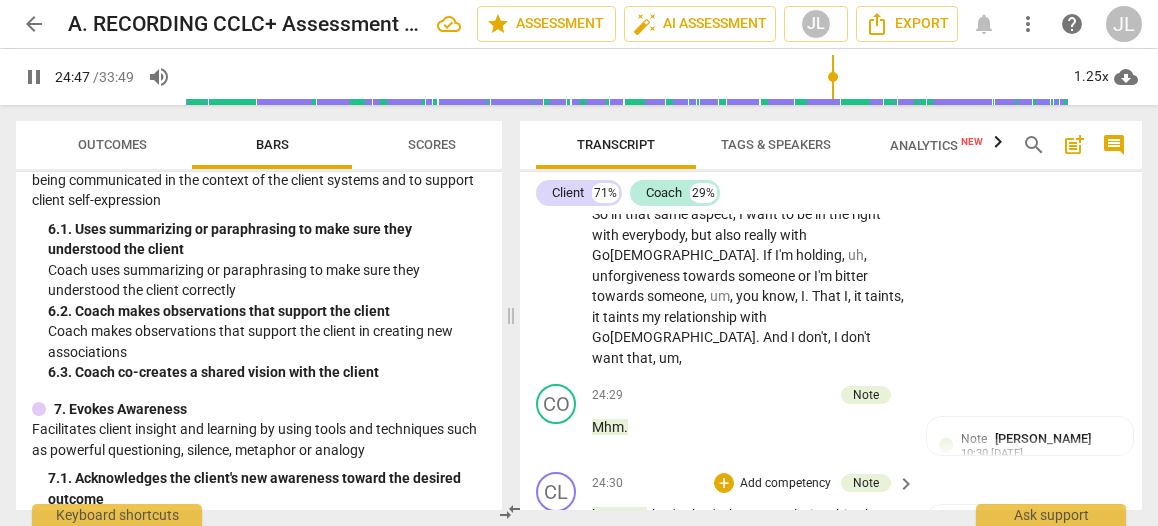 click on "pause" at bounding box center [557, 680] 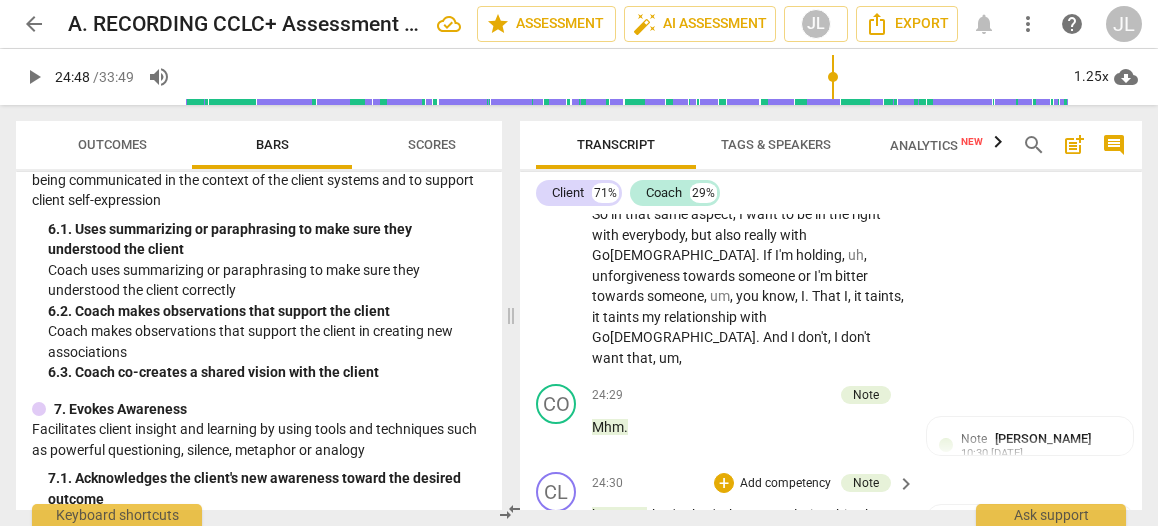 click on "play_arrow" at bounding box center (557, 680) 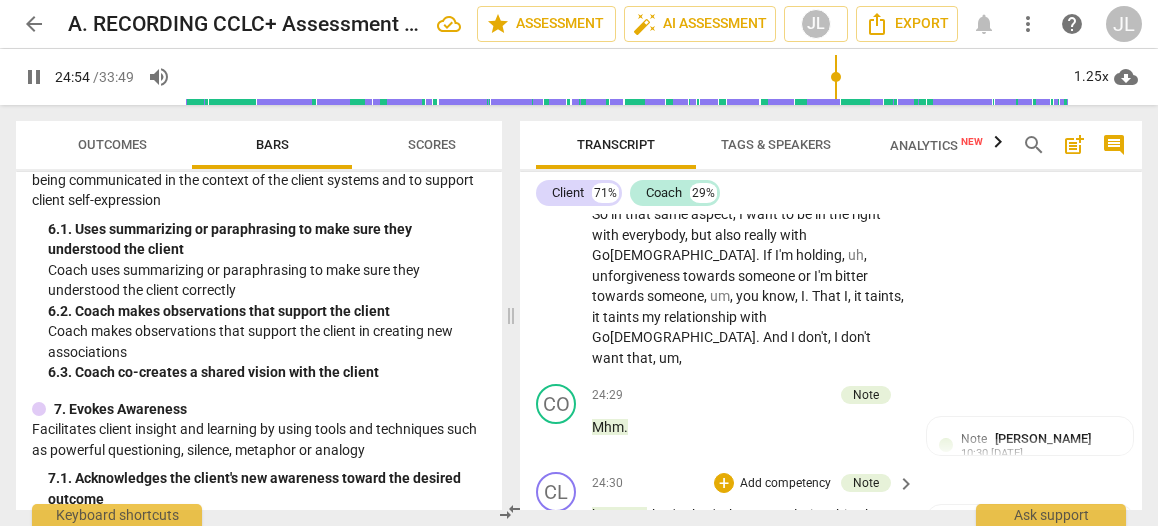 click on "pause" at bounding box center [557, 680] 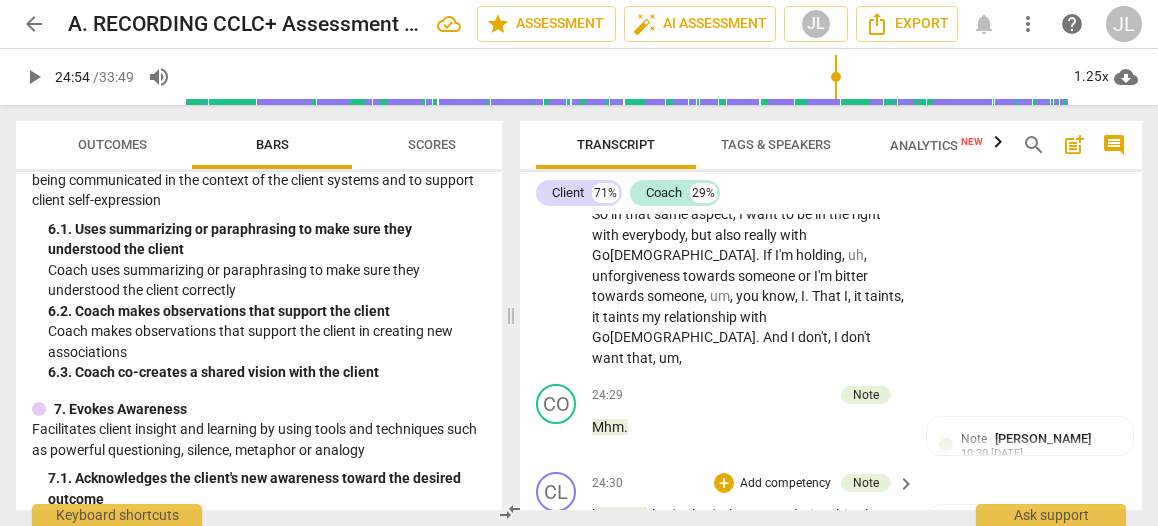 click on "play_arrow" at bounding box center (557, 680) 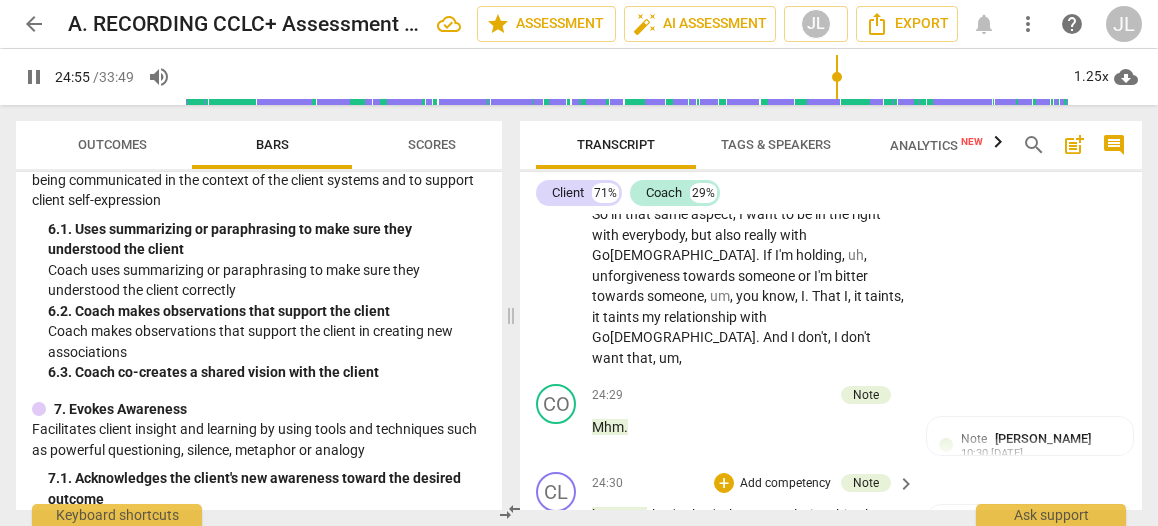 click on "pause" at bounding box center (557, 680) 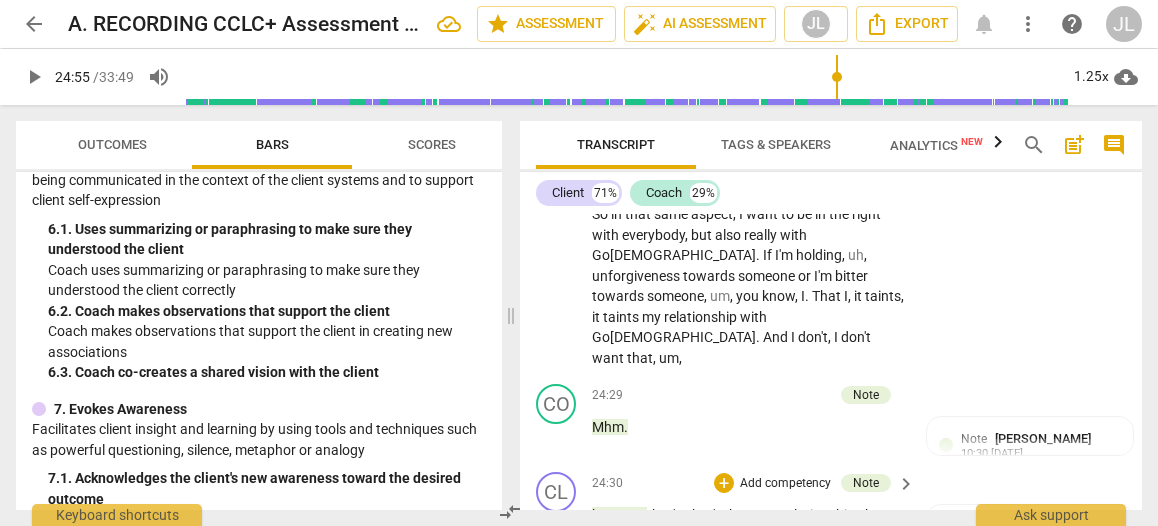 click on "created" at bounding box center (860, 761) 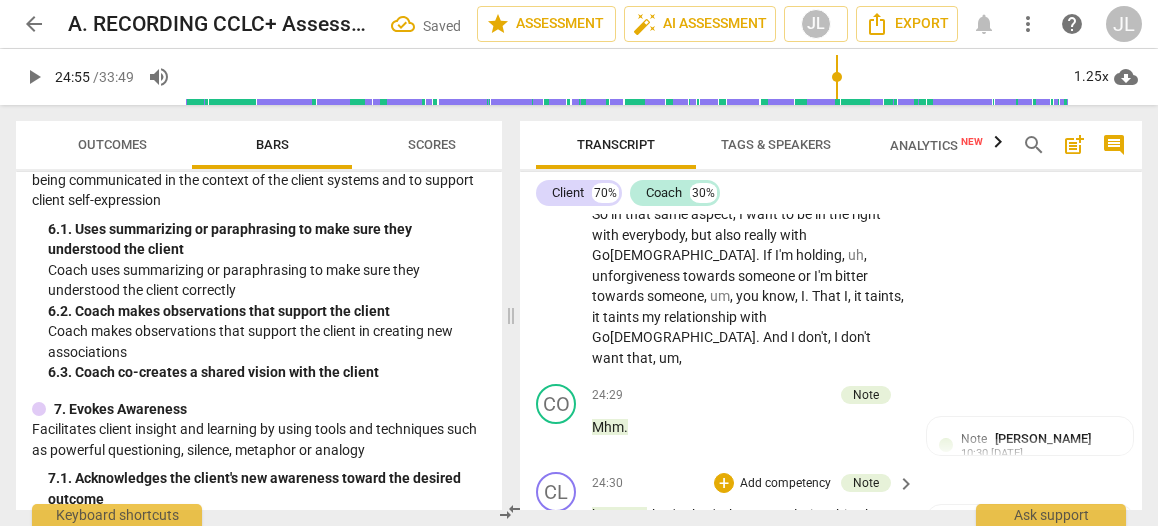 click on "because   that's ,   that's   the   most   relationship   I   have   is   with   Go[DEMOGRAPHIC_DATA] and   through   Je[DEMOGRAPHIC_DATA]   And   so   I   want   to   keep   it ,   I   want   to   keep   it   right .   You   know ,   I   think   about   [PERSON_NAME]   always   confessing ,   you   know ,   you   read   through   his   Ps[DEMOGRAPHIC_DATA]   just   where   he   was   at .   And ,   uh ,   that's   something   I   do .   I   just   confess   that ,   you   know ,   how   I'm   feeling .   You   know ,   I'm   dealing   with   this ,   whatever   it   is ,   uh ,   and   I'm   honest   with   him .   And   I   just   say   again ,   [PERSON_NAME] ,   just ,   you   know ,   I   think   about   Ps[DEMOGRAPHIC_DATA]   um ,   51 .   Created   me   a   clean   heart .   Go[DEMOGRAPHIC_DATA]" at bounding box center [748, 638] 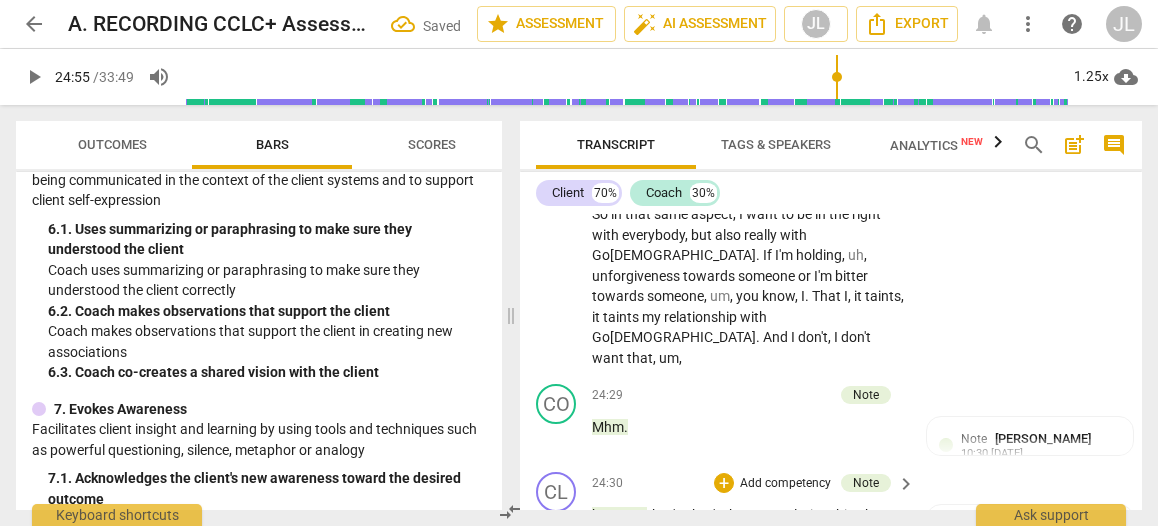 click on "Transcript Tags & Speakers Analytics   New search post_add comment Client 70% Coach 30% CL play_arrow pause 00:03 + Add competency keyboard_arrow_right I'm   going   to   say .   Okay . CO play_arrow pause 00:05 + Add competency 1.Ethical Practice keyboard_arrow_right All   right ,   well ,   good ,   uh ,   to   be   with   you   [DATE] .   And   I ,   uh ,   won't   mention   your   name   for   confidentiality   purposes ,   but   uh ,   uh ,   I   first   of   all   want   to ,   want   to   thank   you   for   signing   the   confidentiality   agreement .   And   once   again ,   let   me   assure   you   that   this   coaching   session   will   be   completely   confidential .   Um ,   I   will   not   divulge   the   contents   of   this   conversation   with   anyone .   Not ,   not   with   my   wife ,   not ,   not   with   anyone   else .   The   uh ,   the   sole   exception ,   as   you   know ,   being   Coach   Approach   Ministries   for   ACC ,   ah ,   licensing ,   you   know ,   and     ." at bounding box center (835, 315) 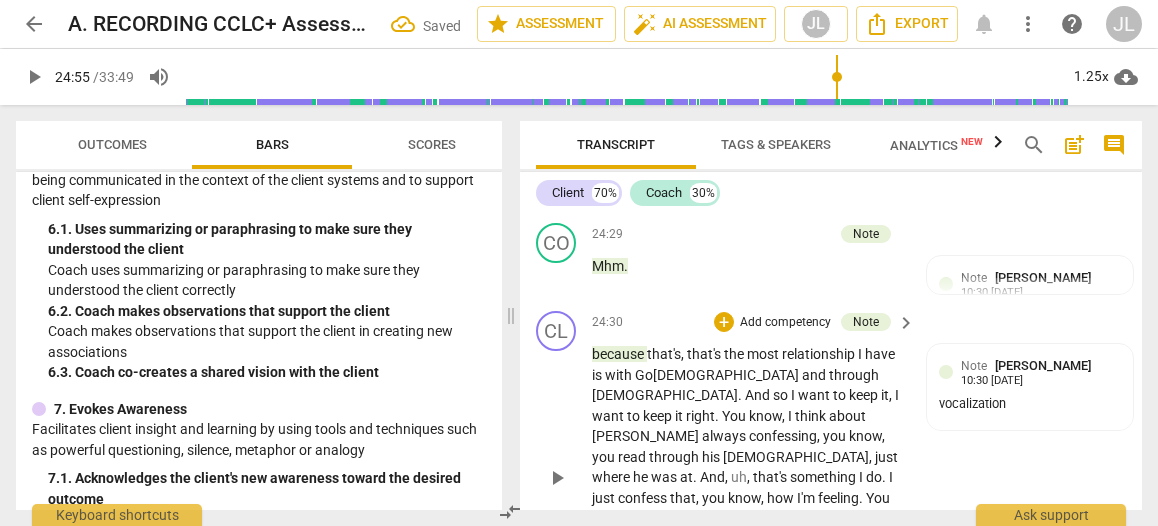 scroll, scrollTop: 13858, scrollLeft: 0, axis: vertical 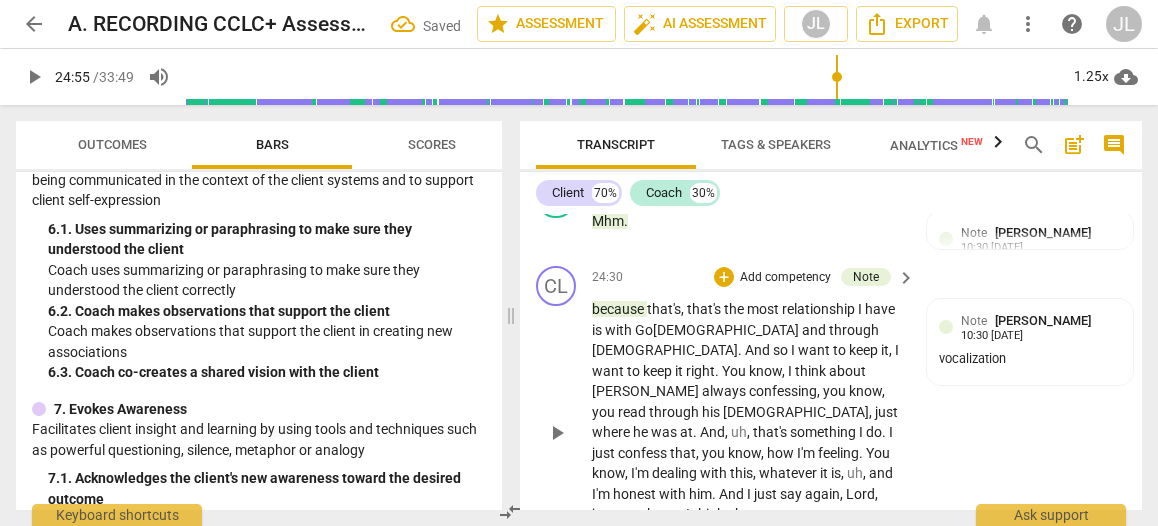click on "24:54 + Add competency keyboard_arrow_right Created   me   a   clean   heart .   Um ,   so   that .   That's   always   my   thing .   Created   me   a   clean   heart .   So   that's .   That's   just   a   good ,   good   prayer   right   there .   Created   me   a   clean   heart ." at bounding box center [754, 639] 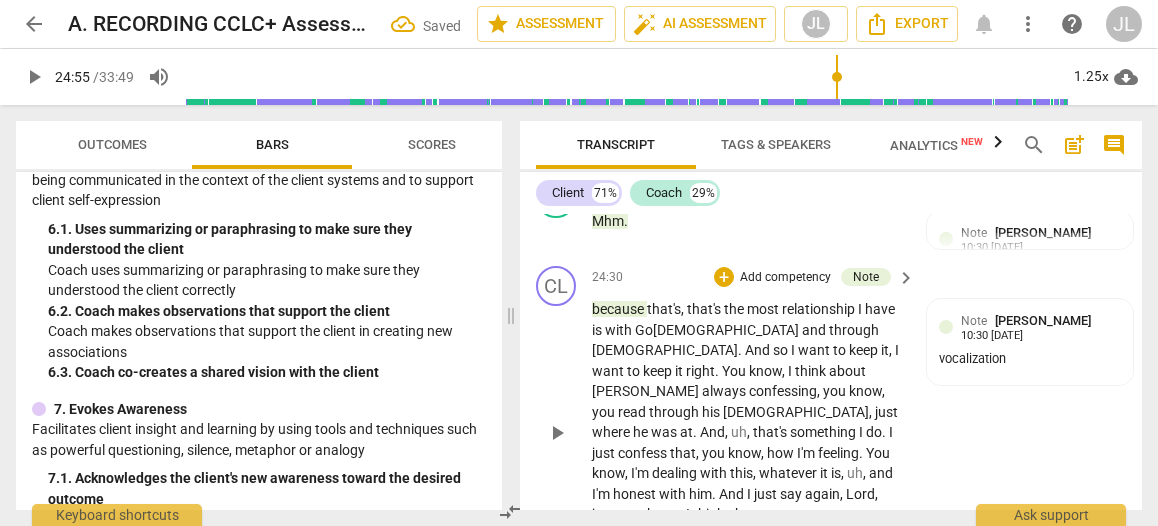 drag, startPoint x: 622, startPoint y: 309, endPoint x: 586, endPoint y: 309, distance: 36 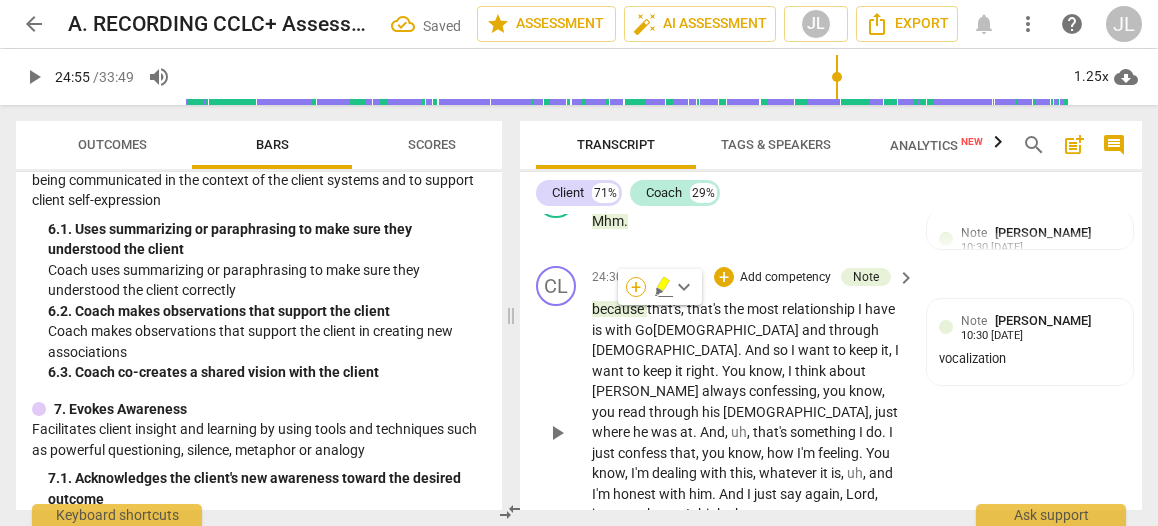 click on "+" at bounding box center (636, 287) 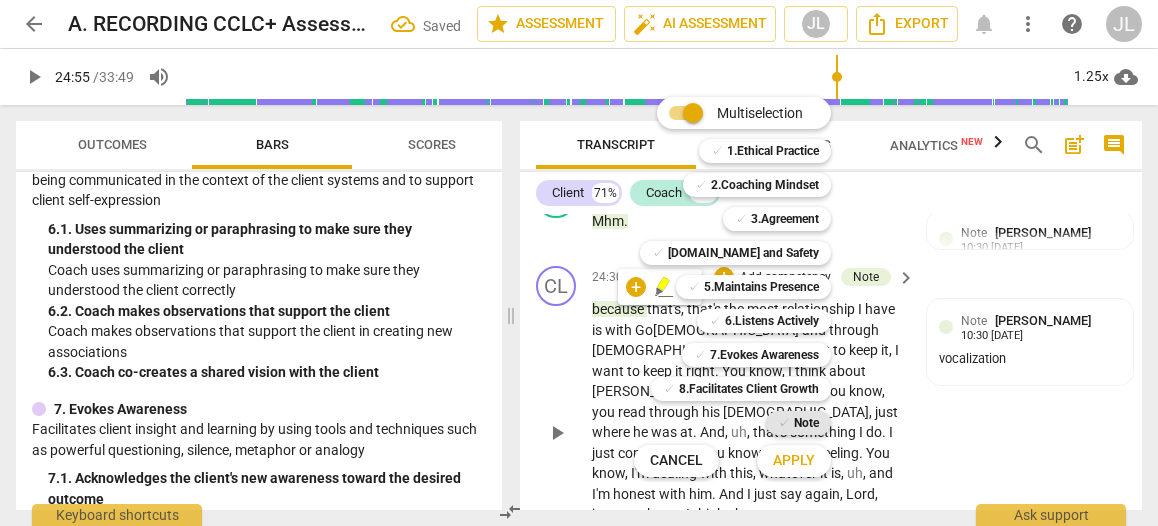 click on "Note" at bounding box center [806, 423] 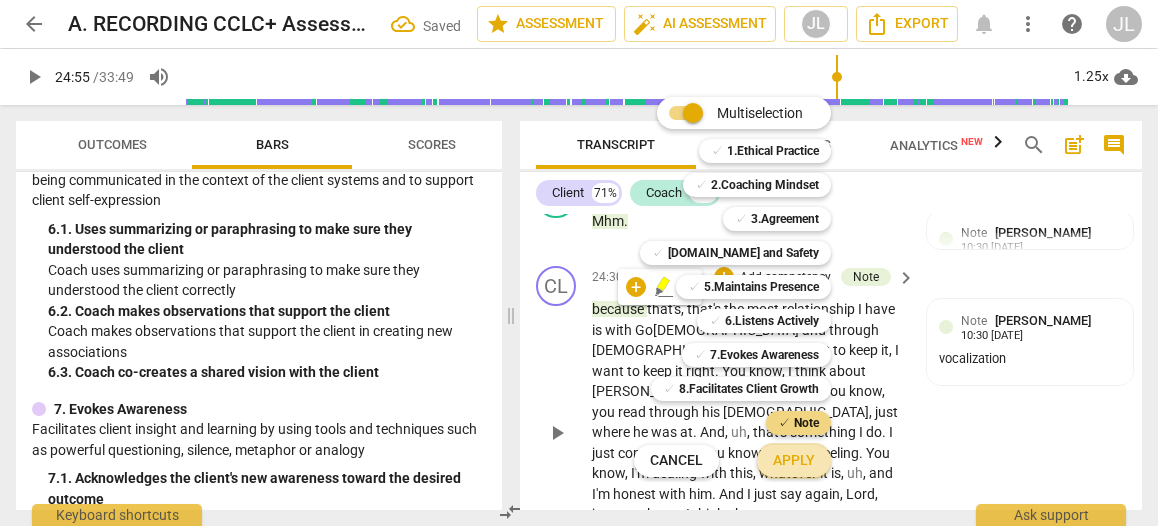 click on "Apply" at bounding box center (794, 461) 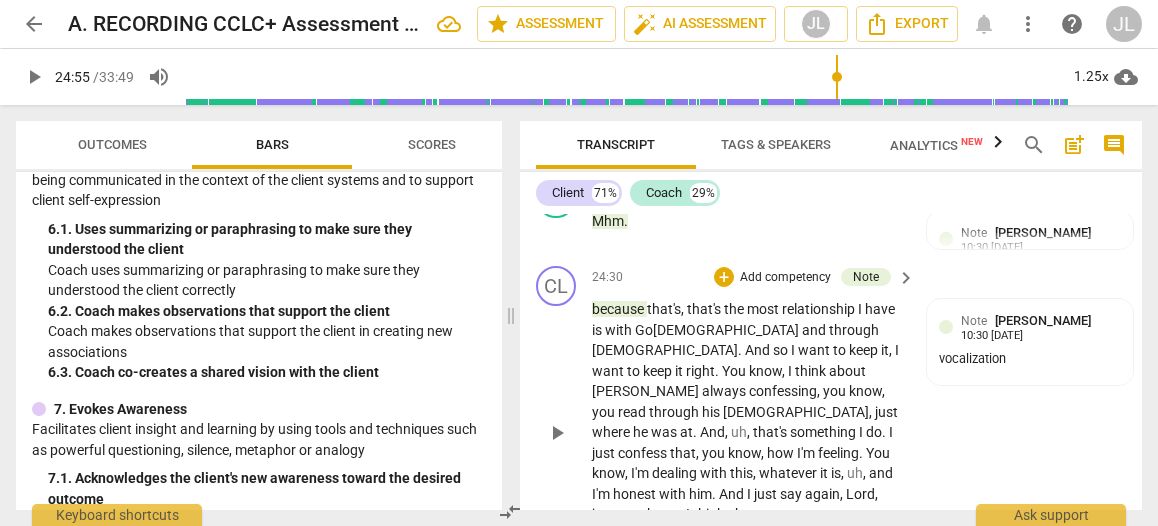 click on "Created" at bounding box center (618, 713) 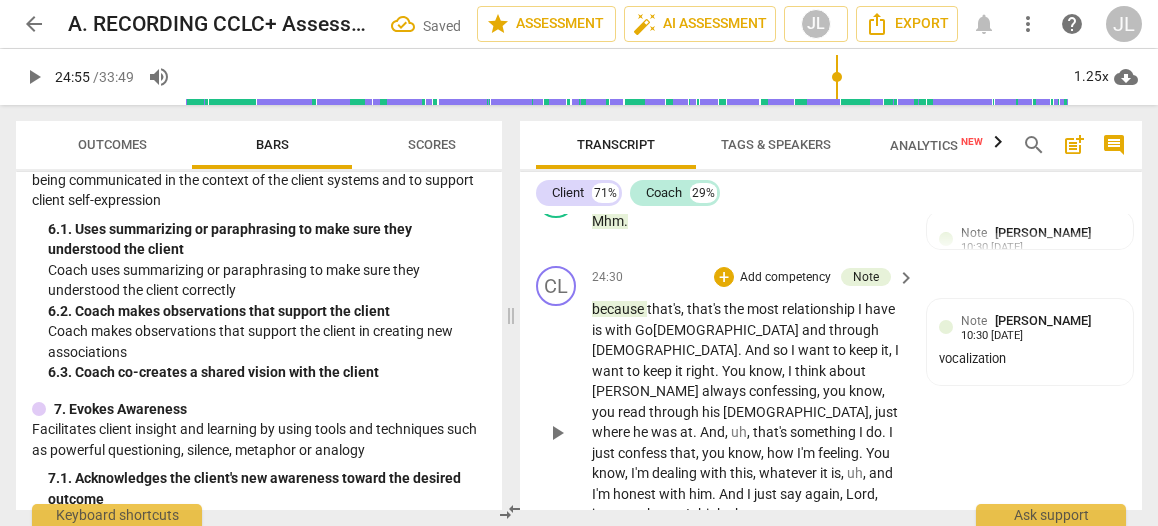 click on "me" at bounding box center (655, 713) 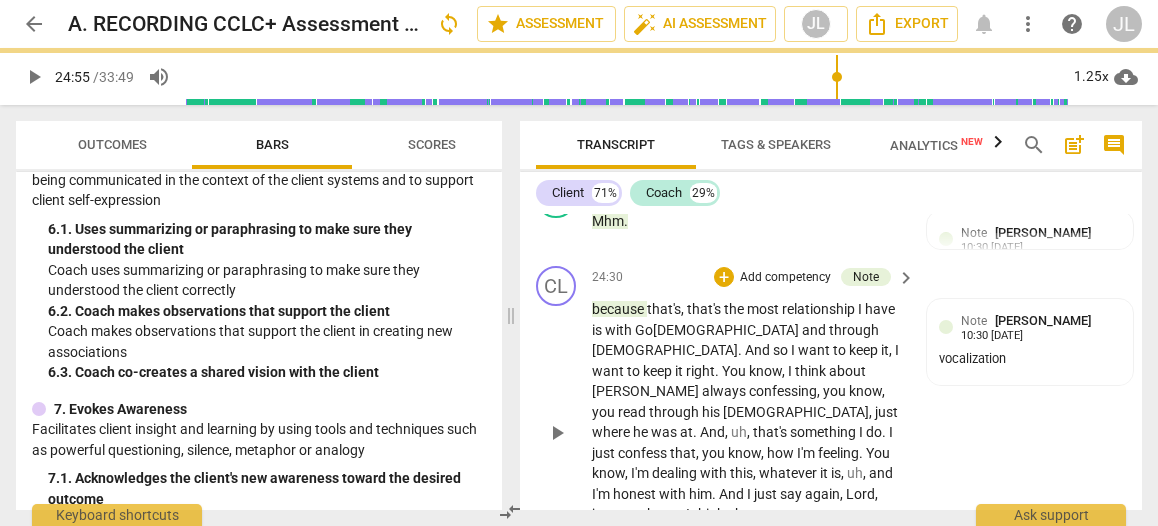 click on "play_arrow" at bounding box center [557, 744] 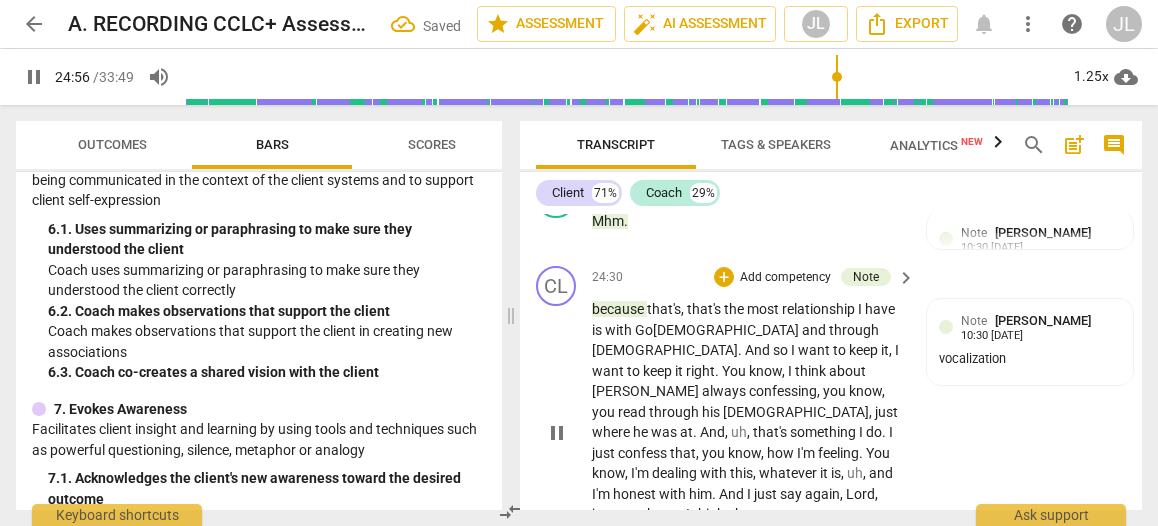 drag, startPoint x: 556, startPoint y: 435, endPoint x: 609, endPoint y: 397, distance: 65.21503 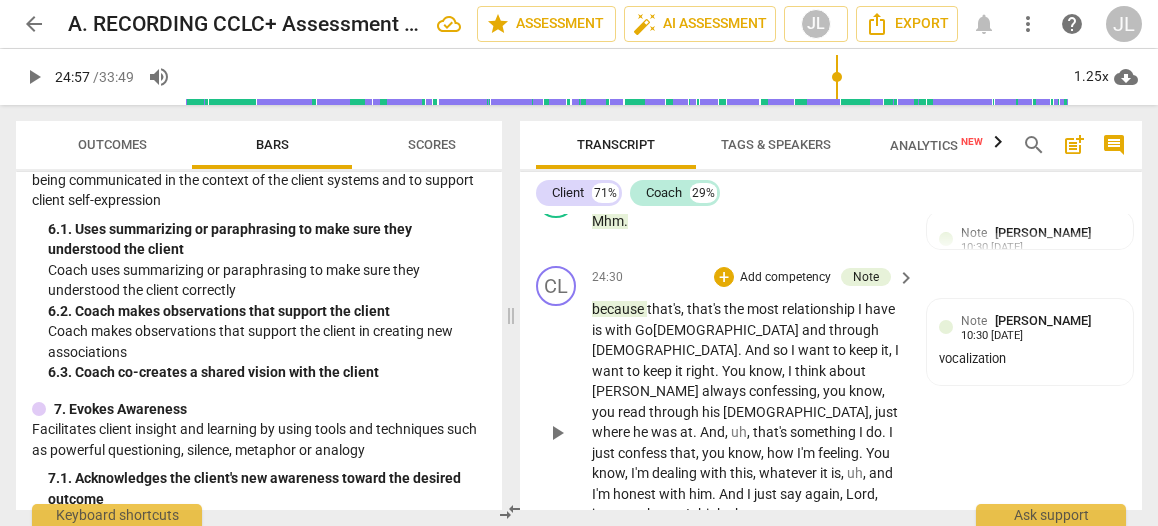click on "in" at bounding box center (643, 713) 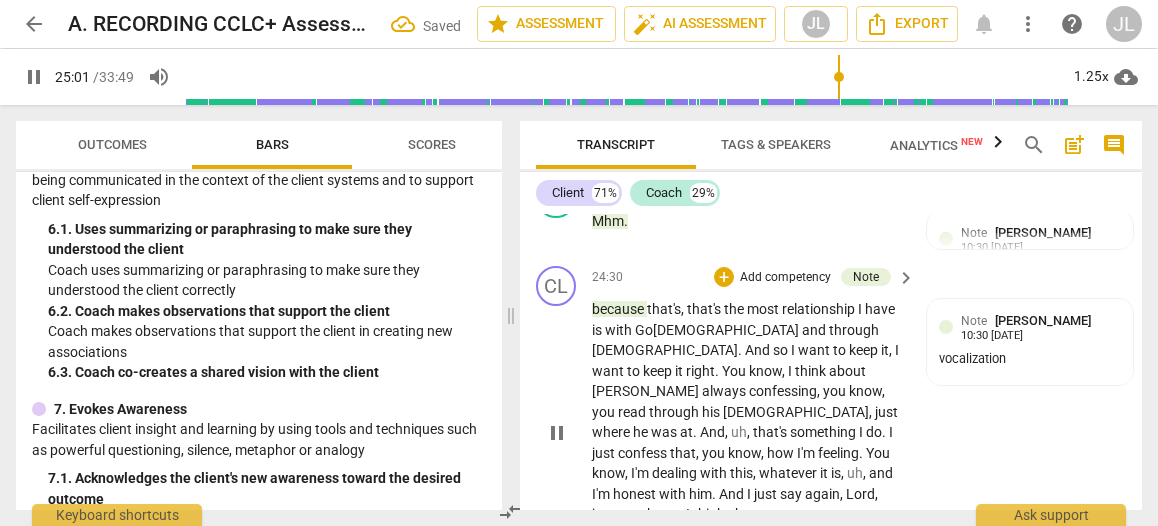click on "." at bounding box center [629, 754] 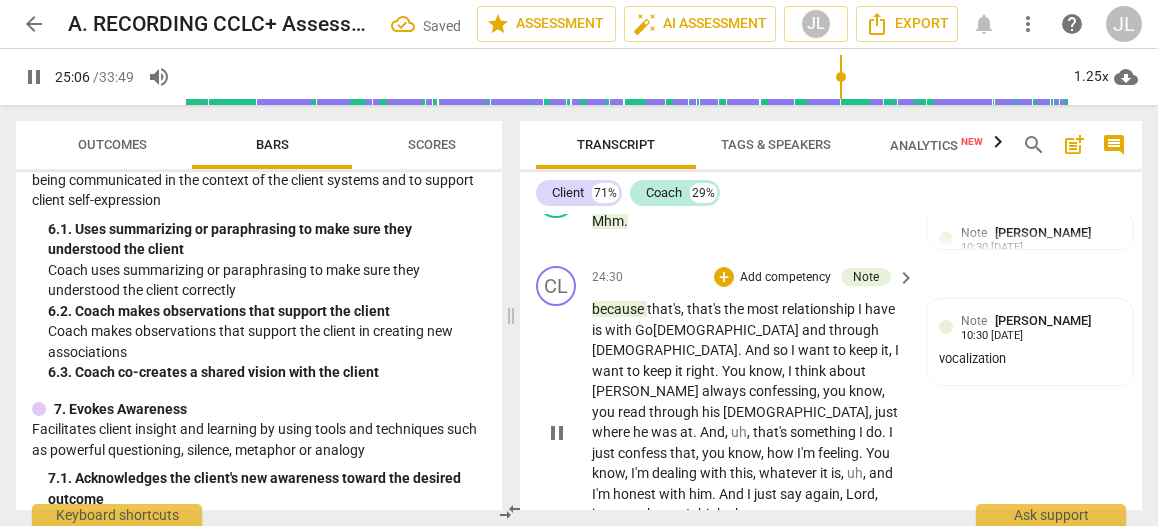 click on "pause" at bounding box center [557, 744] 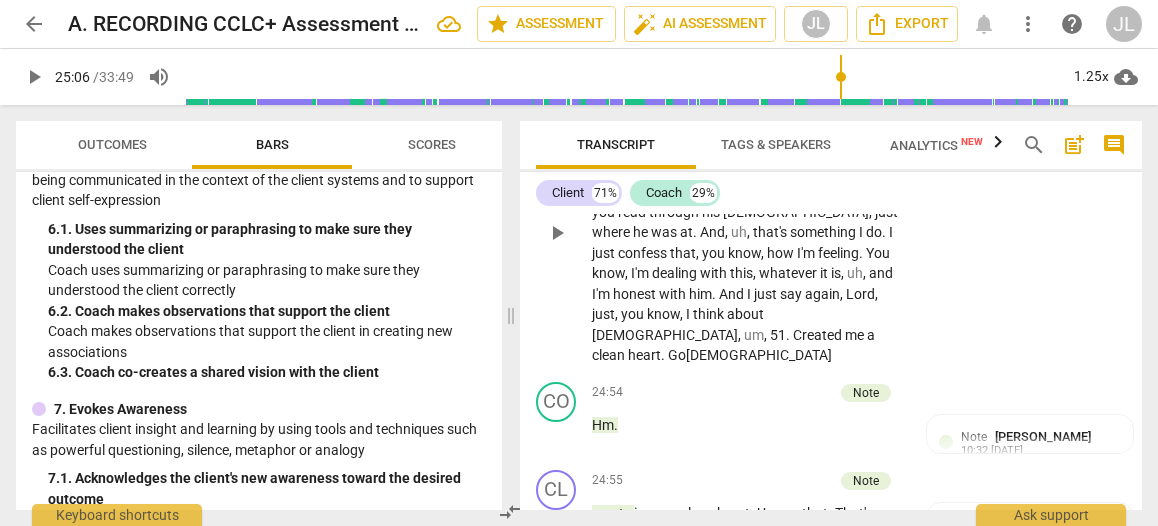 scroll, scrollTop: 14148, scrollLeft: 0, axis: vertical 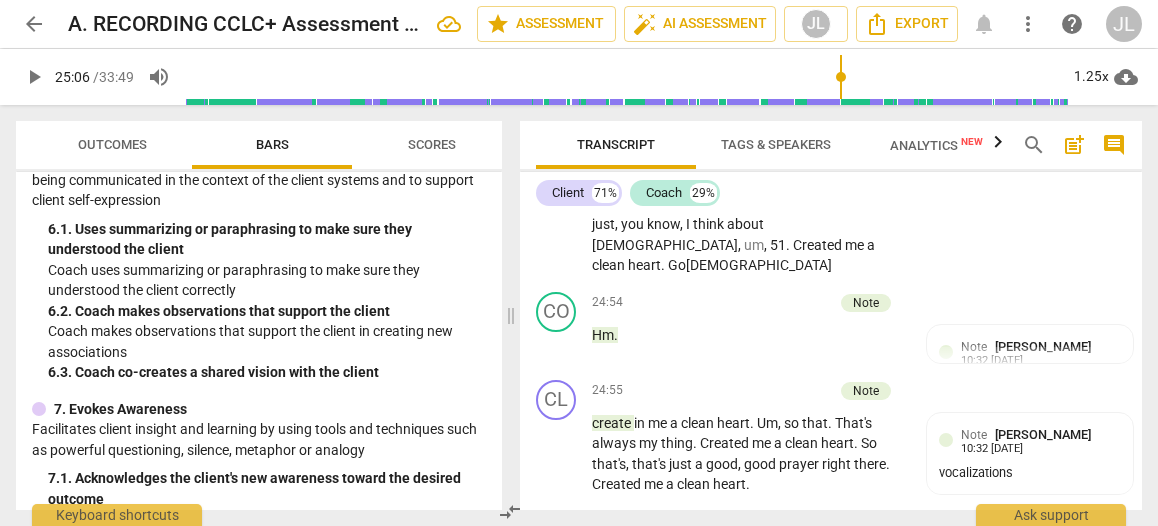 click on "play_arrow" at bounding box center (557, 729) 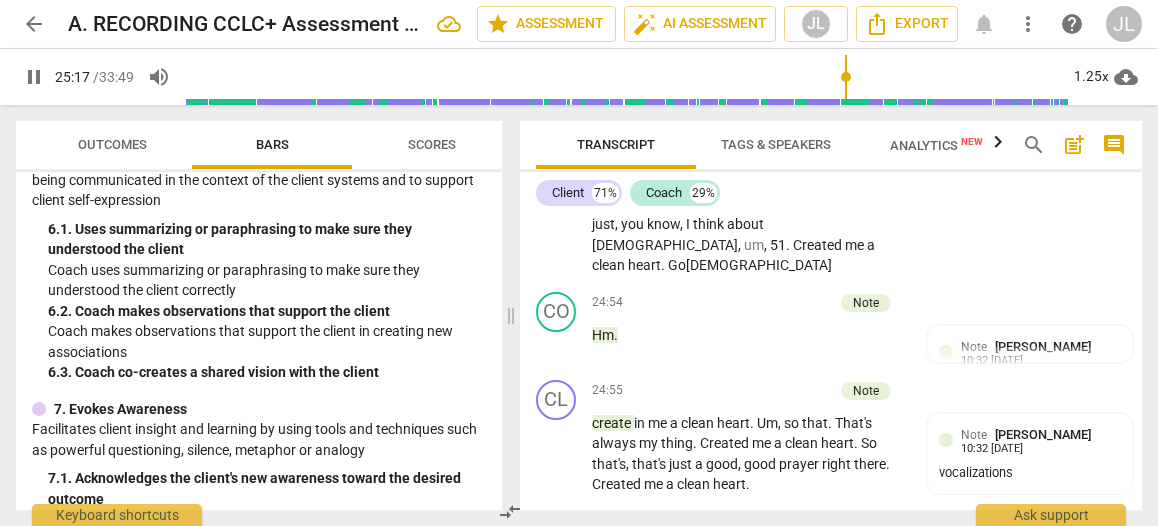 click on "pause" at bounding box center (557, 729) 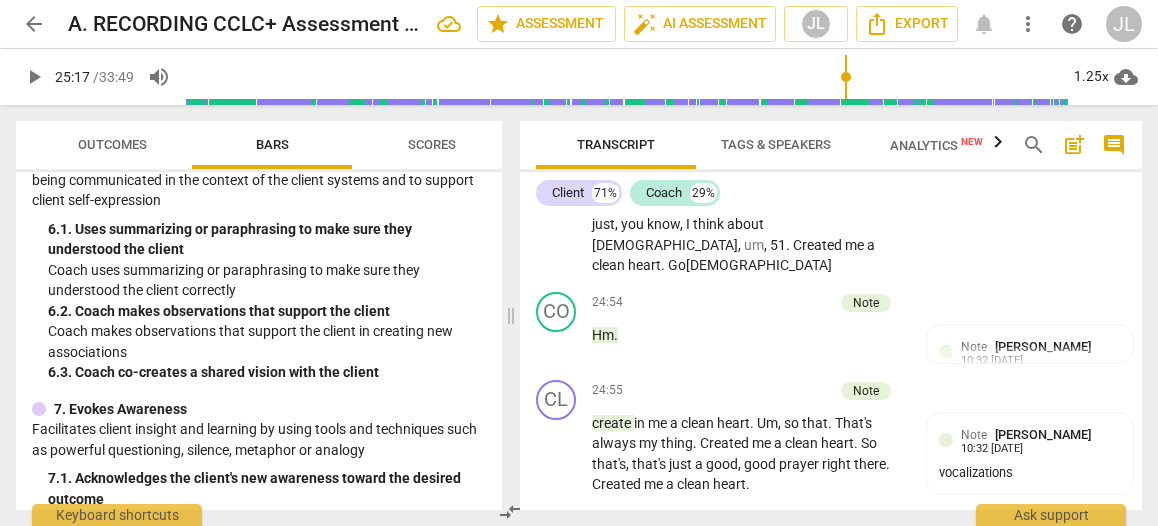 click on "yeah" at bounding box center (607, 615) 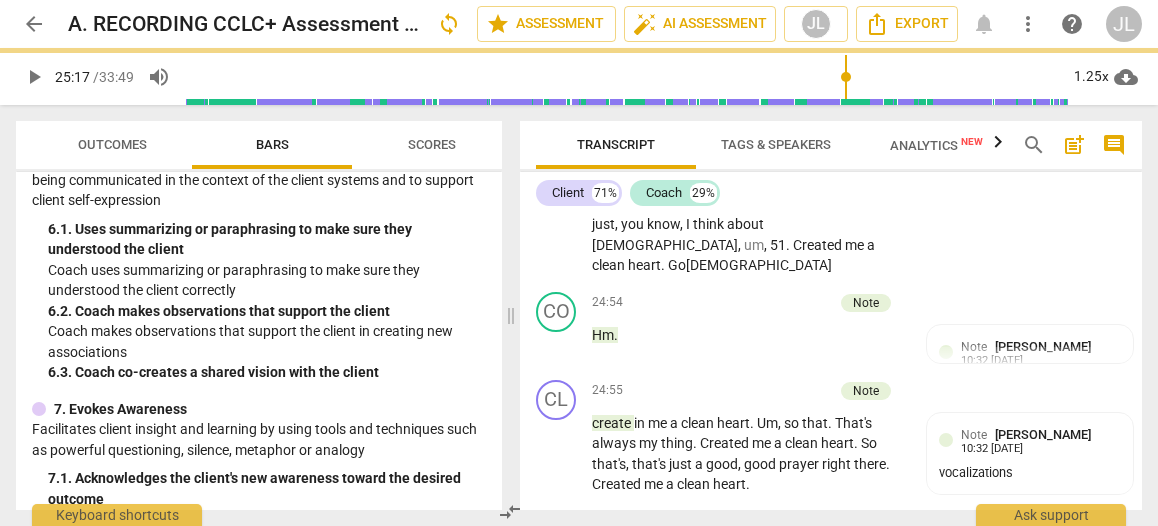 click on "," at bounding box center (672, 615) 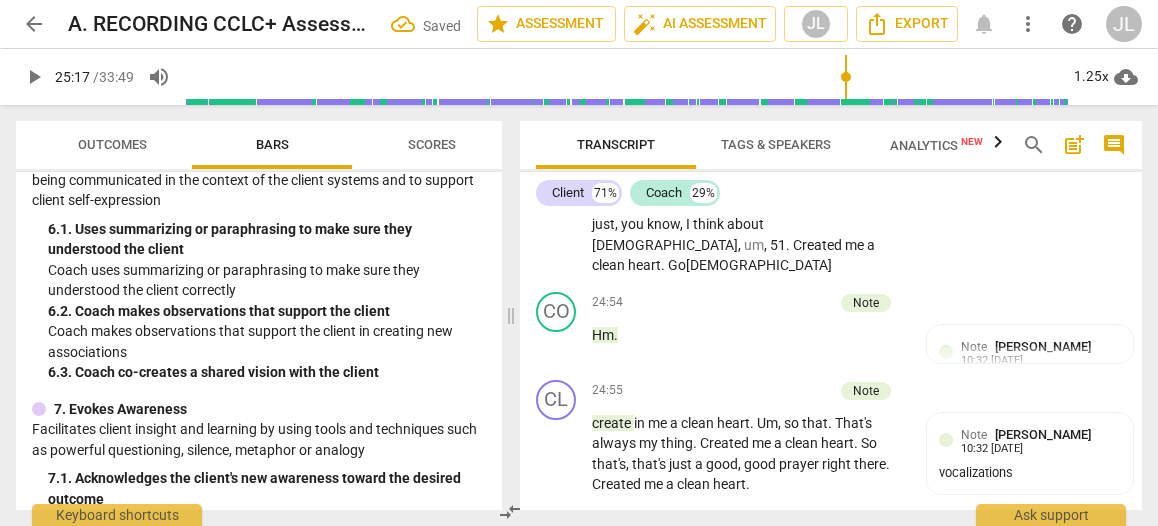 click on "play_arrow" at bounding box center (557, 729) 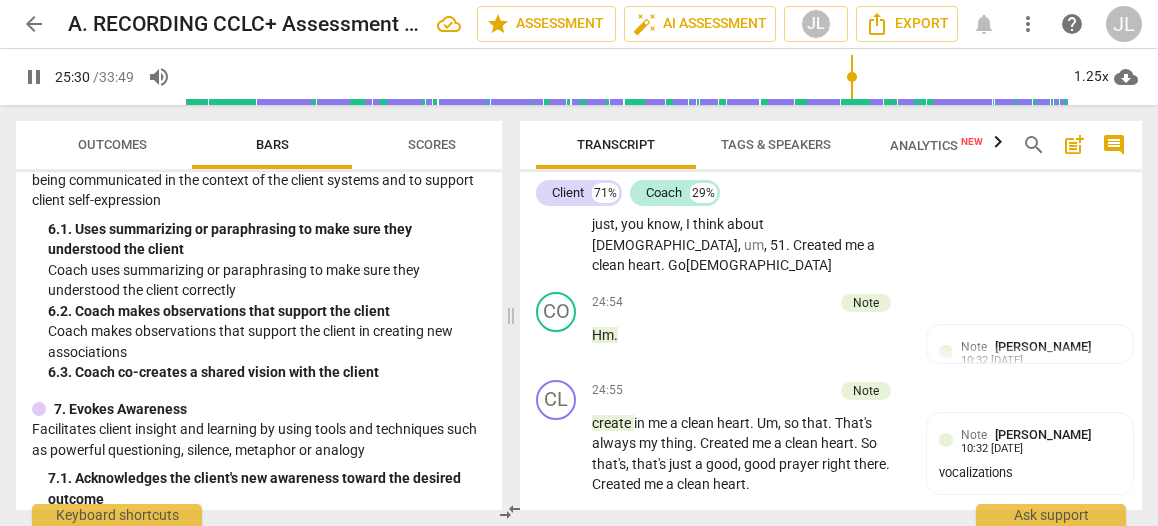 click on "pause" at bounding box center [557, 729] 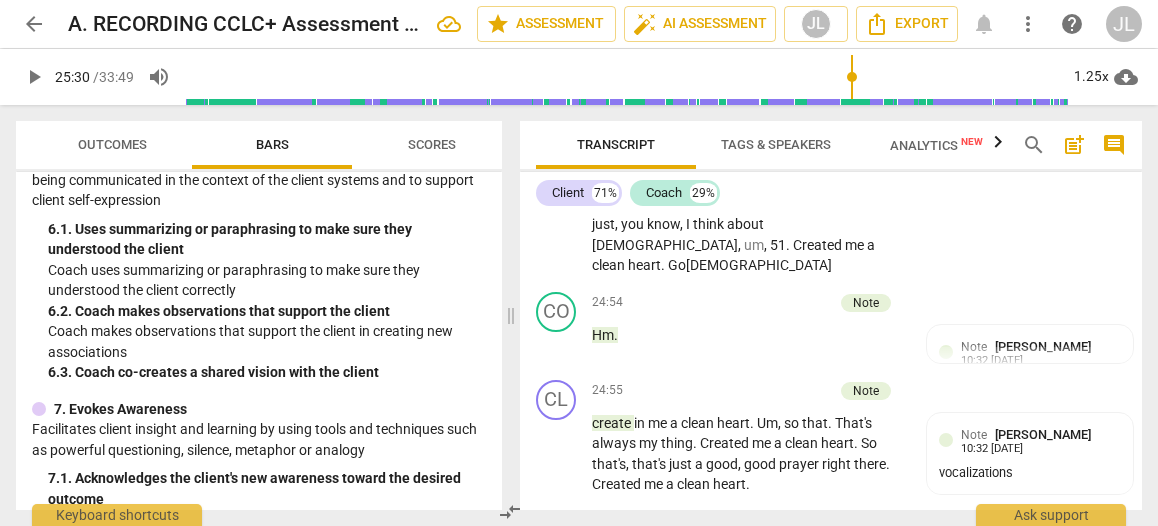 click on "play_arrow" at bounding box center (557, 729) 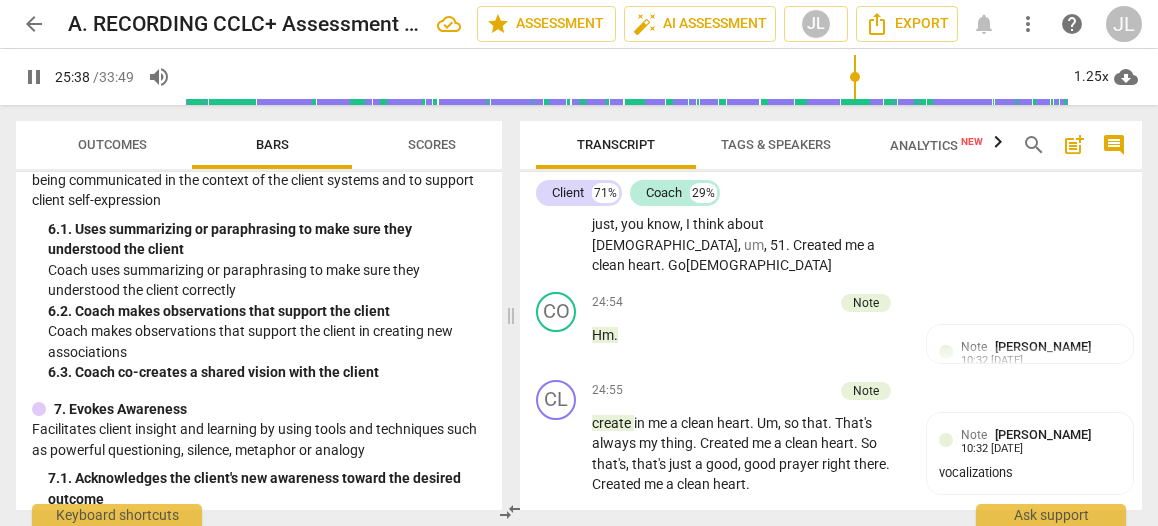 click on "Spares" at bounding box center (810, 738) 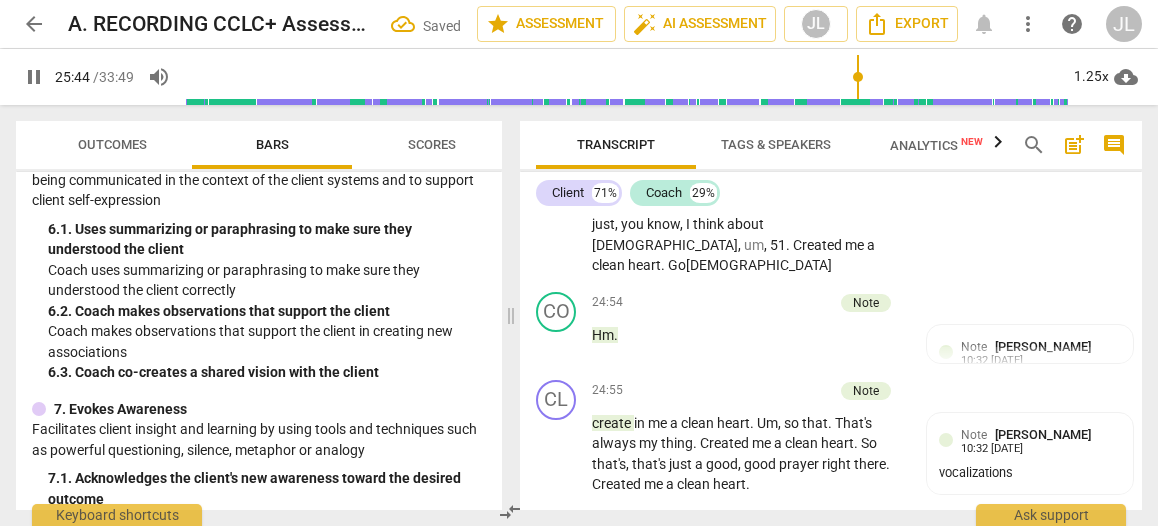 click on "." at bounding box center [827, 759] 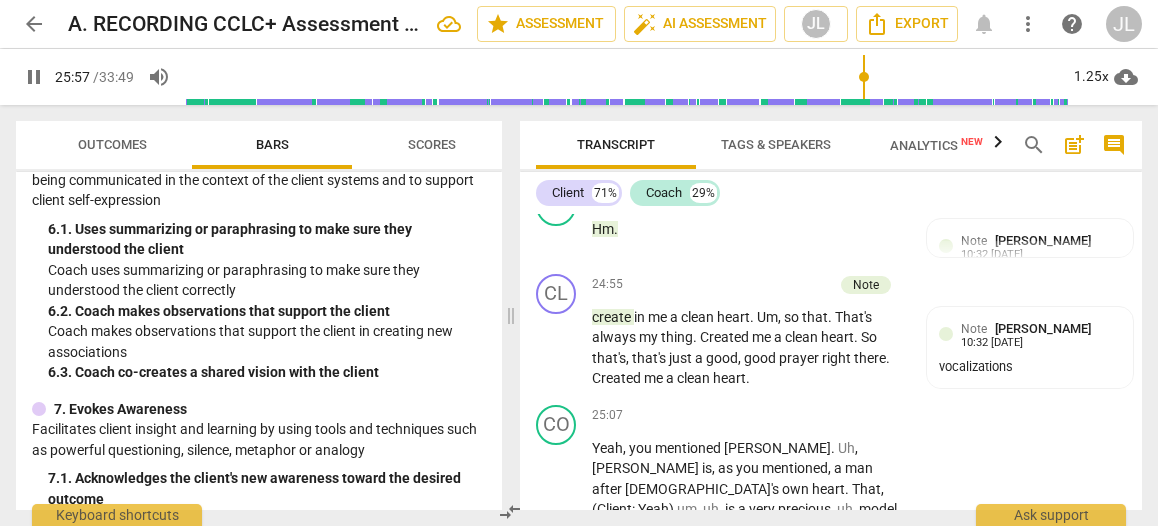 scroll, scrollTop: 14209, scrollLeft: 0, axis: vertical 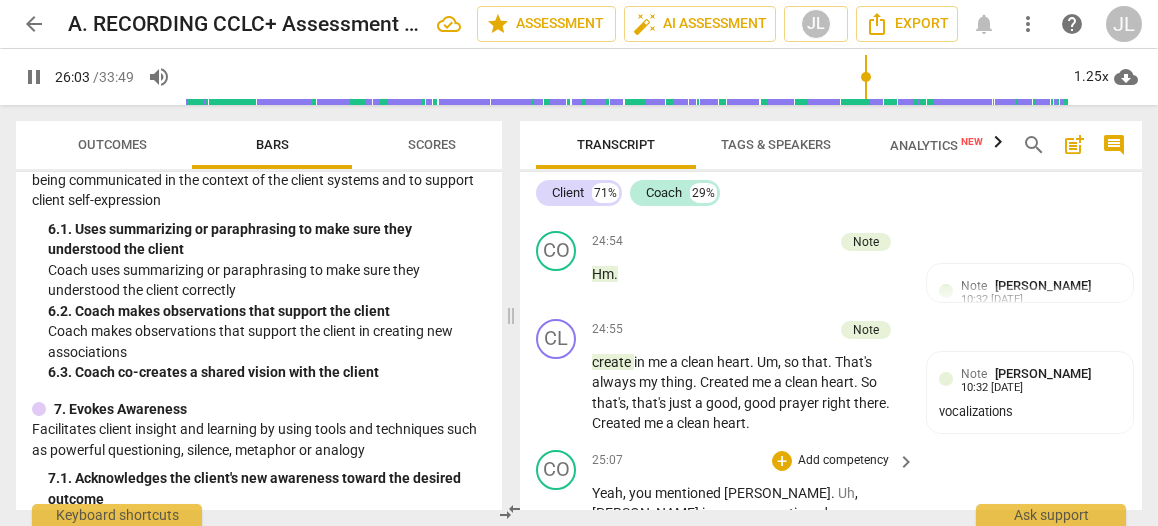 click on "." at bounding box center (626, 780) 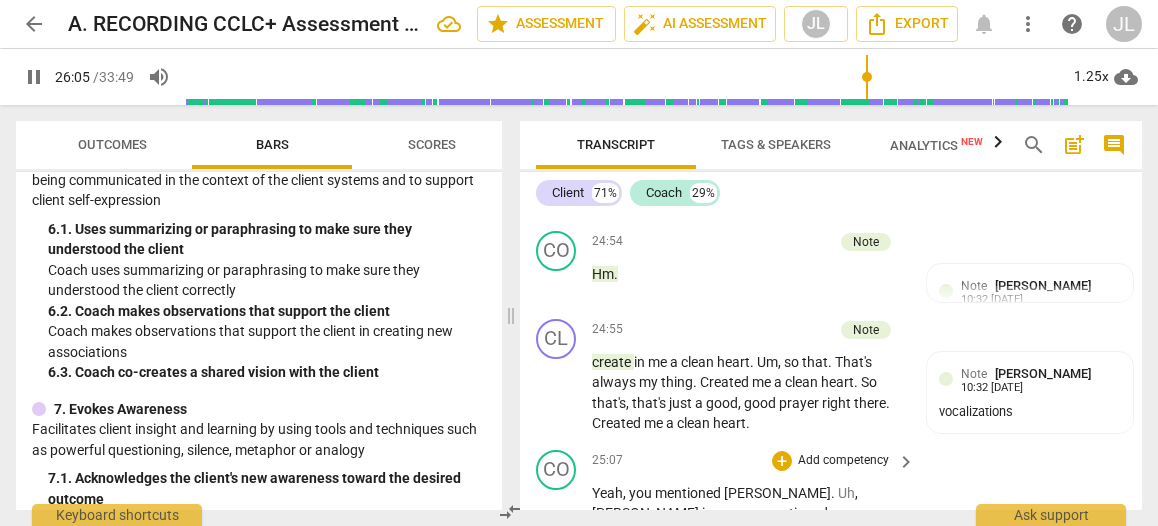 click on "pause" at bounding box center (557, 668) 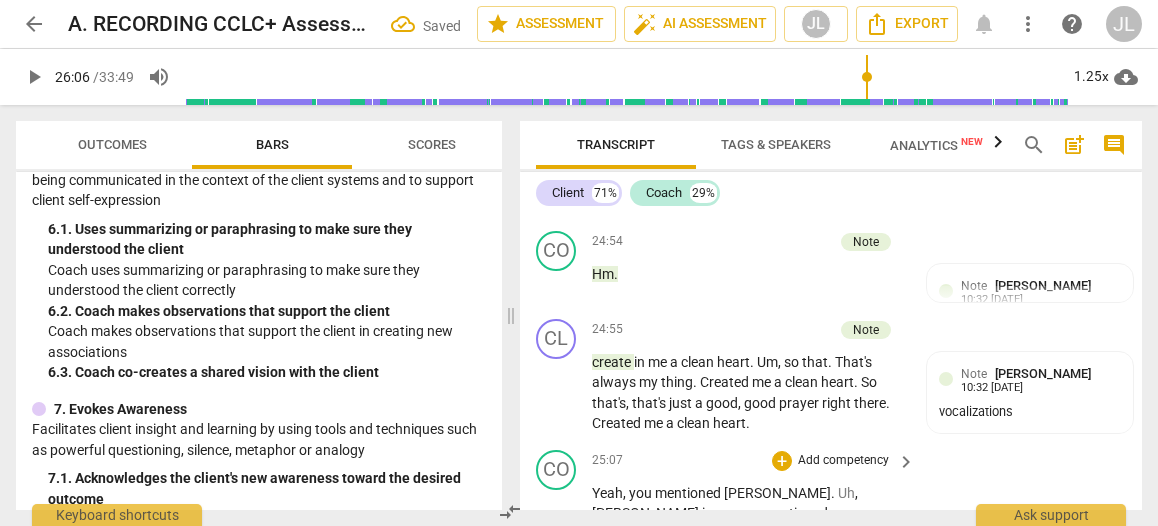 scroll, scrollTop: 14199, scrollLeft: 0, axis: vertical 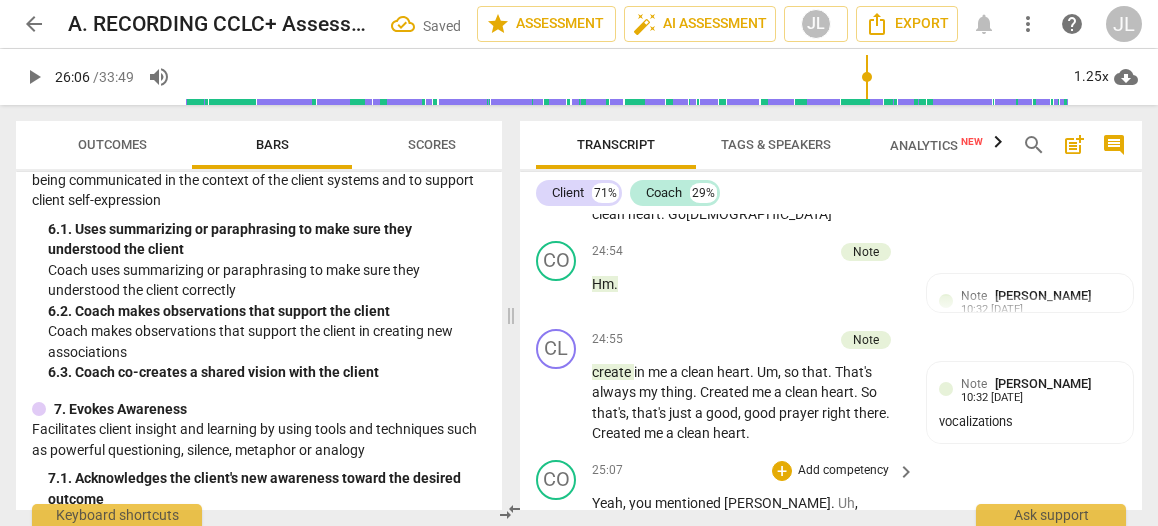 click on "absolutely" at bounding box center [803, 790] 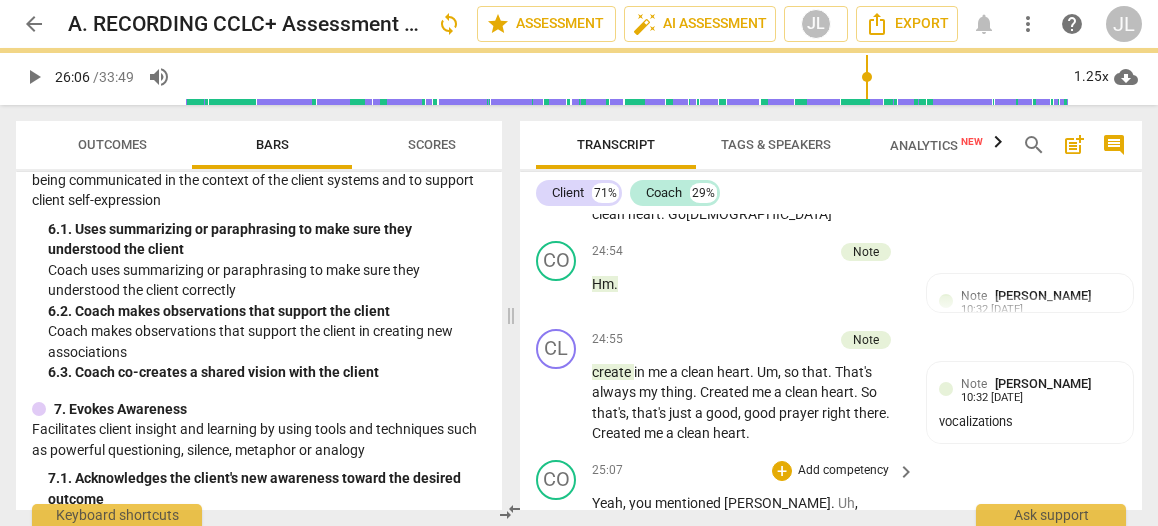 click on "," at bounding box center [880, 790] 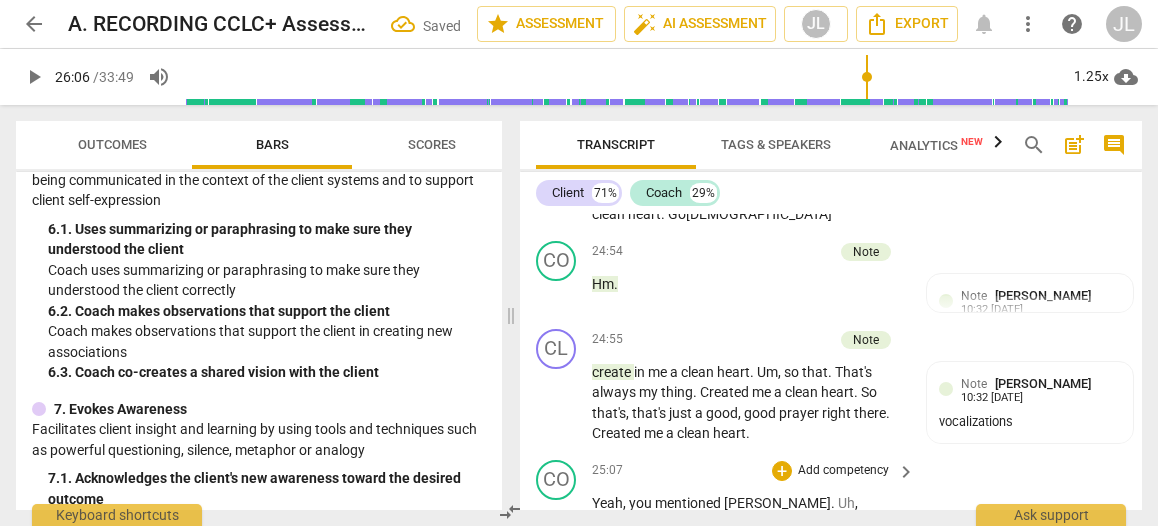 click on "," at bounding box center (880, 790) 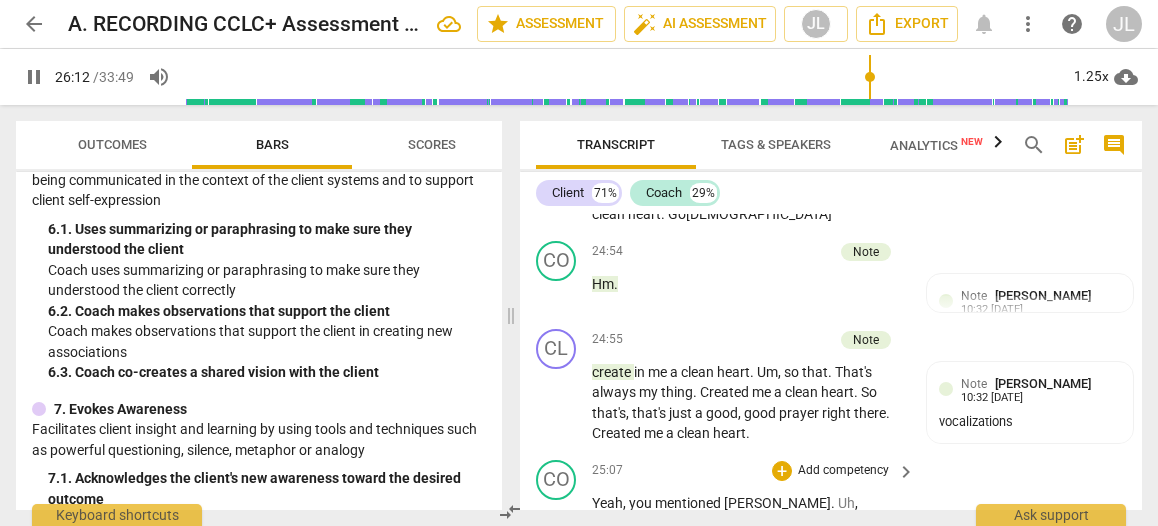 click on "pause" at bounding box center (557, 678) 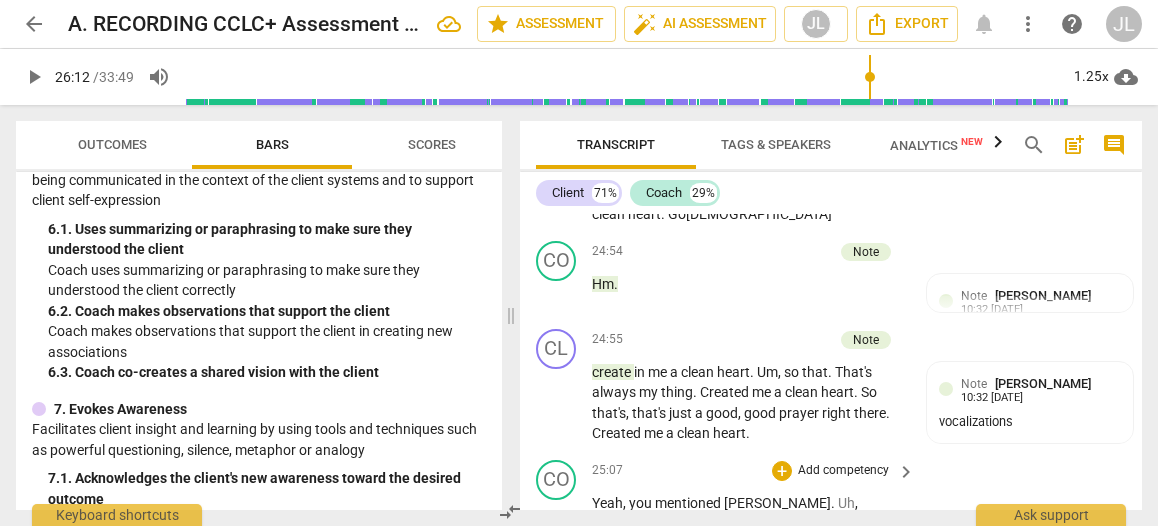 click on "." at bounding box center (609, 851) 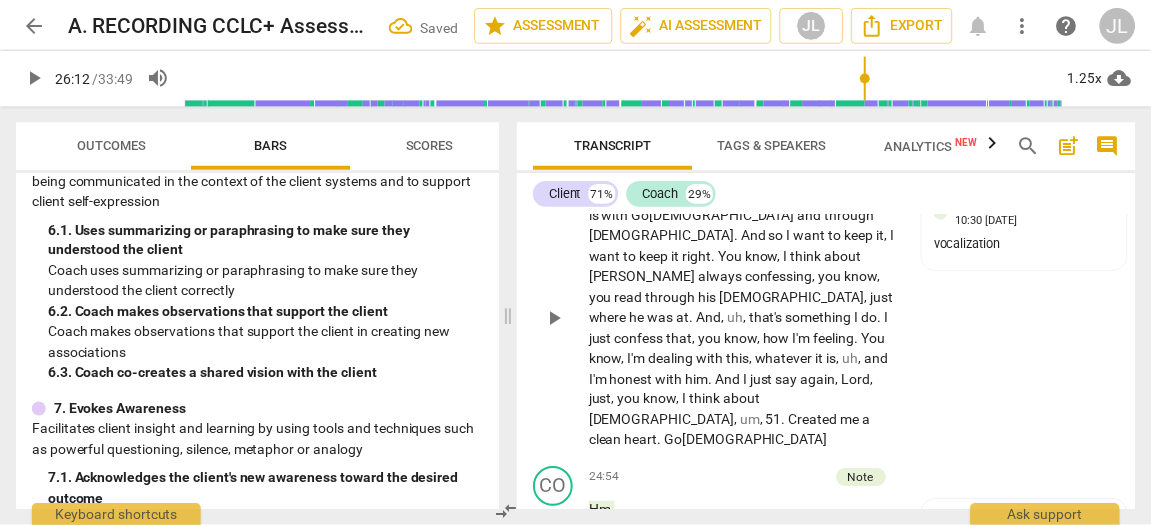 scroll, scrollTop: 14107, scrollLeft: 0, axis: vertical 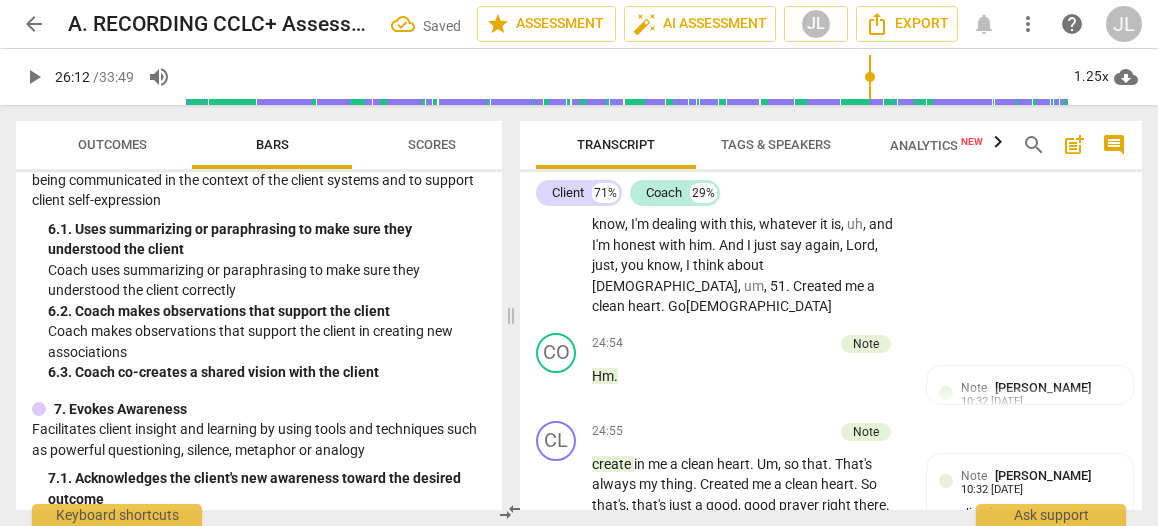 drag, startPoint x: 685, startPoint y: 496, endPoint x: 568, endPoint y: 287, distance: 239.52036 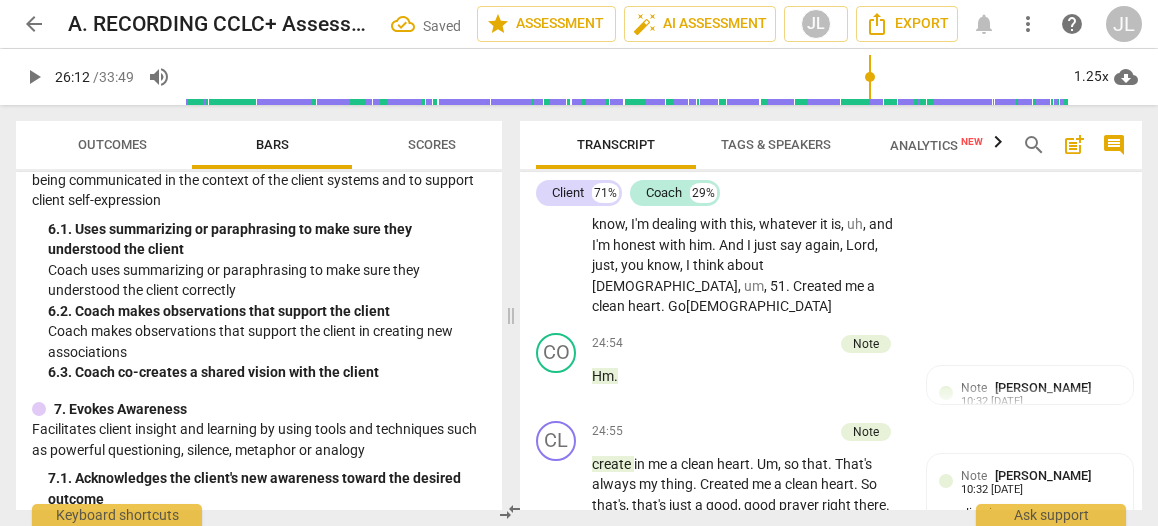 click on "CO play_arrow pause 25:07 + Add competency keyboard_arrow_right Yeah ,   you   mentioned   [PERSON_NAME] .   [PERSON_NAME] ,   [PERSON_NAME]   is ,   as   you   mentioned ,   a   man   after   [DEMOGRAPHIC_DATA]'s   own   heart .   That ,   (Client :   Yeah)   um ,   uh ,   is   a   very   precious ,   uh ,   model   given   to   us   in   Scripture .   I   just ,   uh ,   last   night ,   uh ,   taught   on   1st   [PERSON_NAME]   24 ,   where ,   uh ,   uh ,   [PERSON_NAME]   has   the   opportunity   to ,   uh ,   kill ,   uh ,   [PERSON_NAME]   when   he   relieves   himself   in   that   same   cave   that   he   and   his   men   were   at .   And ,   uh ,   [PERSON_NAME] ,   uh ,   know .   spares   [PERSON_NAME]   life ,   even   though   his ,   his ,   uh ,   men   urge   him   to   take   advantage   of   that   opportunity .   Um ,   and   it   just   struck   me   that   [PERSON_NAME]   is   really   in   a   category ,   uh ,   of   his   own .   Um ,   we   can   learn ,   uh ,   he   was   not   perfect ,   (Client :   Absolutely)   but   he   definitely   was   a   man   of   ." at bounding box center (831, 753) 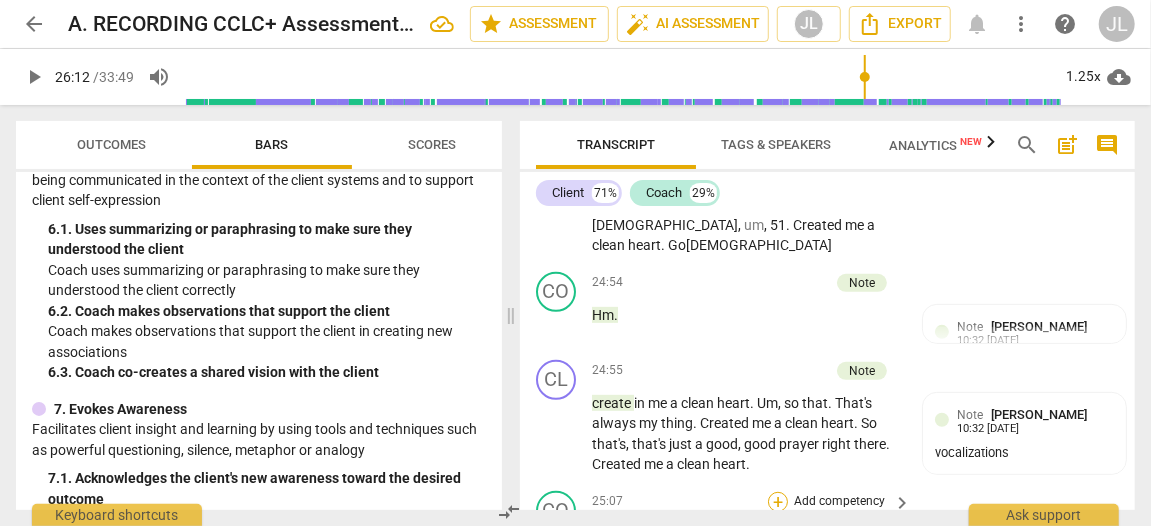 click on "+" at bounding box center (778, 502) 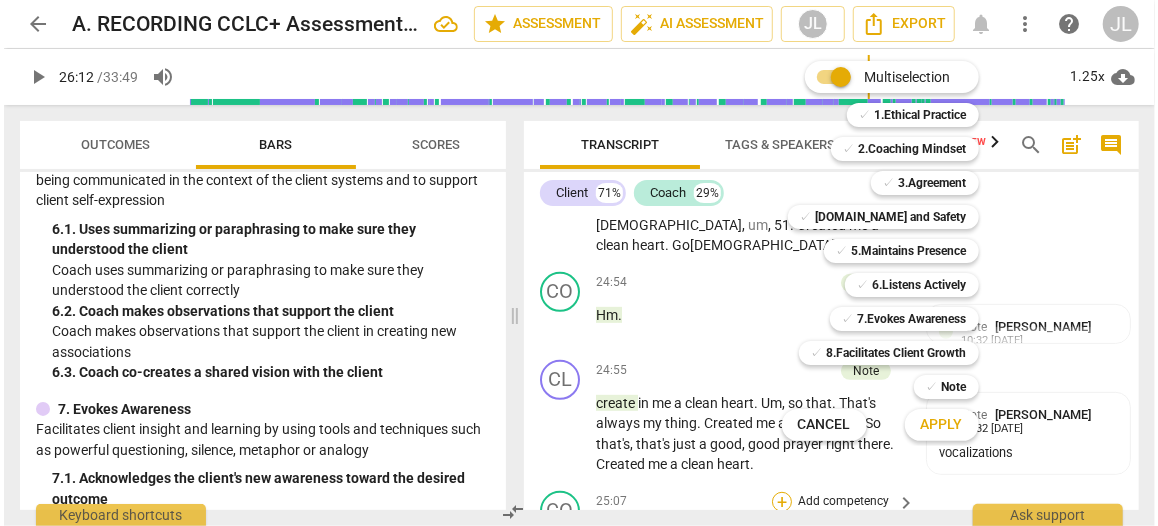scroll, scrollTop: 14107, scrollLeft: 0, axis: vertical 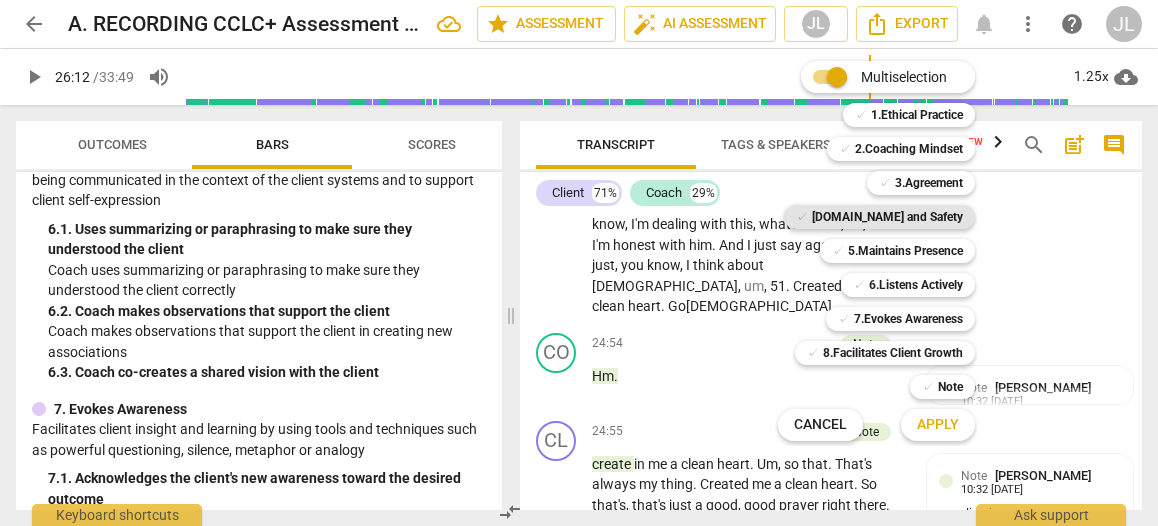 click on "[DOMAIN_NAME] and Safety" at bounding box center (887, 217) 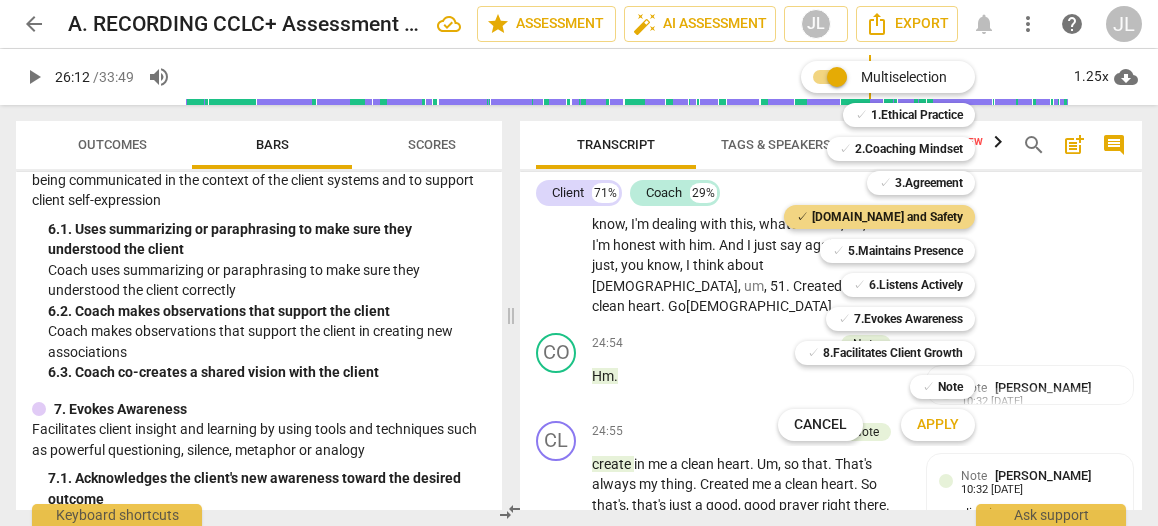 click on "Apply" at bounding box center [938, 425] 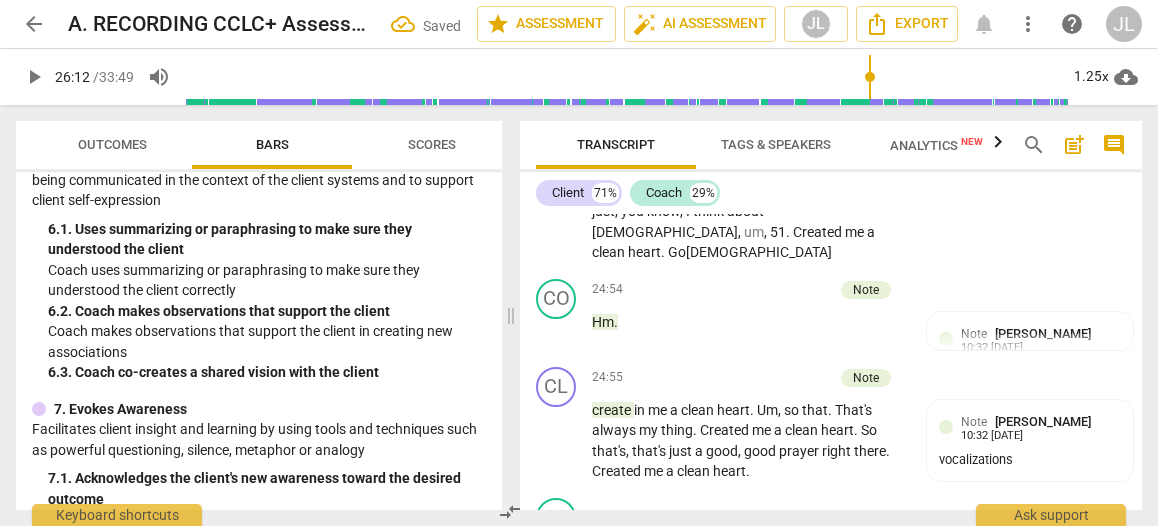 scroll, scrollTop: 14346, scrollLeft: 0, axis: vertical 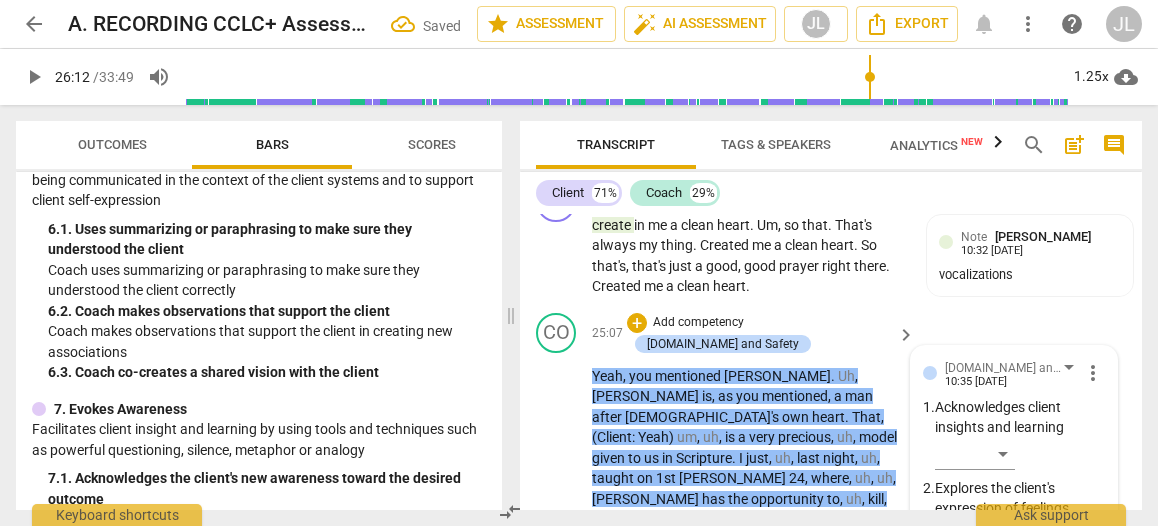 click on "​" at bounding box center [1020, 620] 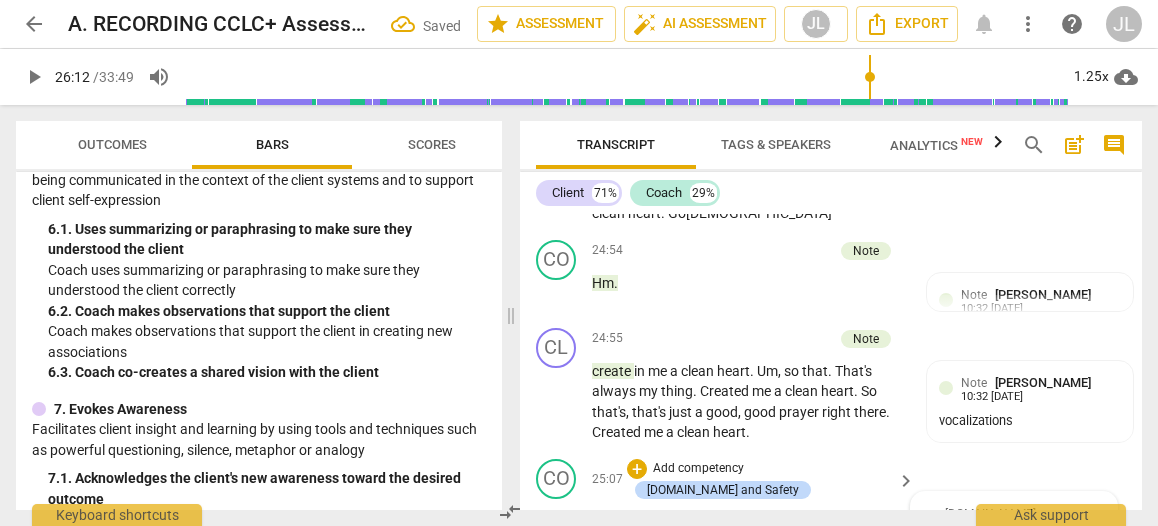 scroll, scrollTop: 14186, scrollLeft: 0, axis: vertical 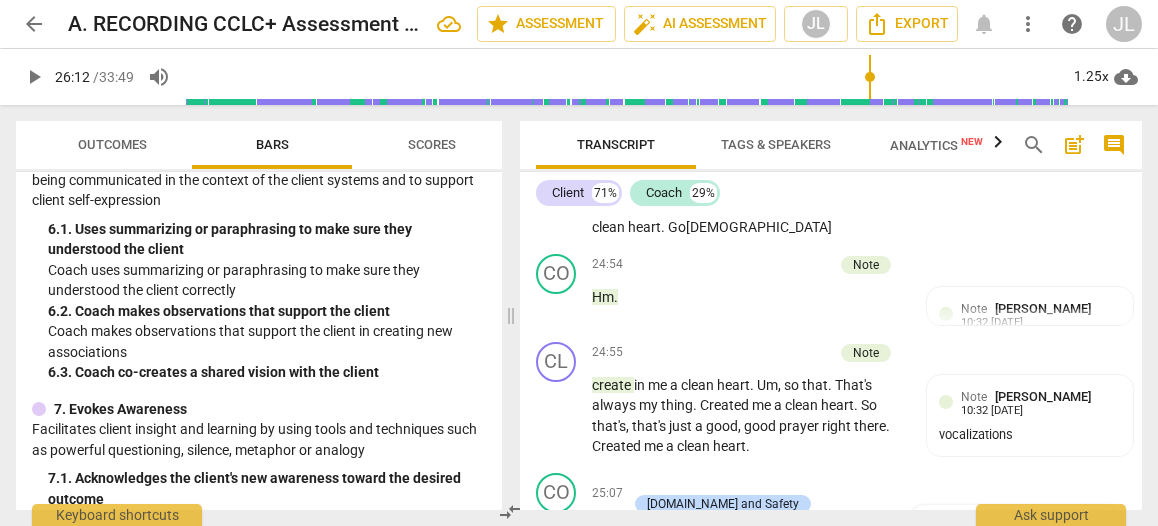 click on "Transcript" at bounding box center [616, 145] 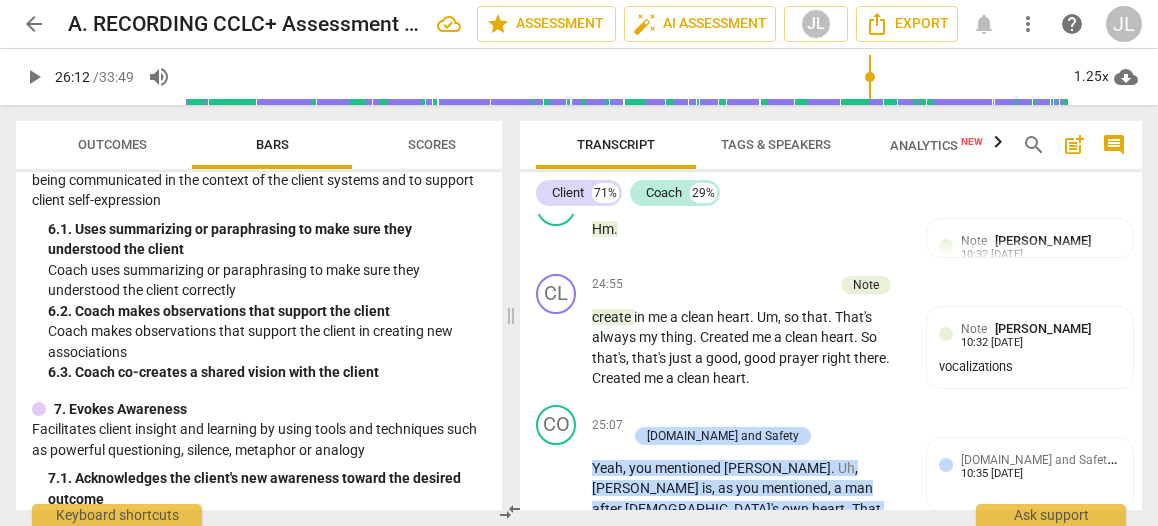 scroll, scrollTop: 14300, scrollLeft: 0, axis: vertical 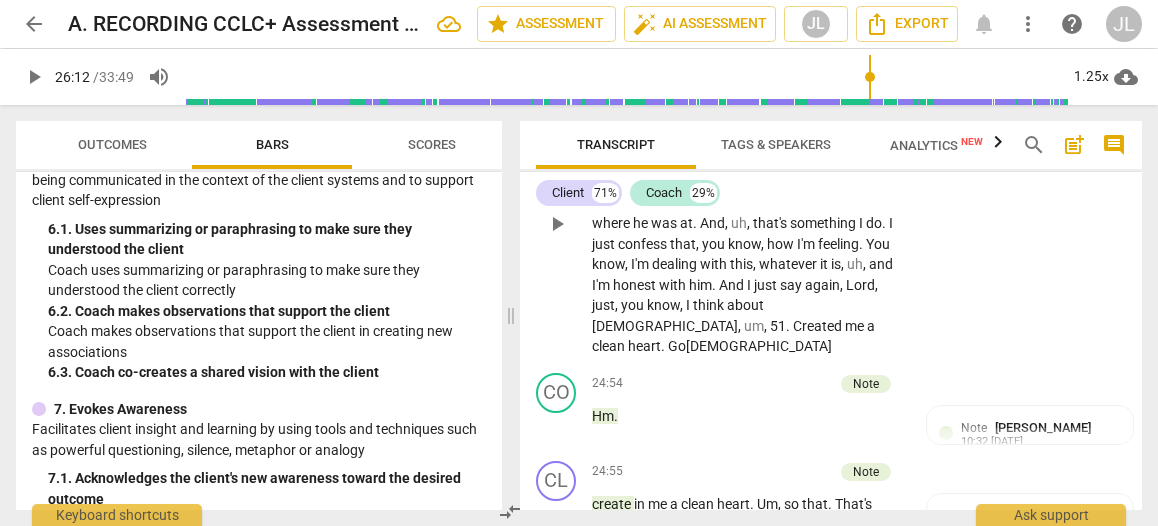 drag, startPoint x: 676, startPoint y: 399, endPoint x: 595, endPoint y: 319, distance: 113.84639 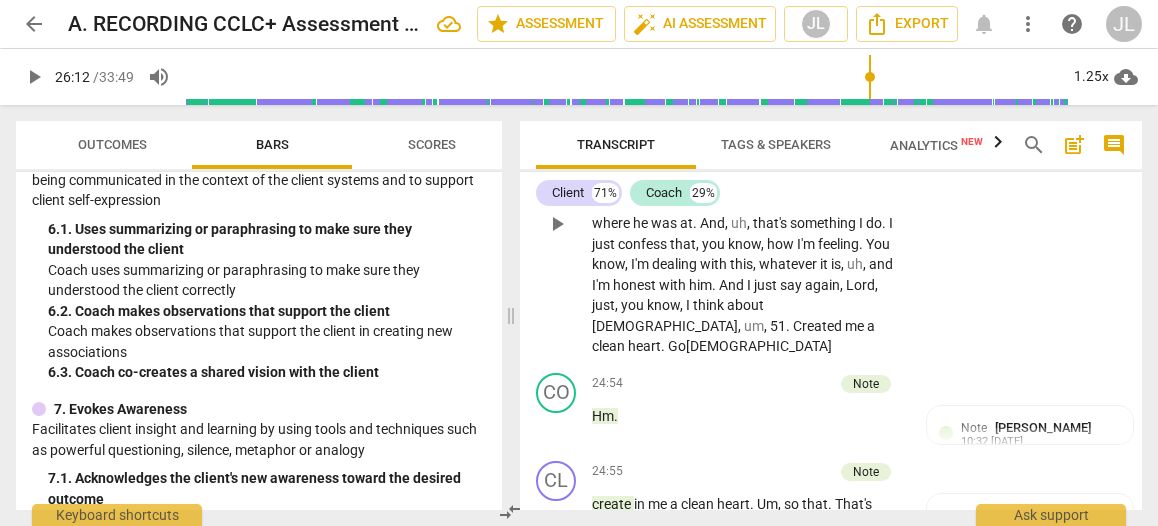 click on "Yeah ,   you   mentioned   [PERSON_NAME] .   [PERSON_NAME] ,   [PERSON_NAME]   is ,   as   you   mentioned ,   a   man   after   [DEMOGRAPHIC_DATA]'s   own   heart .   That ,   (Client :   Yeah)   um ,   uh ,   is   a   very   precious ,   uh ,   model   given   to   us   in   Scripture .   I   just ,   uh ,   last   night ,   uh ,   taught   on   1st   [PERSON_NAME]   24 ,   where ,   uh ,   uh ,   [PERSON_NAME]   has   the   opportunity   to ,   uh ,   kill ,   uh ,   [PERSON_NAME]   when   he   relieves   himself   in   that   same   cave   that   he   and   his   men   were   at .   And ,   uh ,   [PERSON_NAME] ,   uh ,   know .   spares   [PERSON_NAME]   life ,   even   though   his ,   his ,   uh ,   men   urge   him   to   take   advantage   of   that   opportunity .   Um ,   and   it   just   struck   me   that   [PERSON_NAME]   is   really   in   a   category ,   uh ,   of   his   own .   Um ,   we   can   learn ,   uh ,   he   was   not   perfect ,   (Client :   Absolutely)   but   he   definitely   was   a   man   of   character .   Um ,   so   I   think   it's   appropriate   for" at bounding box center [748, 829] 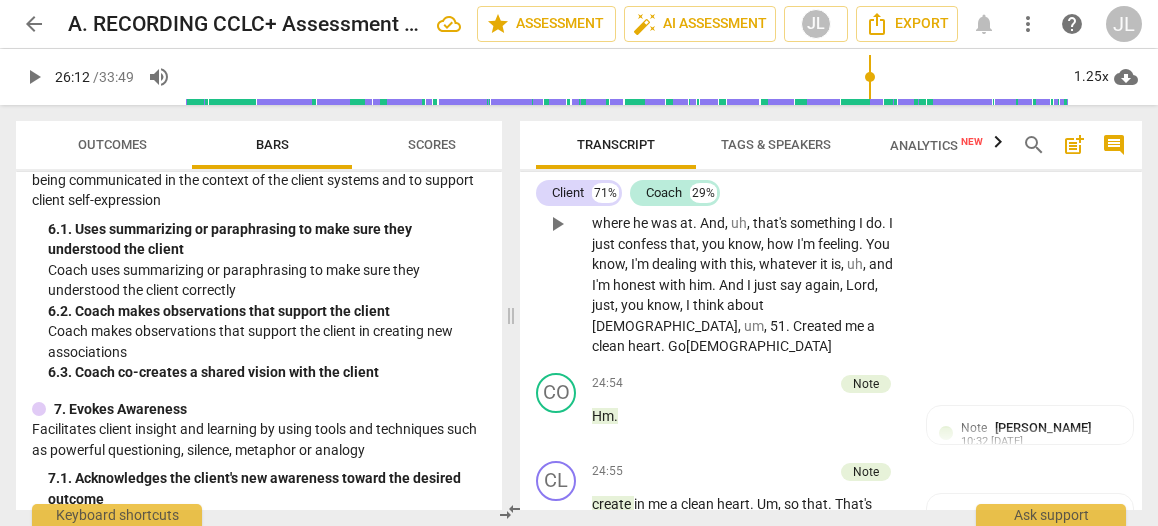 scroll, scrollTop: 14210, scrollLeft: 0, axis: vertical 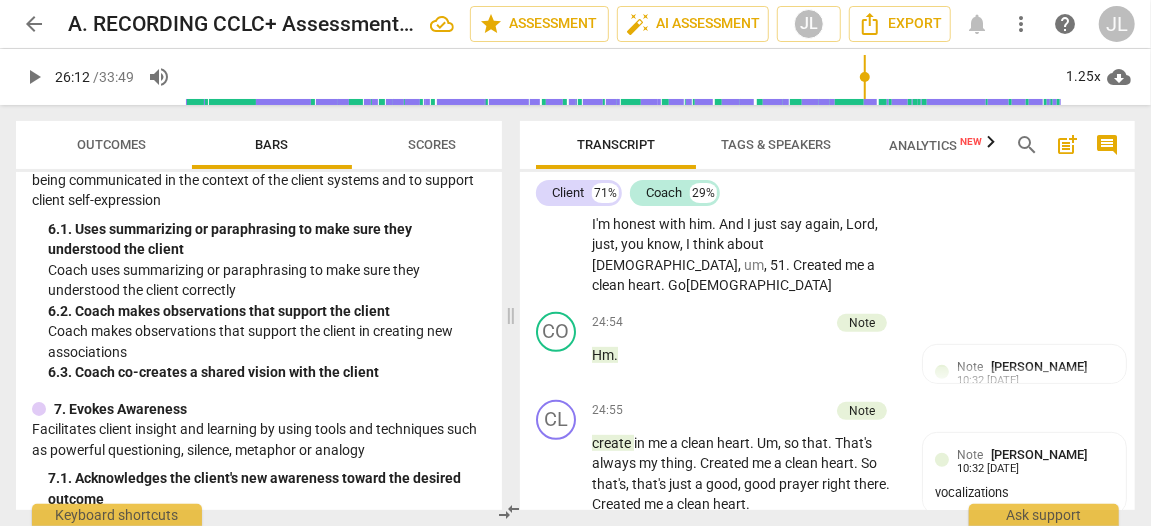 click on "+" at bounding box center (637, 541) 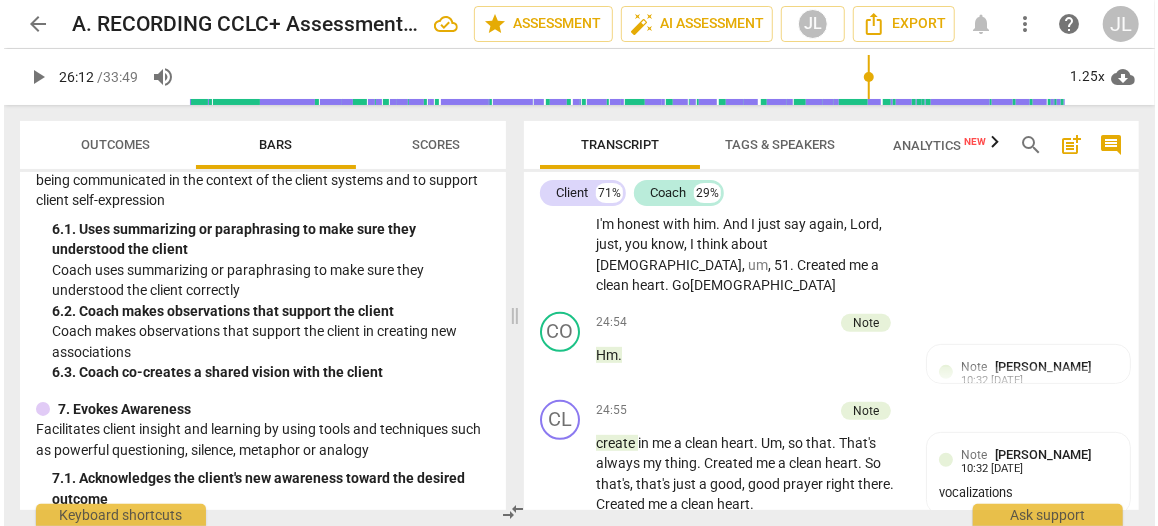scroll, scrollTop: 14066, scrollLeft: 0, axis: vertical 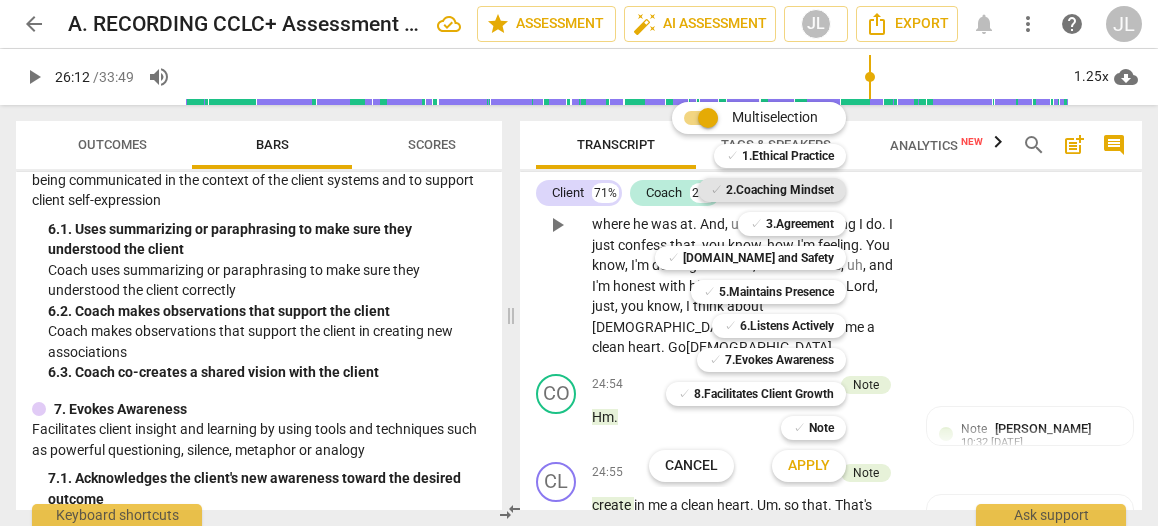 click on "2.Coaching Mindset" at bounding box center [780, 190] 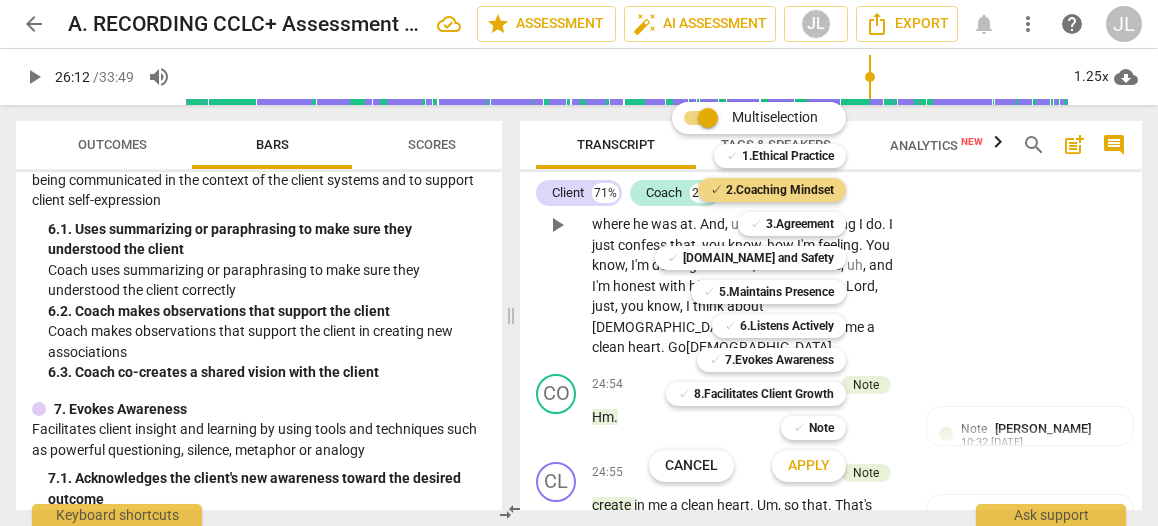 click on "Apply" at bounding box center [809, 466] 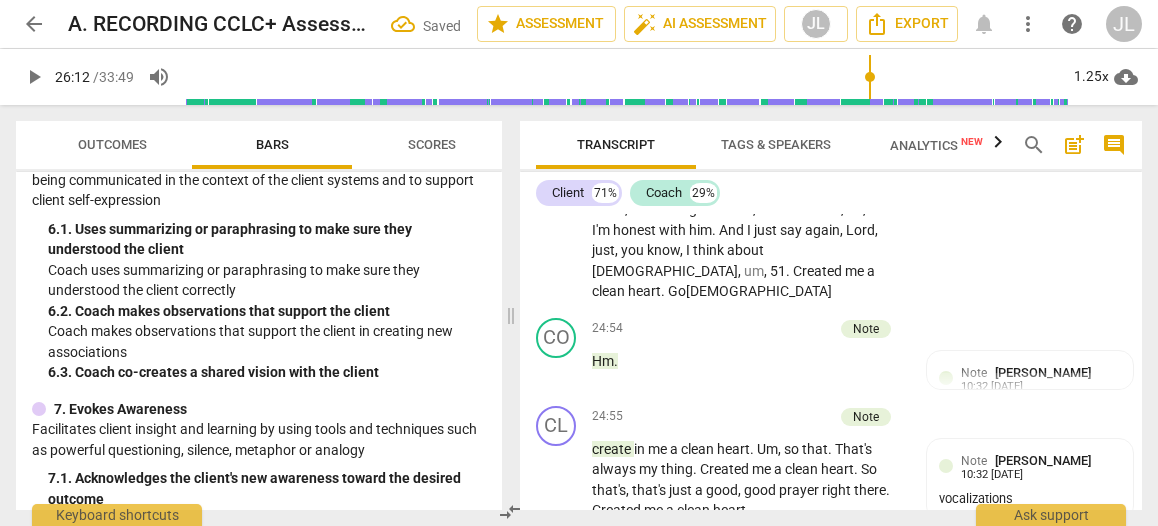 scroll, scrollTop: 14152, scrollLeft: 0, axis: vertical 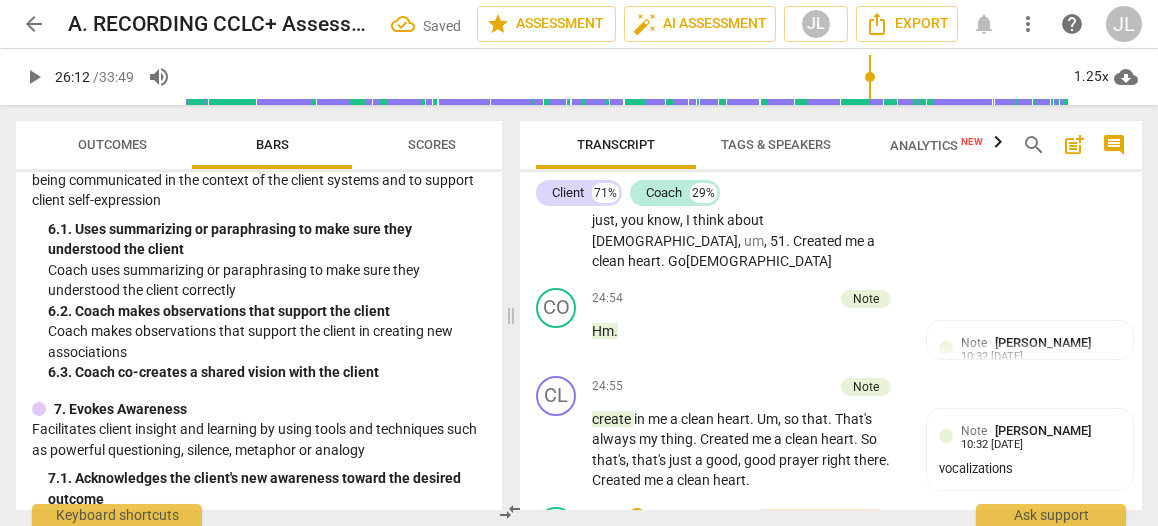 click on "​" at bounding box center [975, 627] 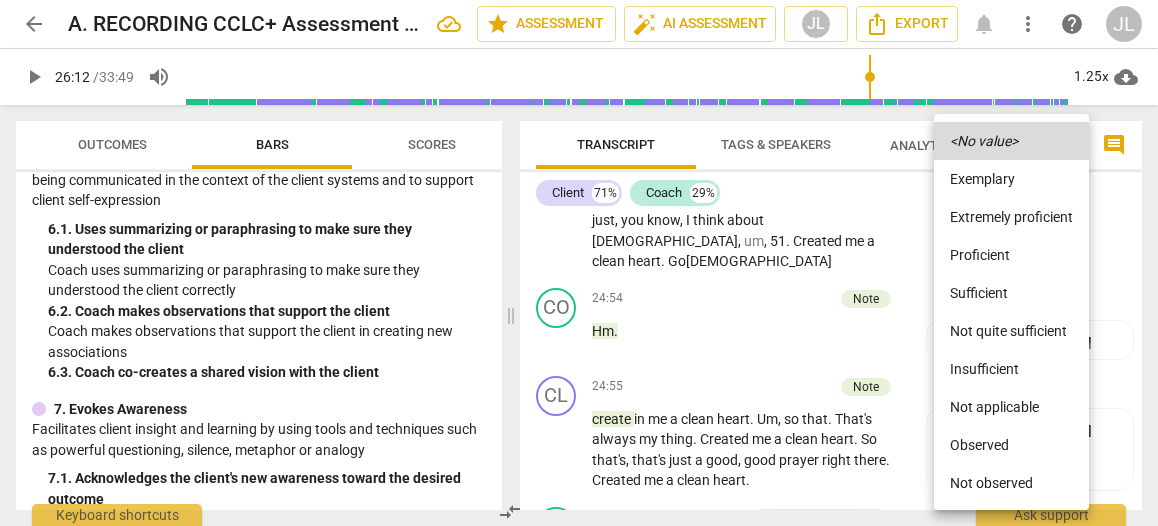 click on "Insufficient" at bounding box center (1011, 369) 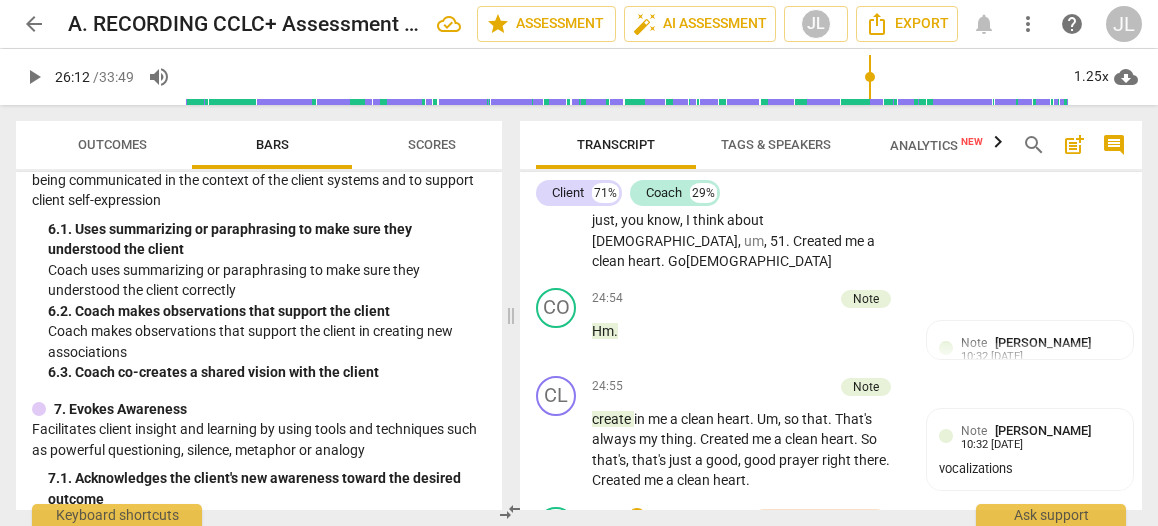 click at bounding box center [998, 684] 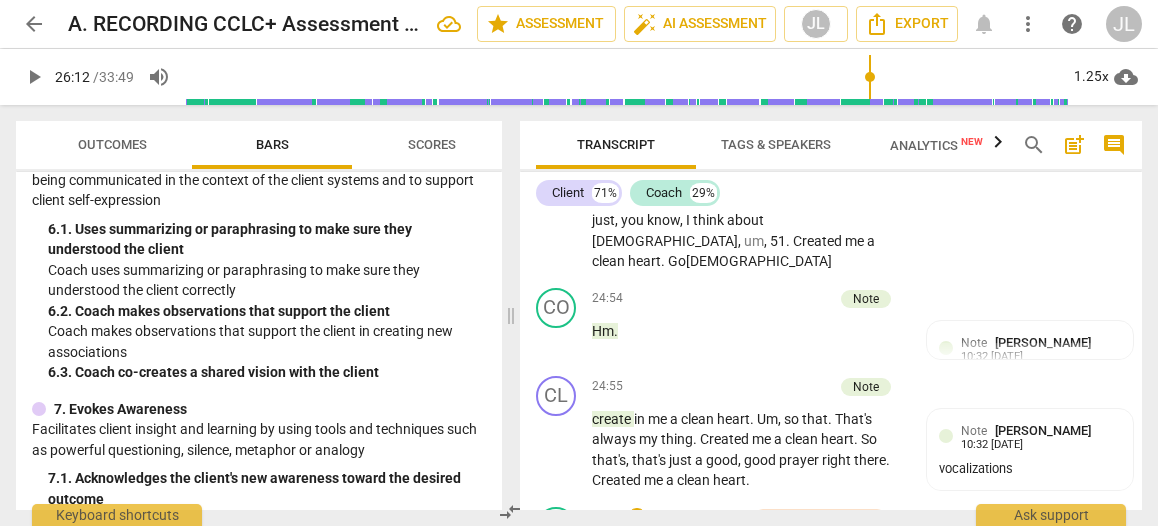 scroll, scrollTop: 17, scrollLeft: 0, axis: vertical 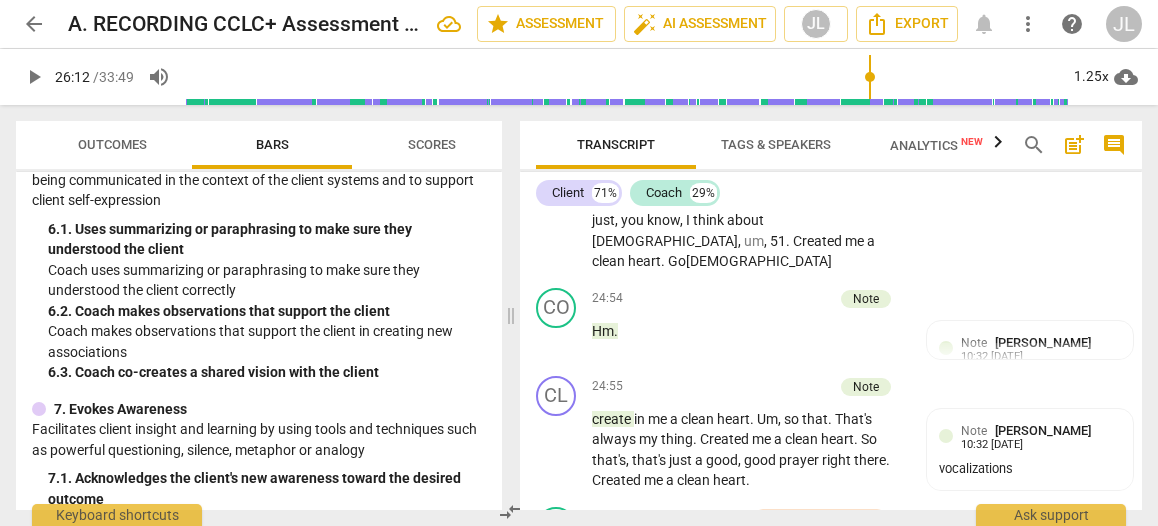 click on "Transcript" at bounding box center (616, 145) 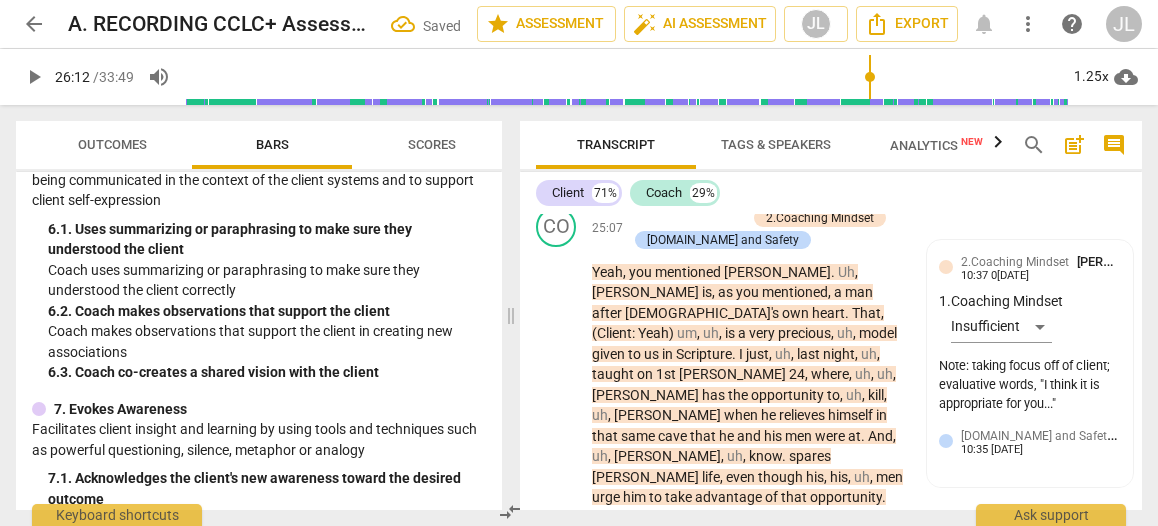scroll, scrollTop: 14498, scrollLeft: 0, axis: vertical 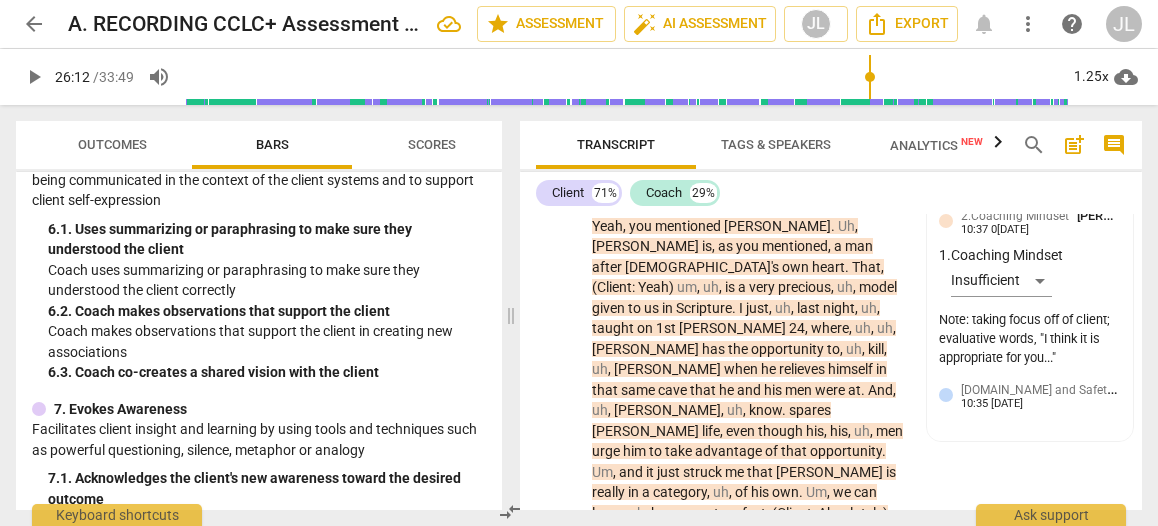 click on "Client 71% Coach 29% CL play_arrow pause 00:03 + Add competency keyboard_arrow_right I'm   going   to   say .   Okay . CO play_arrow pause 00:05 + Add competency 1.Ethical Practice keyboard_arrow_right All   right ,   well ,   good ,   uh ,   to   be   with   you   [DATE] .   And   I ,   uh ,   won't   mention   your   name   for   confidentiality   purposes ,   but   uh ,   uh ,   I   first   of   all   want   to ,   want   to   thank   you   for   signing   the   confidentiality   agreement .   And   once   again ,   let   me   assure   you   that   this   coaching   session   will   be   completely   confidential .   Um ,   I   will   not   divulge   the   contents   of   this   conversation   with   anyone .   Not ,   not   with   my   wife ,   not ,   not   with   anyone   else .   The   uh ,   the   sole   exception ,   as   you   know ,   being   Coach   Approach   Ministries   for   ACC ,   ah ,   licensing ,   you   know ,   and   certification   purposes .   So . 1.Ethical Practice 08:23 [DATE] +" at bounding box center [831, 341] 